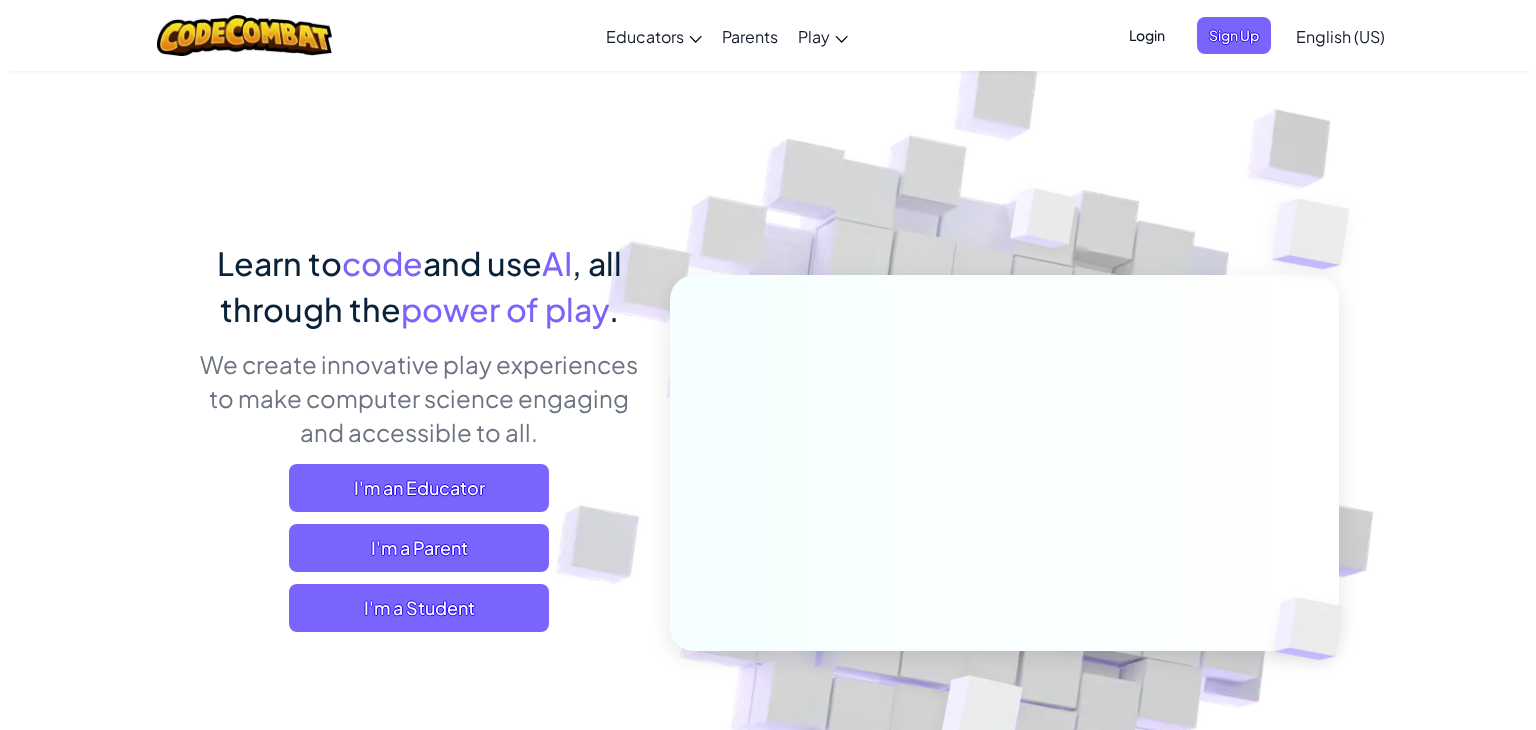 scroll, scrollTop: 0, scrollLeft: 0, axis: both 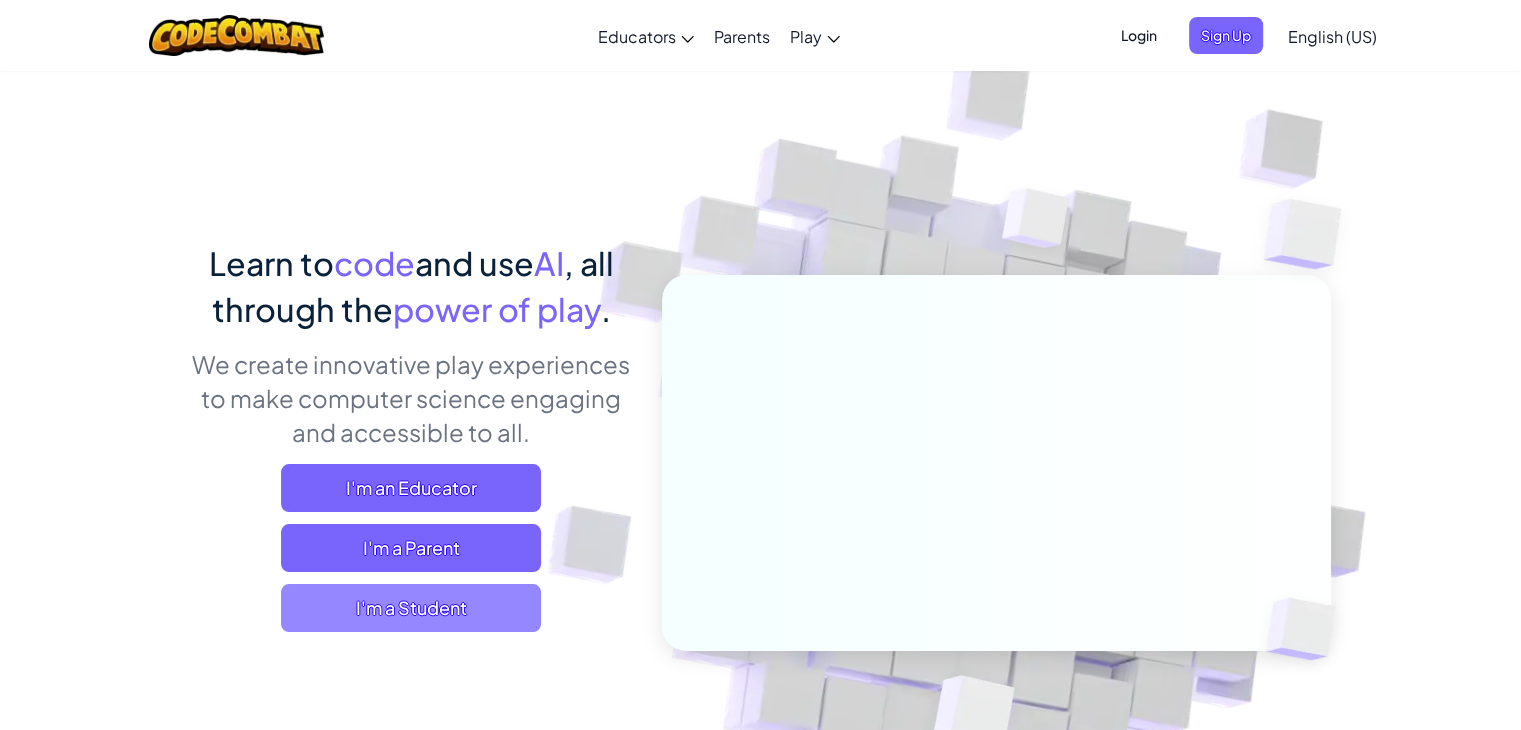 click on "I'm a Student" at bounding box center (411, 608) 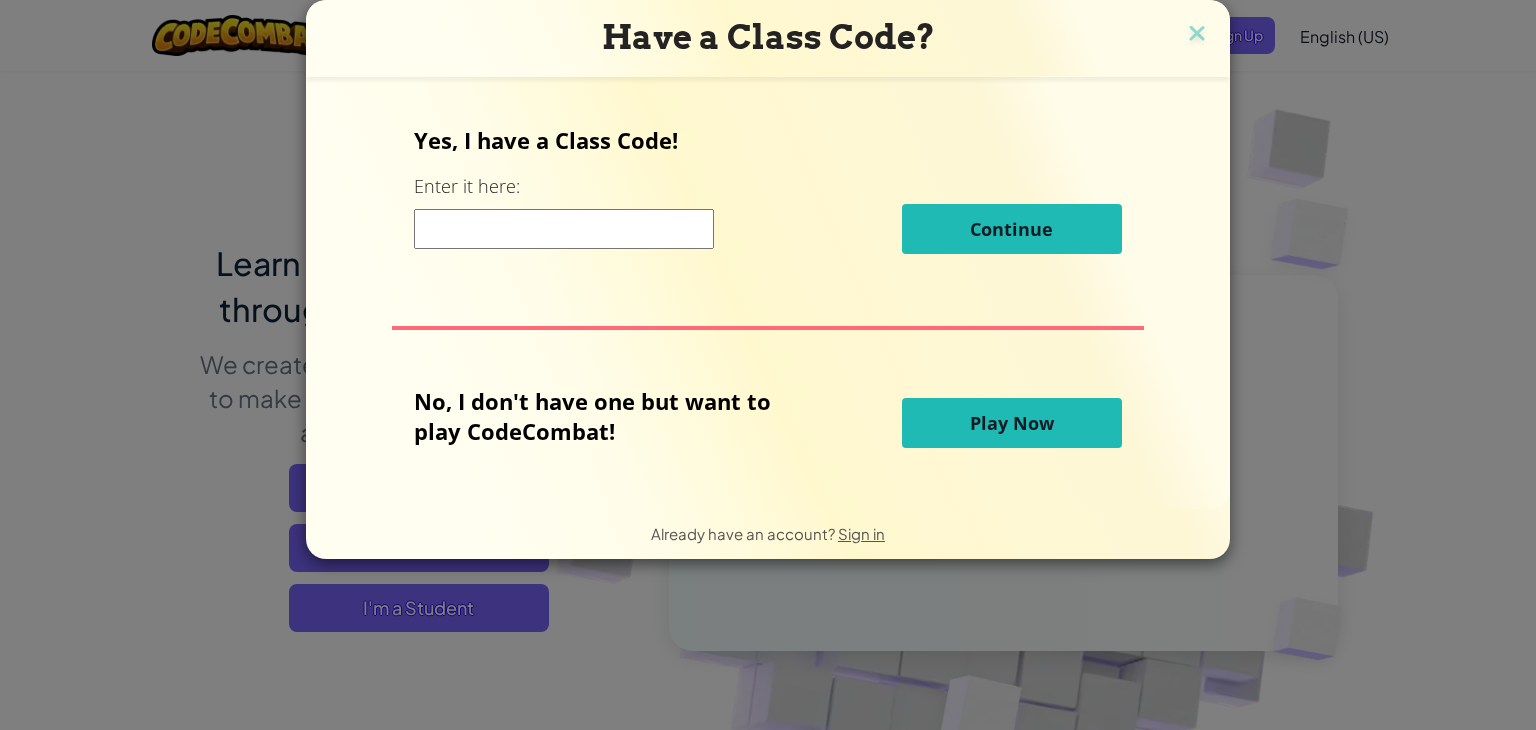 click at bounding box center (564, 229) 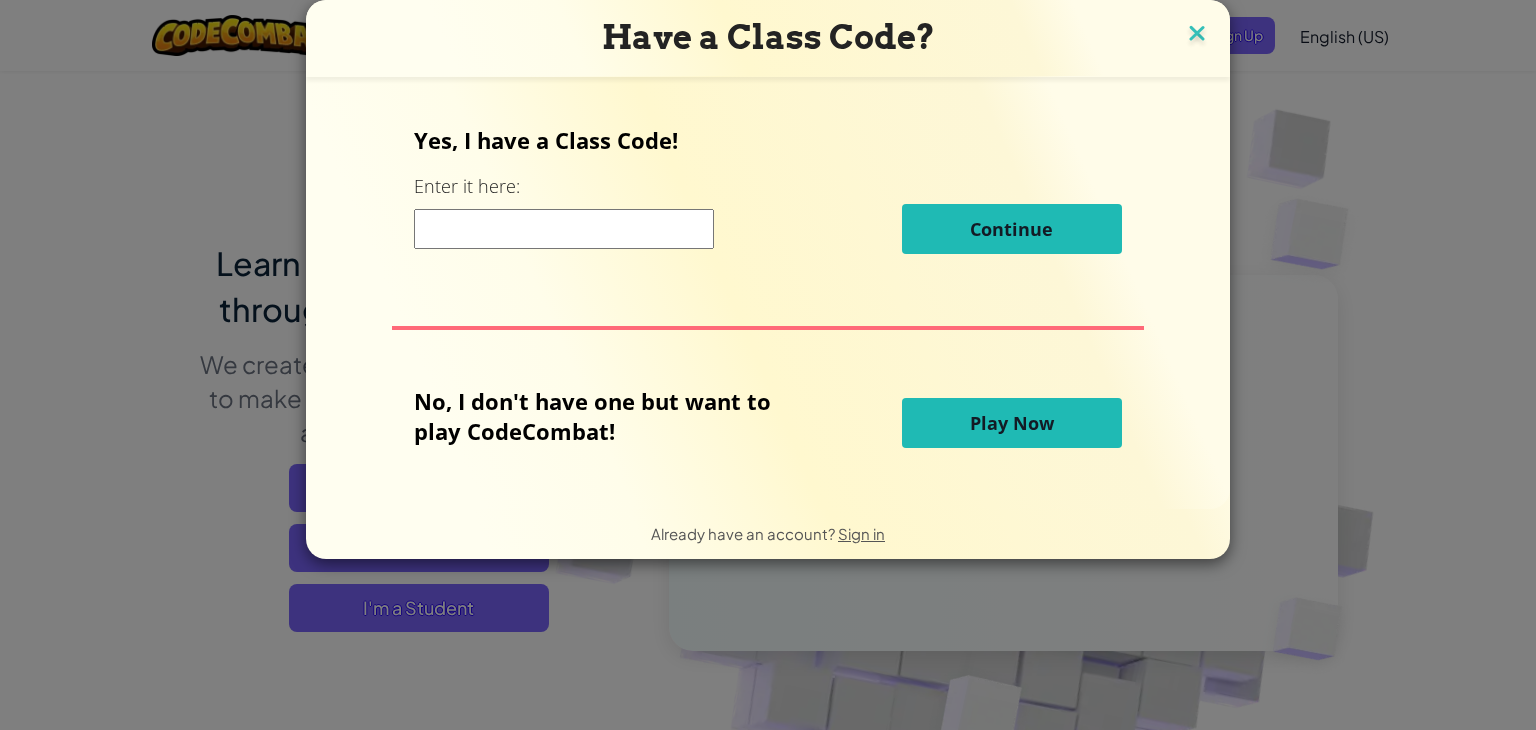 click at bounding box center [1197, 35] 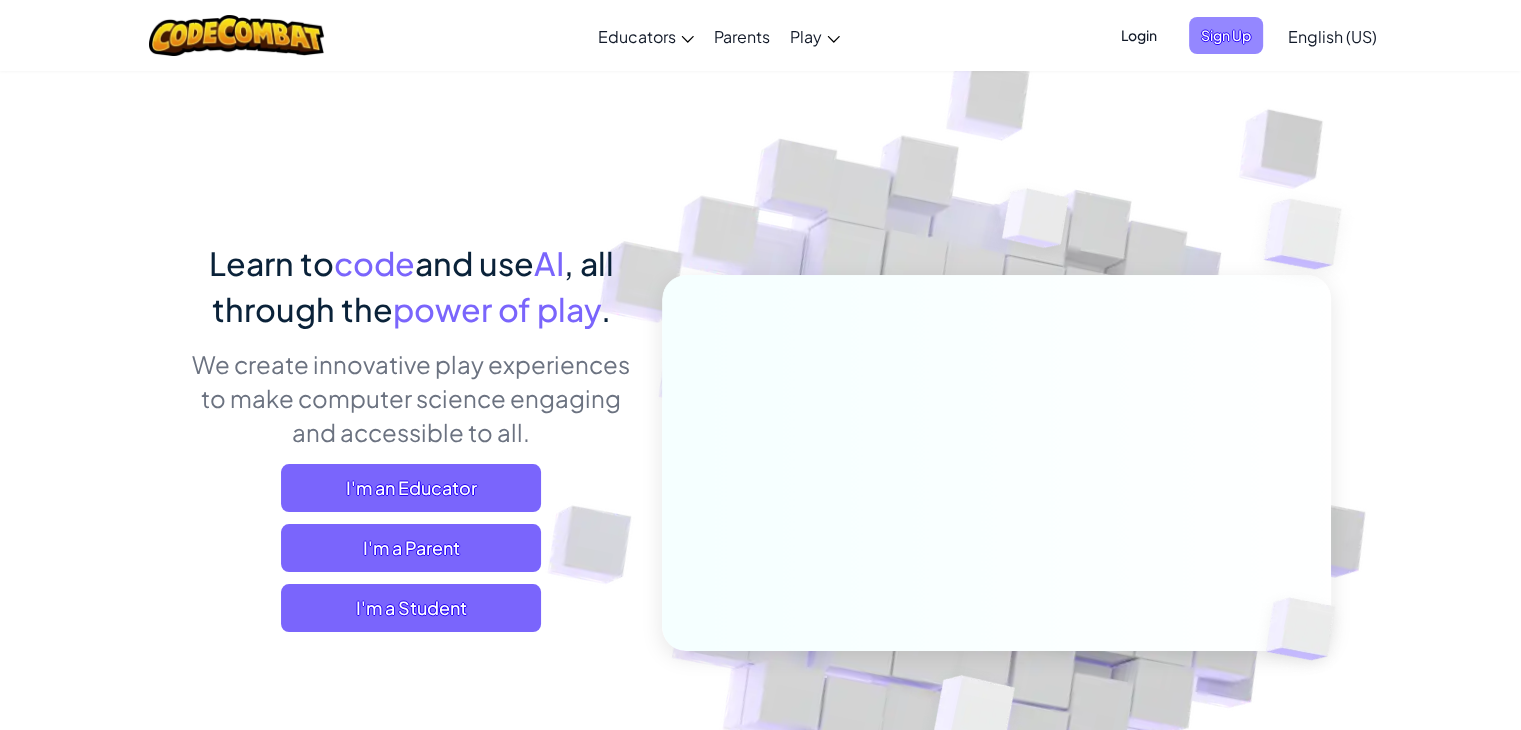 click on "Sign Up" at bounding box center (1226, 35) 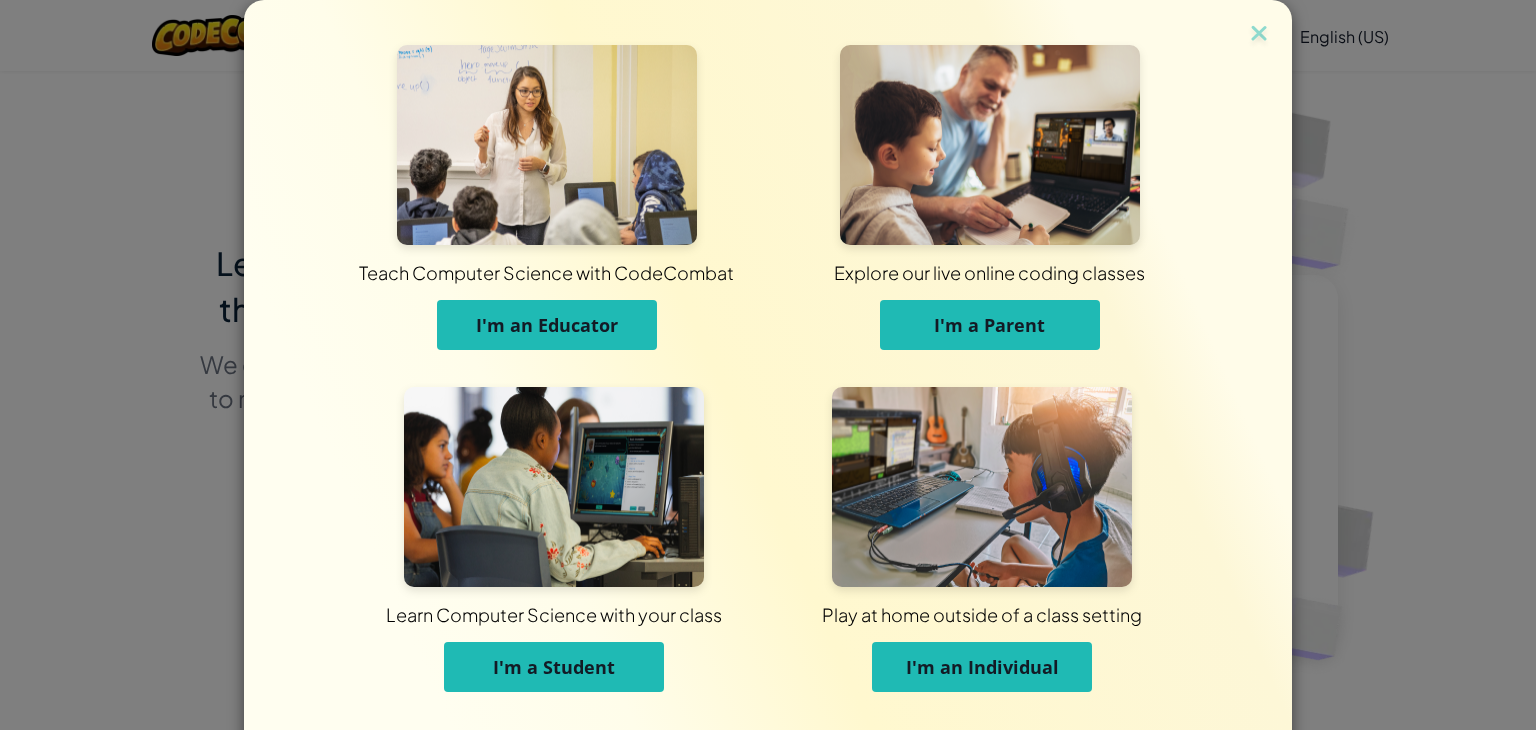 click on "I'm a Student" at bounding box center [554, 667] 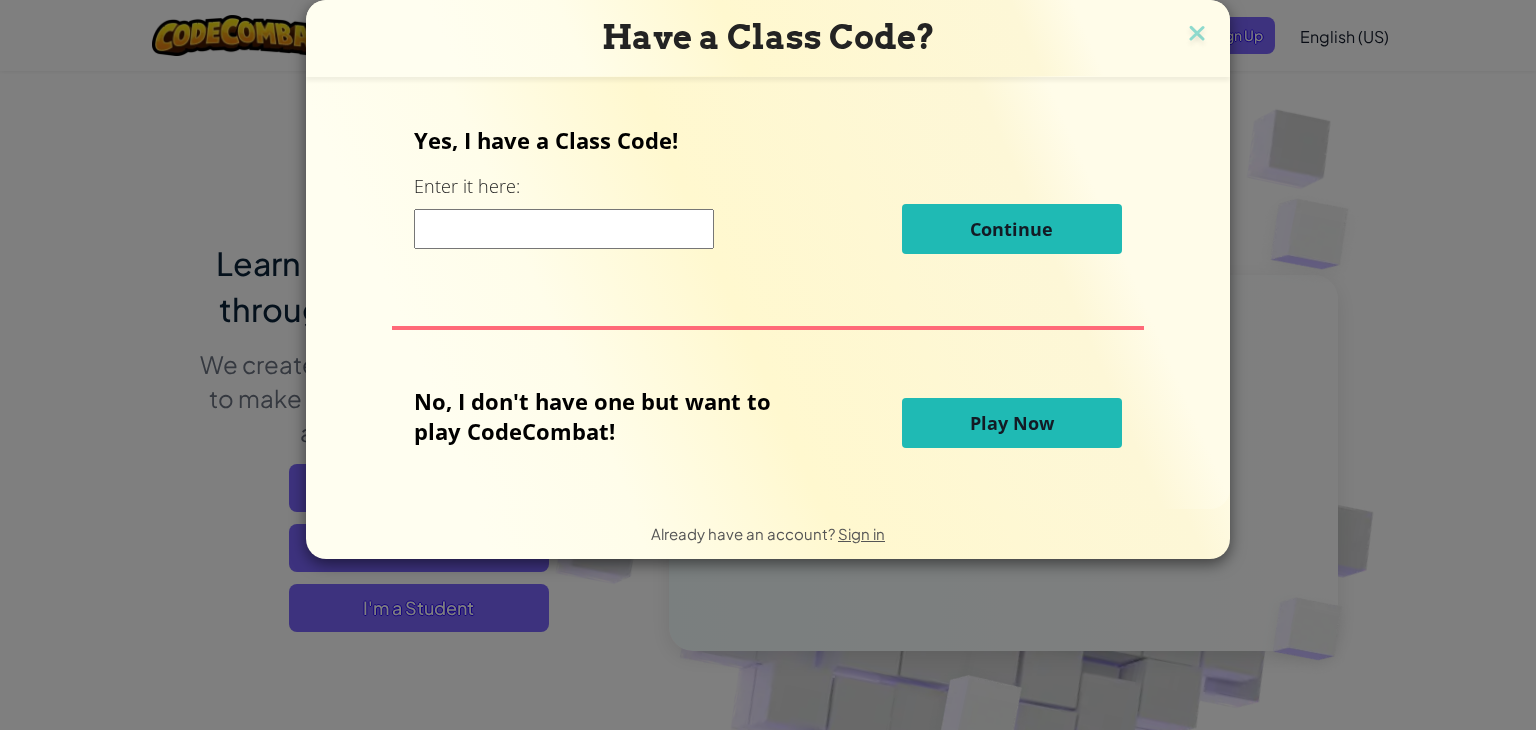 click at bounding box center [564, 229] 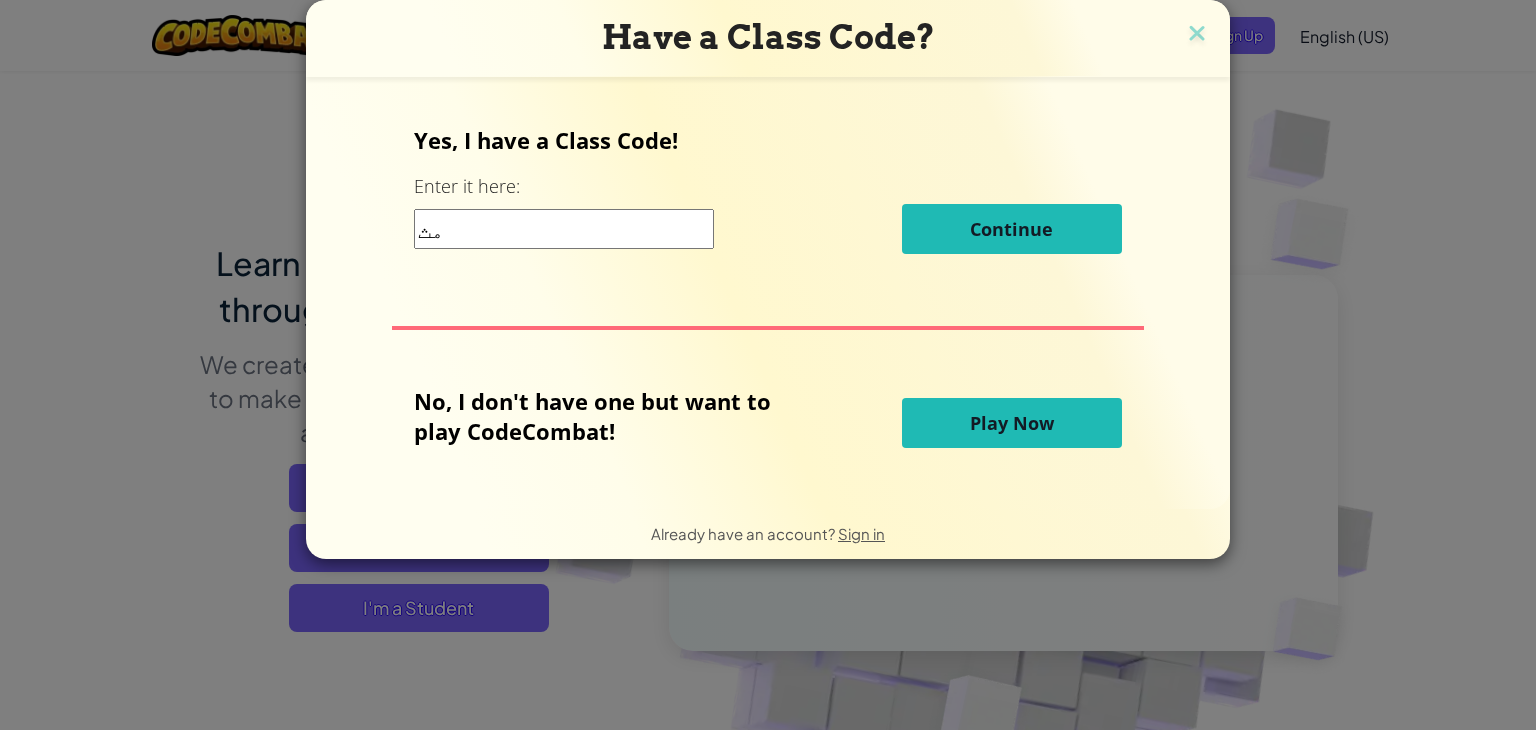 type on "م" 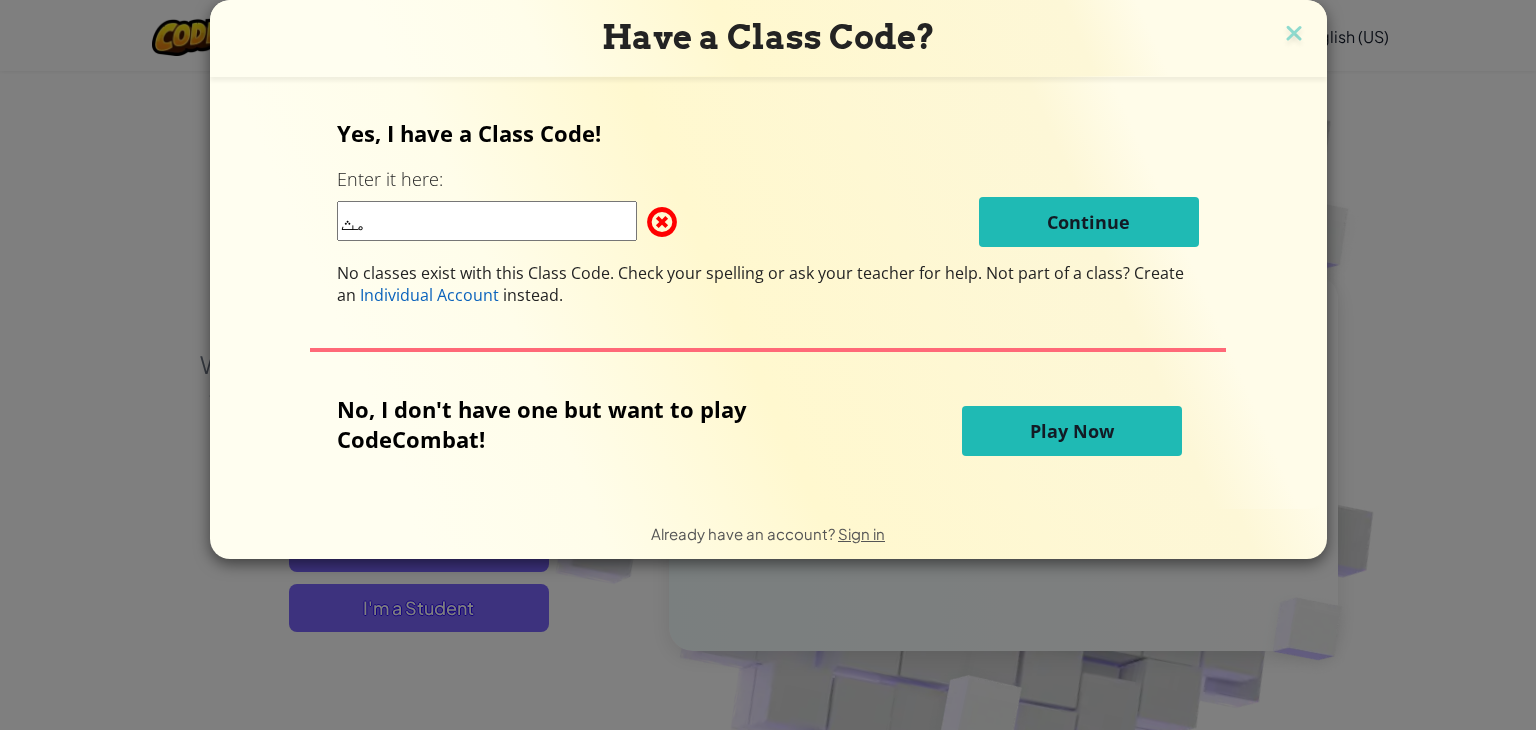 type on "م" 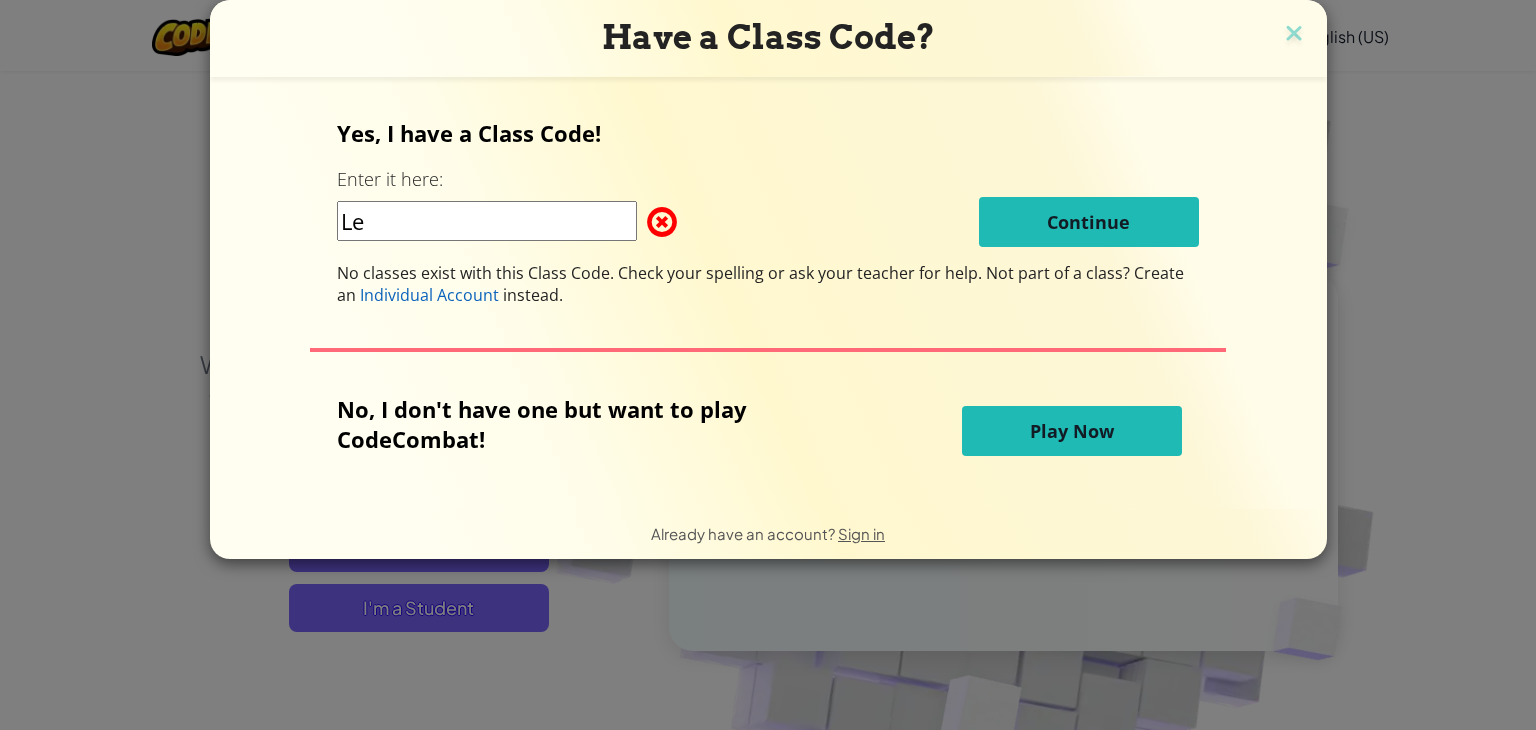 type on "L" 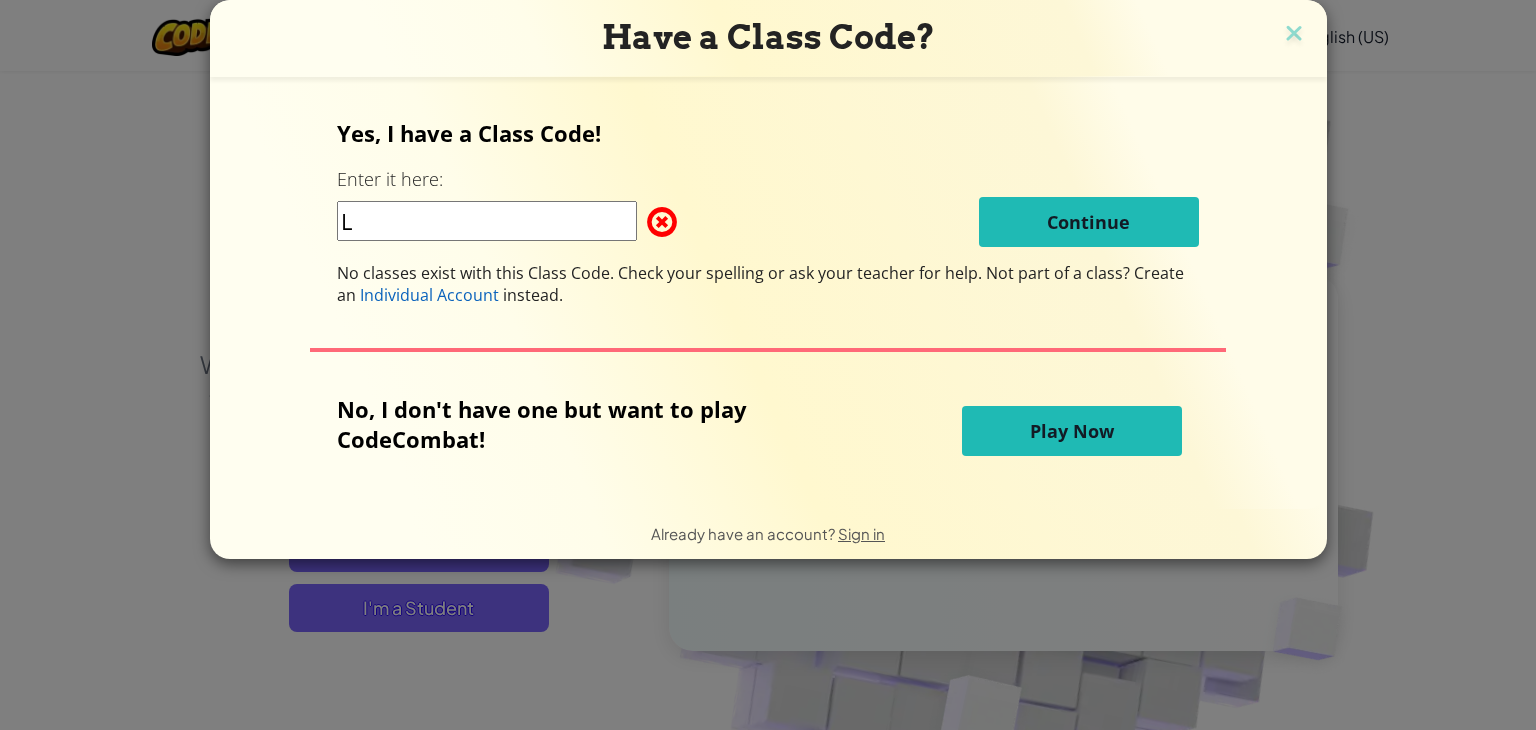type 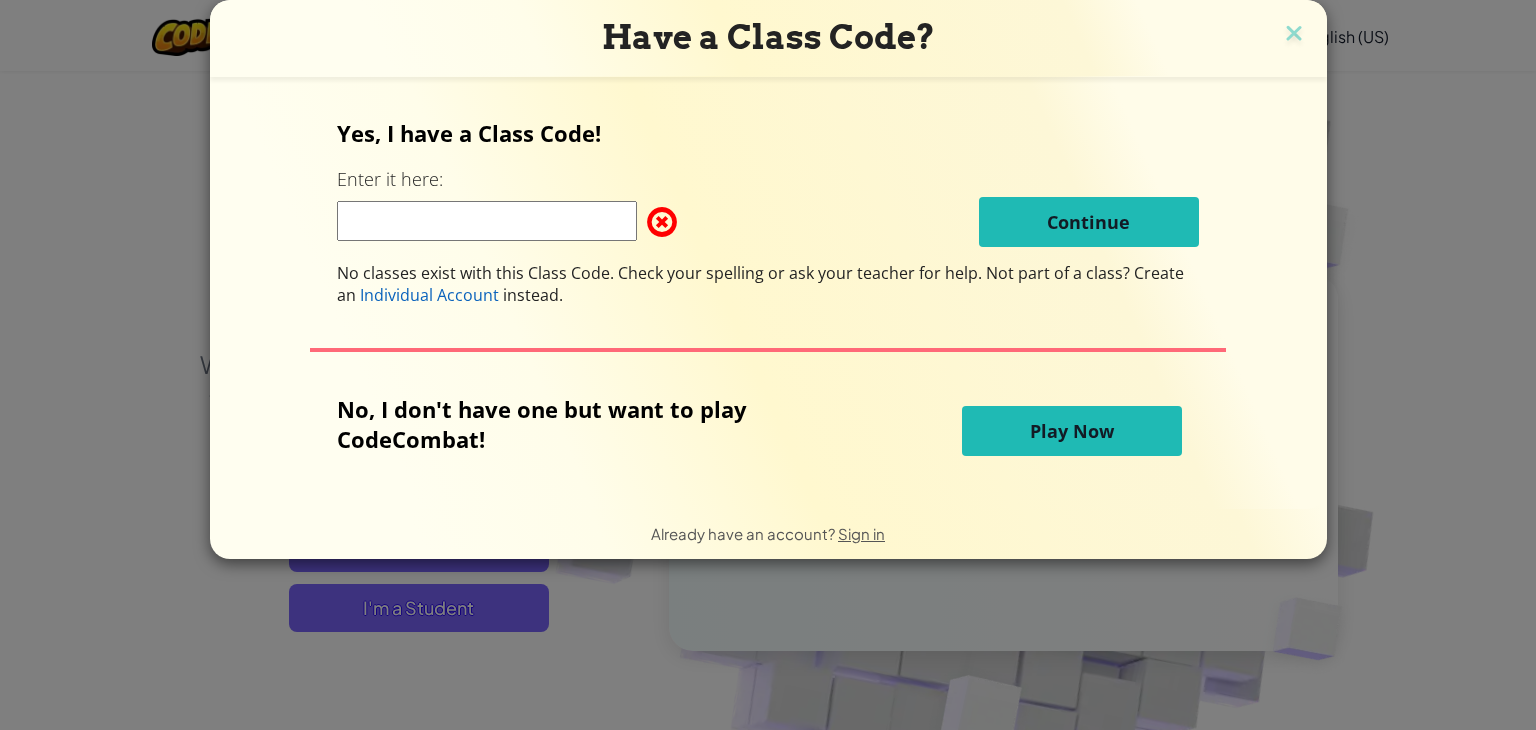 click on "Play Now" at bounding box center [1072, 431] 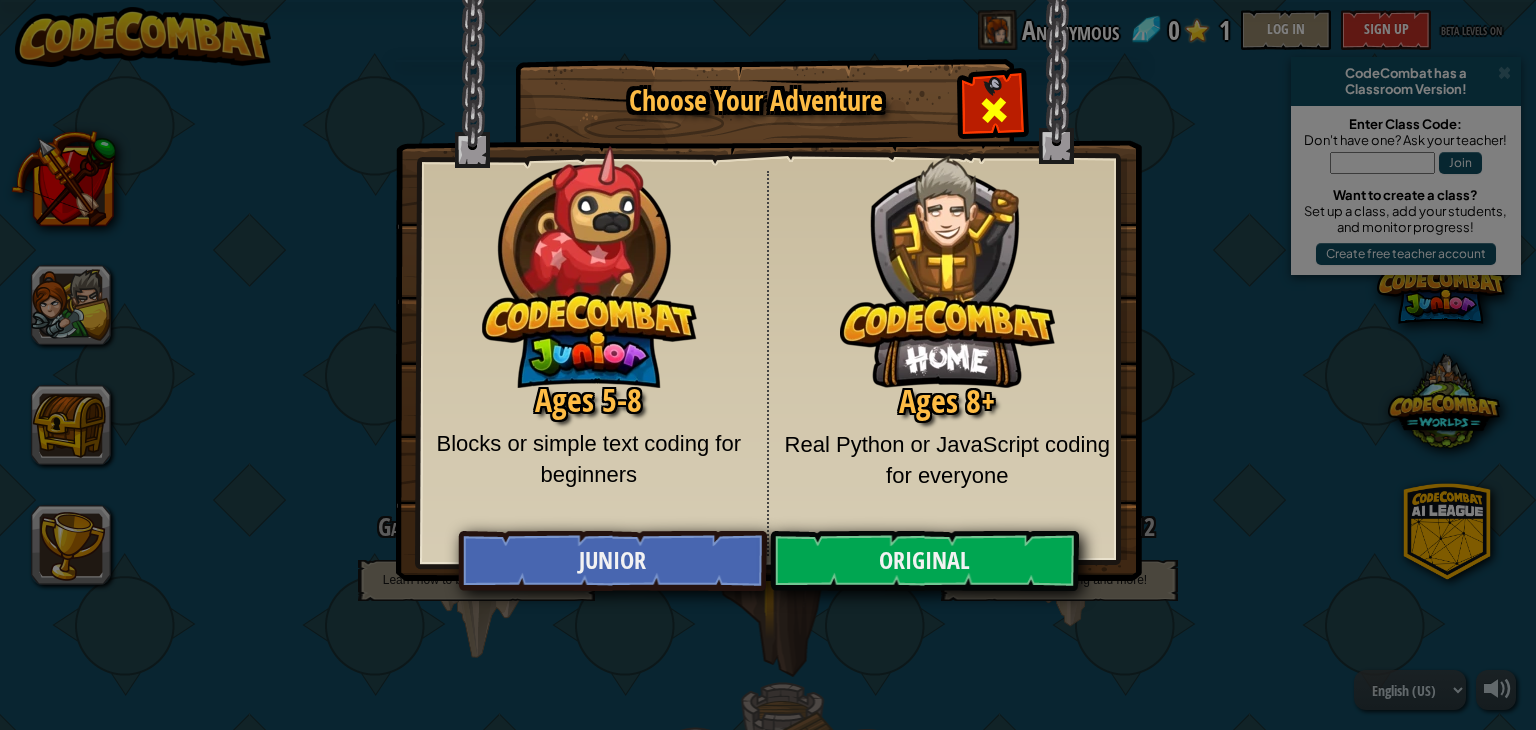click at bounding box center (993, 107) 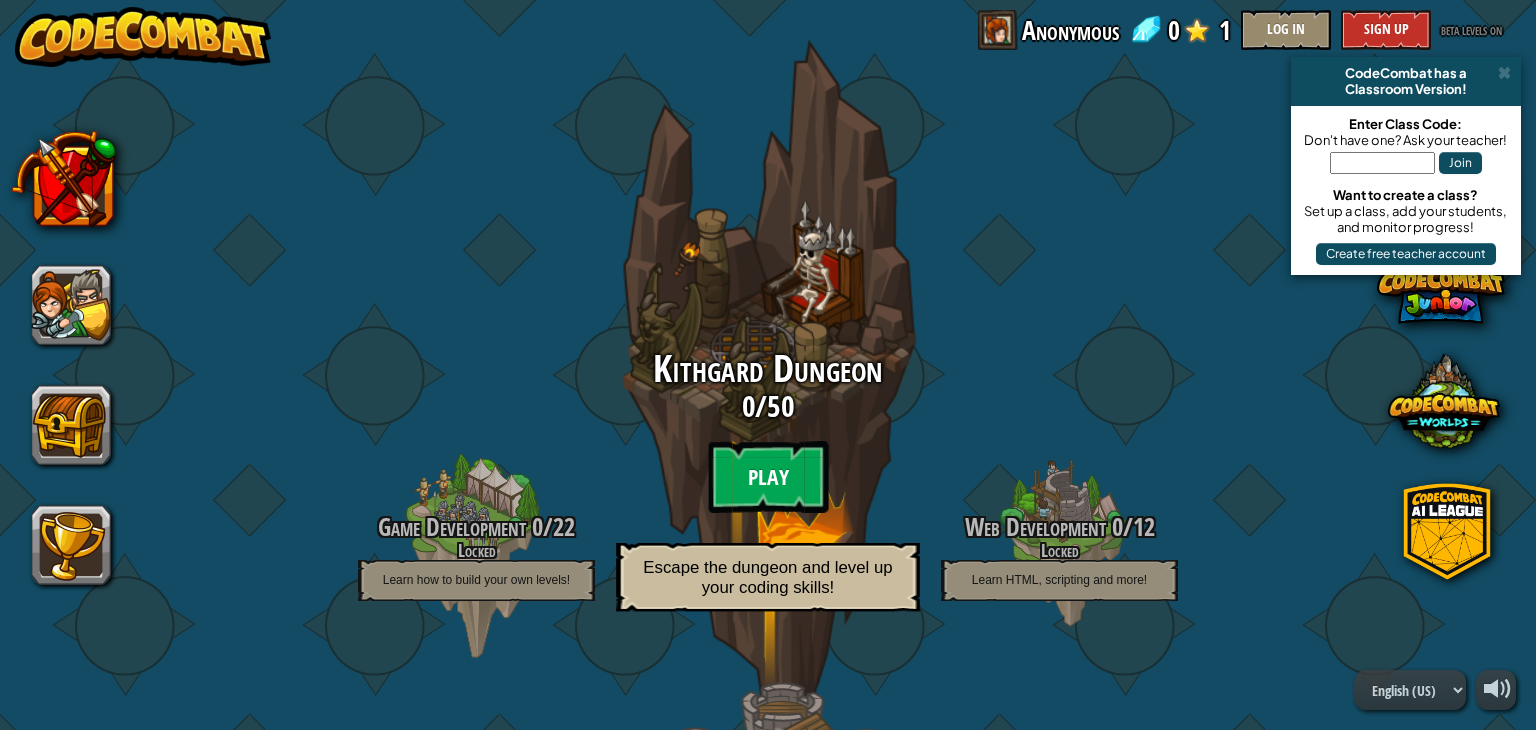 click on "Play" at bounding box center [768, 477] 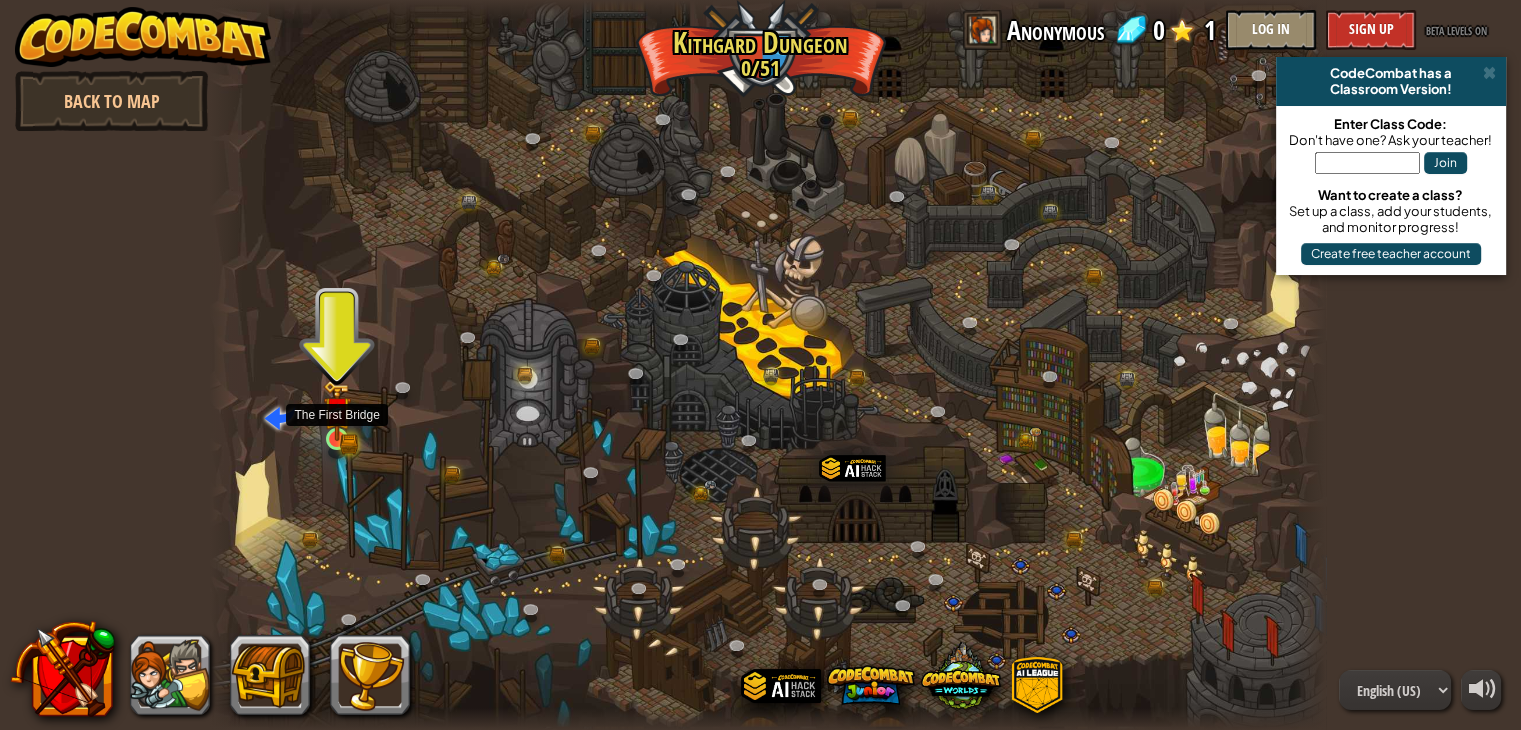 click at bounding box center [337, 410] 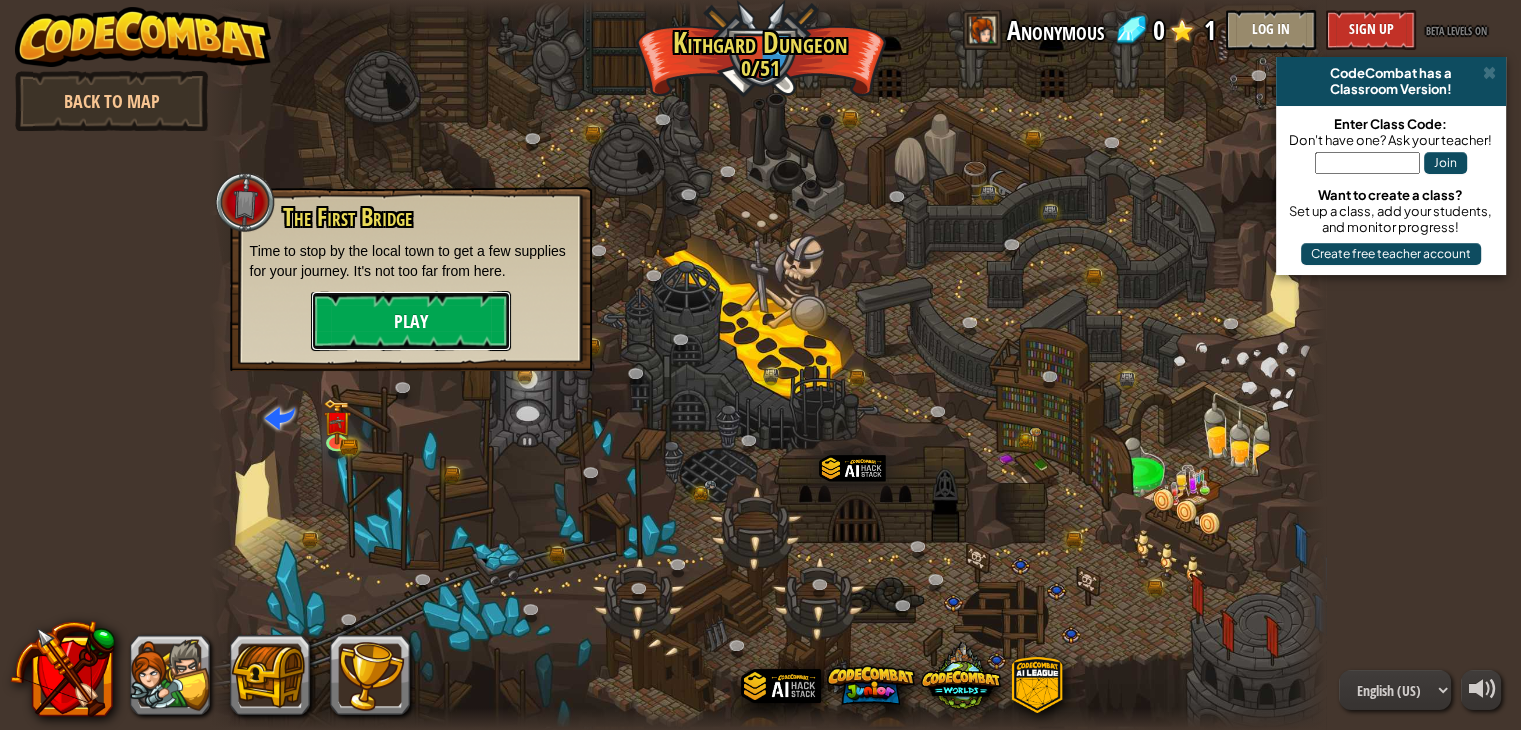 click on "Play" at bounding box center (411, 321) 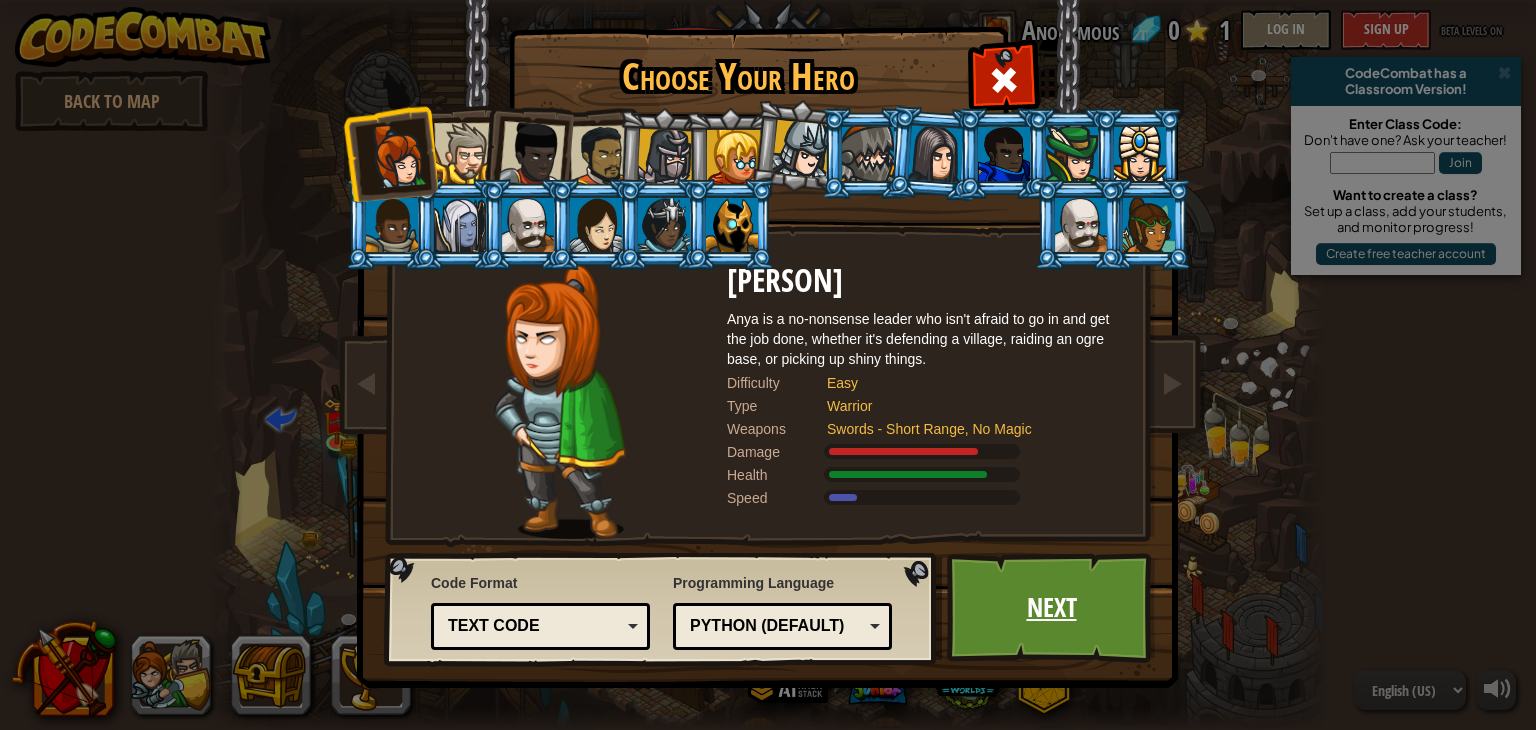 click on "Next" at bounding box center [1051, 608] 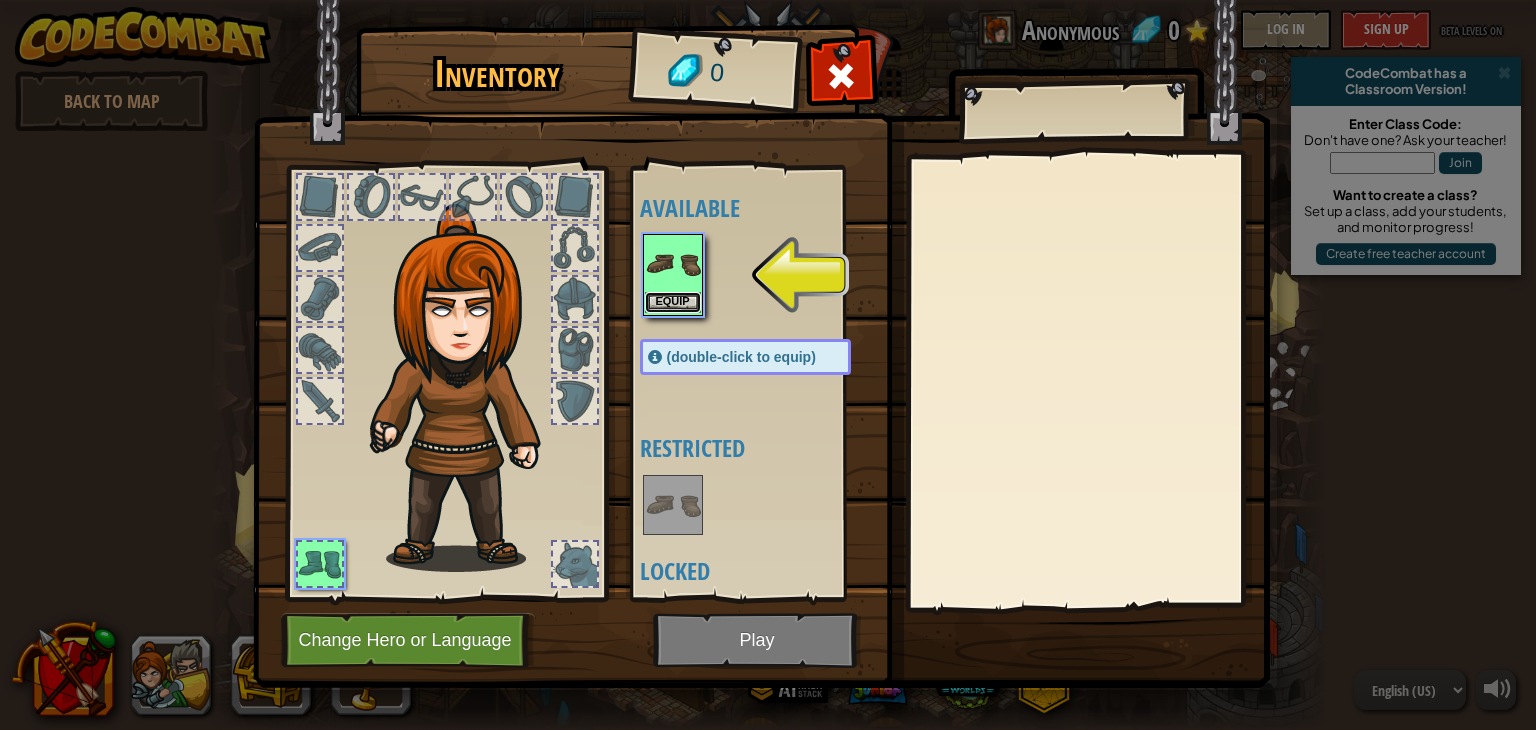 click on "Equip" at bounding box center [673, 302] 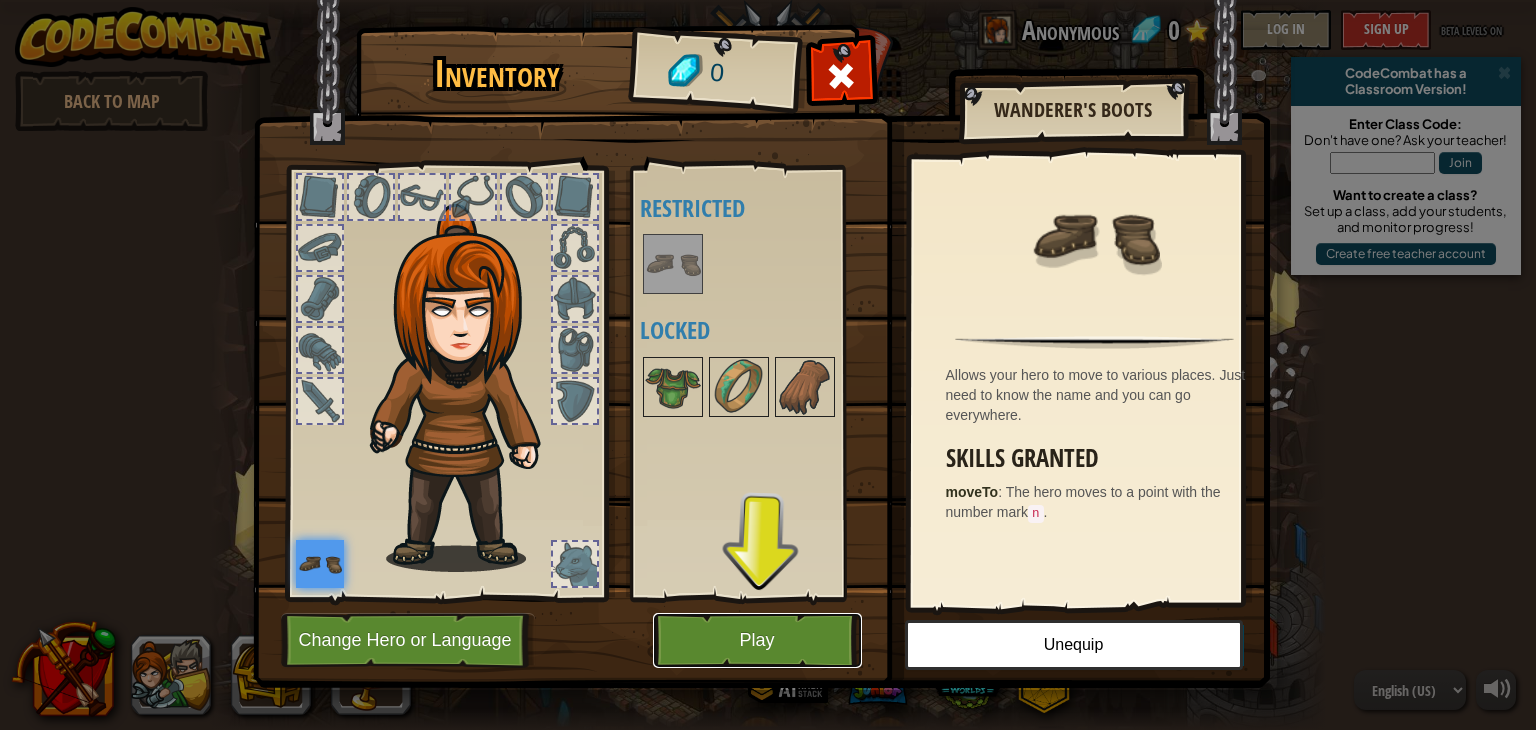 click on "Play" at bounding box center [757, 640] 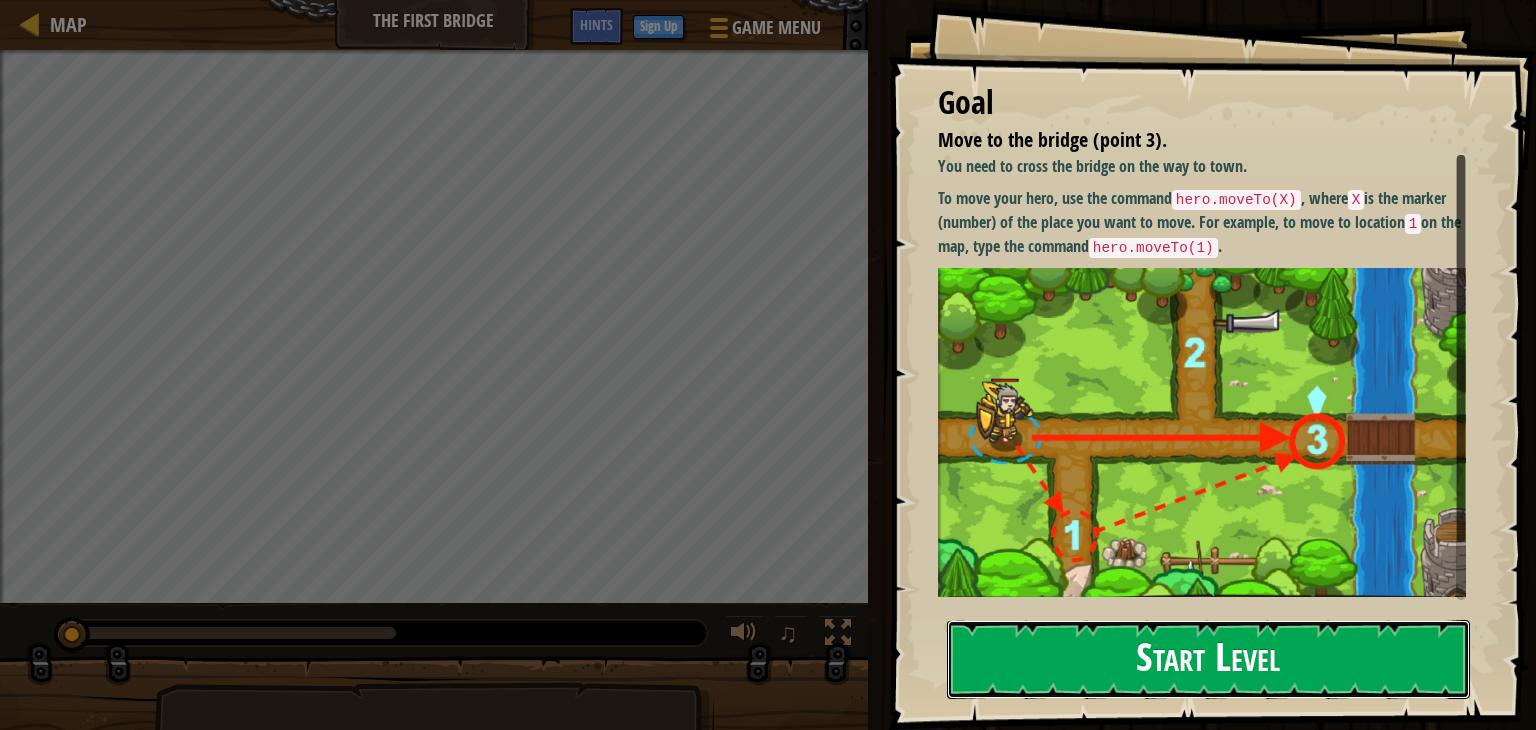 click on "Start Level" at bounding box center (1208, 659) 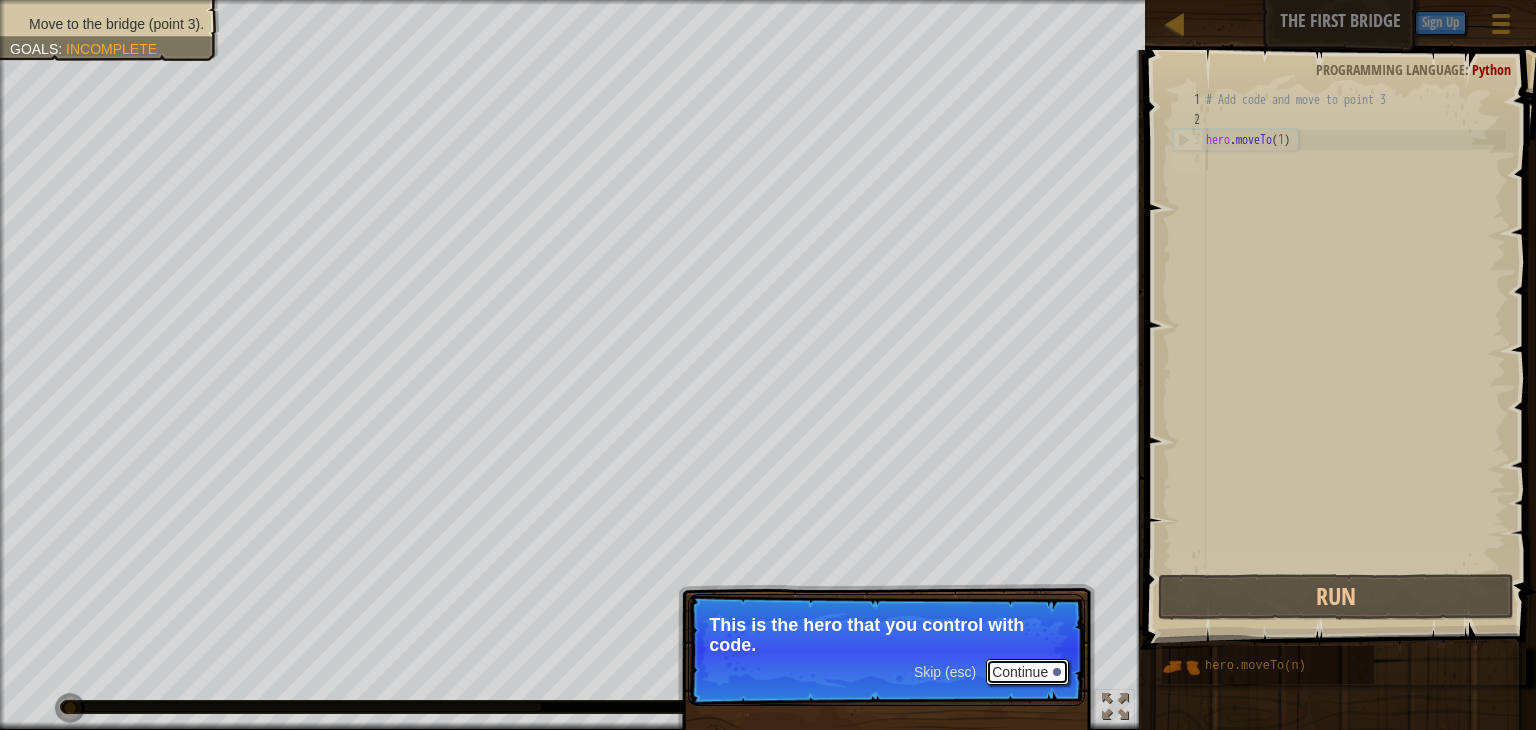 click on "Continue" at bounding box center [1027, 672] 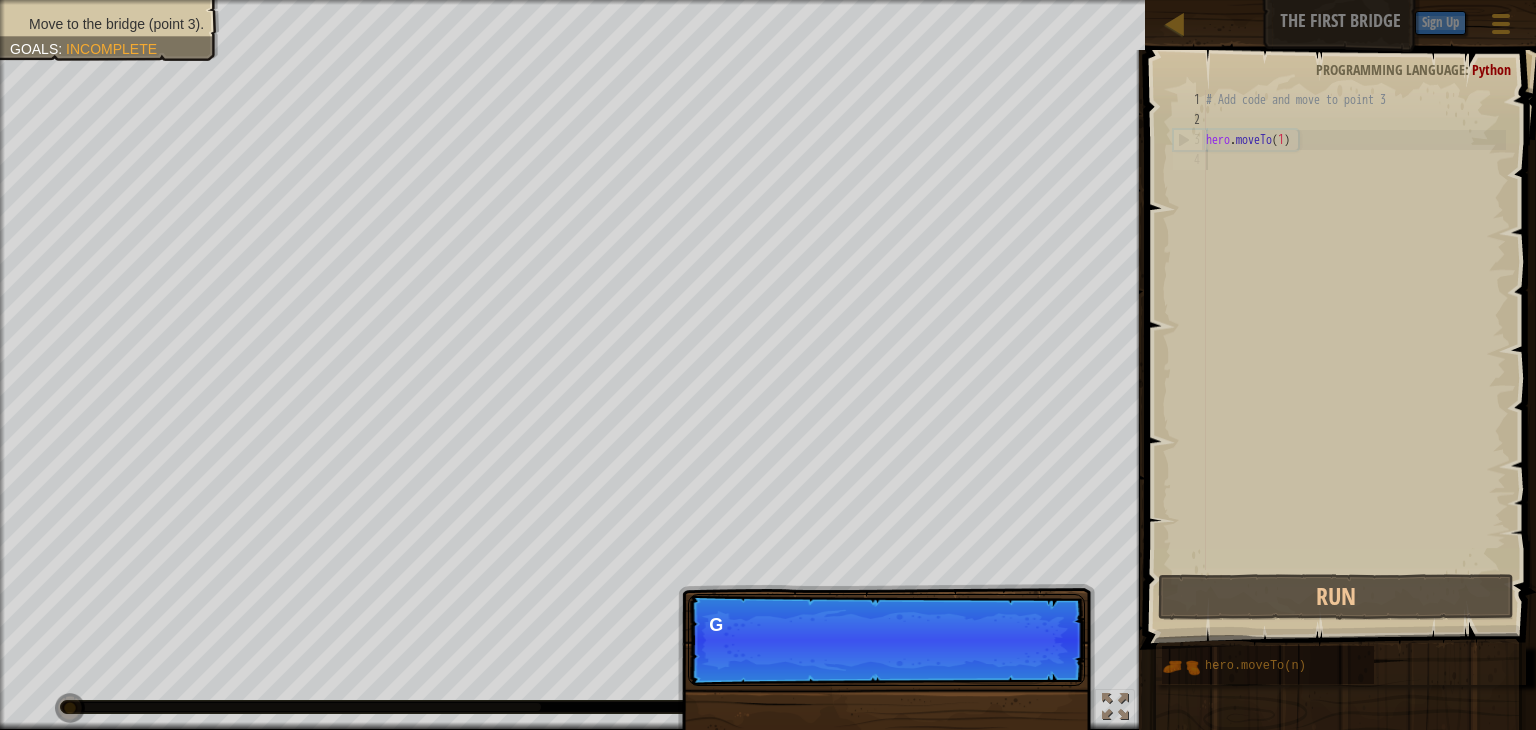 scroll, scrollTop: 9, scrollLeft: 0, axis: vertical 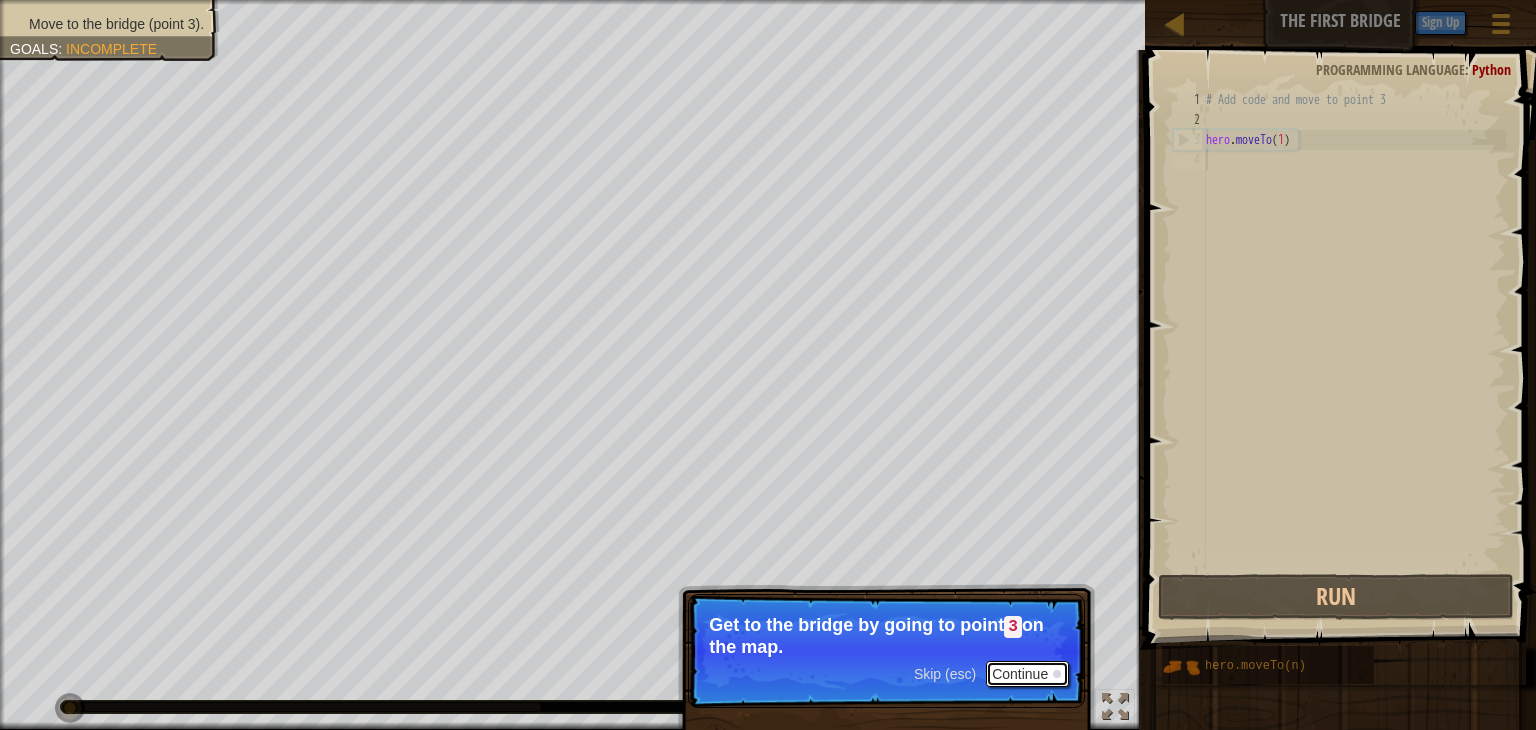 click on "Continue" at bounding box center [1027, 674] 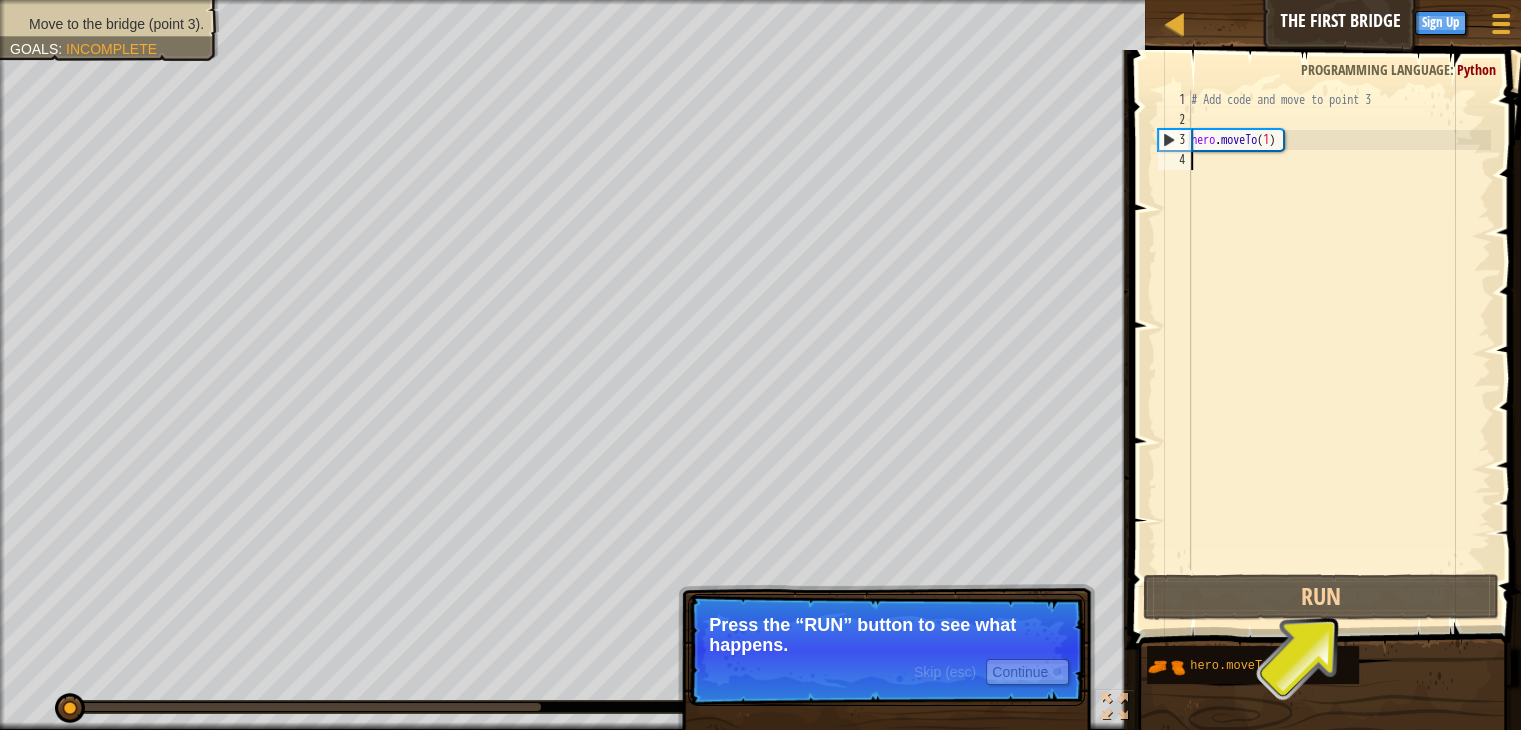 click on "# Add code and move to point [NUMBER] hero . moveTo ( [NUMBER] )" at bounding box center [1339, 350] 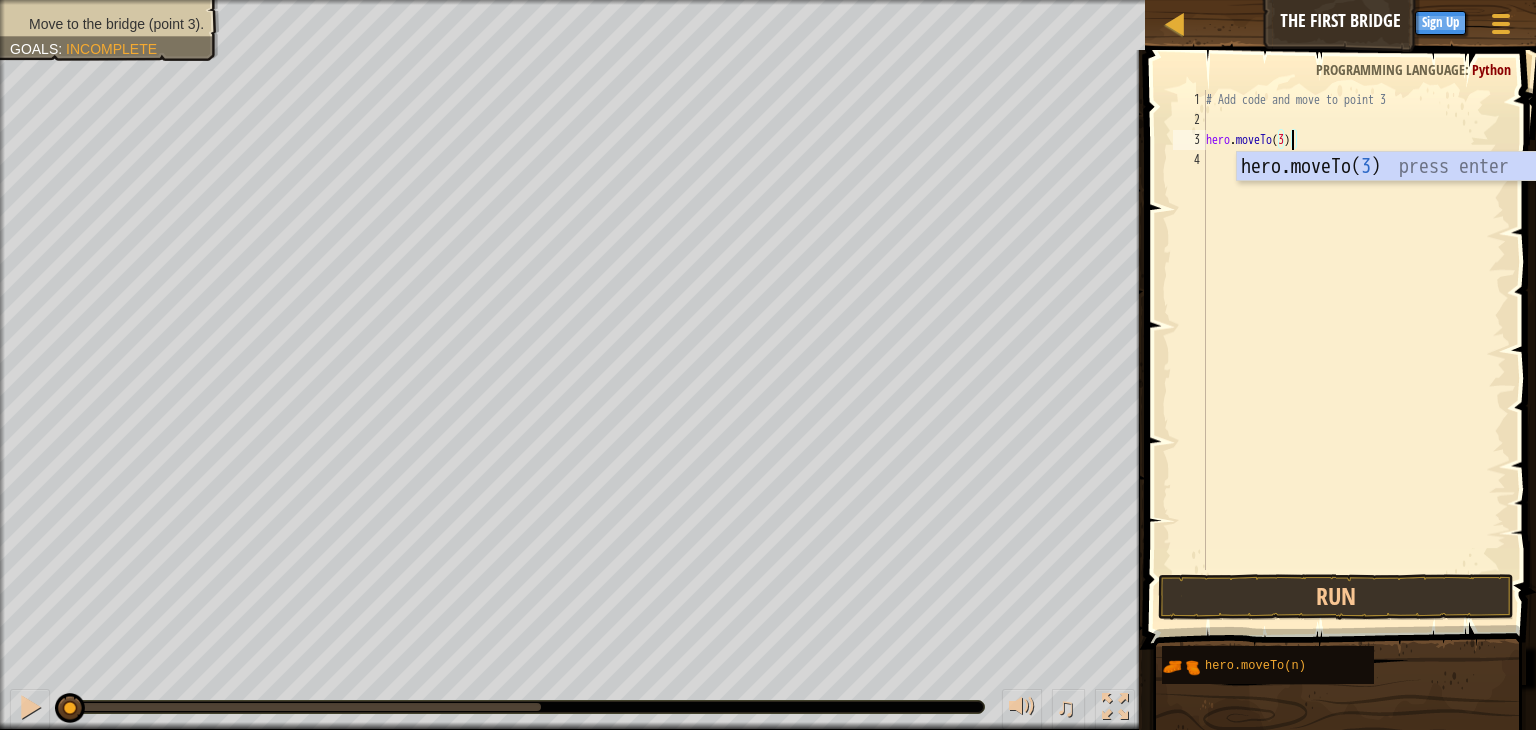 scroll, scrollTop: 9, scrollLeft: 6, axis: both 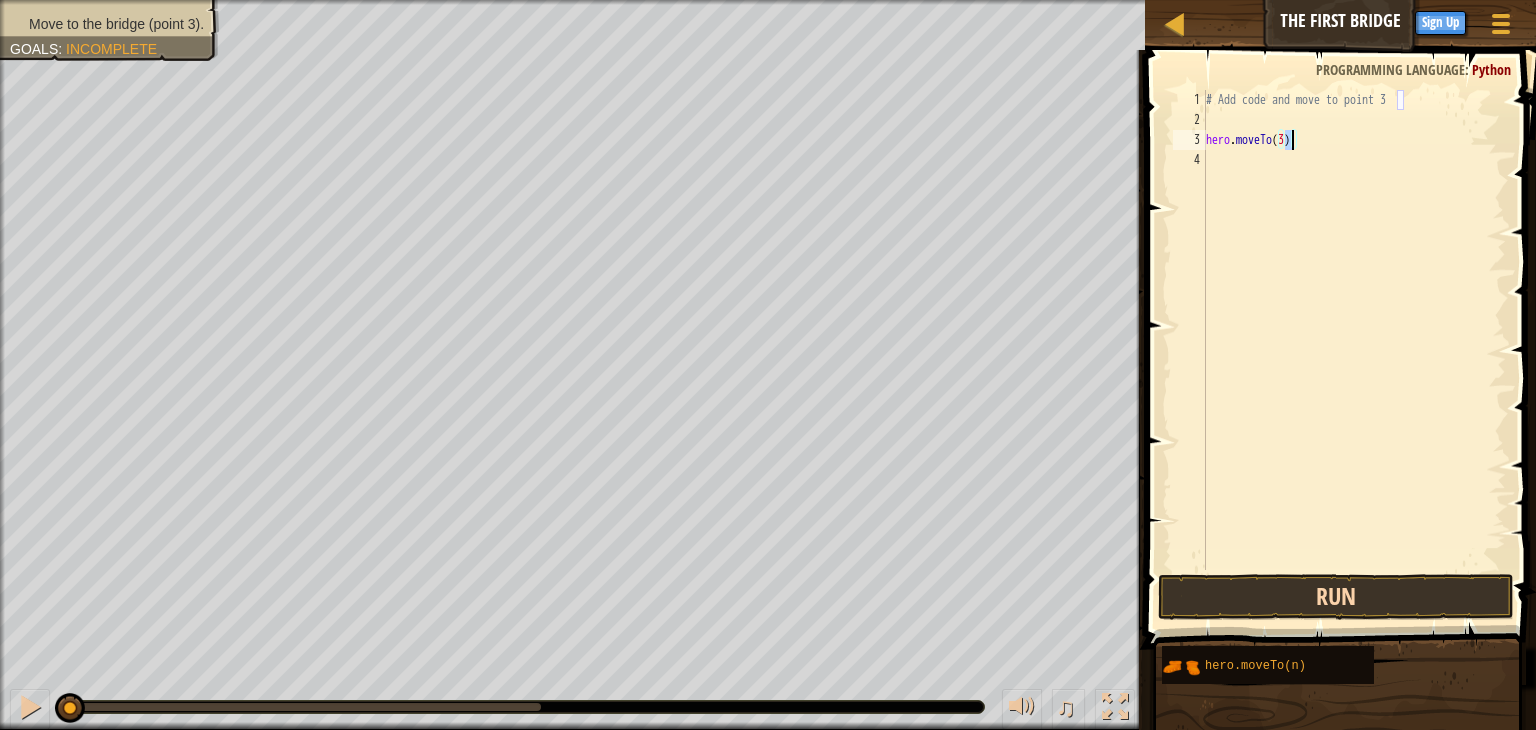 type on "hero.moveTo(3)" 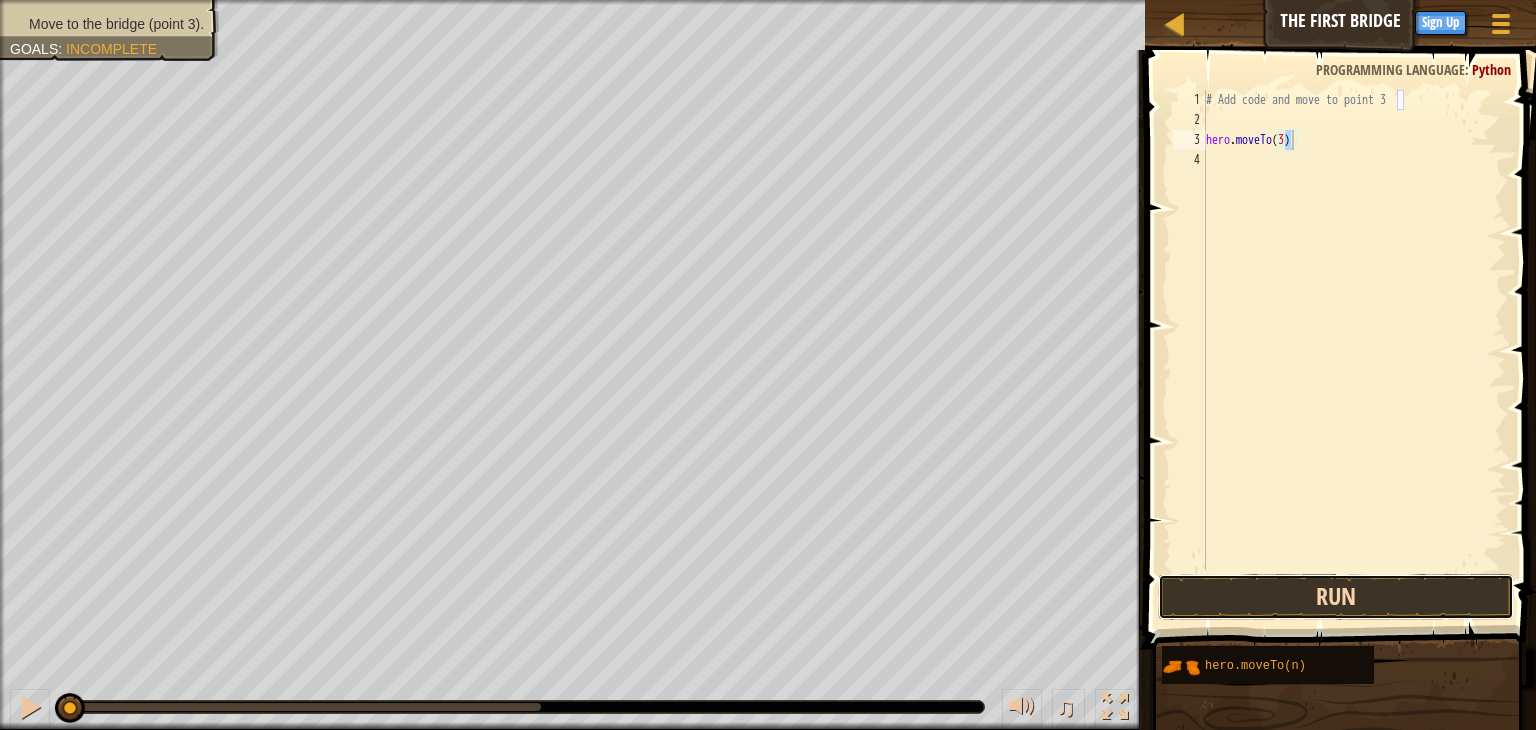 click on "Run" at bounding box center [1336, 597] 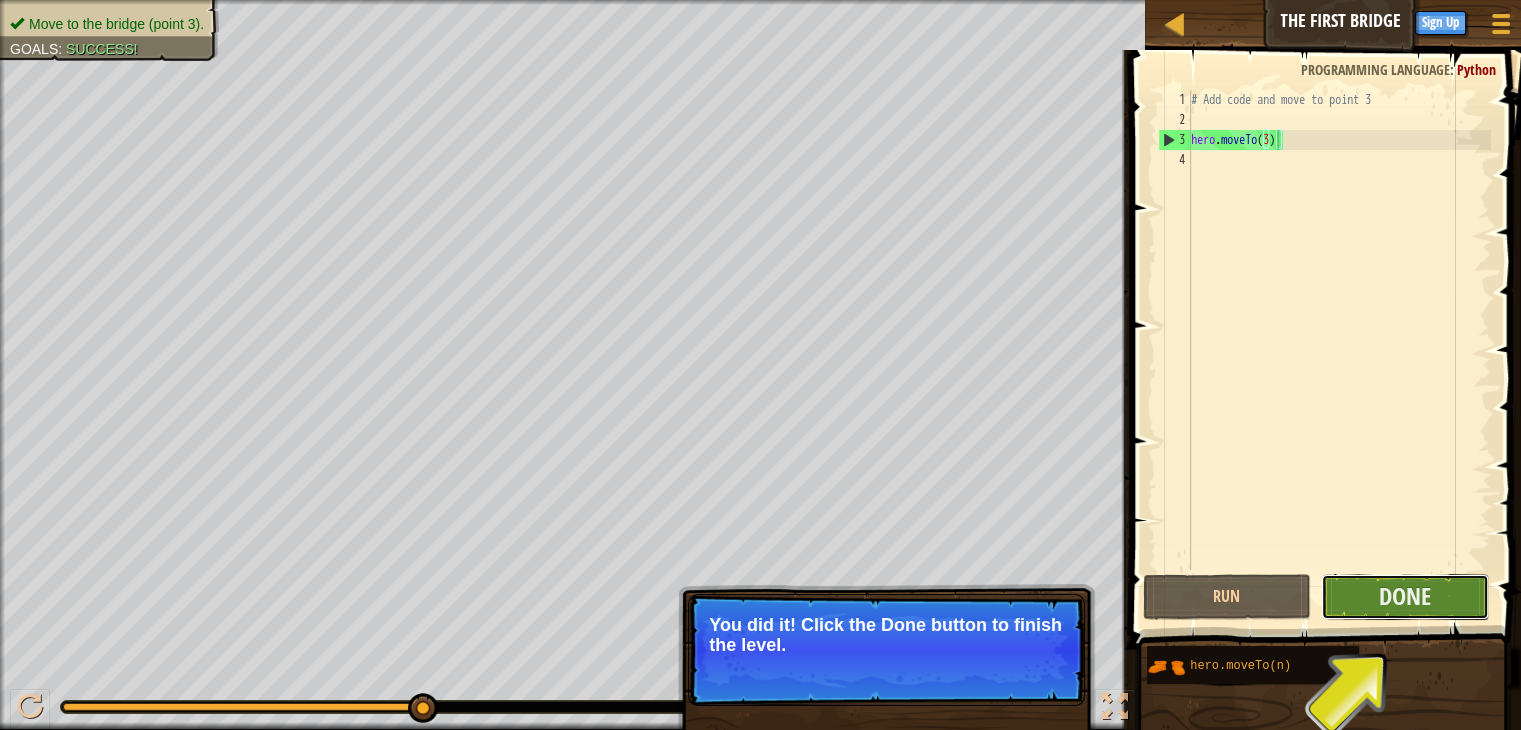 click on "Done" at bounding box center [1405, 597] 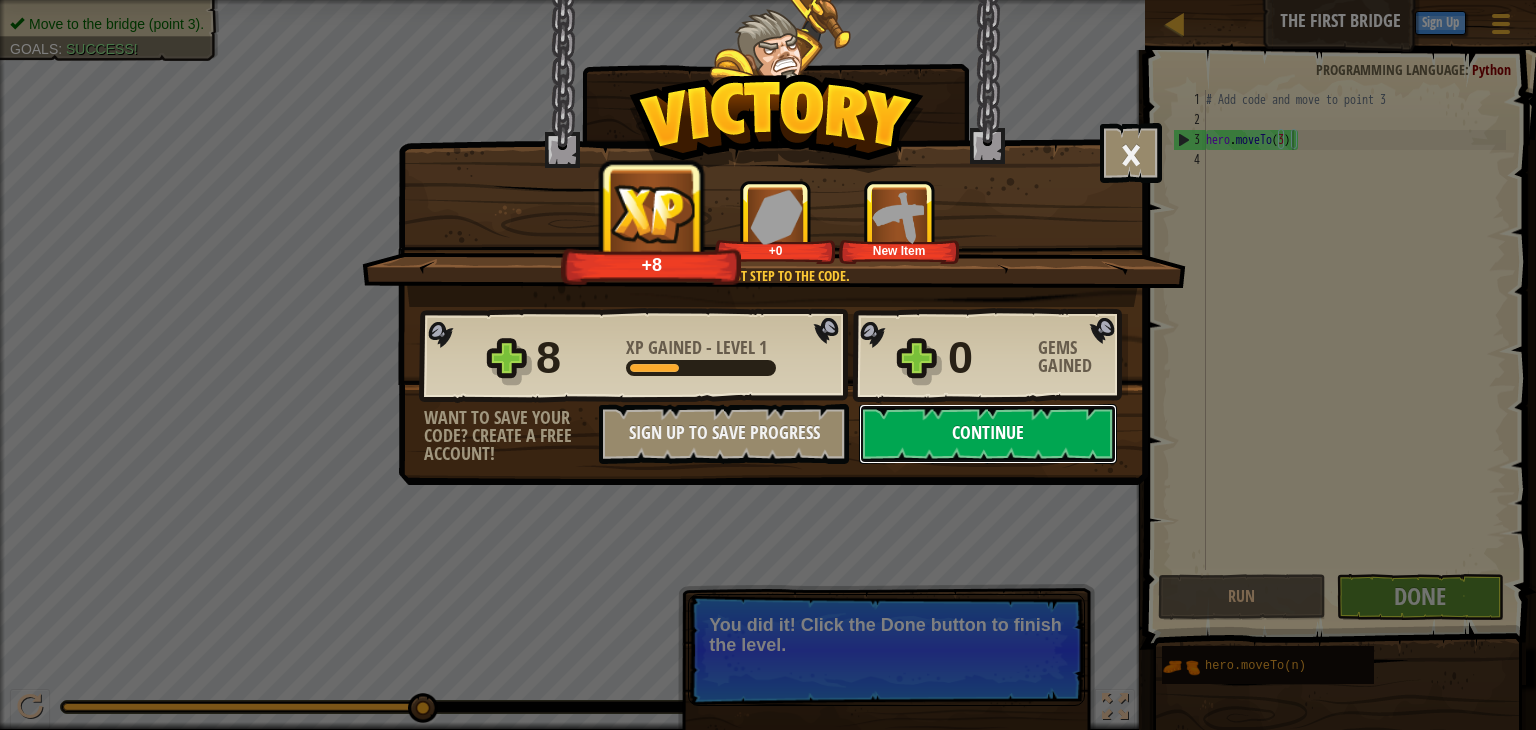 click on "Continue" at bounding box center [988, 434] 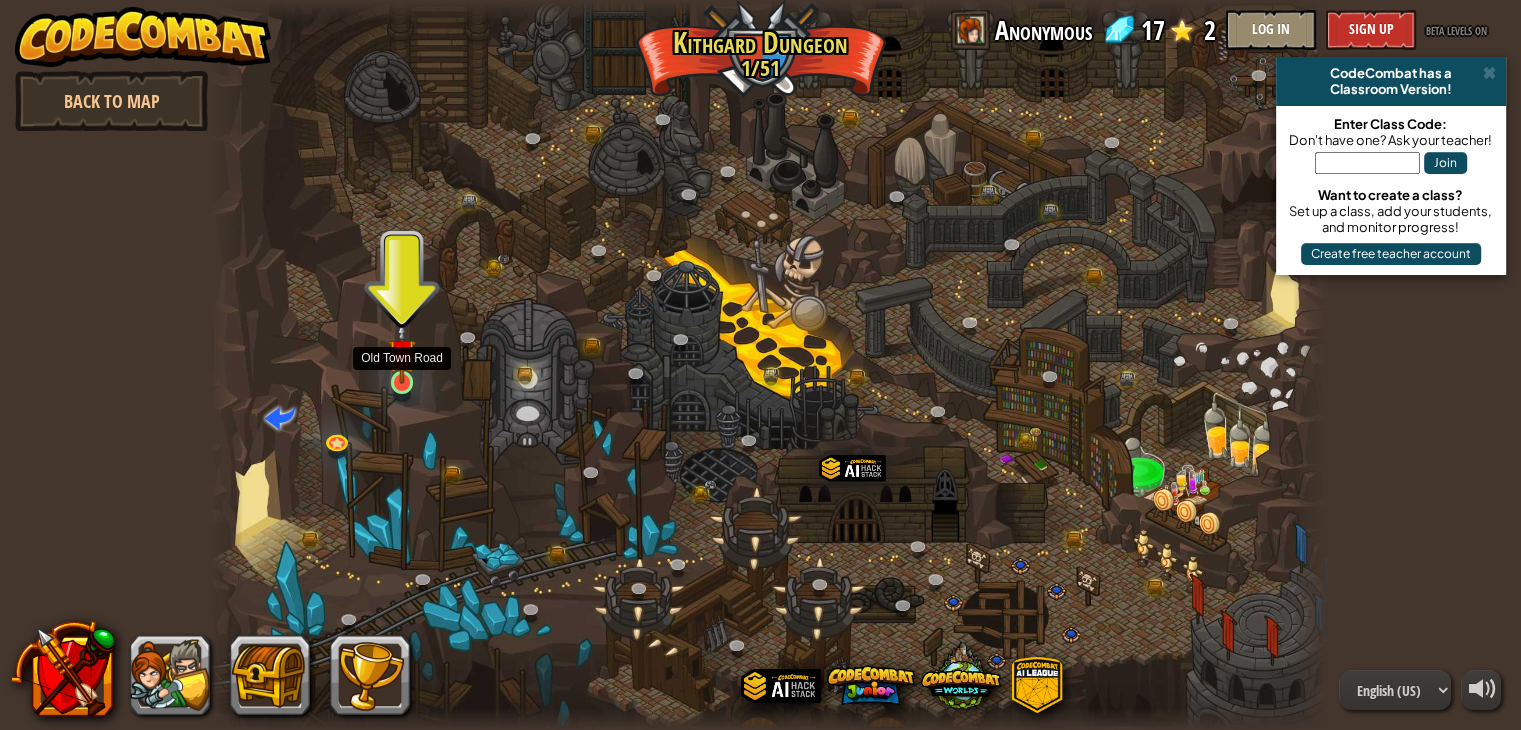 click at bounding box center (402, 353) 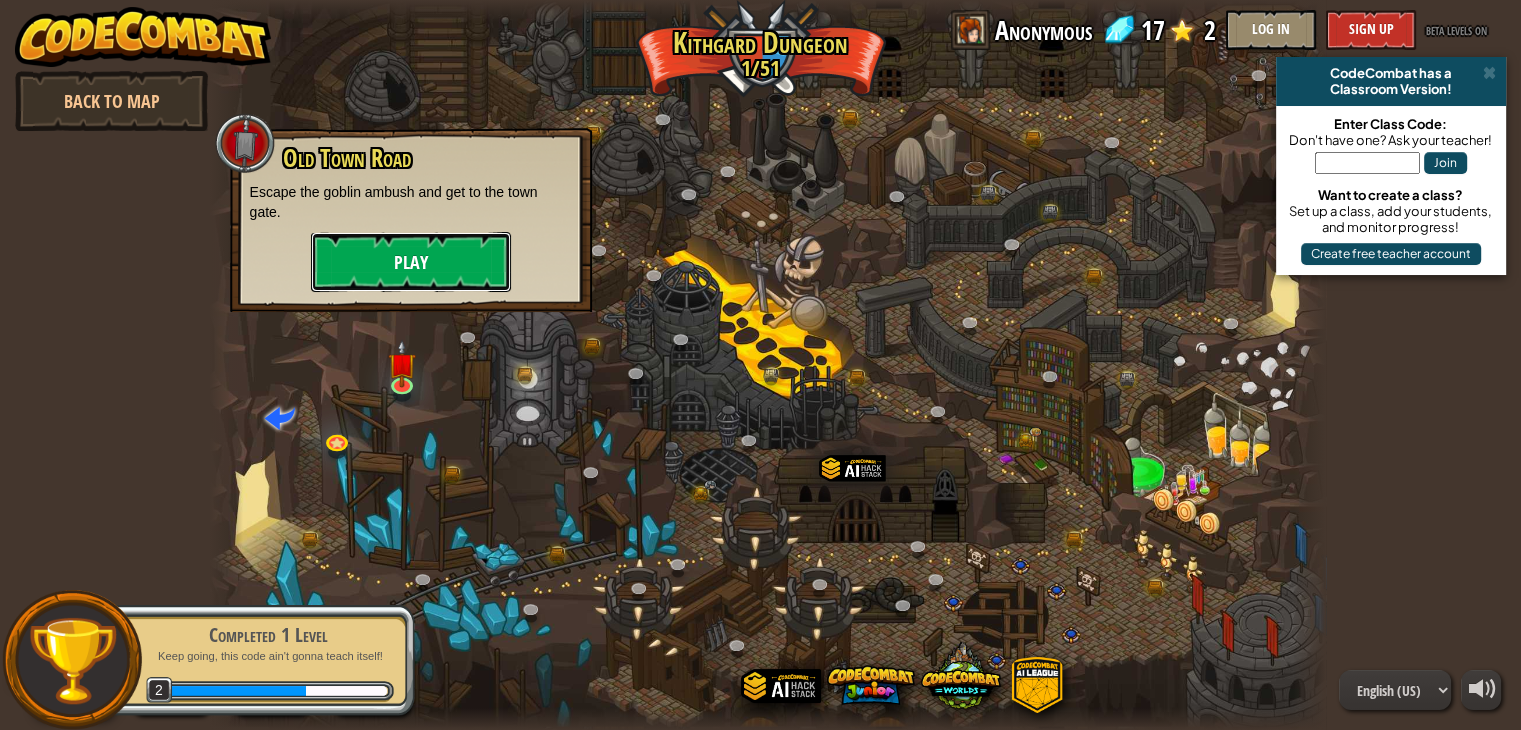 click on "Play" at bounding box center (411, 262) 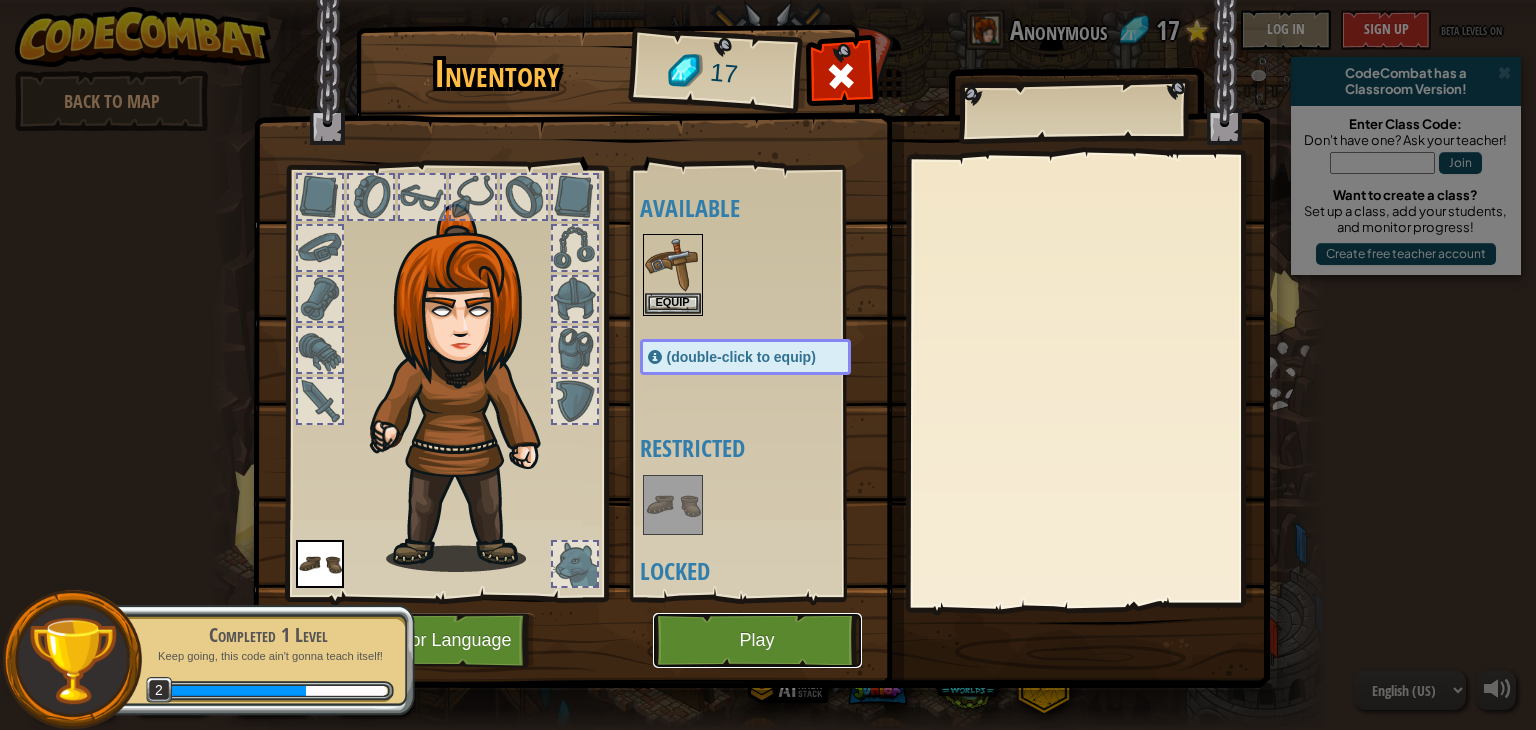 click on "Play" at bounding box center [757, 640] 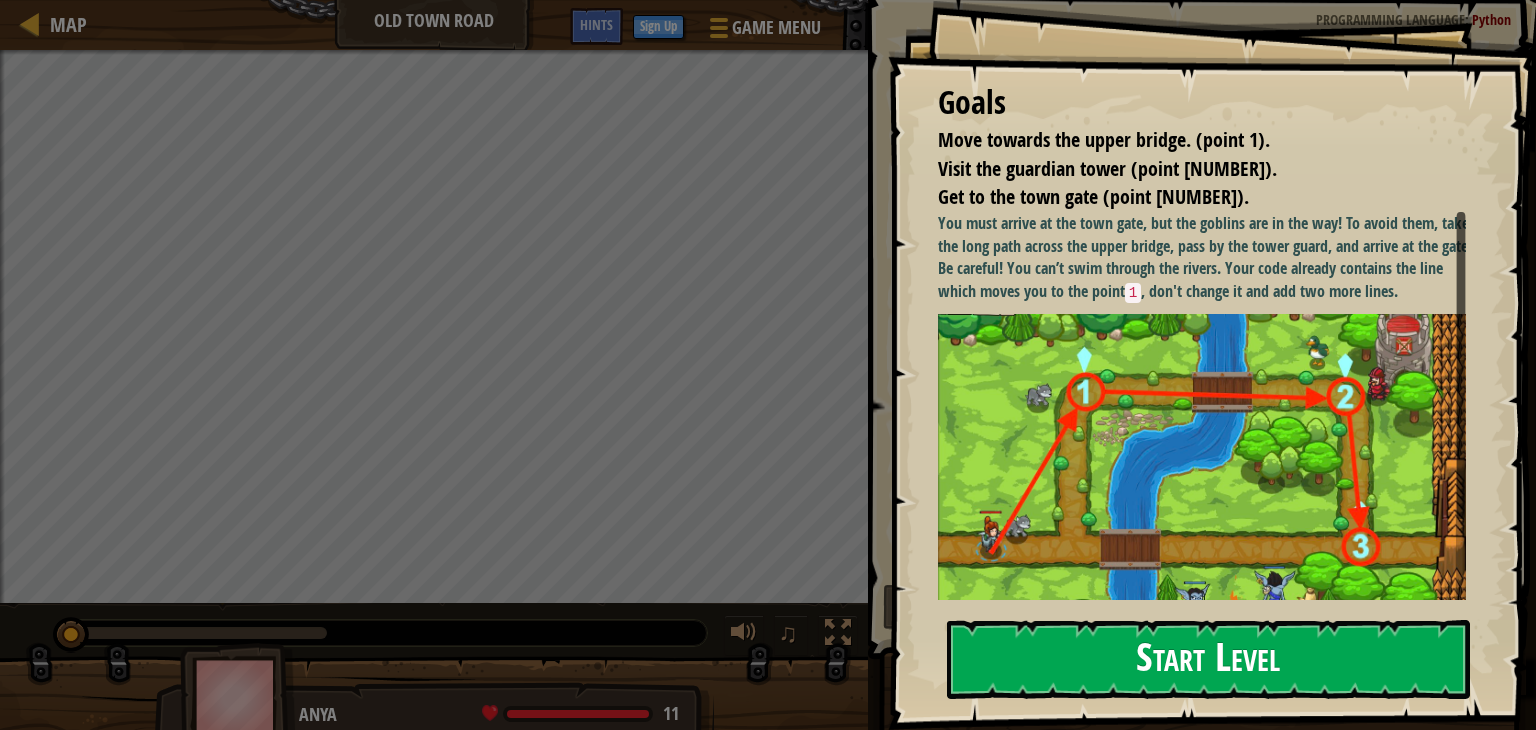 click on "Start Level" at bounding box center (1208, 659) 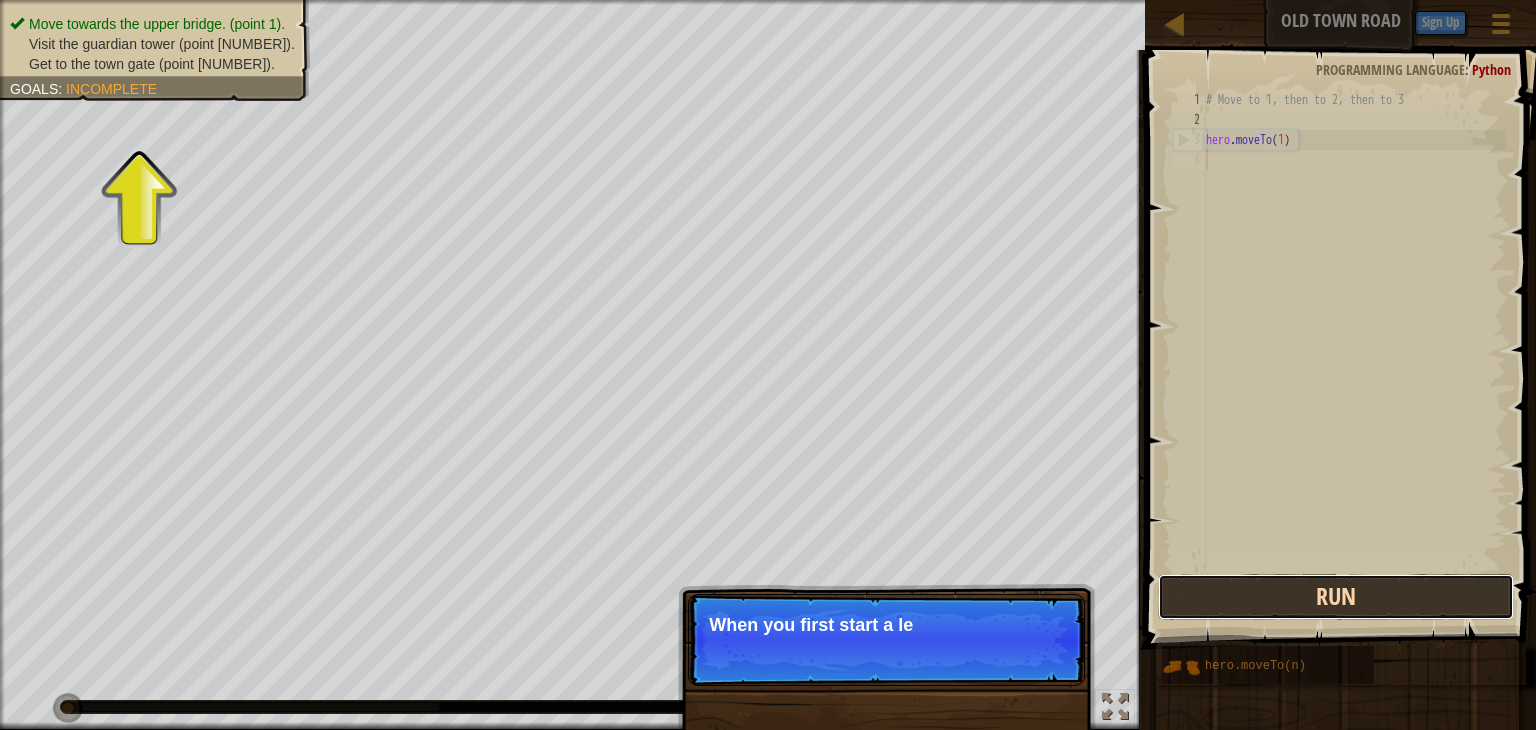 click on "Run" at bounding box center [1336, 597] 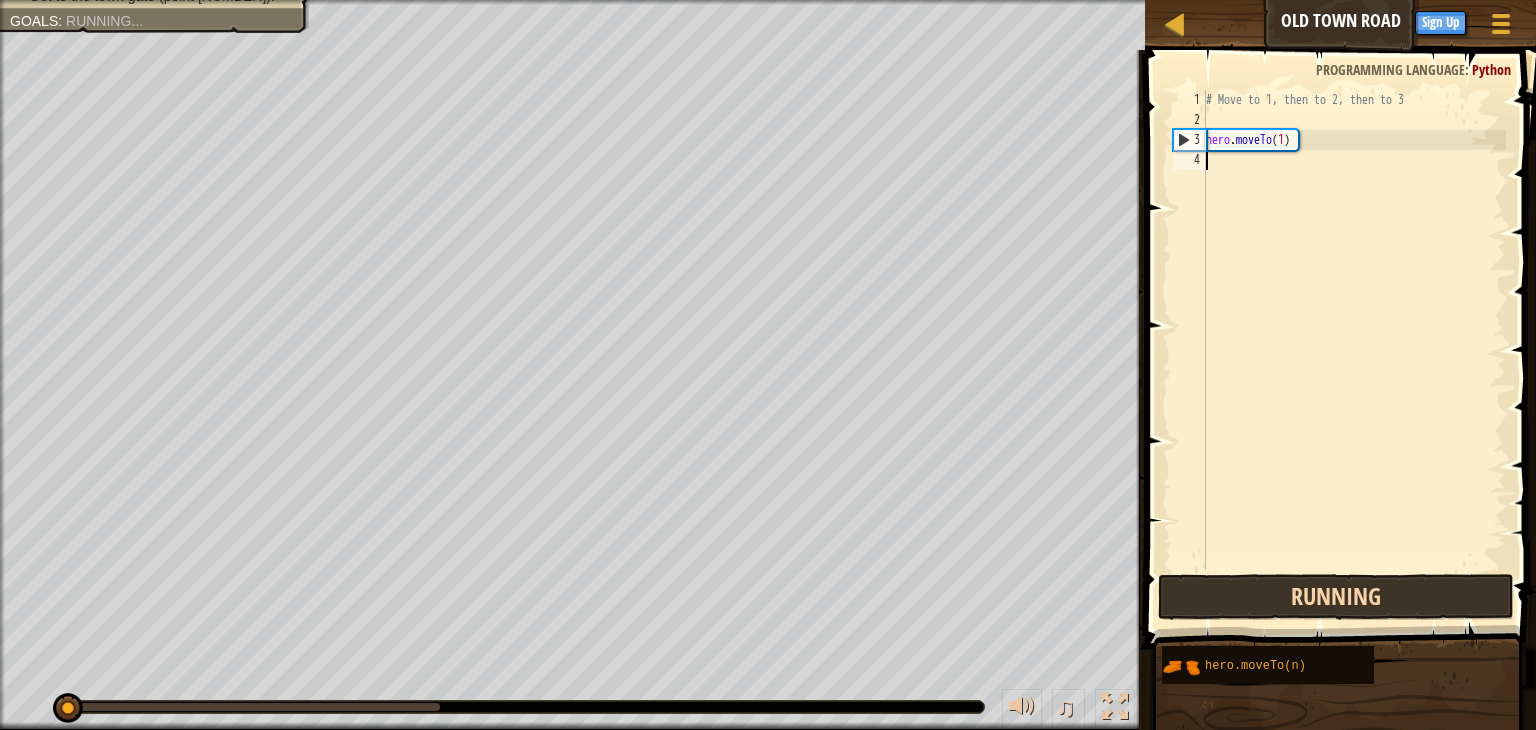 scroll, scrollTop: 9, scrollLeft: 0, axis: vertical 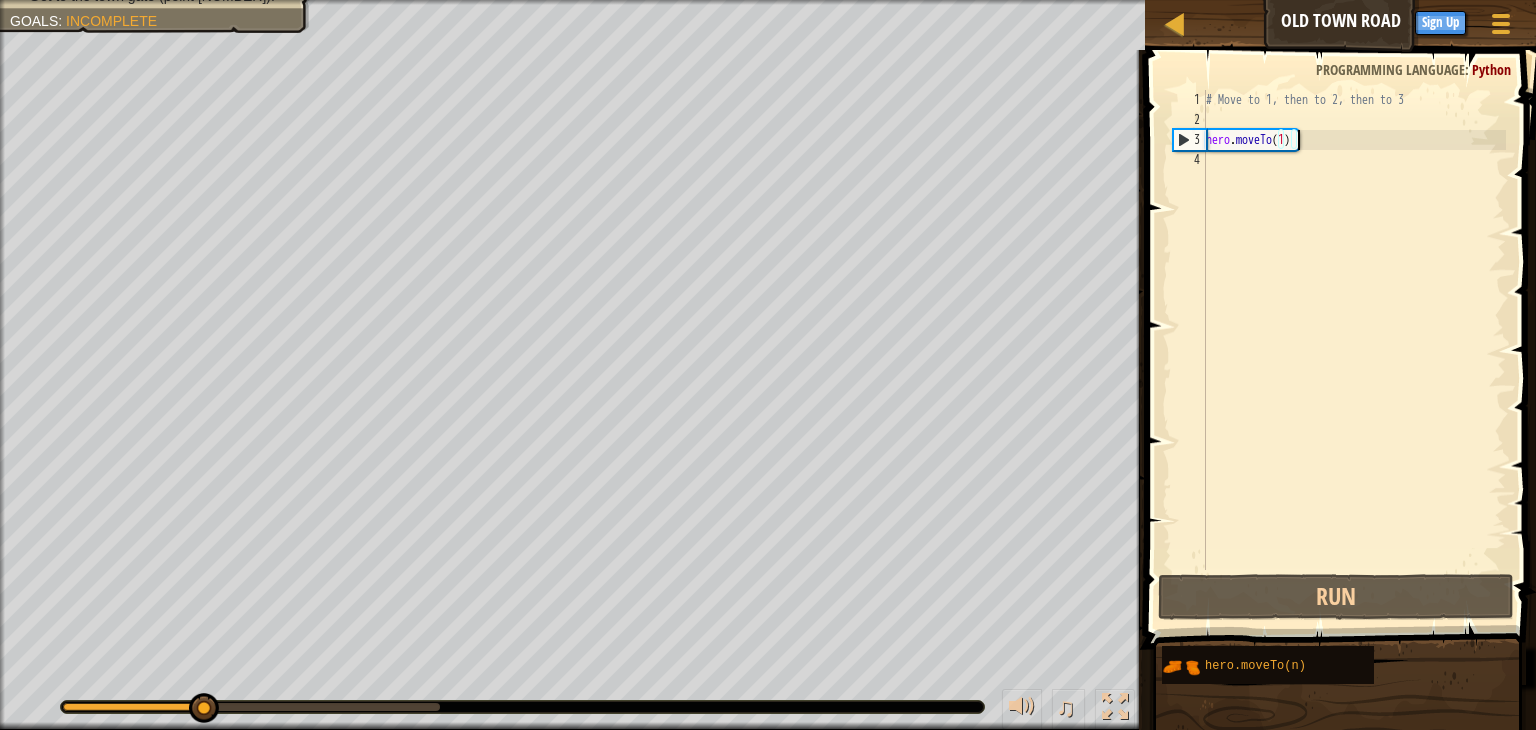 click on "# Move to 1, then to 2, then to 3 hero . moveTo ( 1 )" at bounding box center (1354, 350) 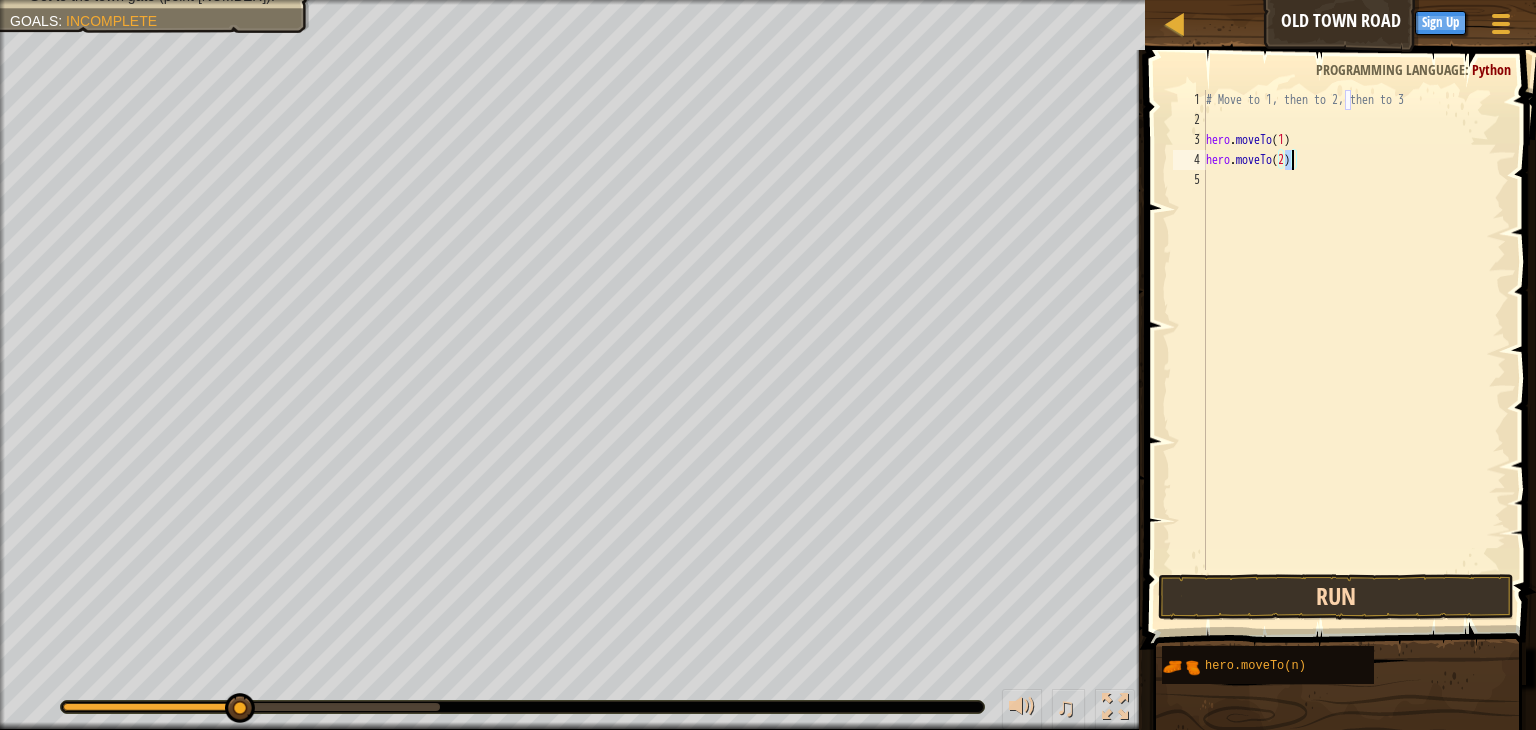 type on "hero.moveTo(2)" 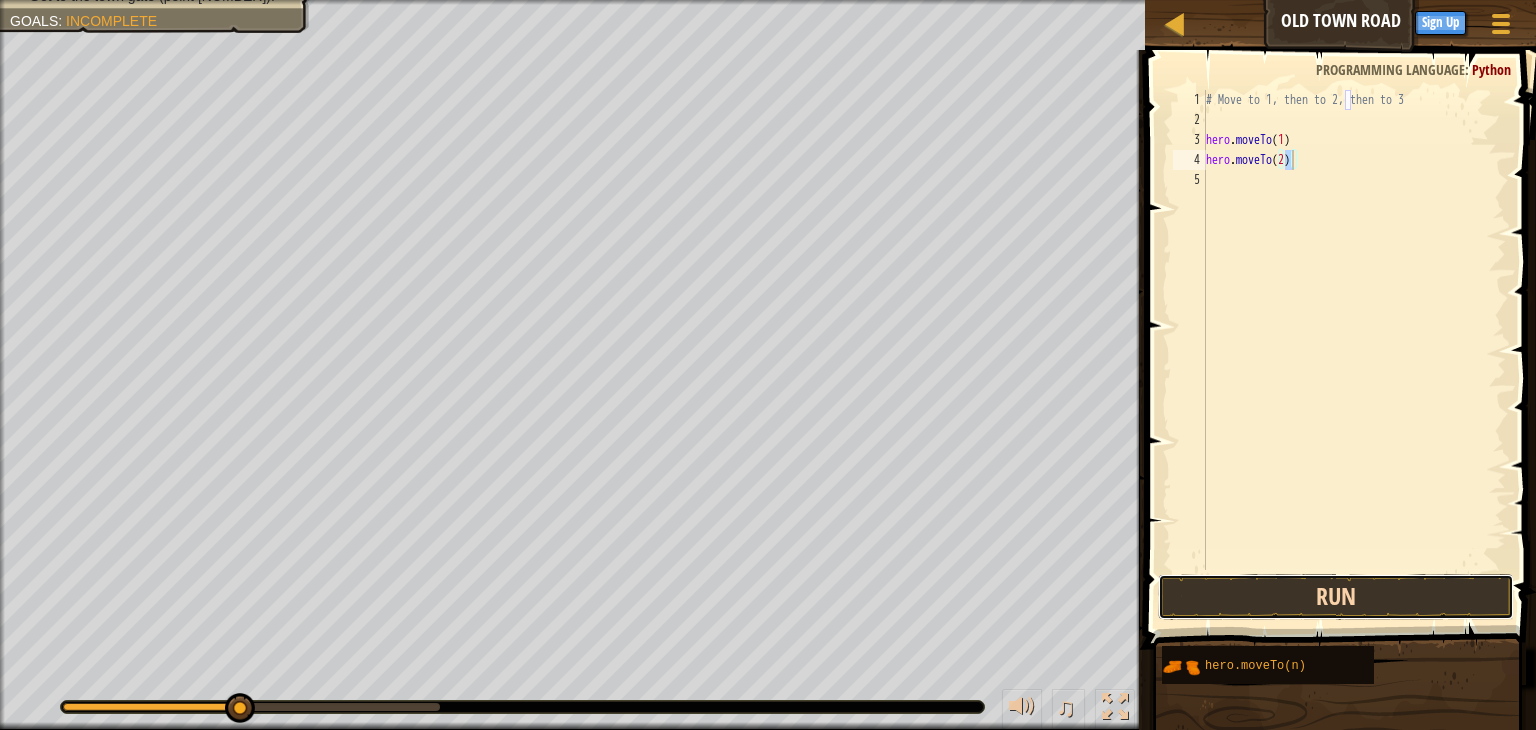 click on "Run" at bounding box center (1336, 597) 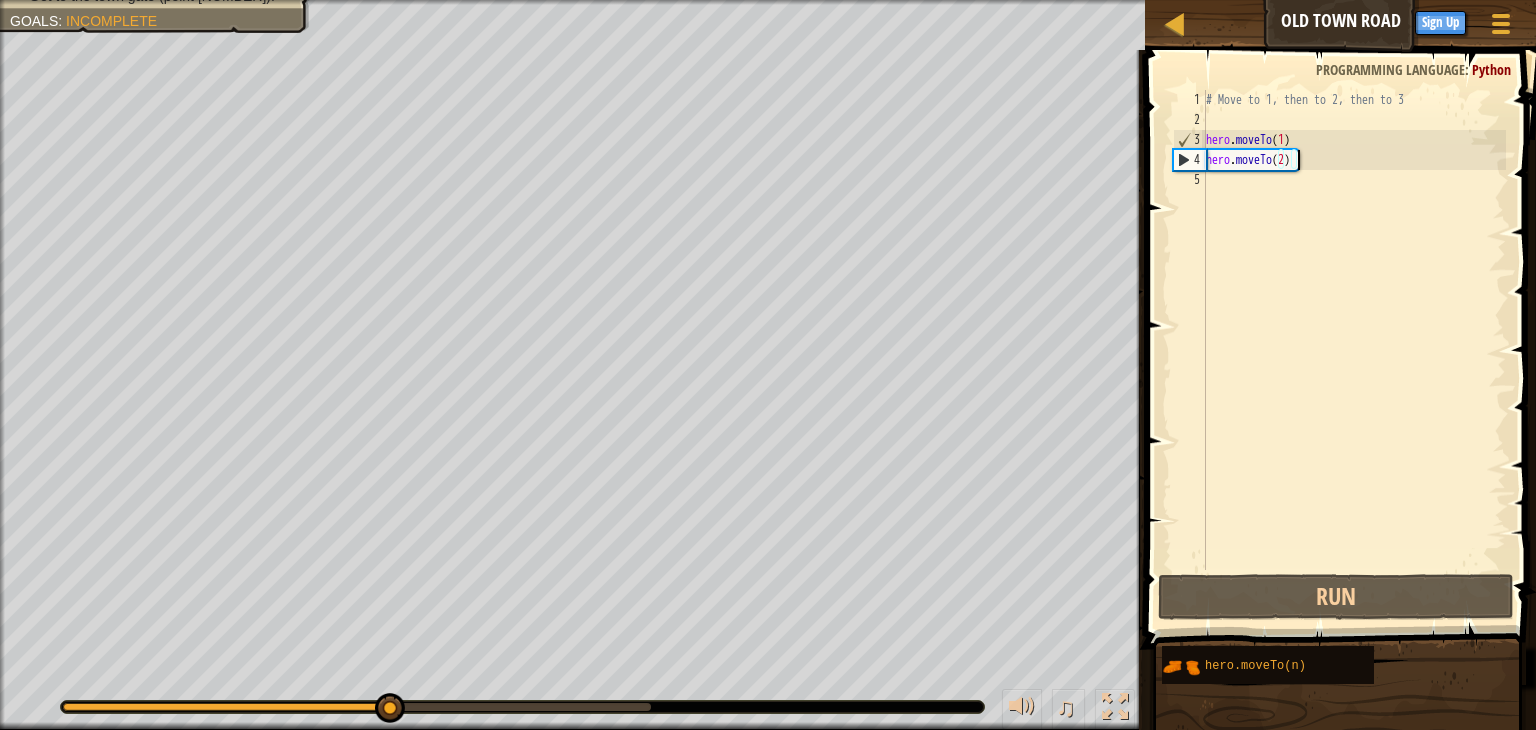 click on "# Move to 1, then to 2, then to 3 hero . moveTo ( 1 ) hero . moveTo ( 2 )" at bounding box center [1354, 350] 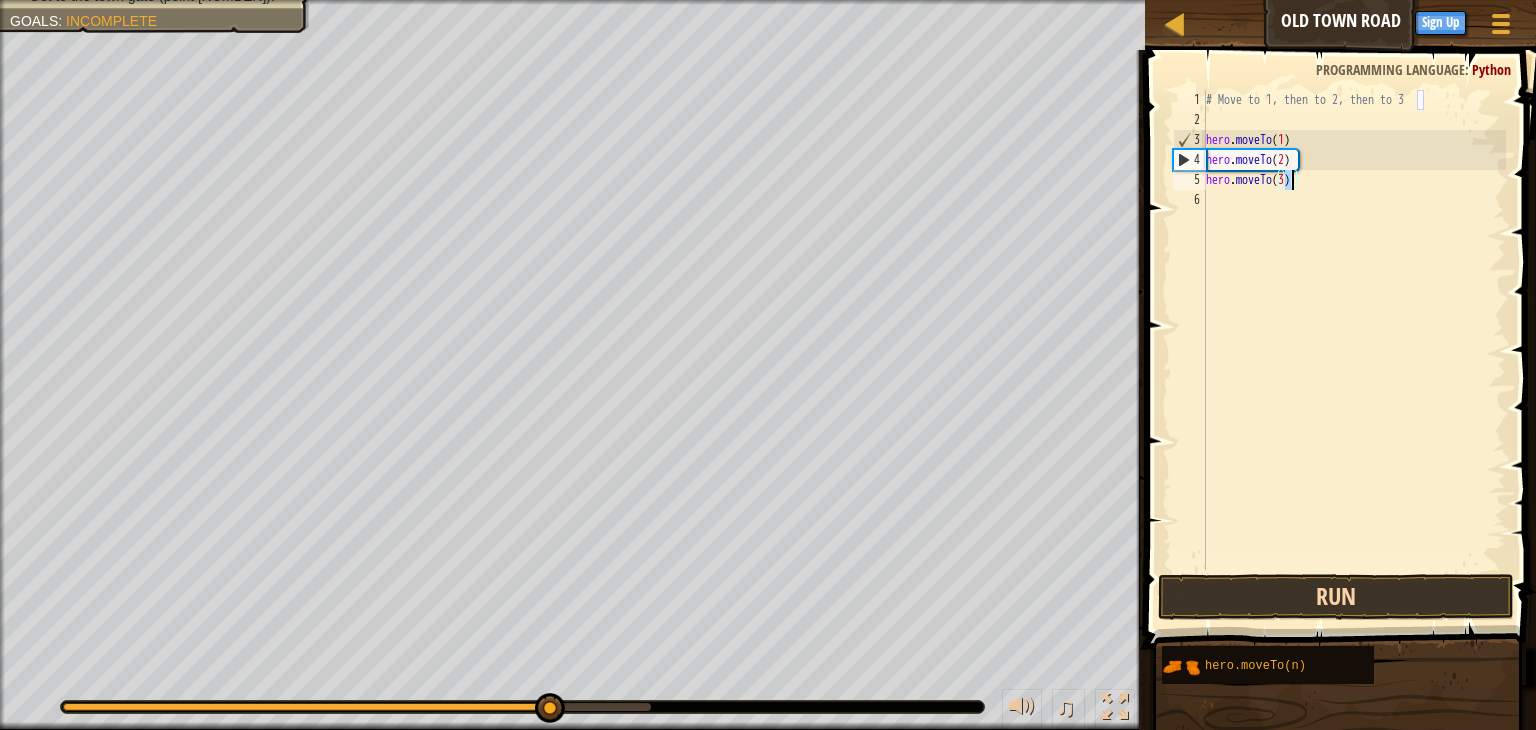 type on "hero.moveTo(3)" 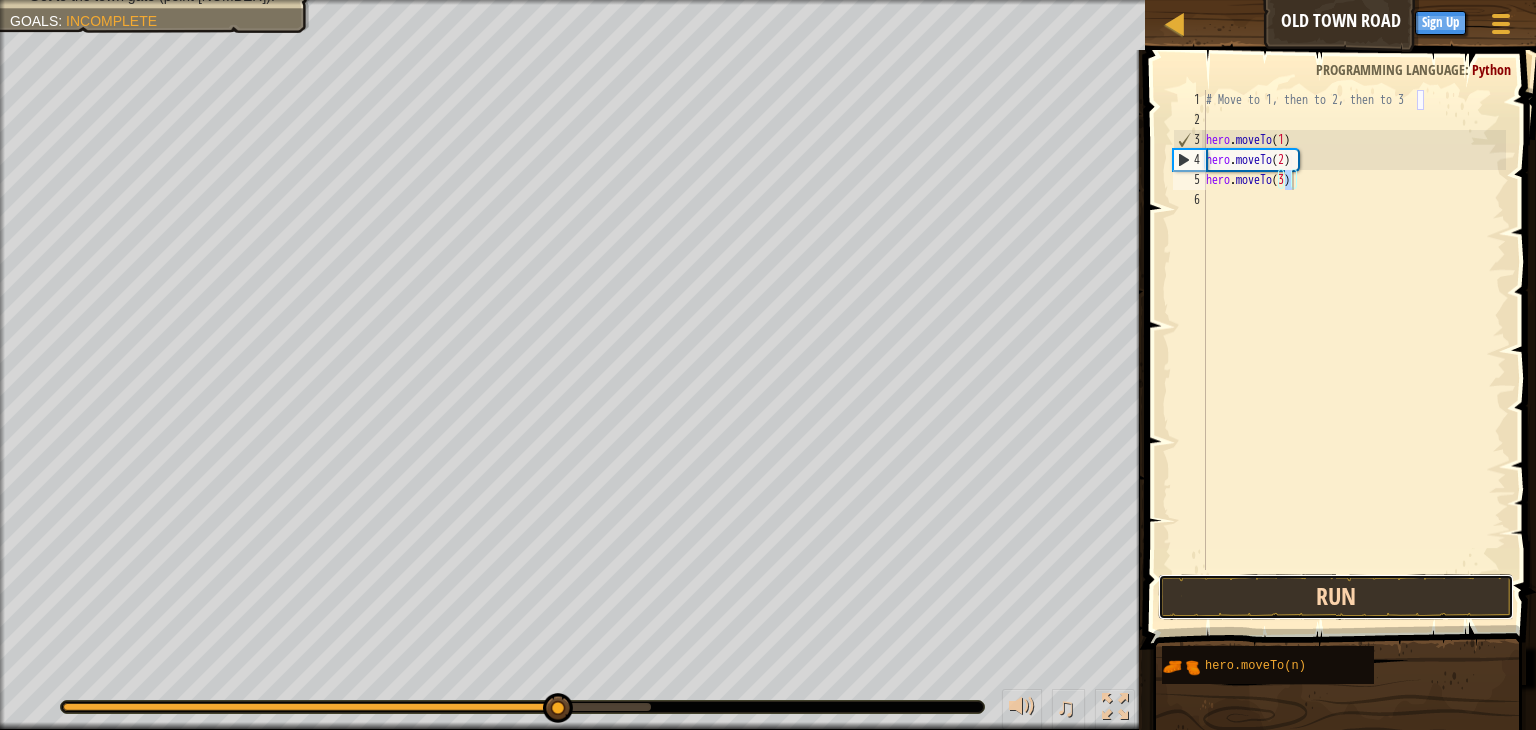 click on "Run" at bounding box center [1336, 597] 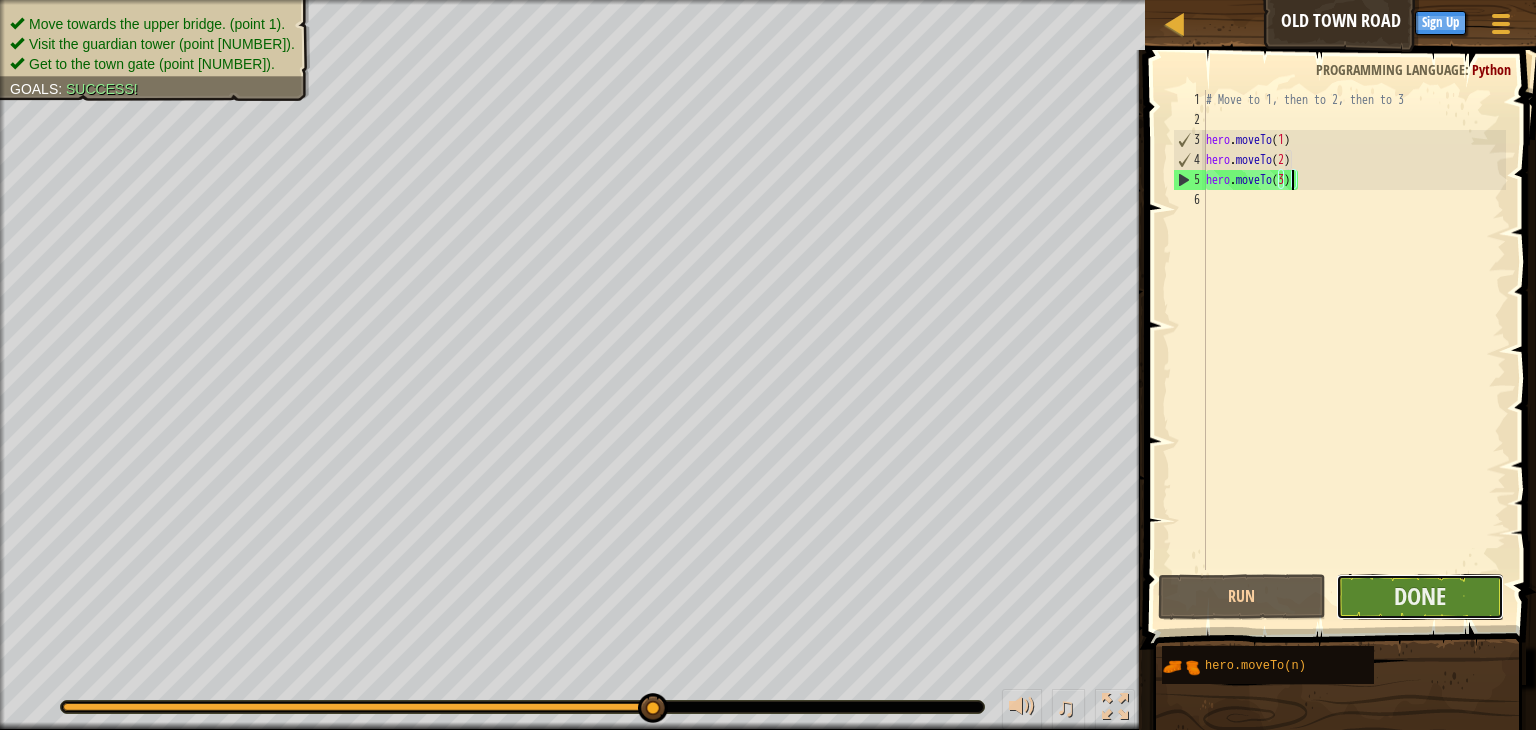 click on "Done" at bounding box center [1420, 597] 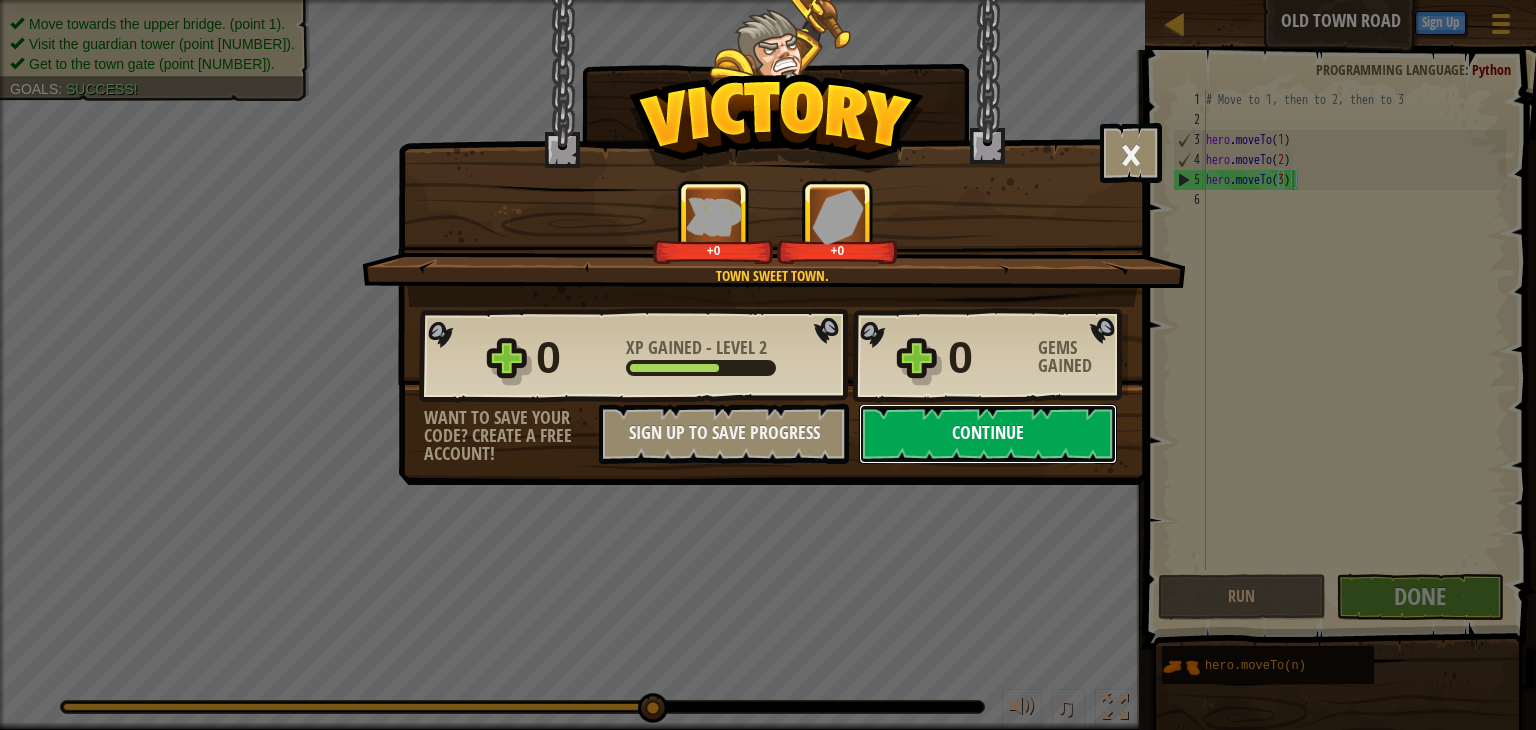 click on "Continue" at bounding box center (988, 434) 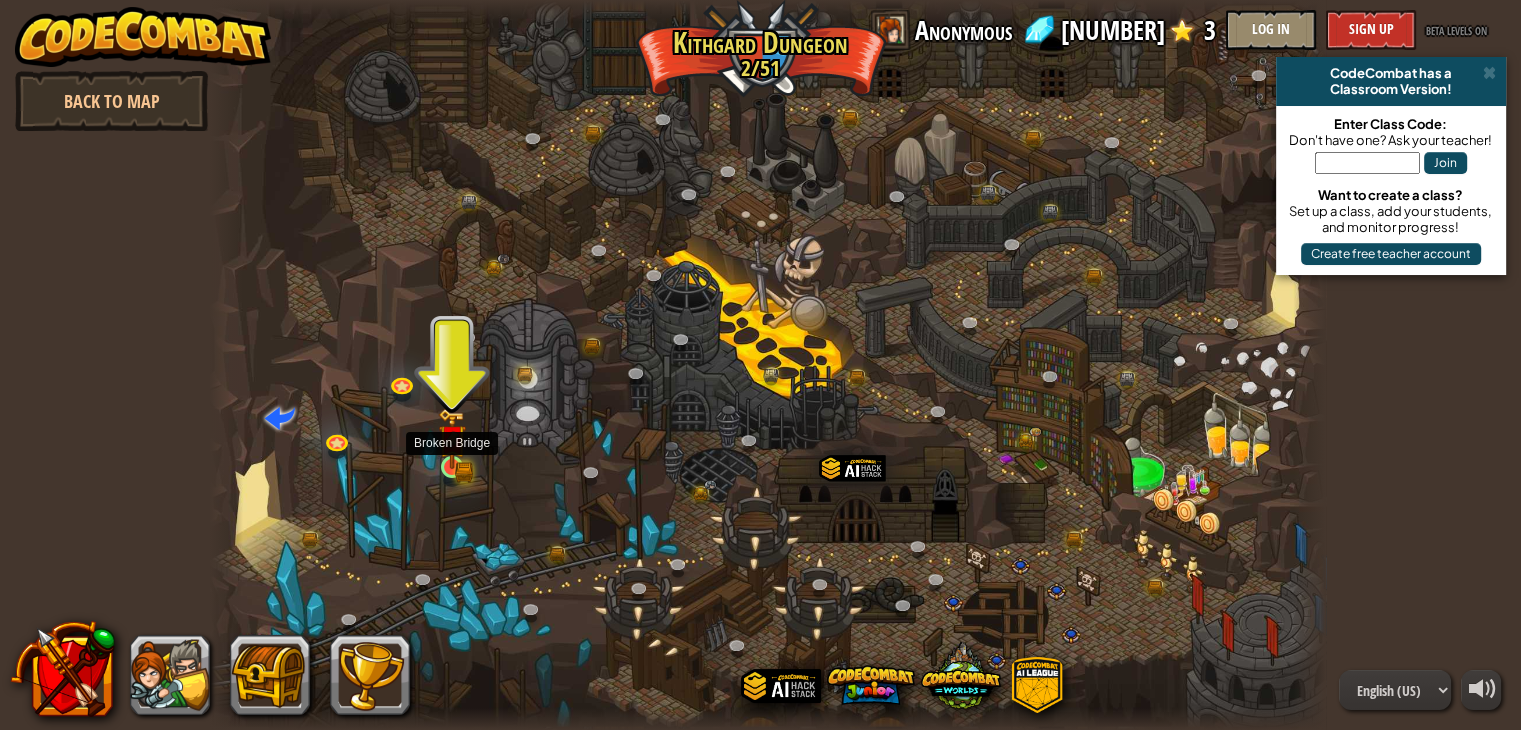 click at bounding box center (452, 439) 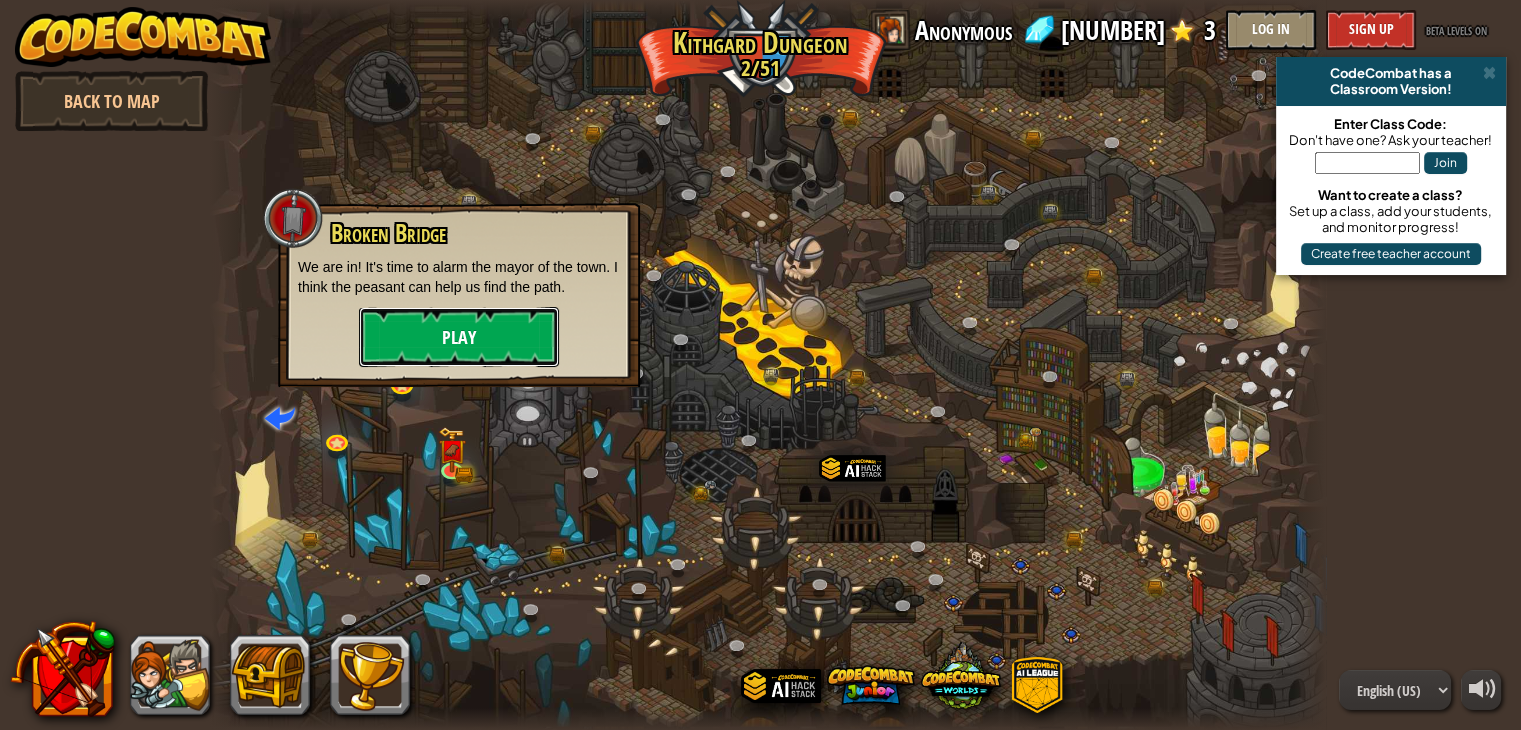 click on "Play" at bounding box center [459, 337] 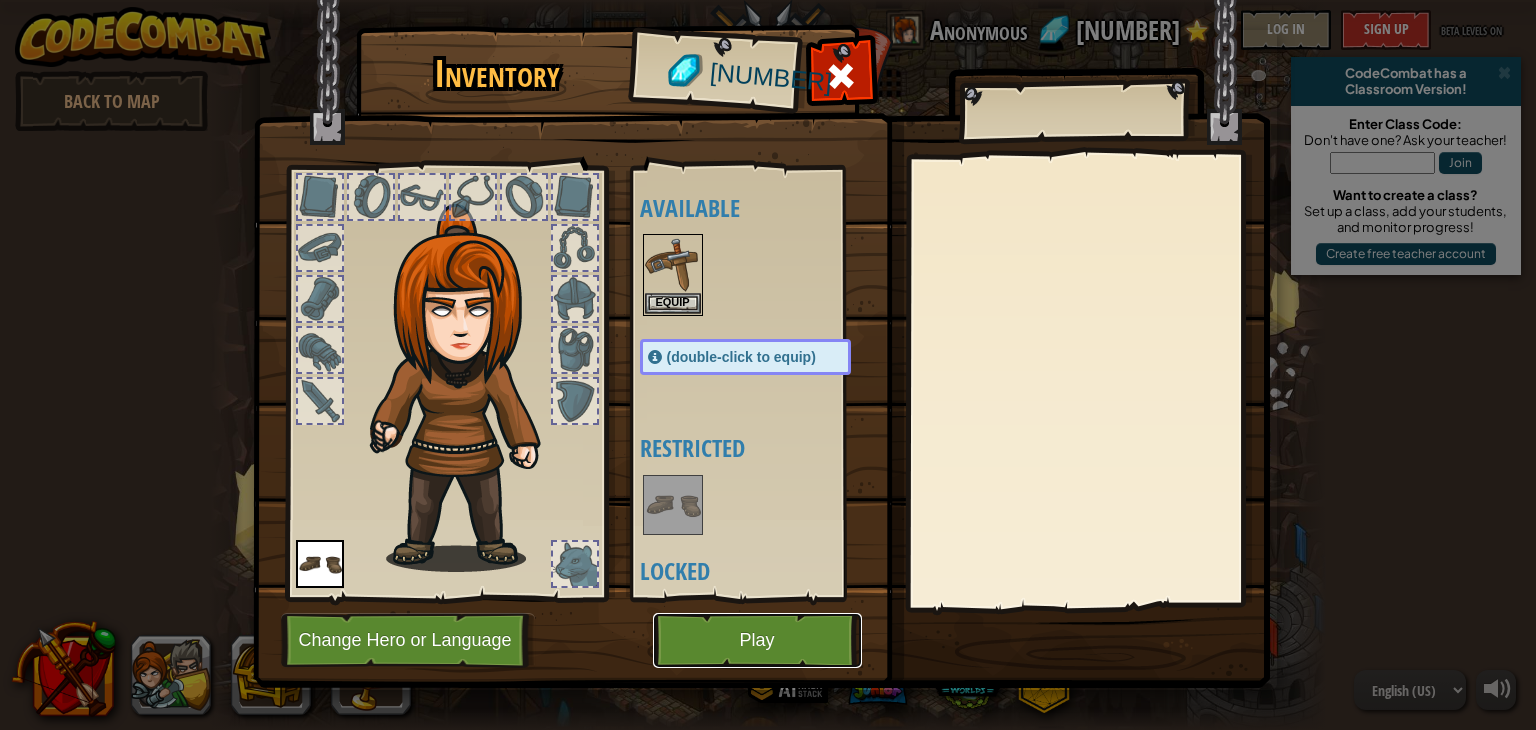click on "Play" at bounding box center (757, 640) 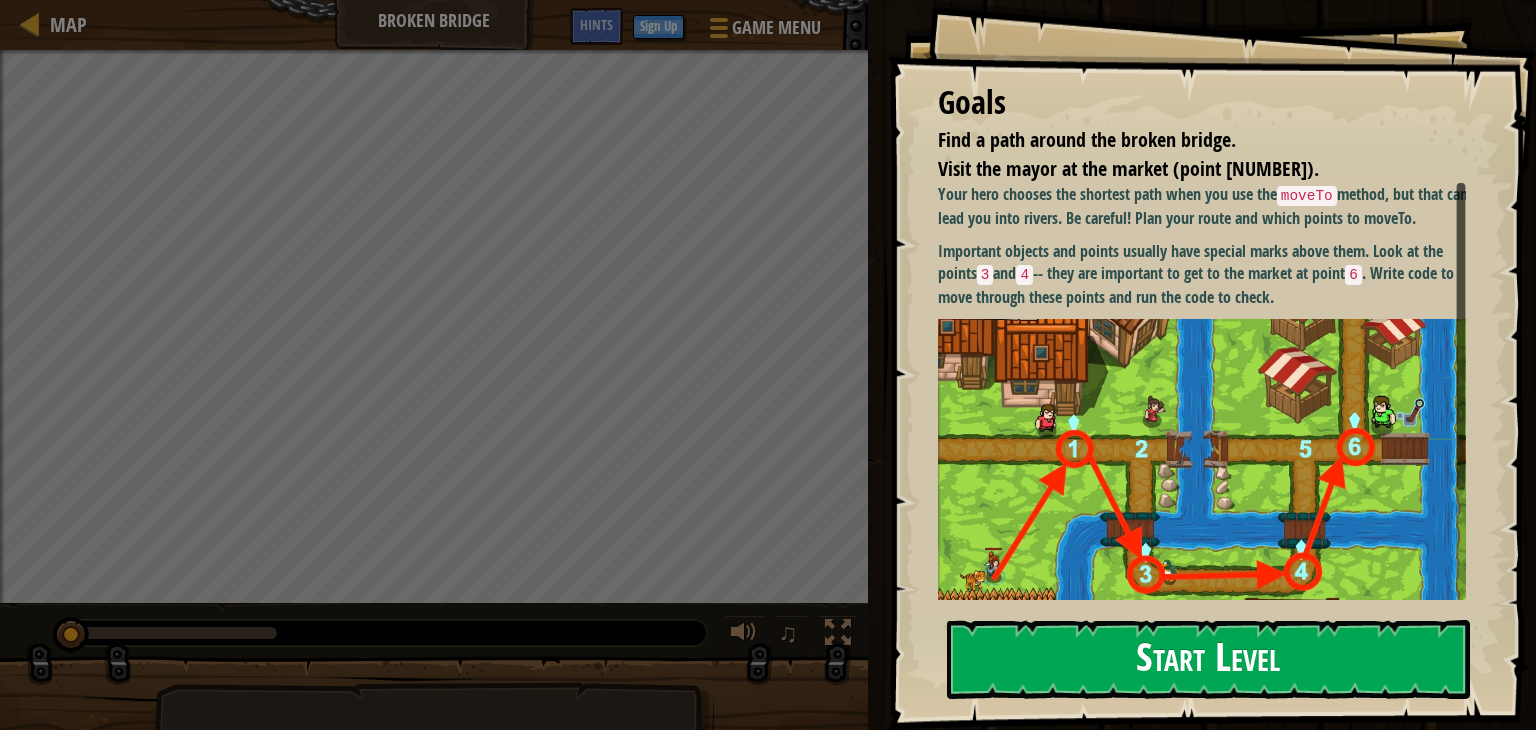 click on "Start Level" at bounding box center (1208, 659) 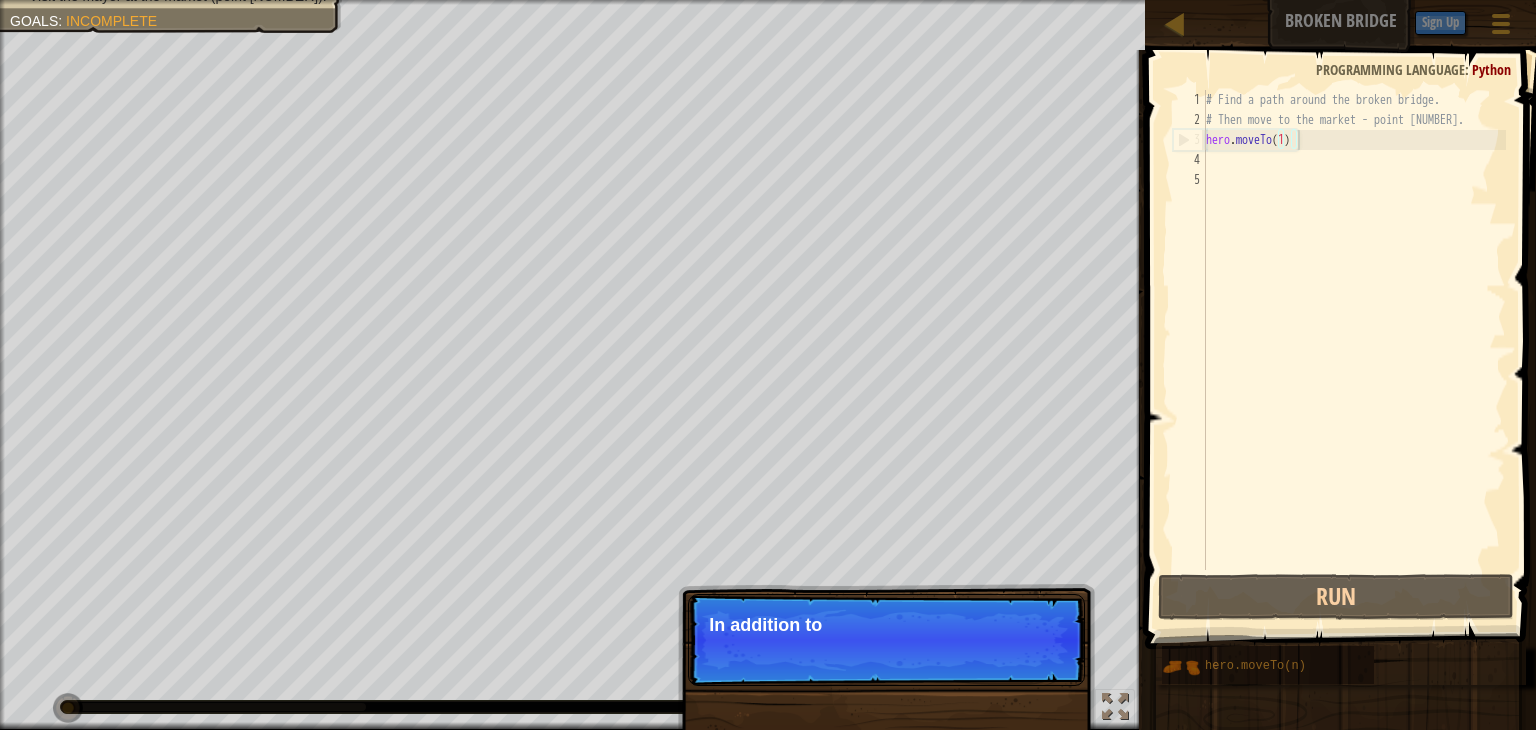 click on "# Find a path around the broken bridge. # Then move to the market - point 6. hero . moveTo ( [NUMBER] )" at bounding box center [1354, 350] 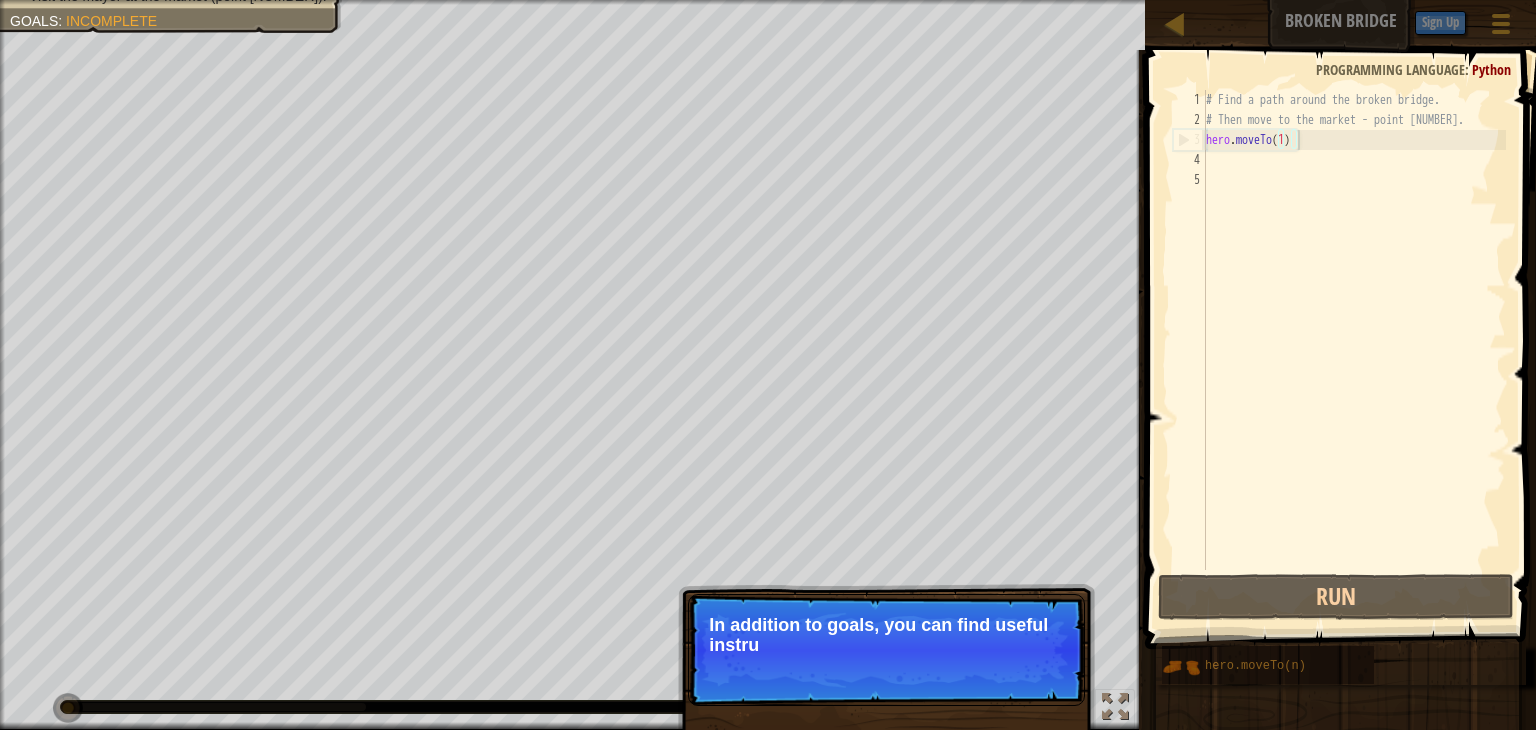 click on "# Find a path around the broken bridge. # Then move to the market - point 6. hero . moveTo ( [NUMBER] )" at bounding box center (1354, 350) 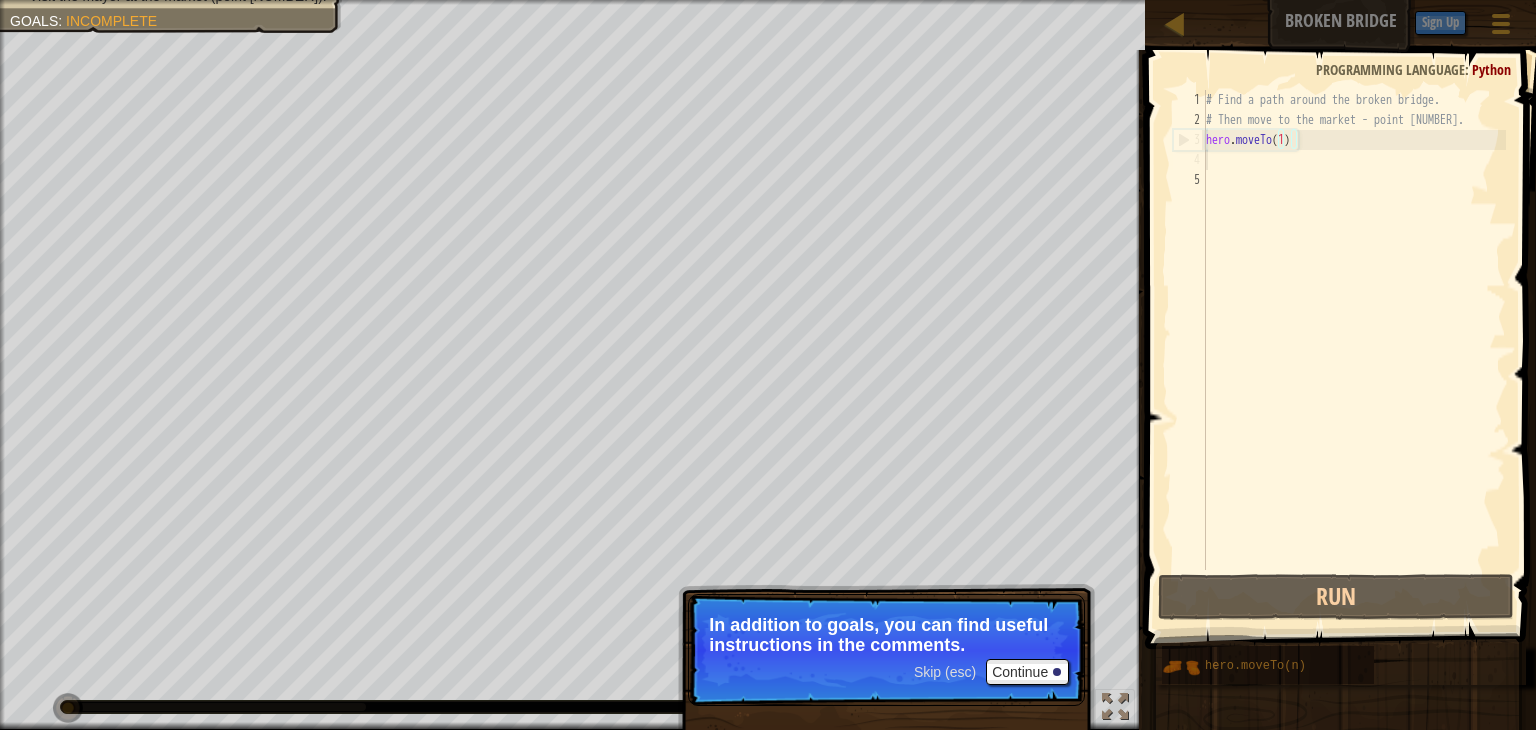 click on "# Find a path around the broken bridge. # Then move to the market - point 6. hero . moveTo ( [NUMBER] )" at bounding box center (1354, 350) 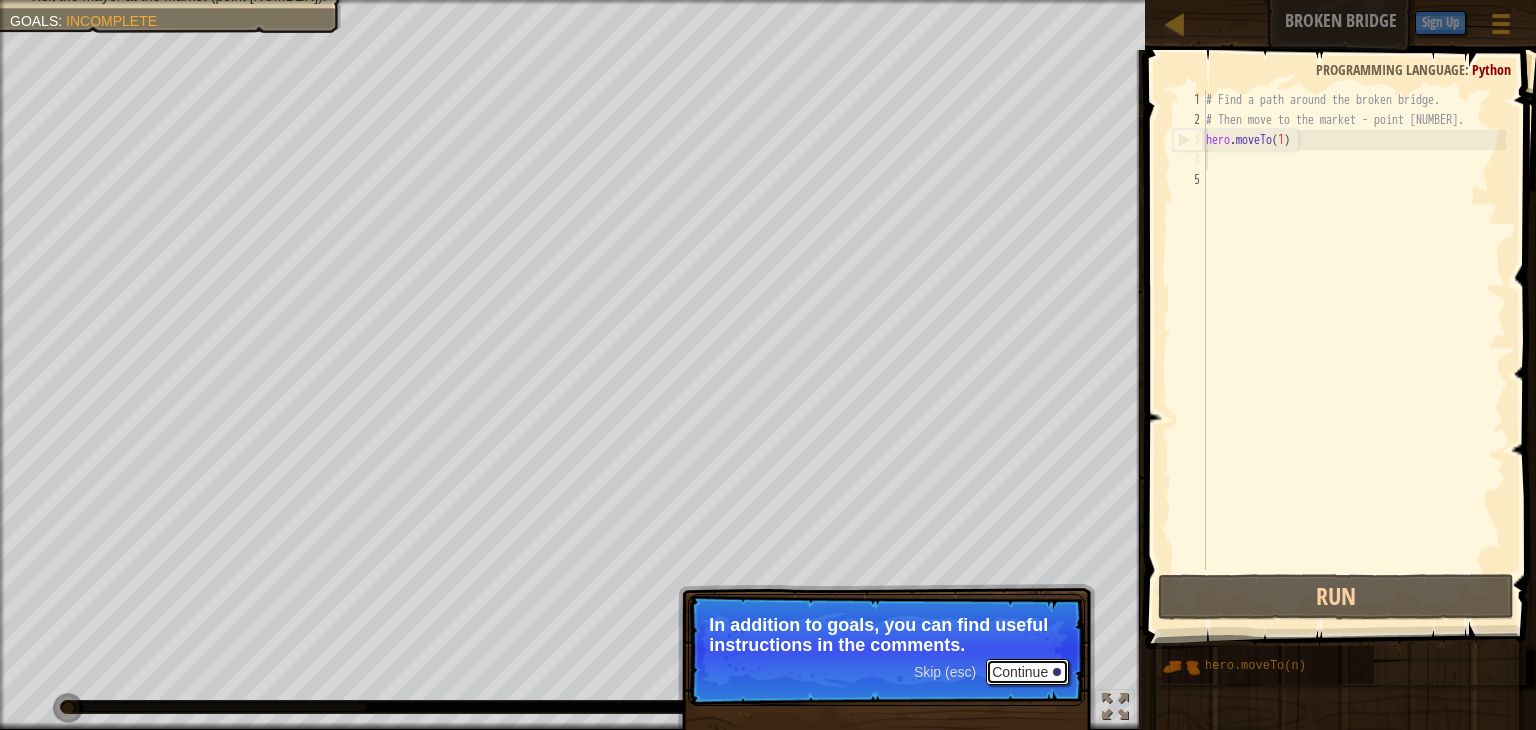 click on "Continue" at bounding box center (1027, 672) 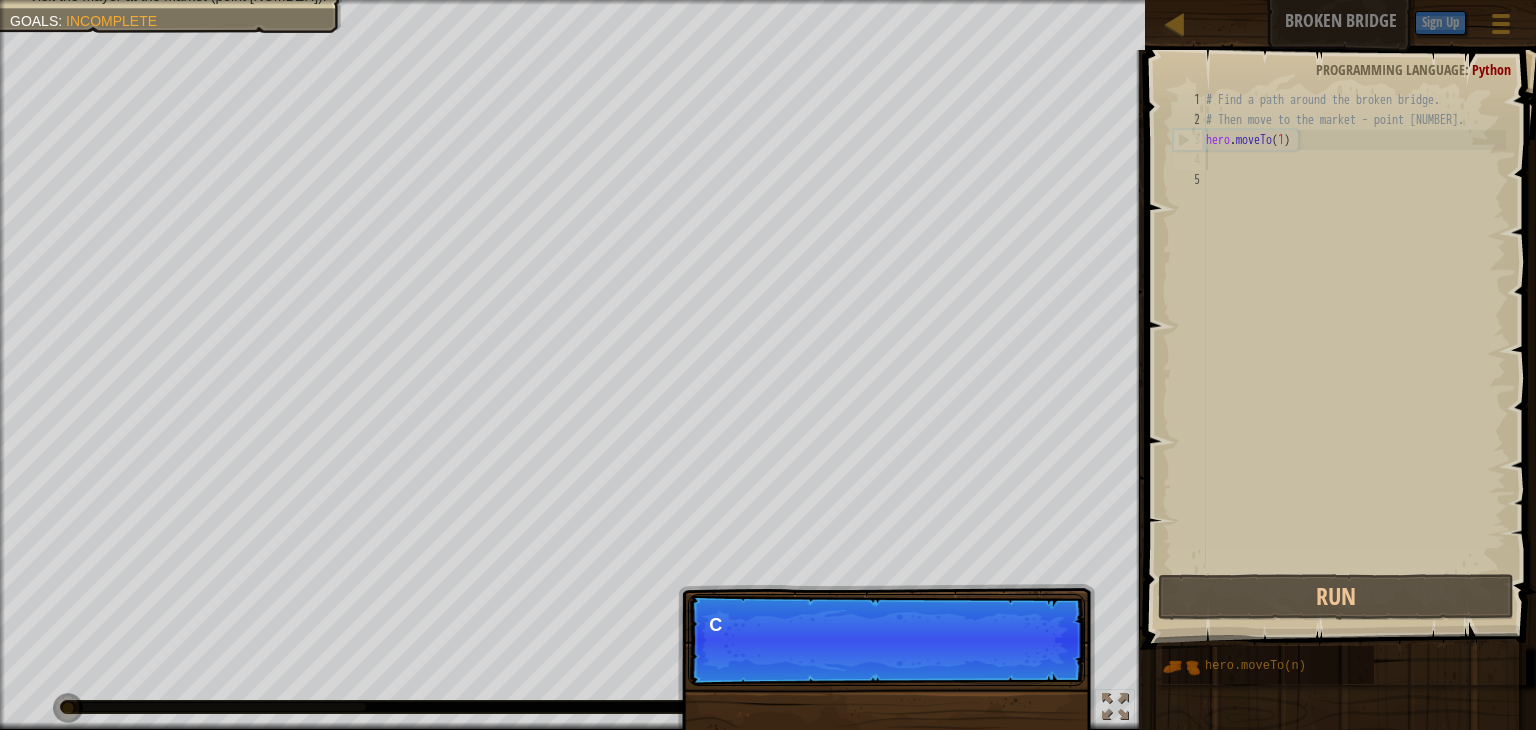scroll, scrollTop: 9, scrollLeft: 0, axis: vertical 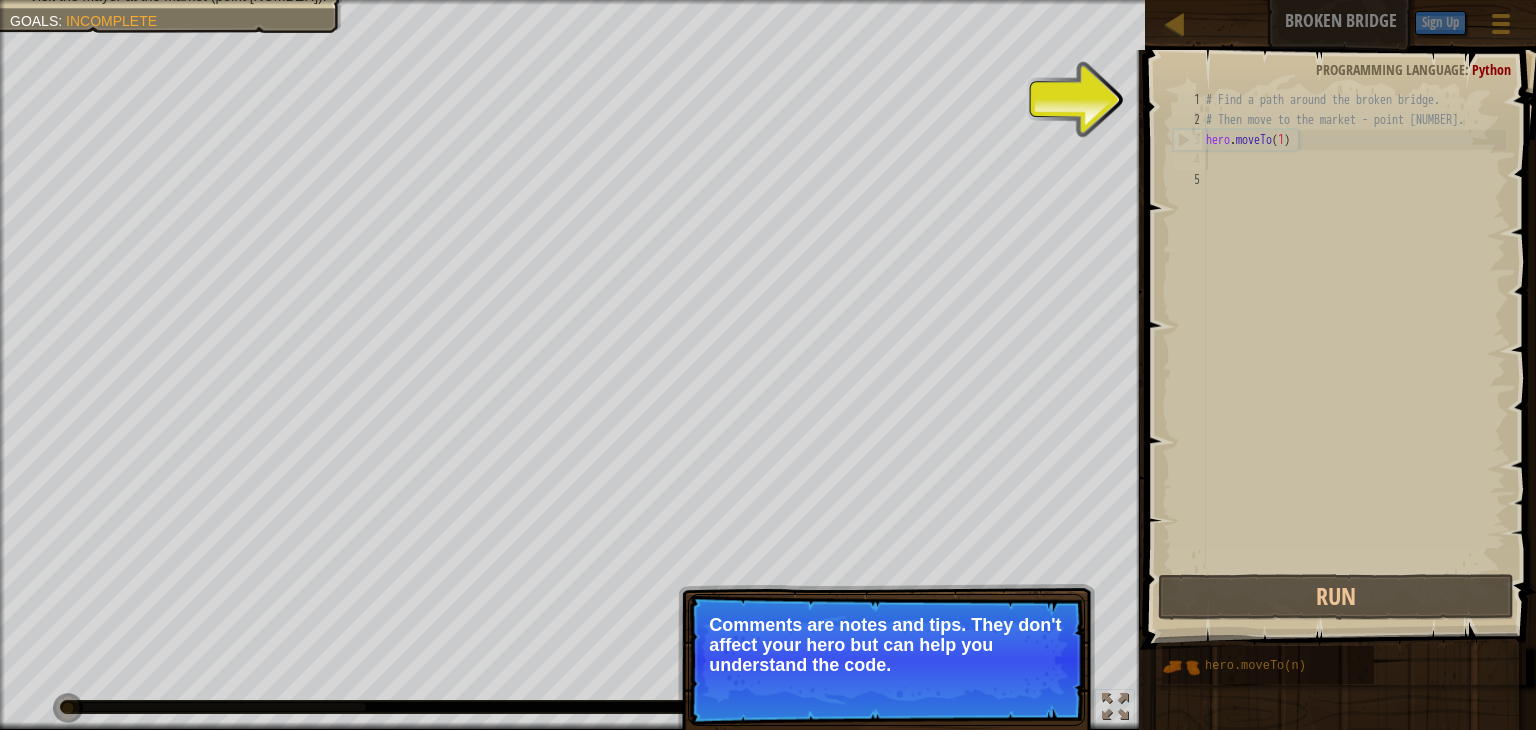 click on "# Find a path around the broken bridge. # Then move to the market - point 6. hero . moveTo ( [NUMBER] )" at bounding box center (1354, 350) 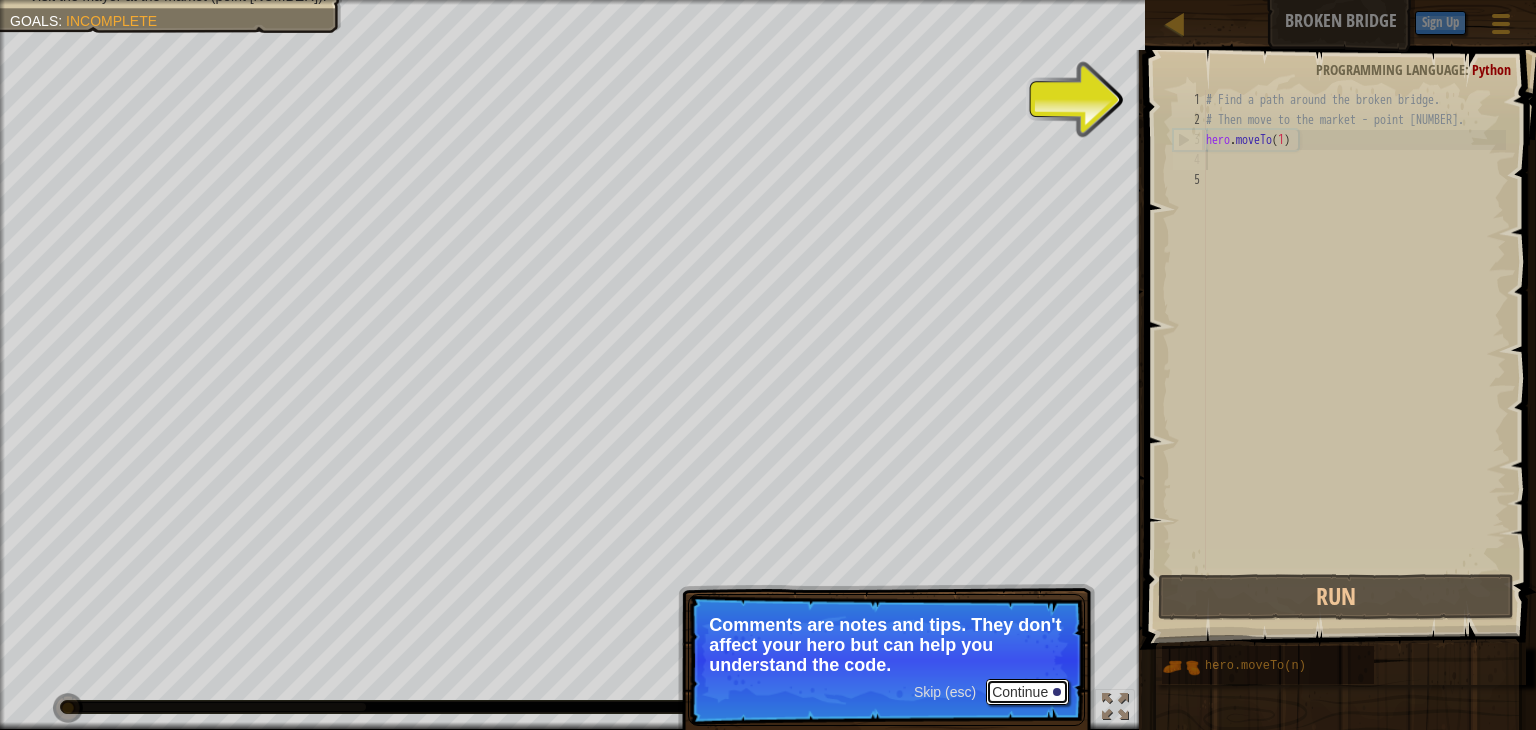 click on "Continue" at bounding box center (1027, 692) 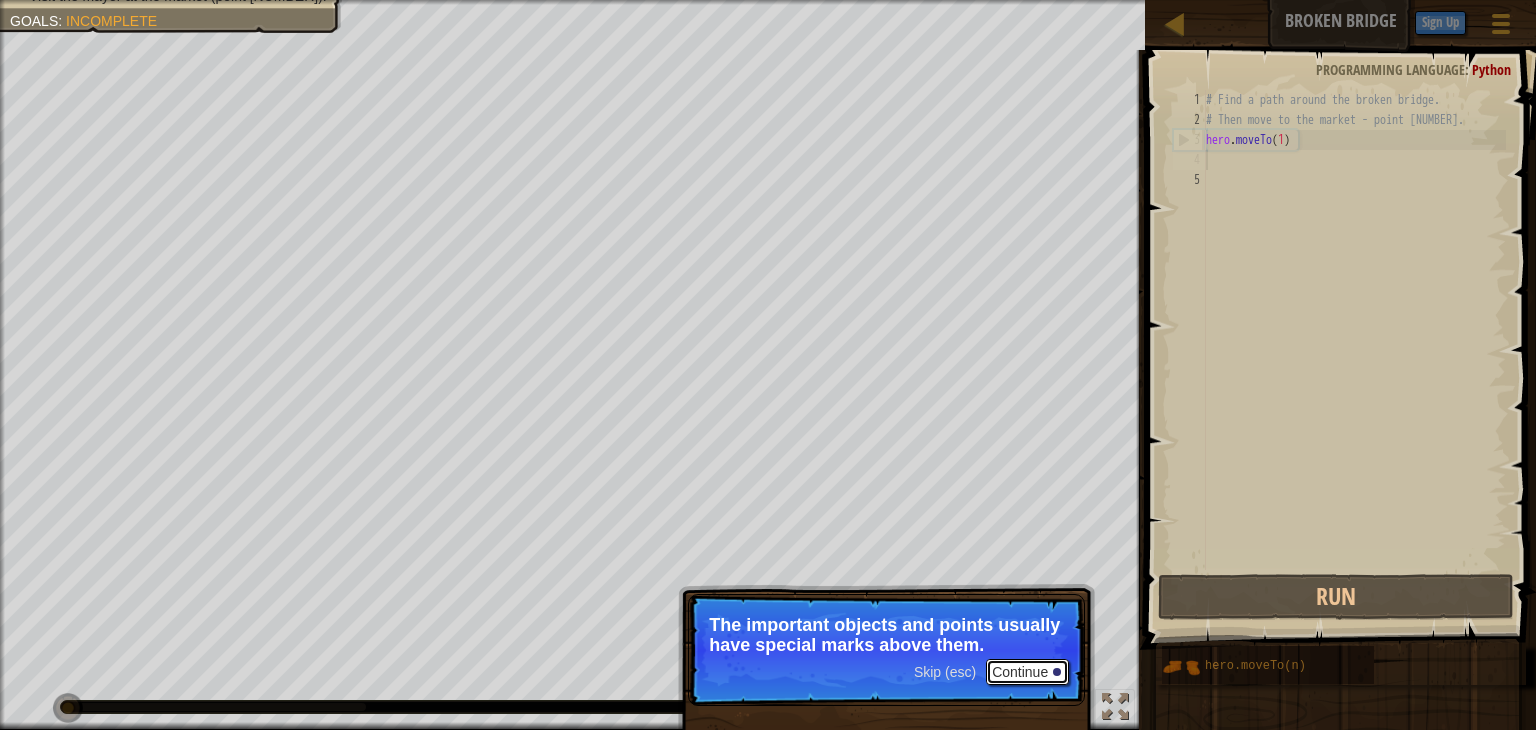 click on "Continue" at bounding box center [1027, 672] 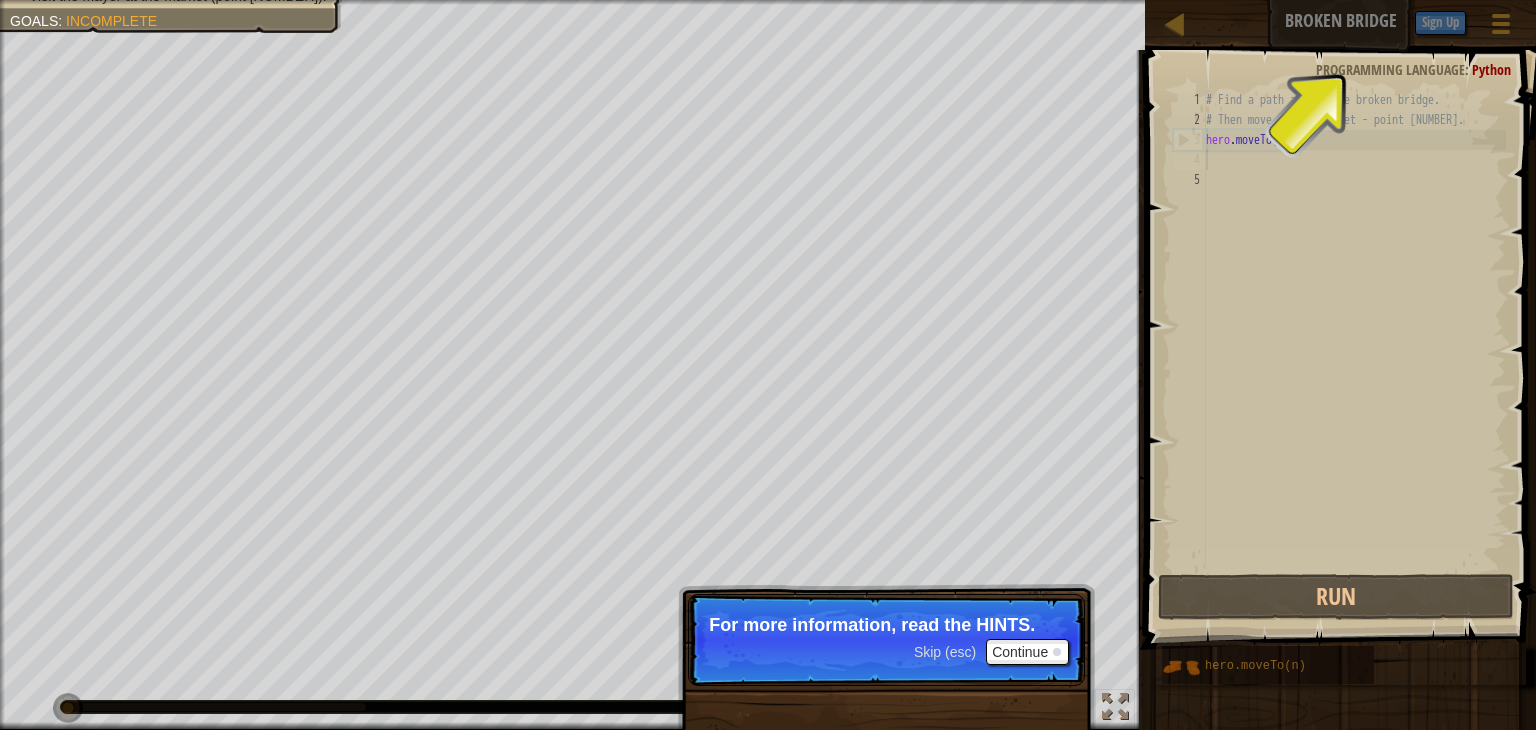 click on "# Find a path around the broken bridge. # Then move to the market - point 6. hero . moveTo ( [NUMBER] )" at bounding box center (1354, 350) 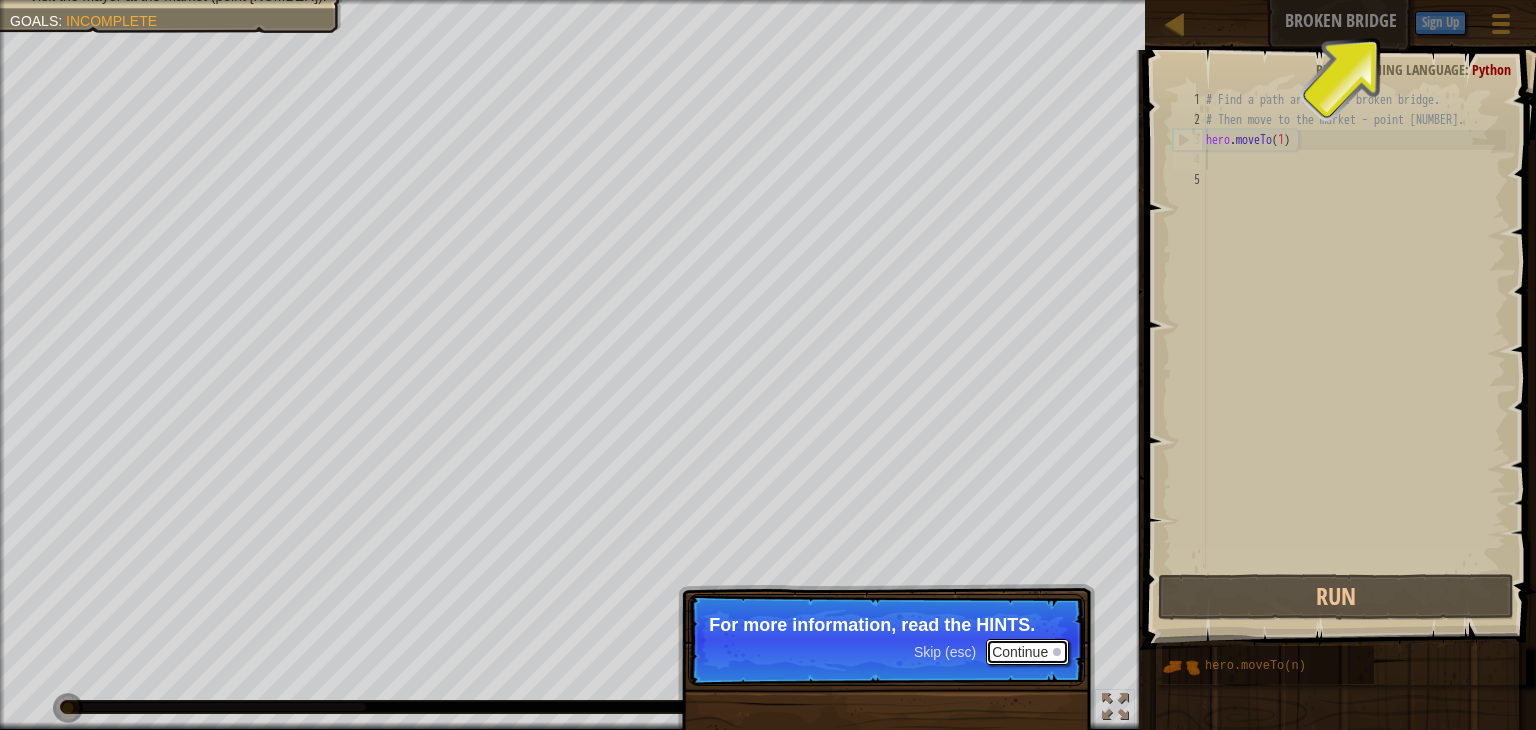 click on "Continue" at bounding box center (1027, 652) 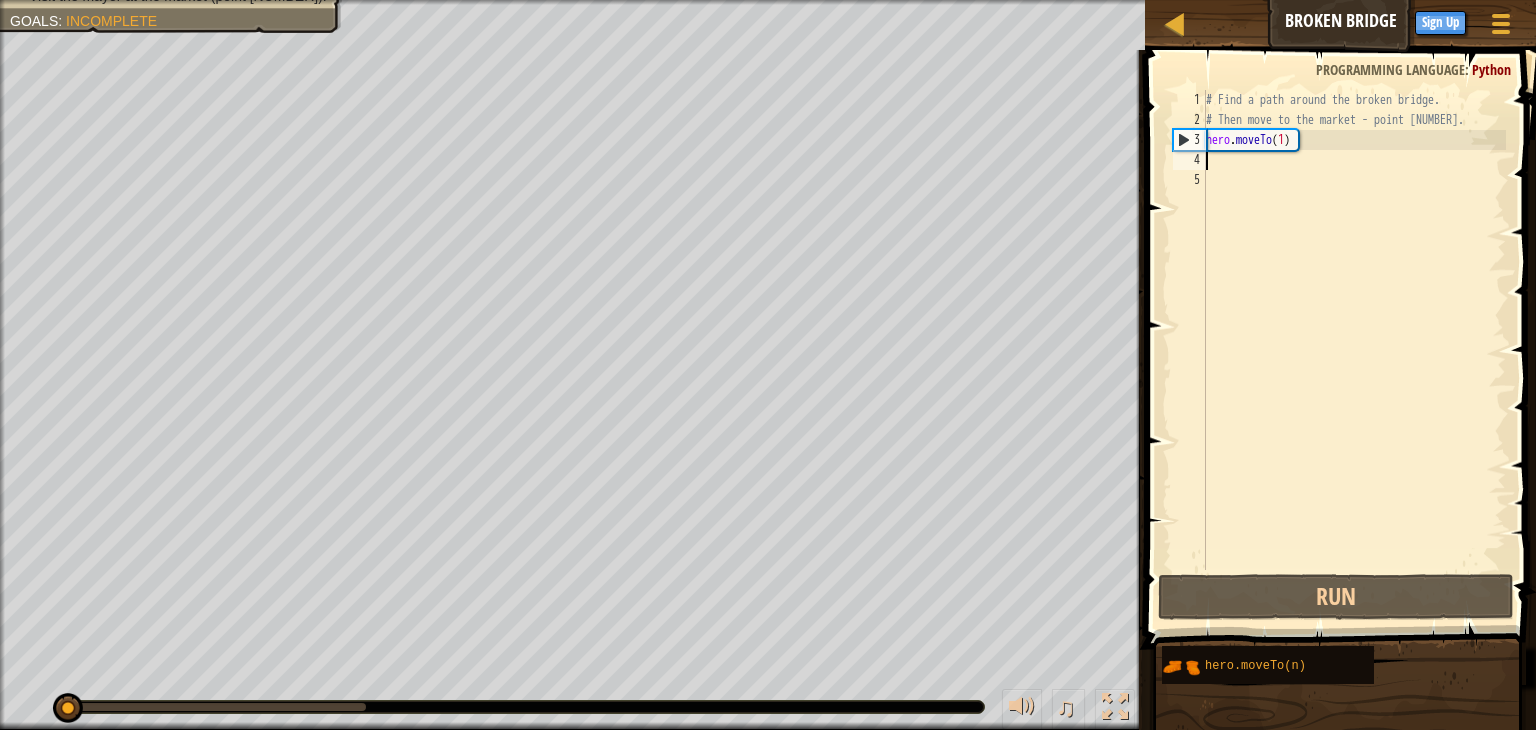 click on "# Find a path around the broken bridge. # Then move to the market - point 6. hero . moveTo ( [NUMBER] )" at bounding box center (1354, 350) 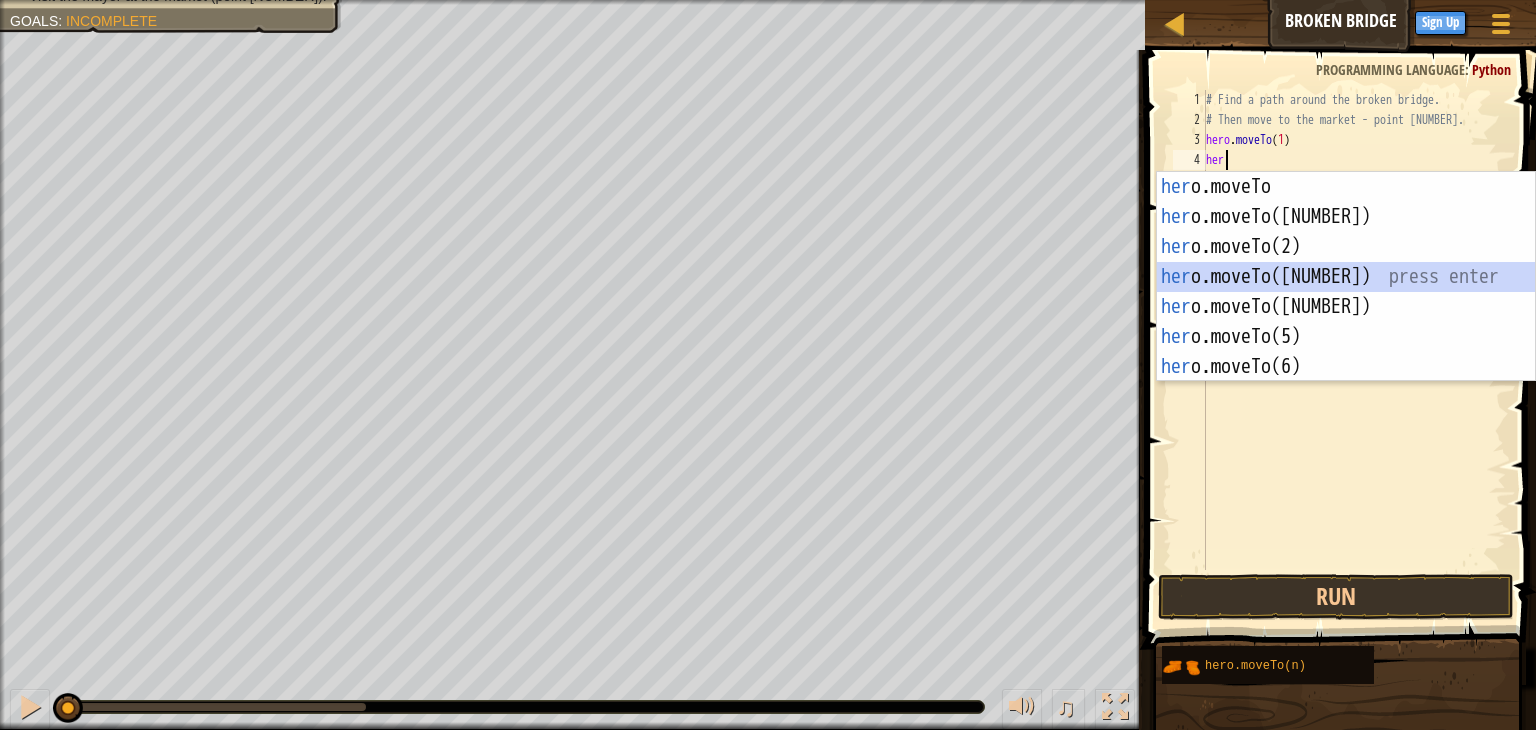 type on "hero.moveTo(3)" 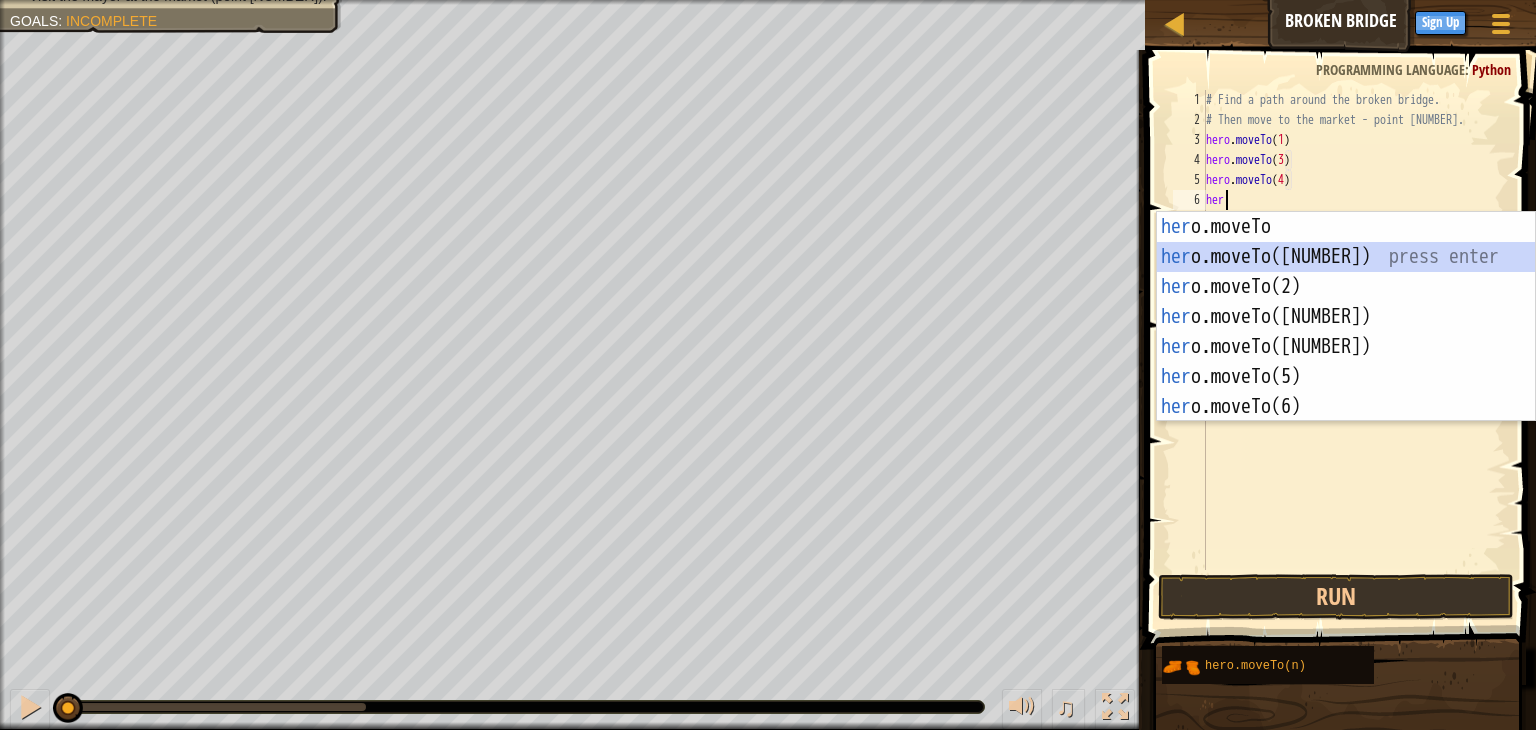 scroll, scrollTop: 9, scrollLeft: 0, axis: vertical 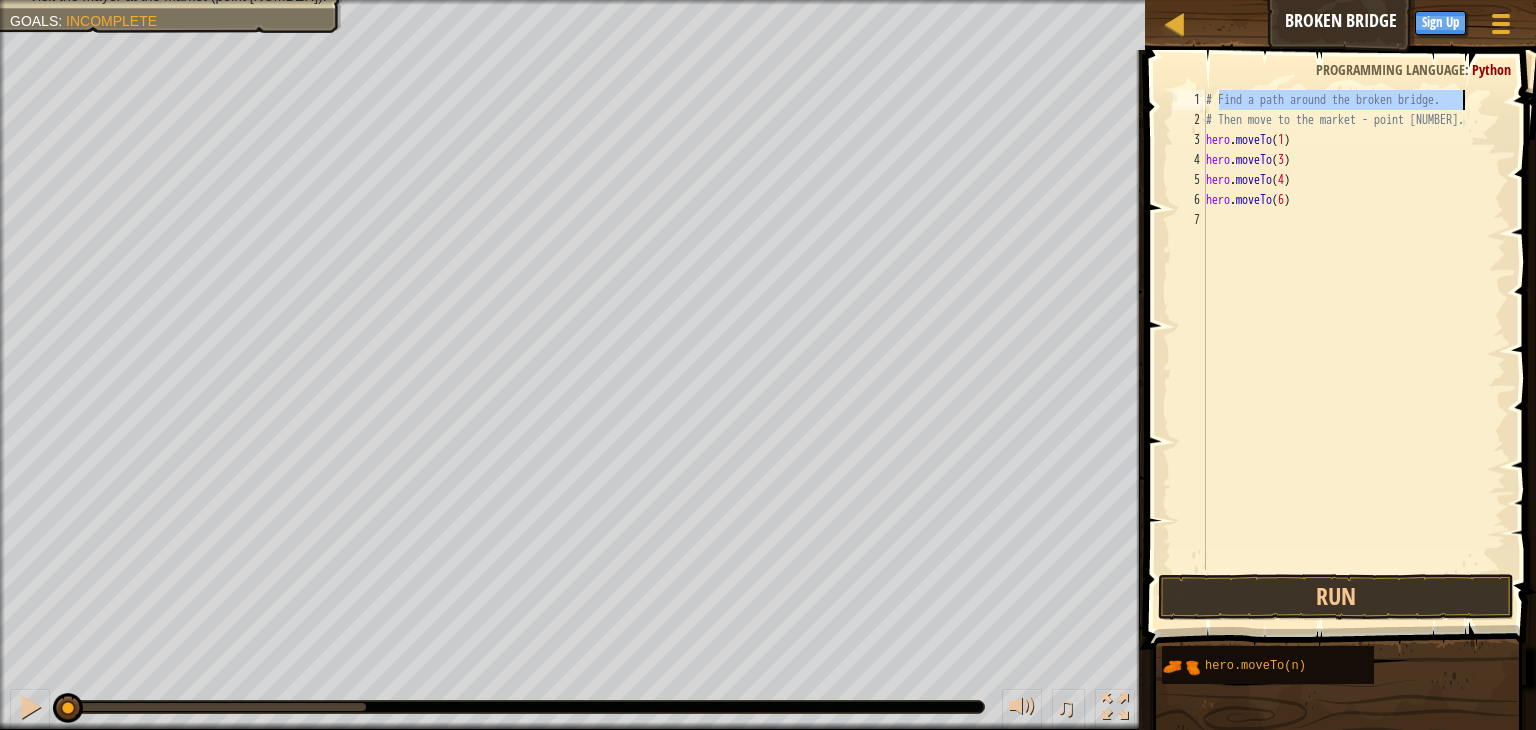 drag, startPoint x: 1217, startPoint y: 93, endPoint x: 1472, endPoint y: 99, distance: 255.07057 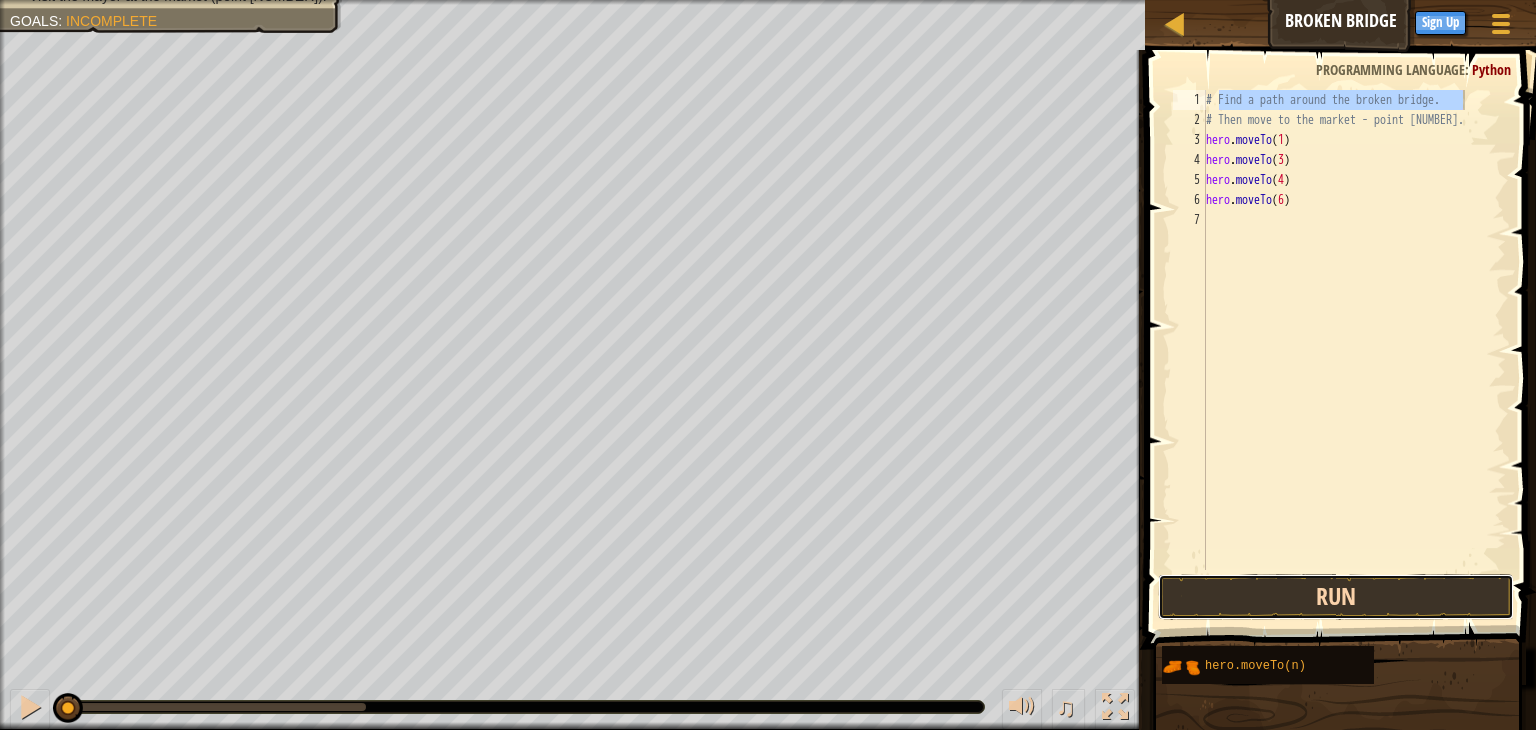 click on "Run" at bounding box center [1336, 597] 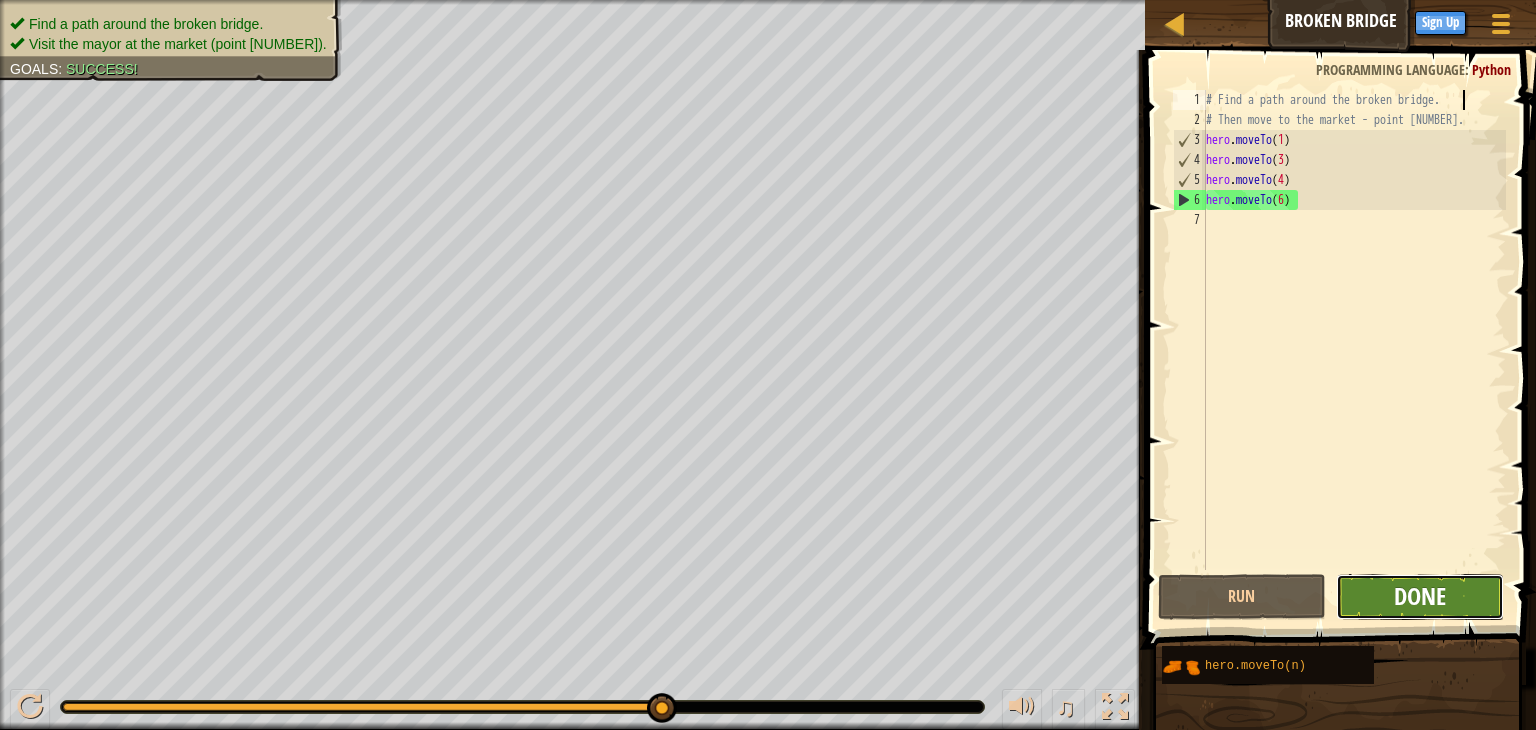 click on "Done" at bounding box center [1420, 596] 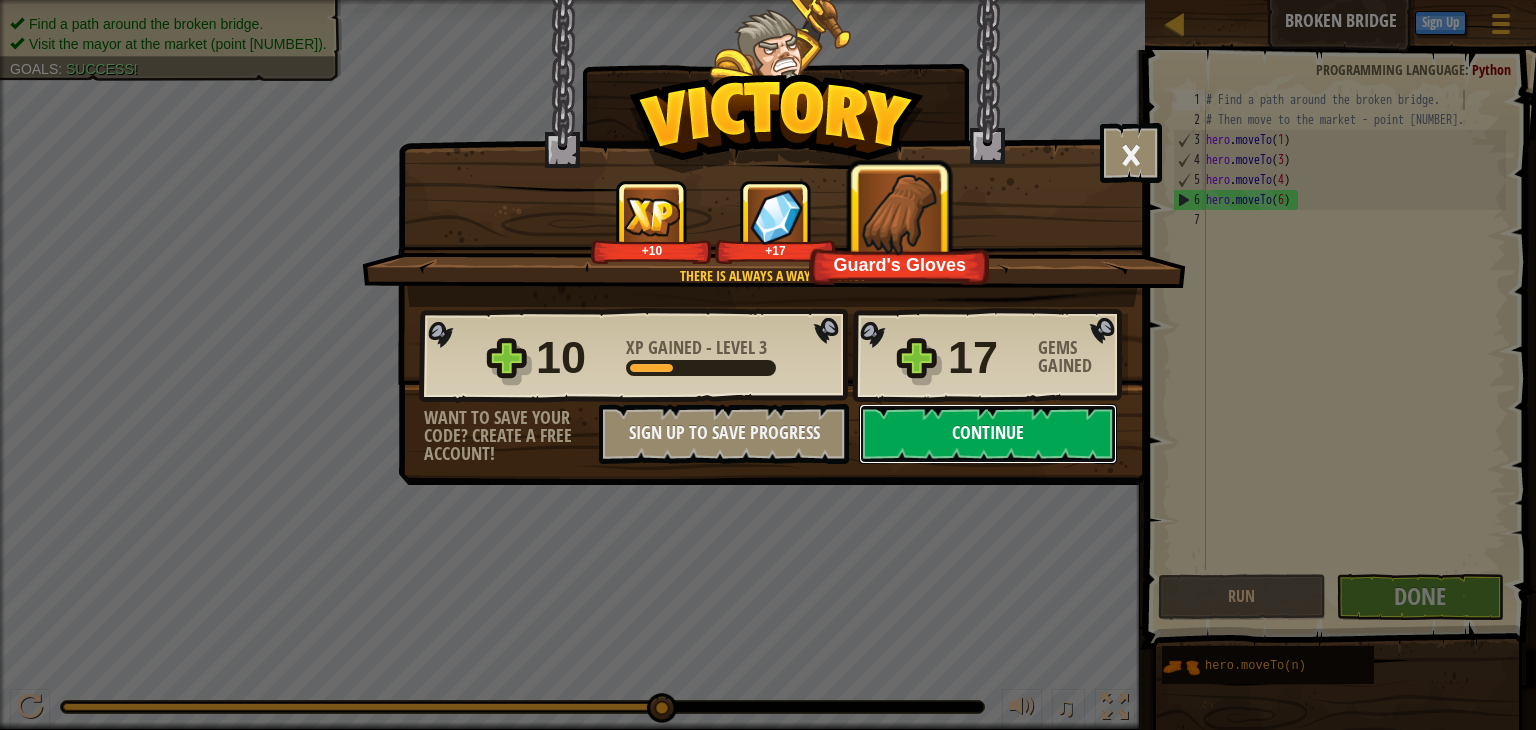 click on "Continue" at bounding box center (988, 434) 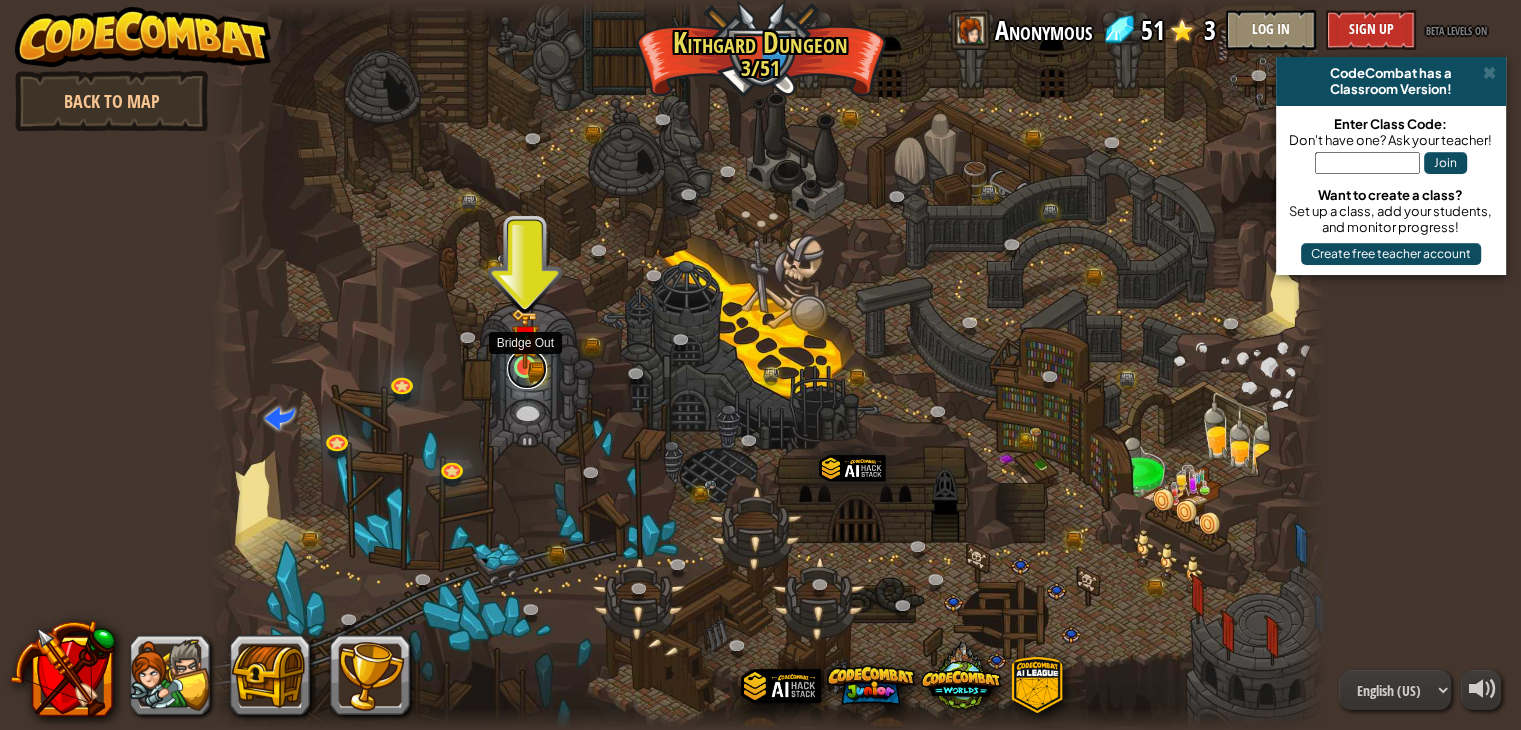 click at bounding box center [527, 369] 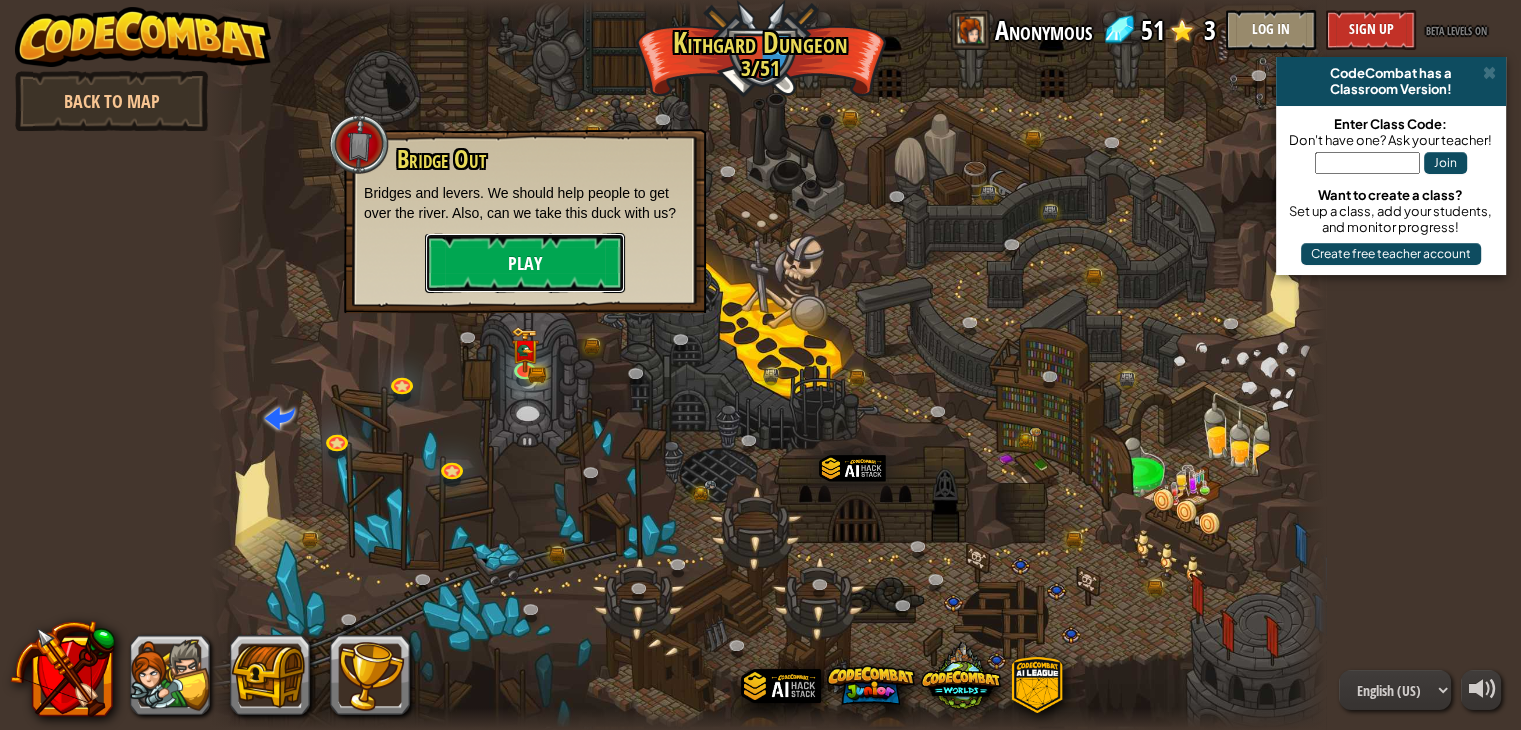 click on "Play" at bounding box center (525, 263) 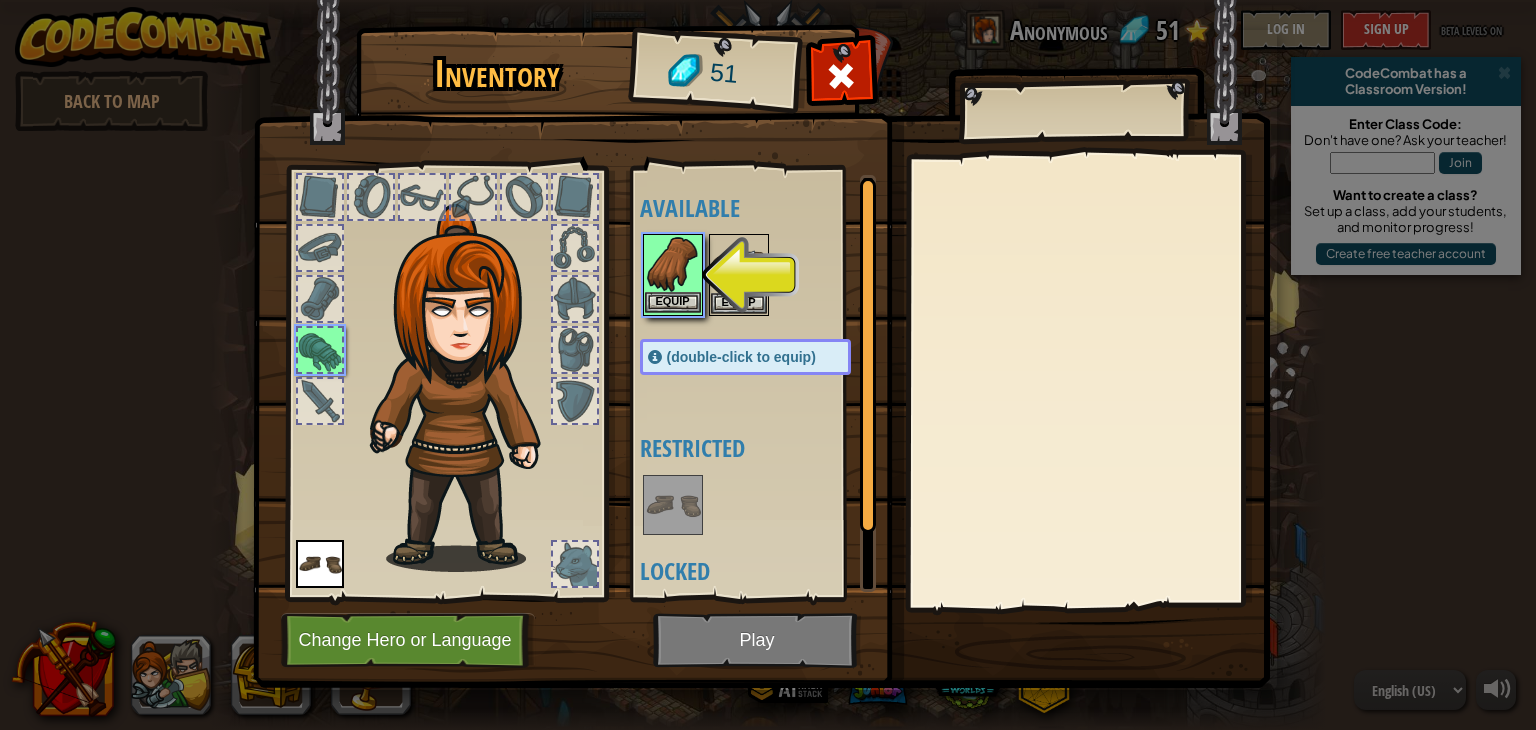 click at bounding box center [673, 264] 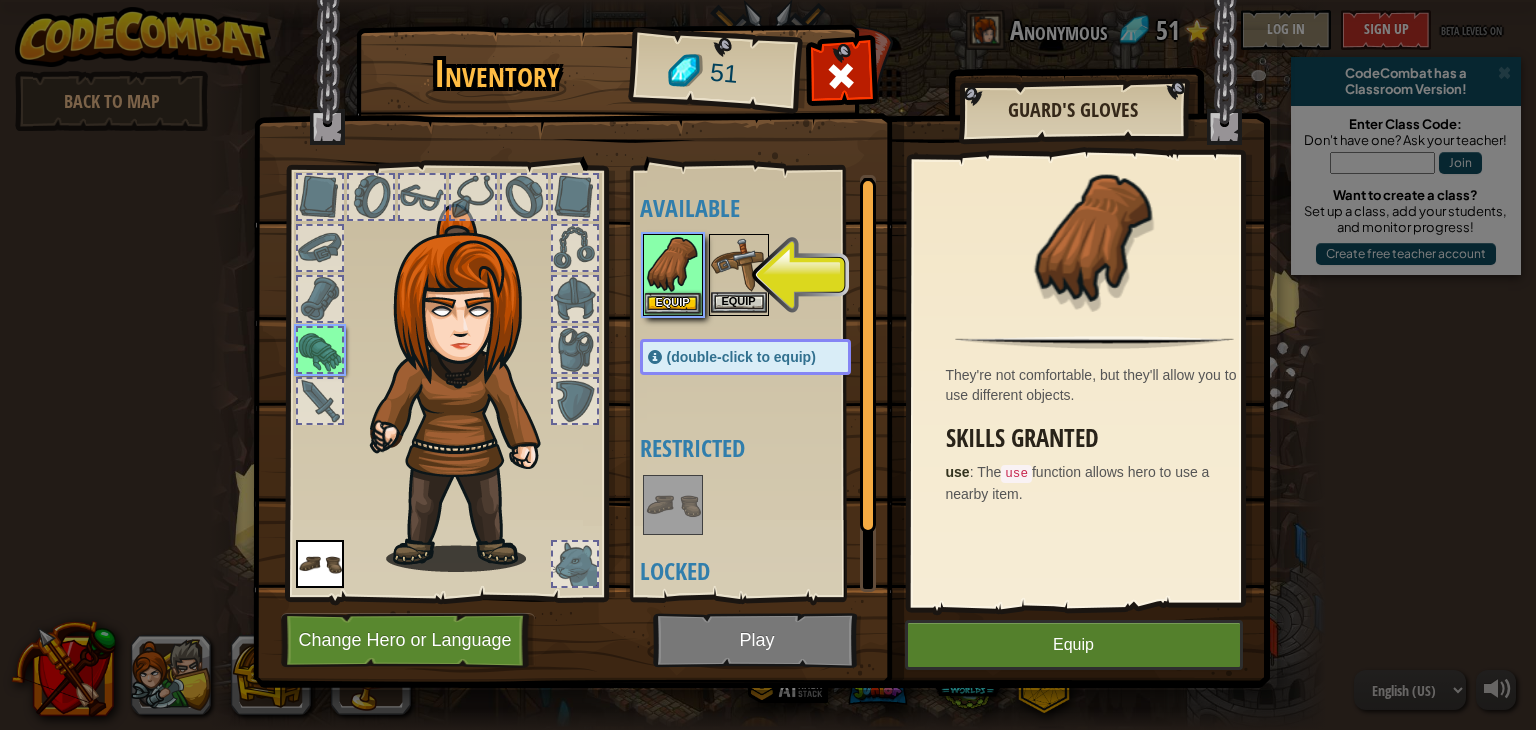 click at bounding box center (739, 264) 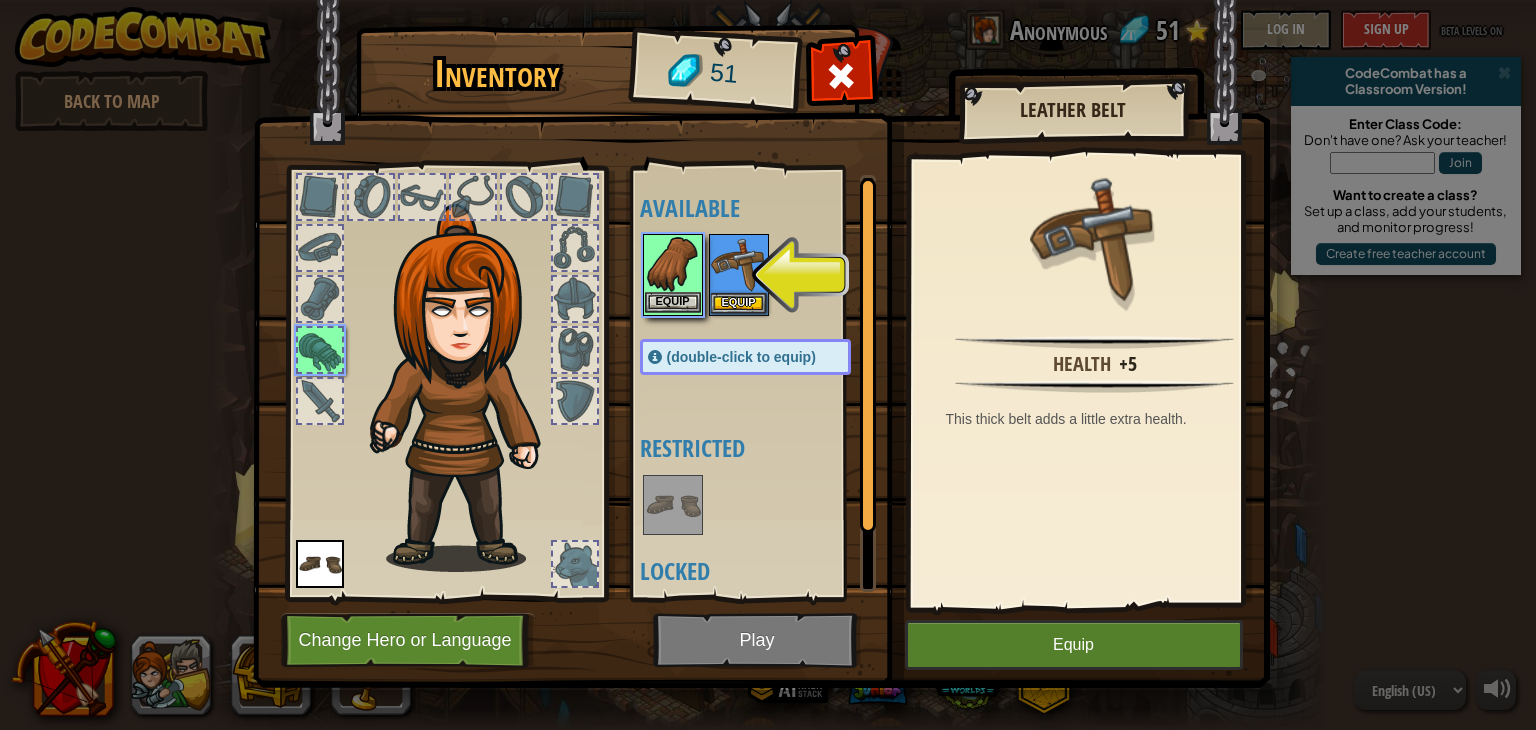 click at bounding box center (673, 264) 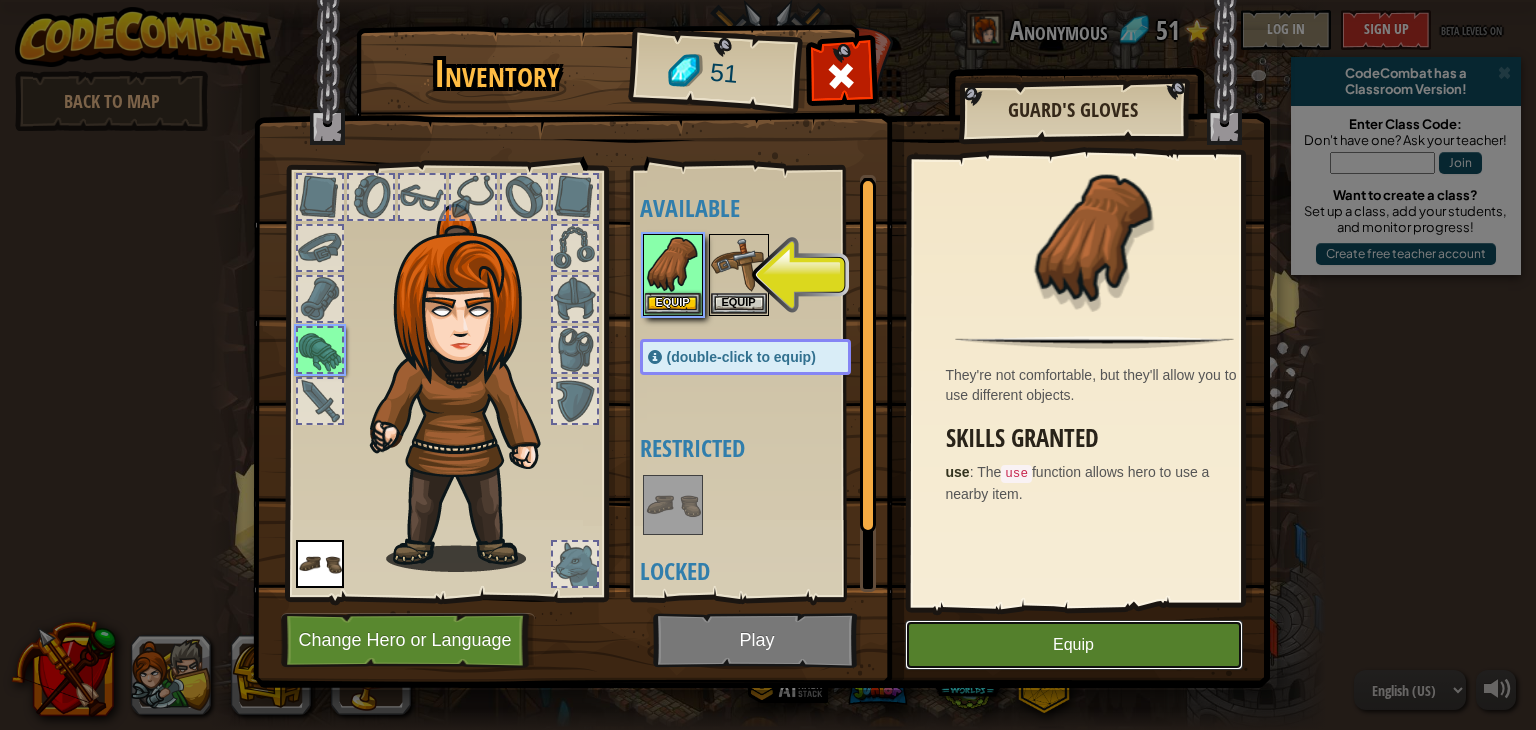click on "Equip" at bounding box center (1074, 645) 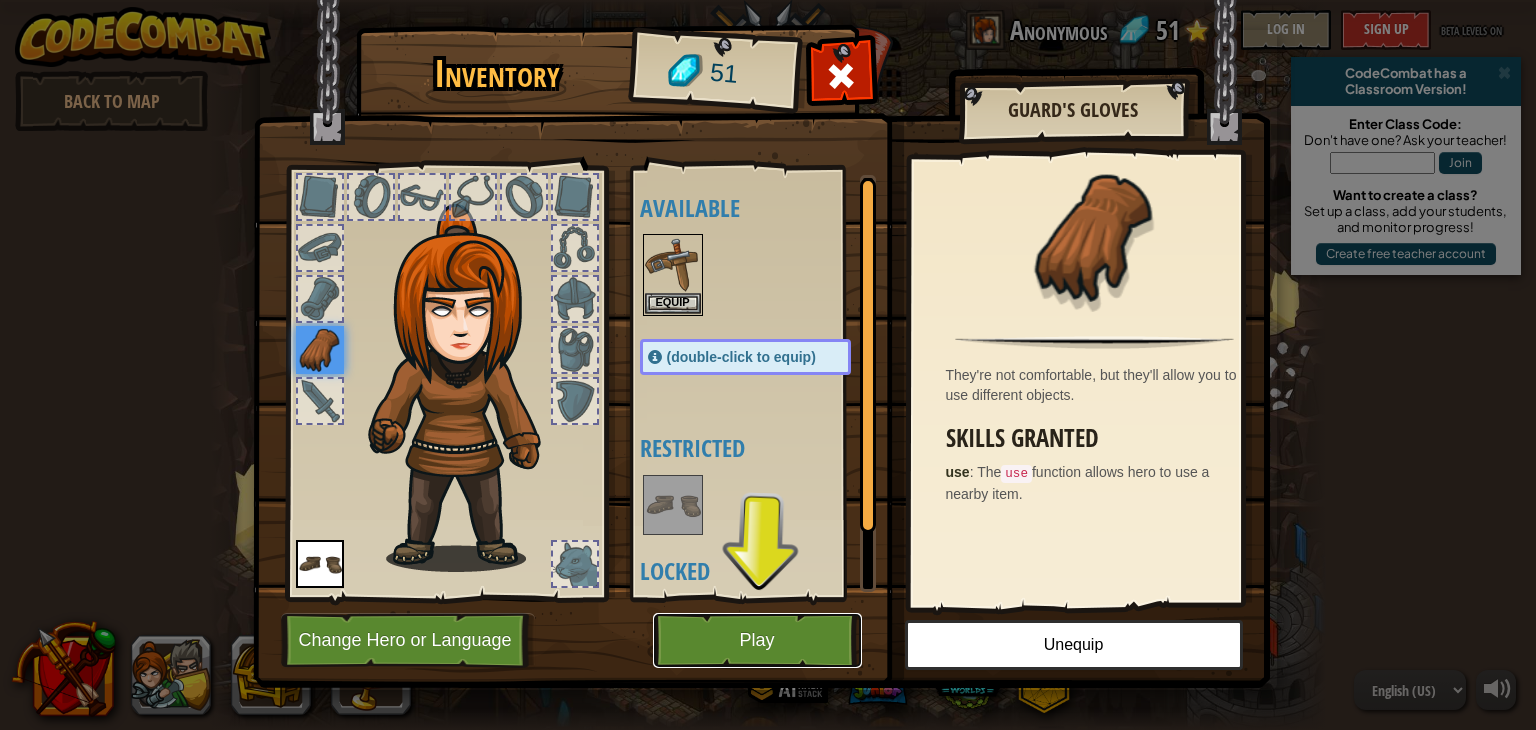click on "Play" at bounding box center [757, 640] 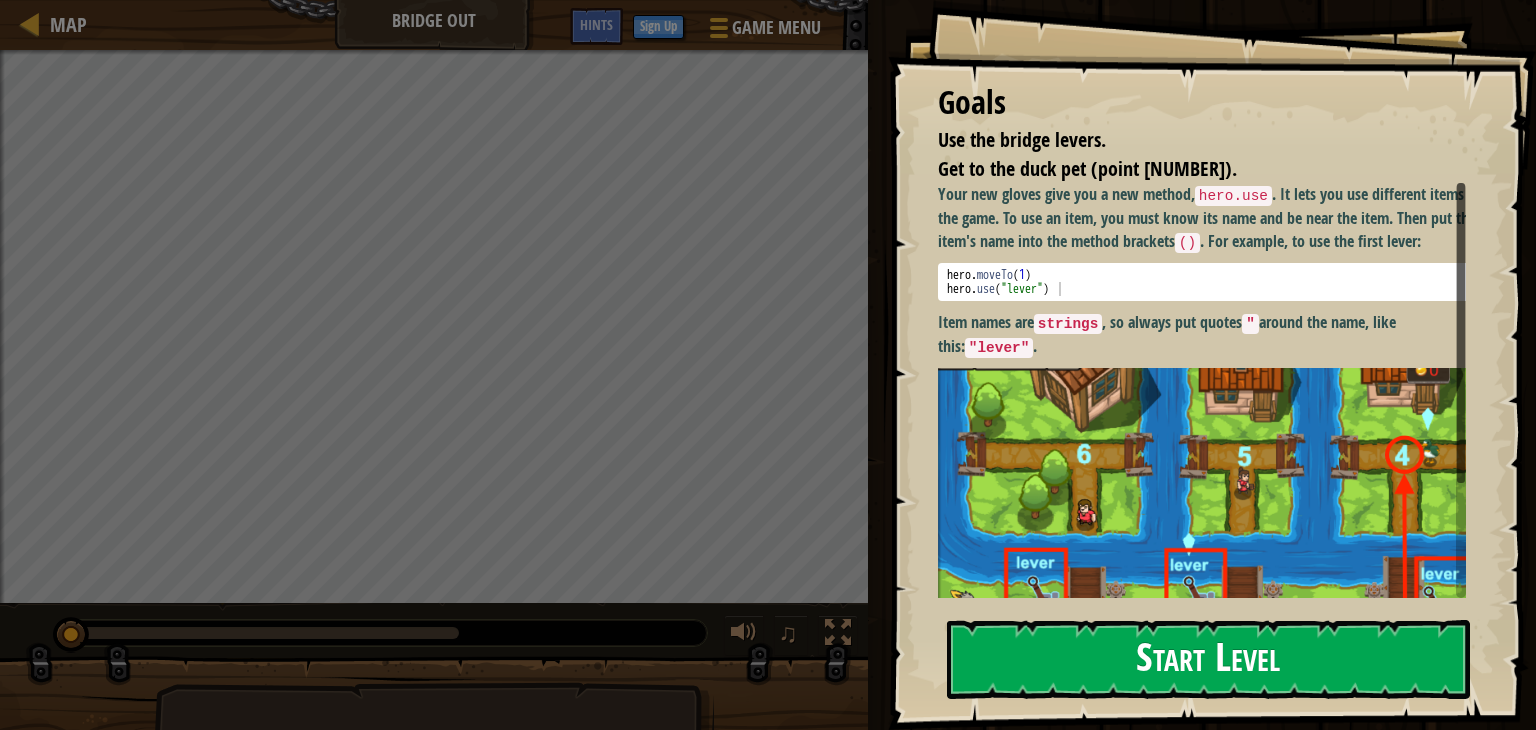 click on "Start Level" at bounding box center [1208, 659] 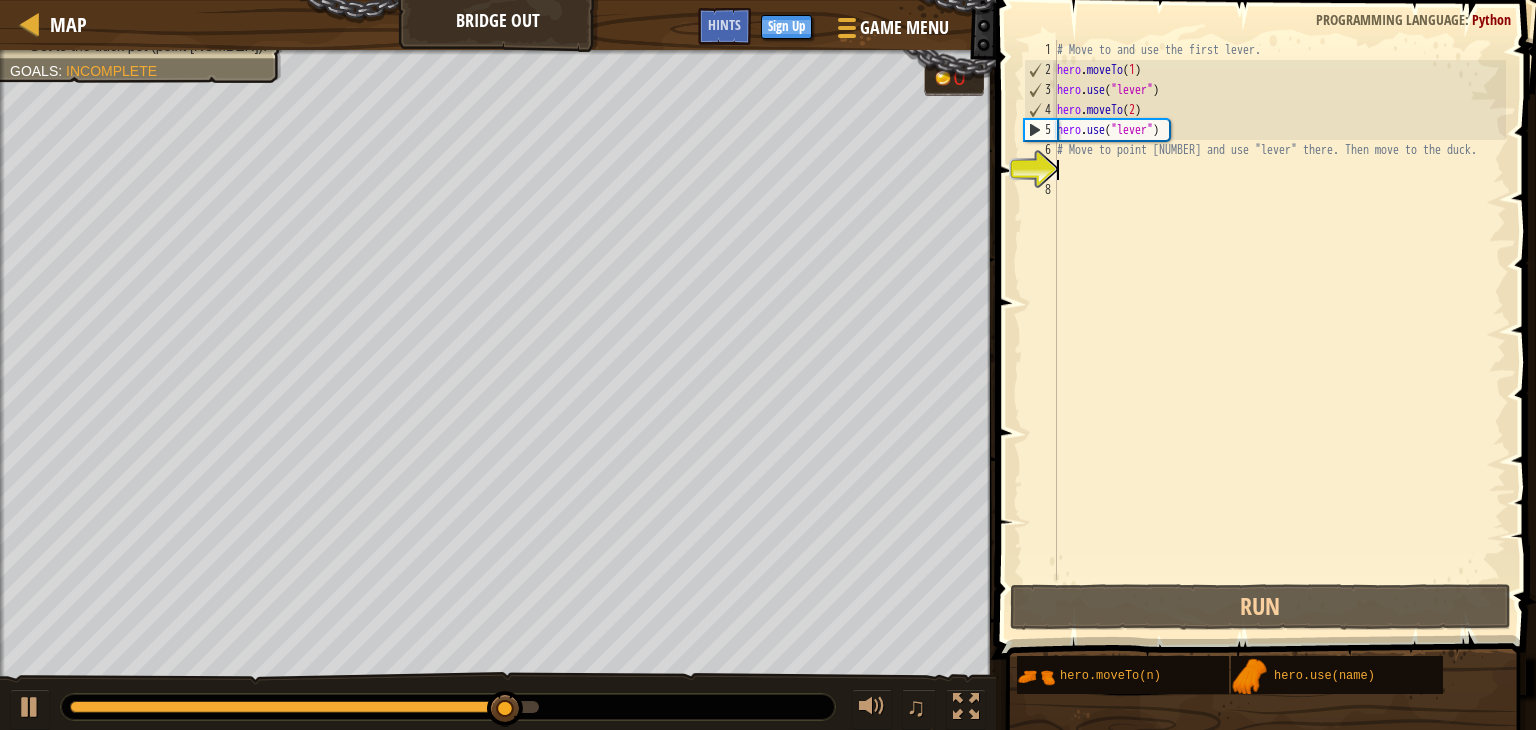 click on "# Move to and use the first lever. hero . moveTo ( [NUMBER] ) hero . use ( "[ITEM]" ) hero . moveTo ( [NUMBER] ) hero . use ( "[ITEM]" ) # Move to point [NUMBER] and use "[ITEM]" there. Then move to the duck." at bounding box center [1279, 330] 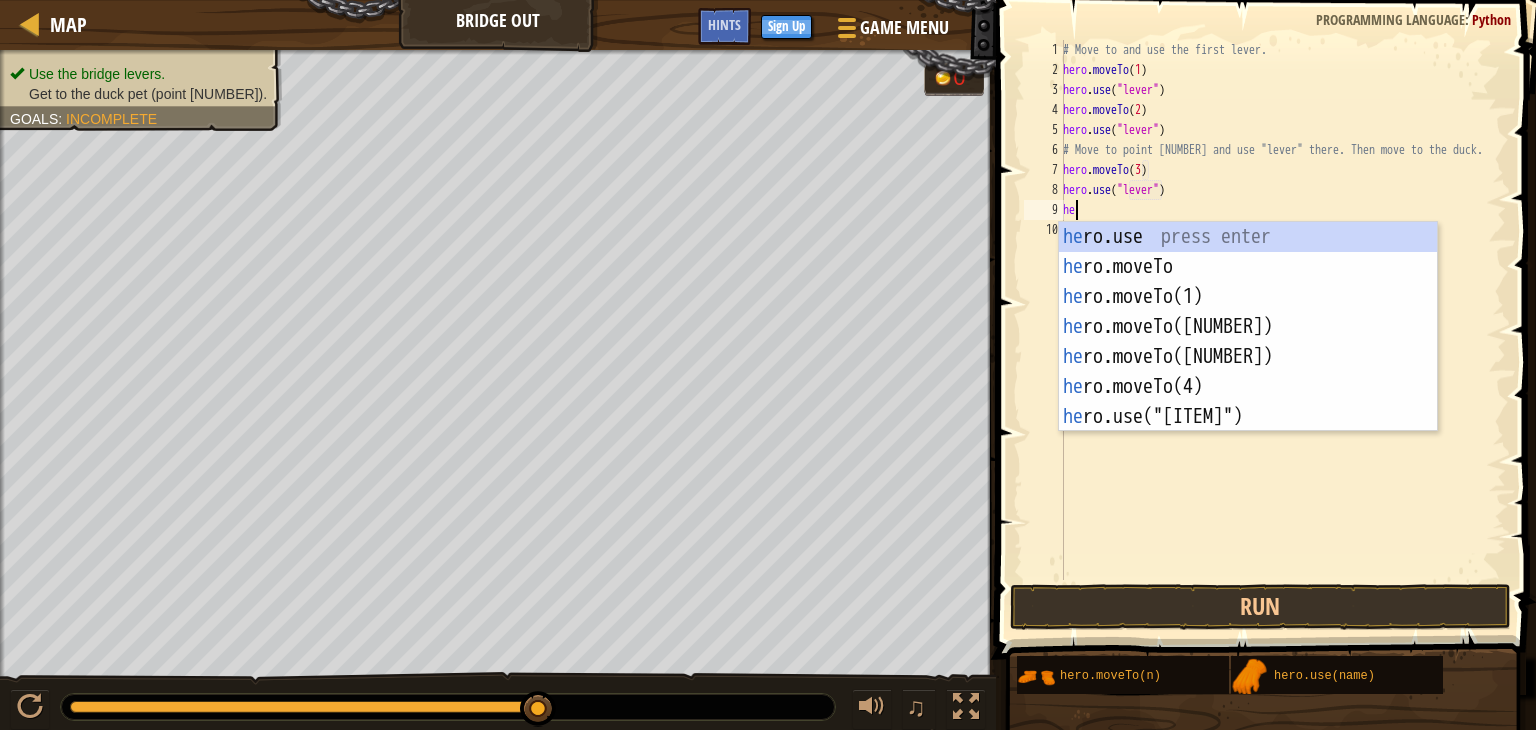 scroll, scrollTop: 9, scrollLeft: 0, axis: vertical 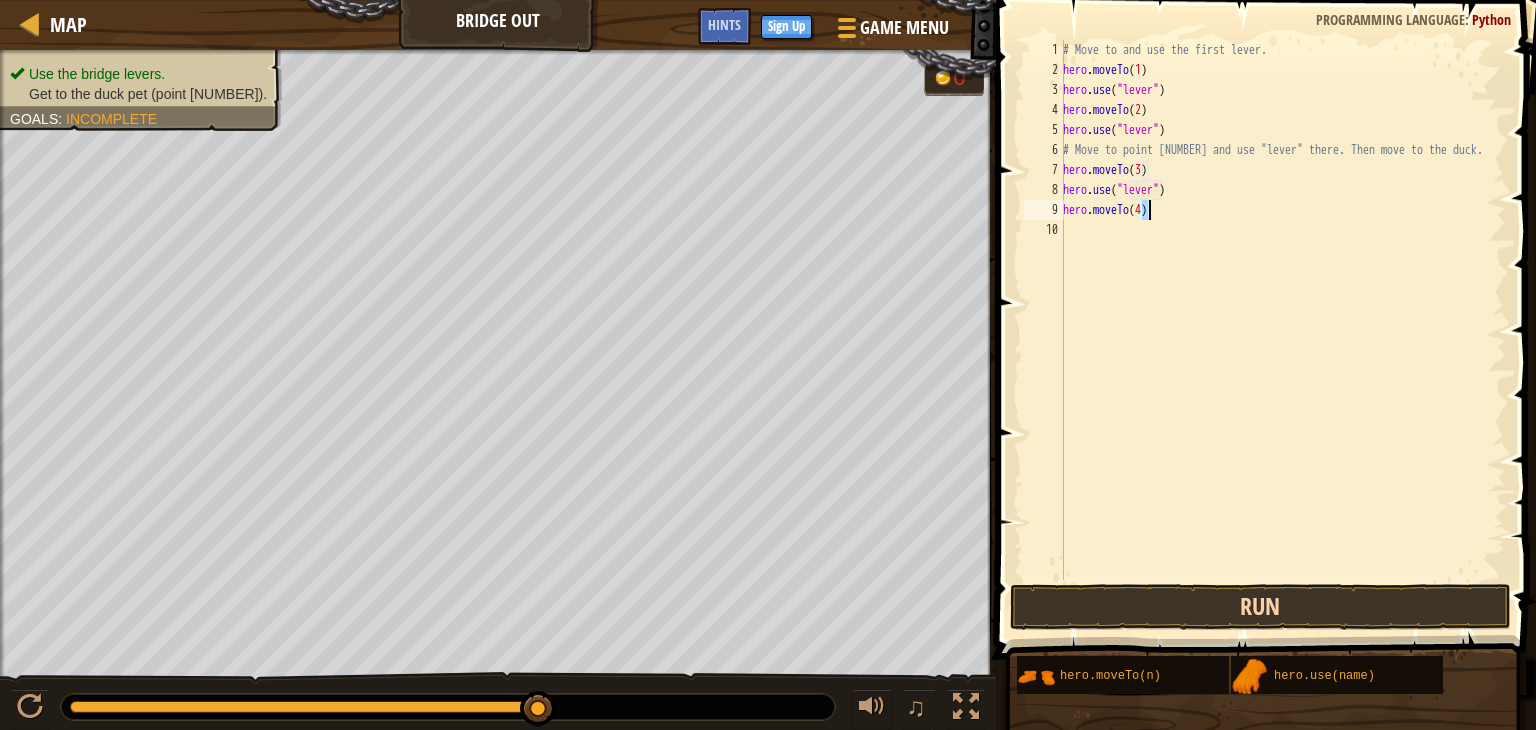 type on "hero.moveTo(4)" 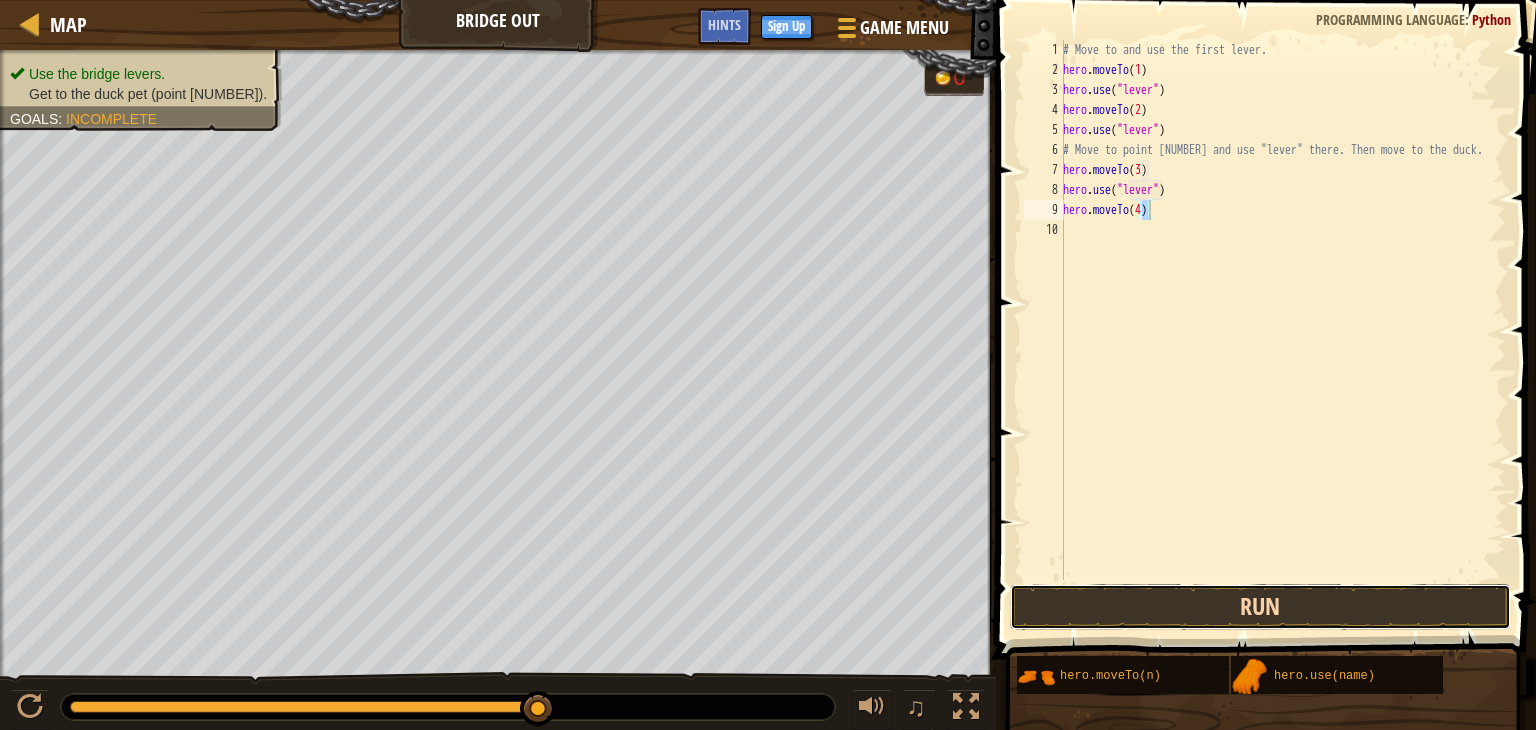click on "Run" at bounding box center (1260, 607) 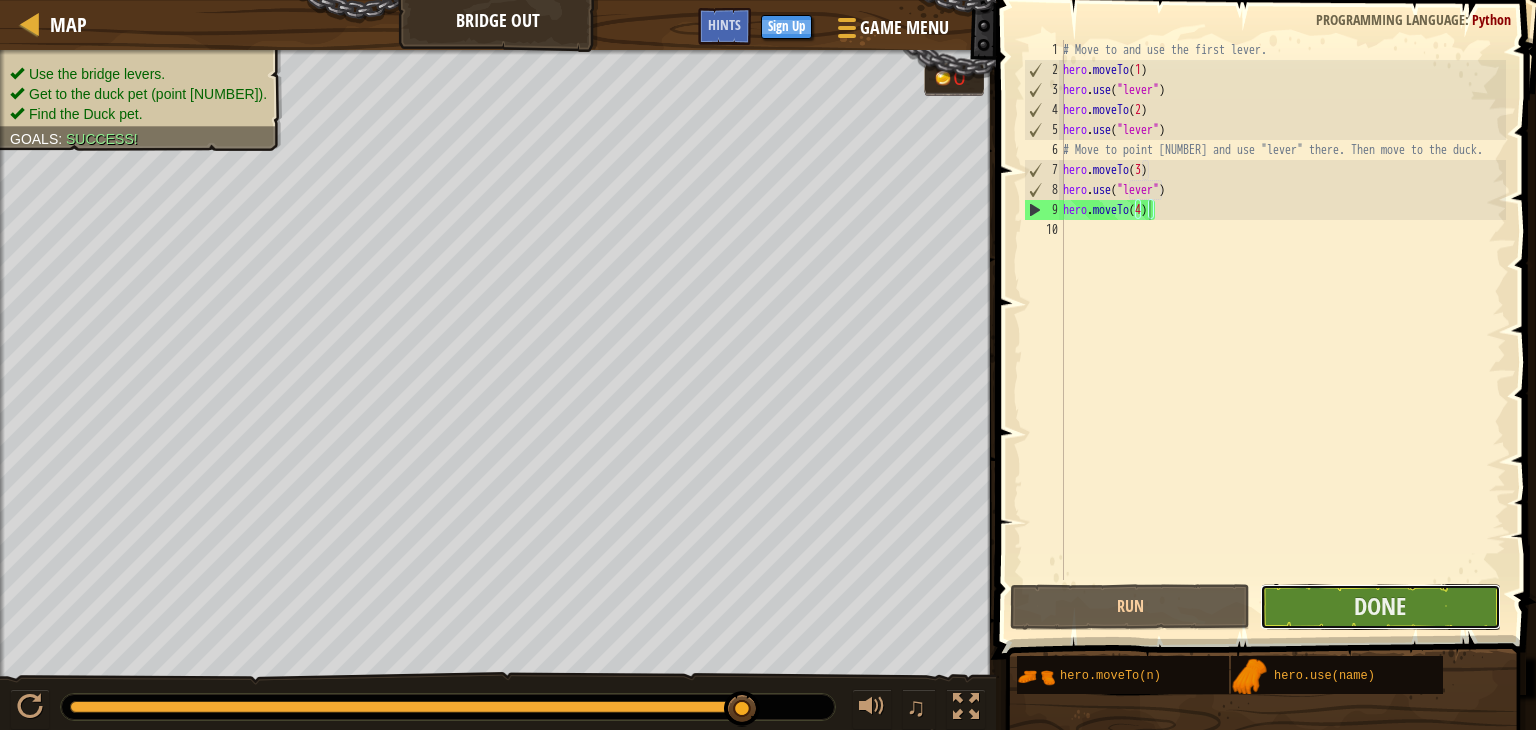 click on "Done" at bounding box center [1380, 607] 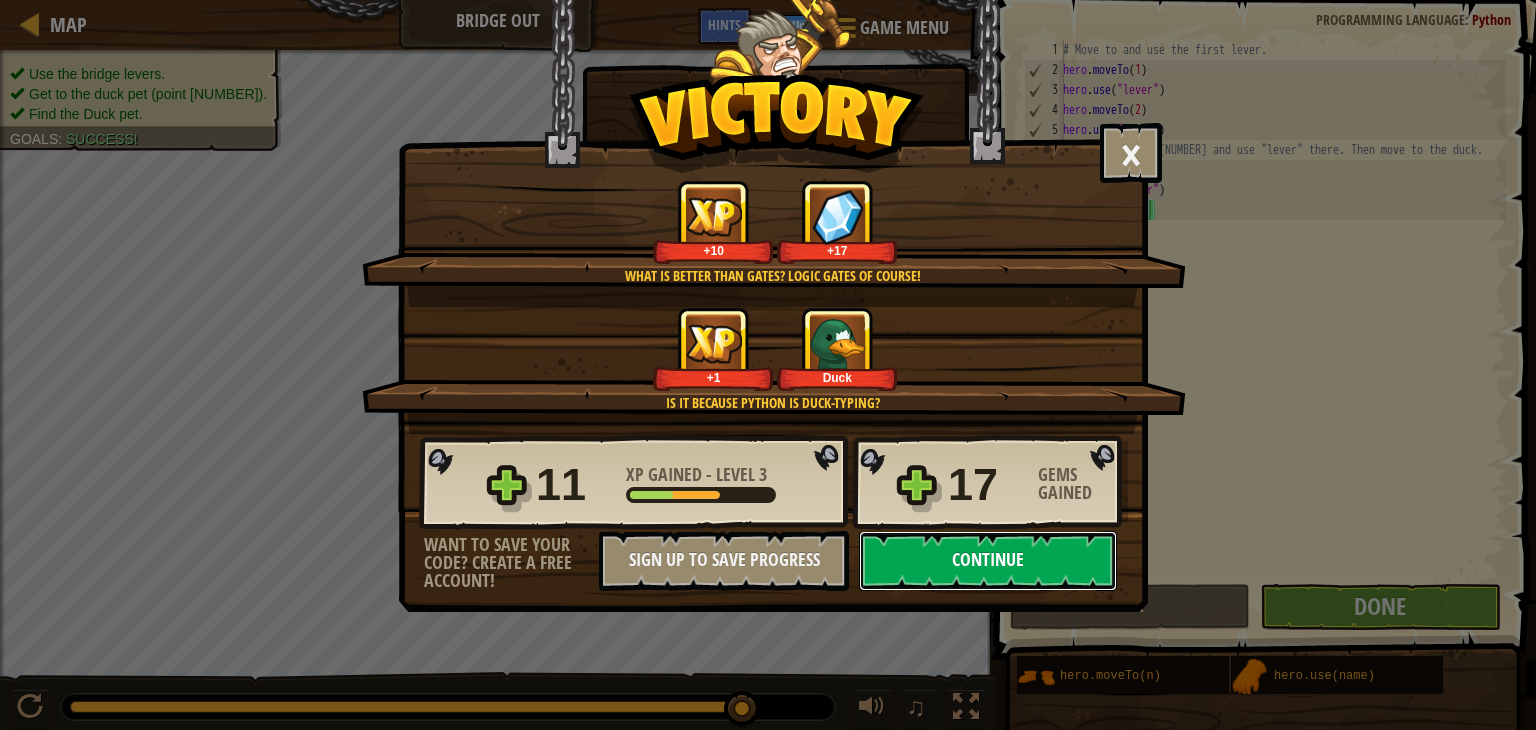 click on "Continue" at bounding box center [988, 561] 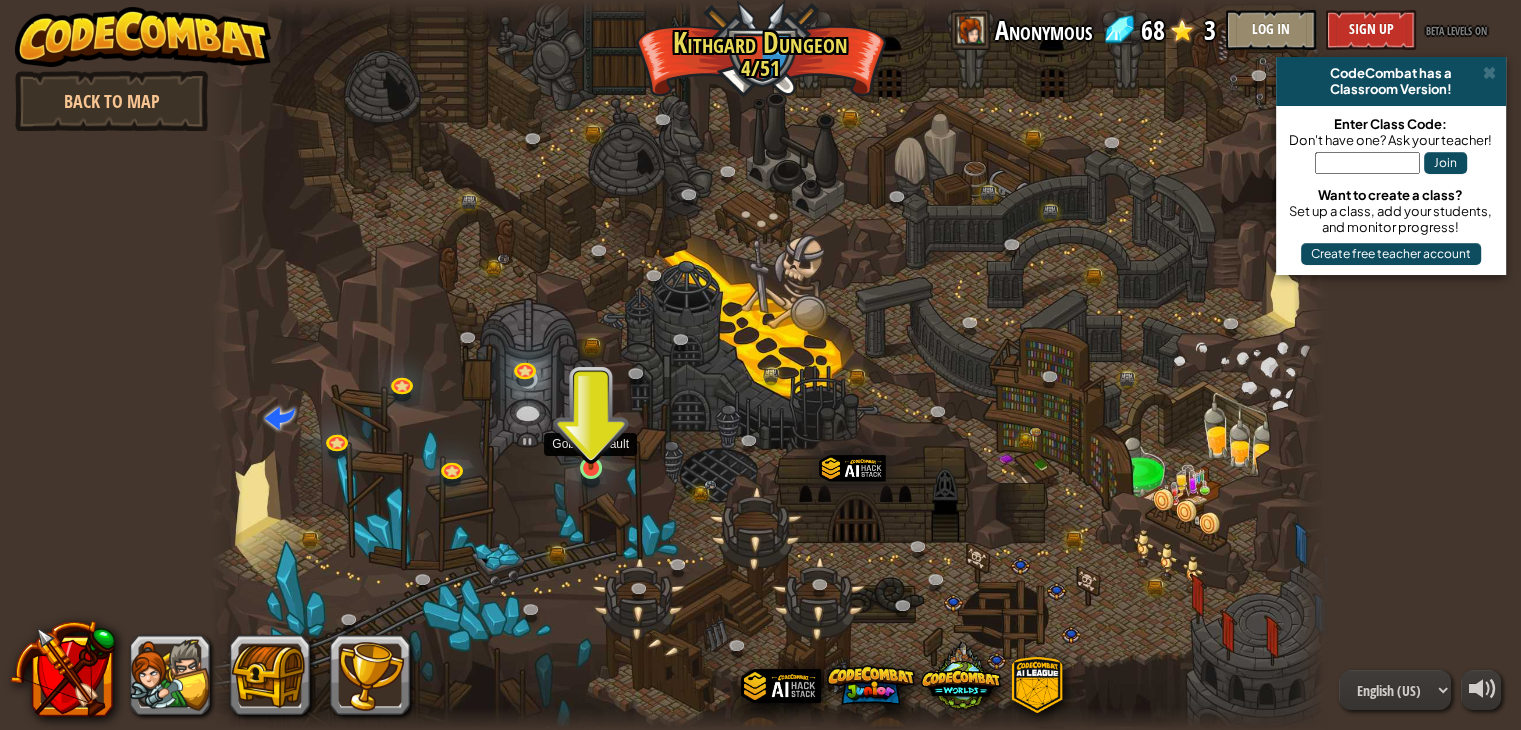 click at bounding box center [591, 438] 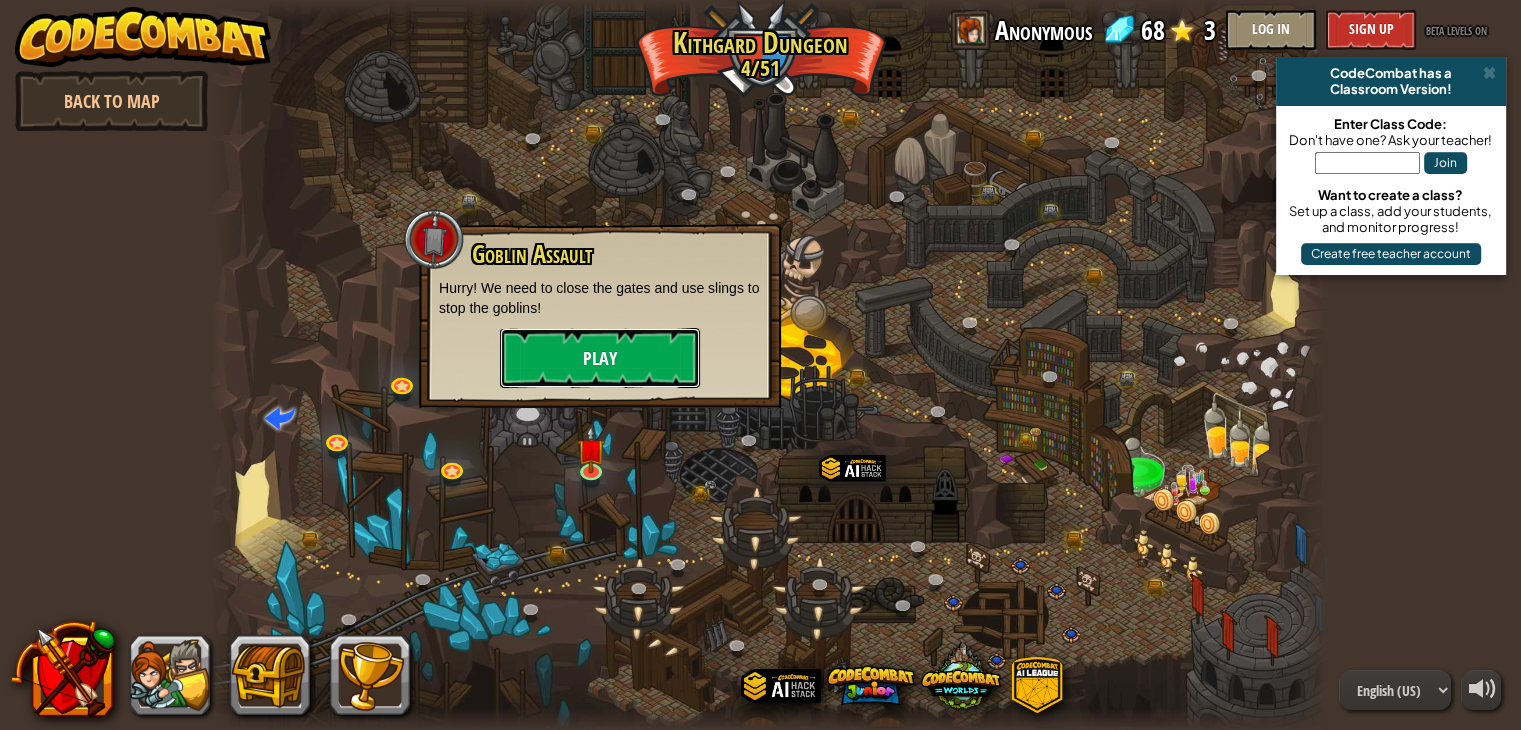 click on "Play" at bounding box center [600, 358] 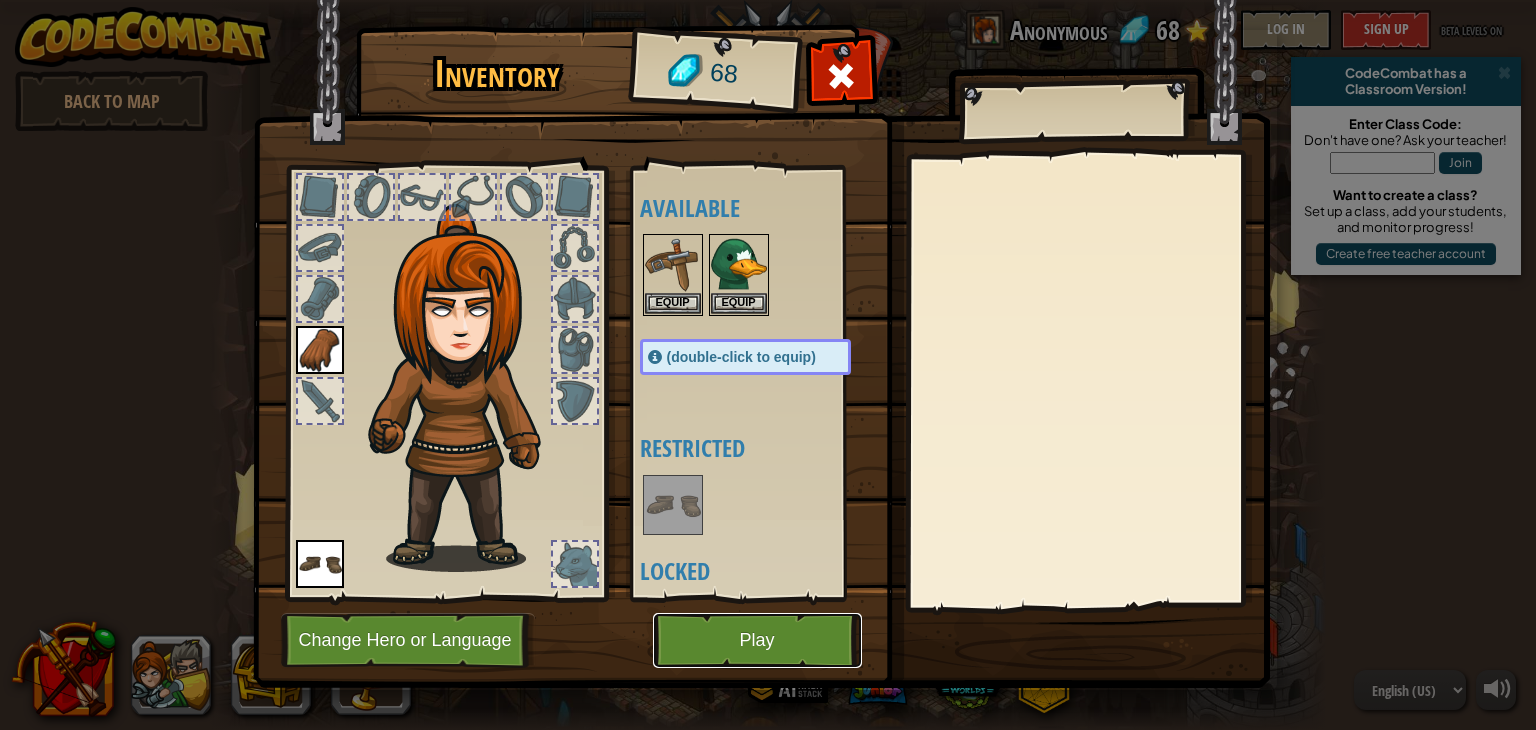 click on "Play" at bounding box center (757, 640) 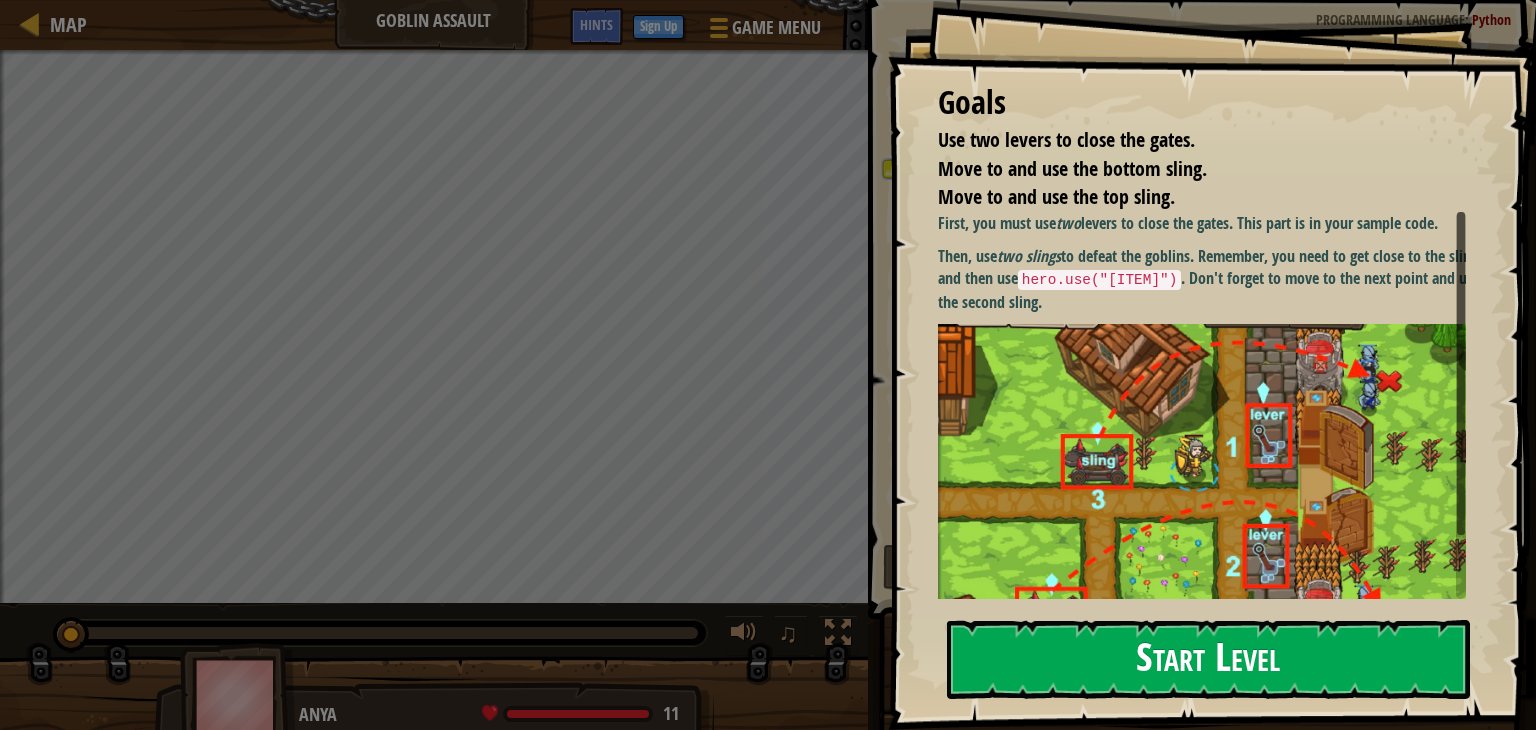 click on "Start Level" at bounding box center (1208, 659) 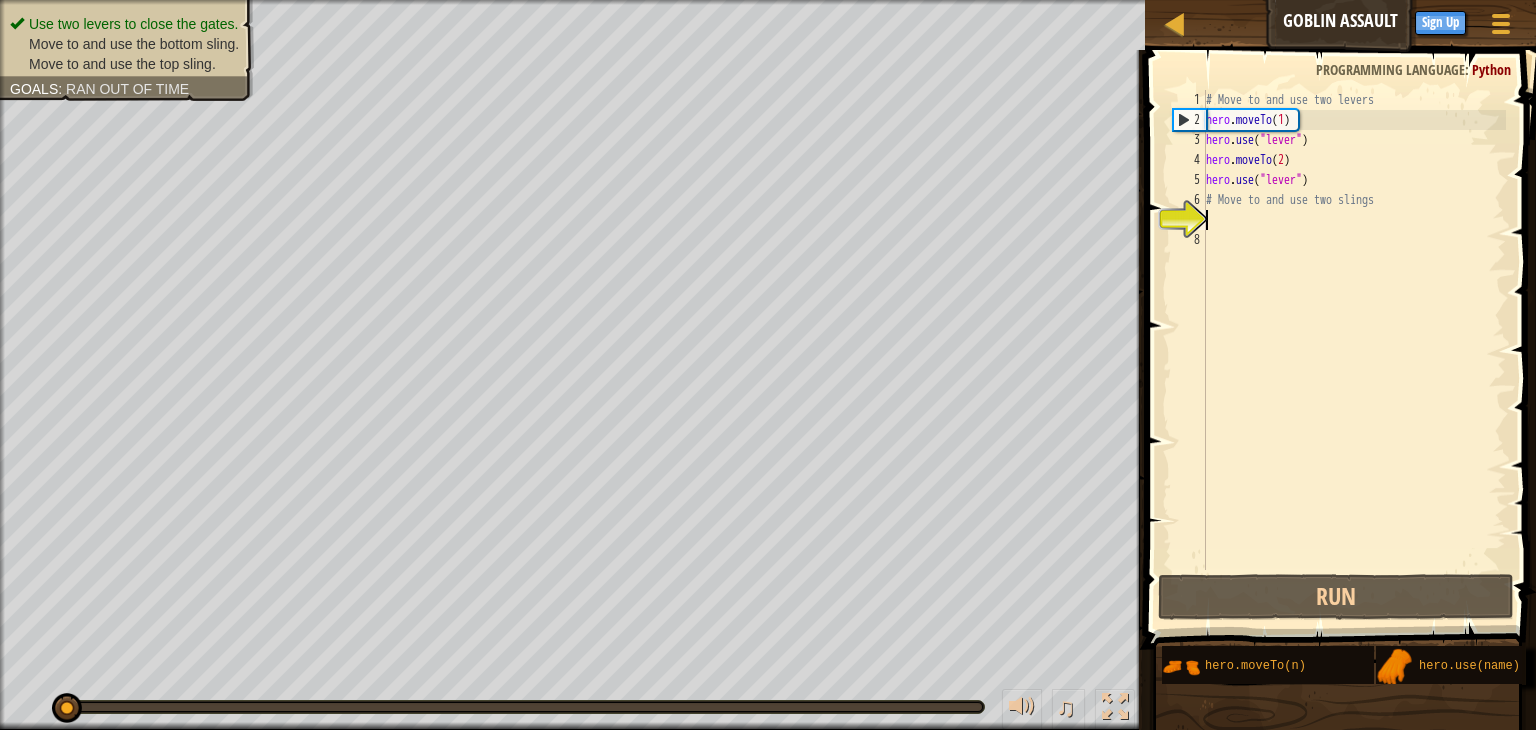 click on "# Move to and use two levers hero . moveTo ( 1 ) hero . use ( "lever" ) hero . moveTo ( 2 ) hero . use ( "lever" ) # Move to and use two slings" at bounding box center [1354, 350] 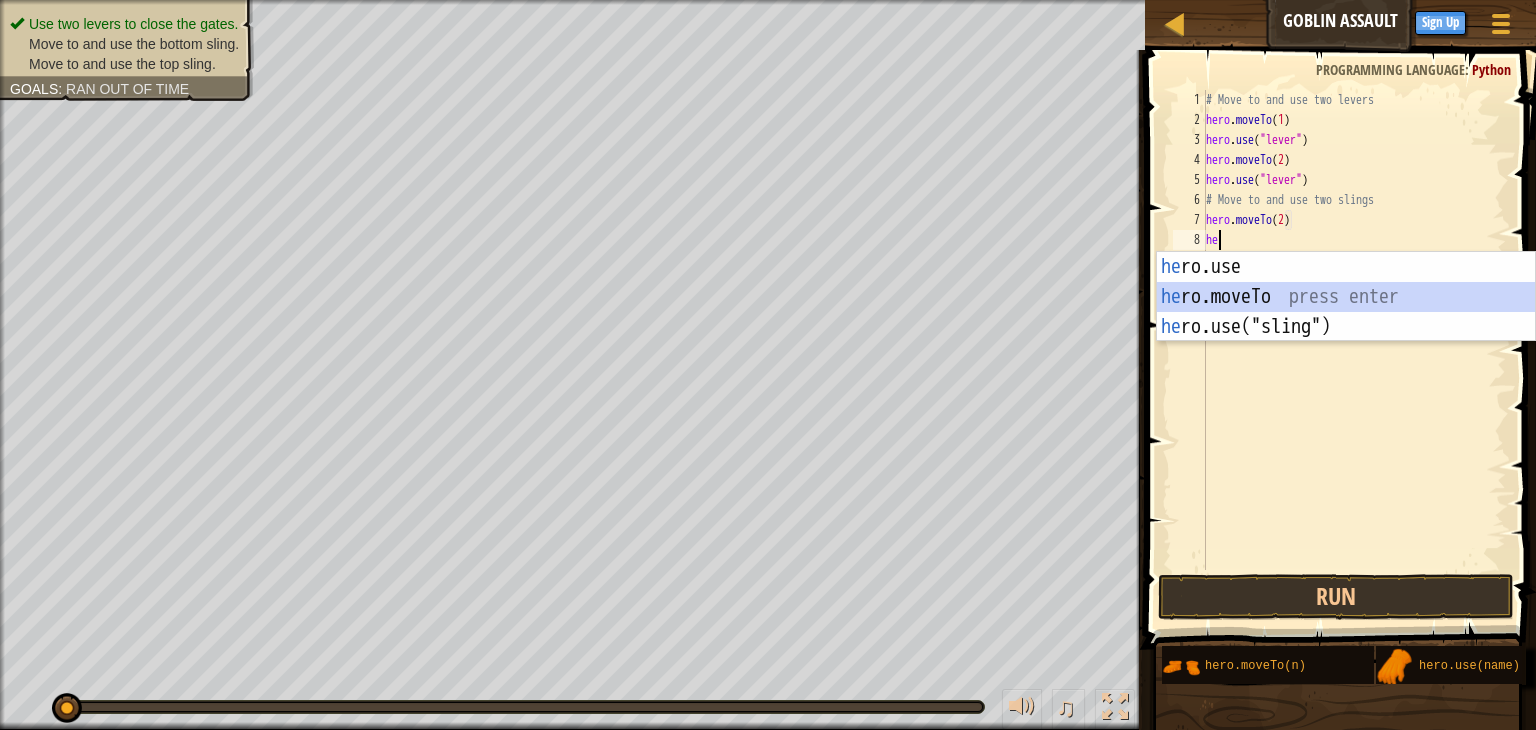 scroll, scrollTop: 9, scrollLeft: 0, axis: vertical 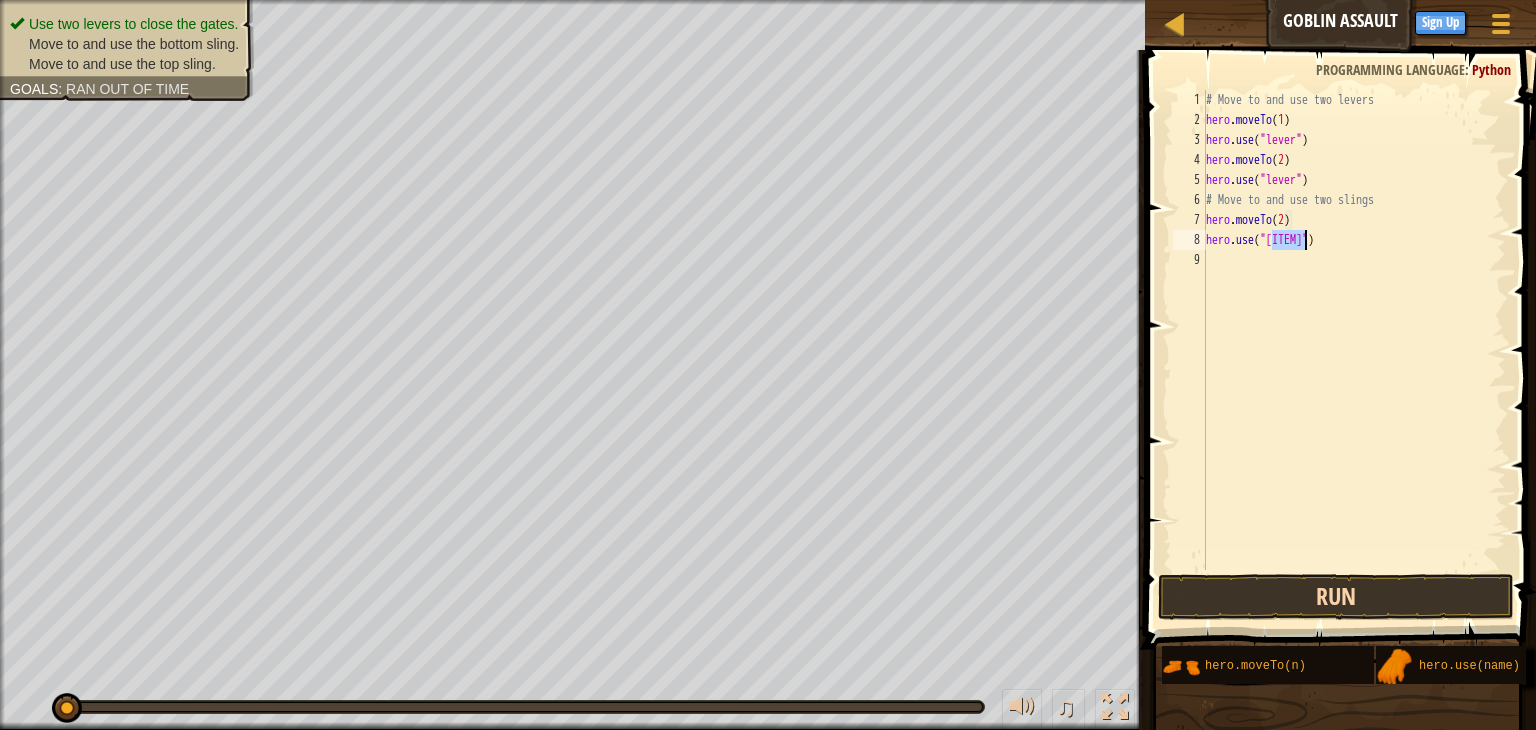 type on "hero.use("[ITEM]")" 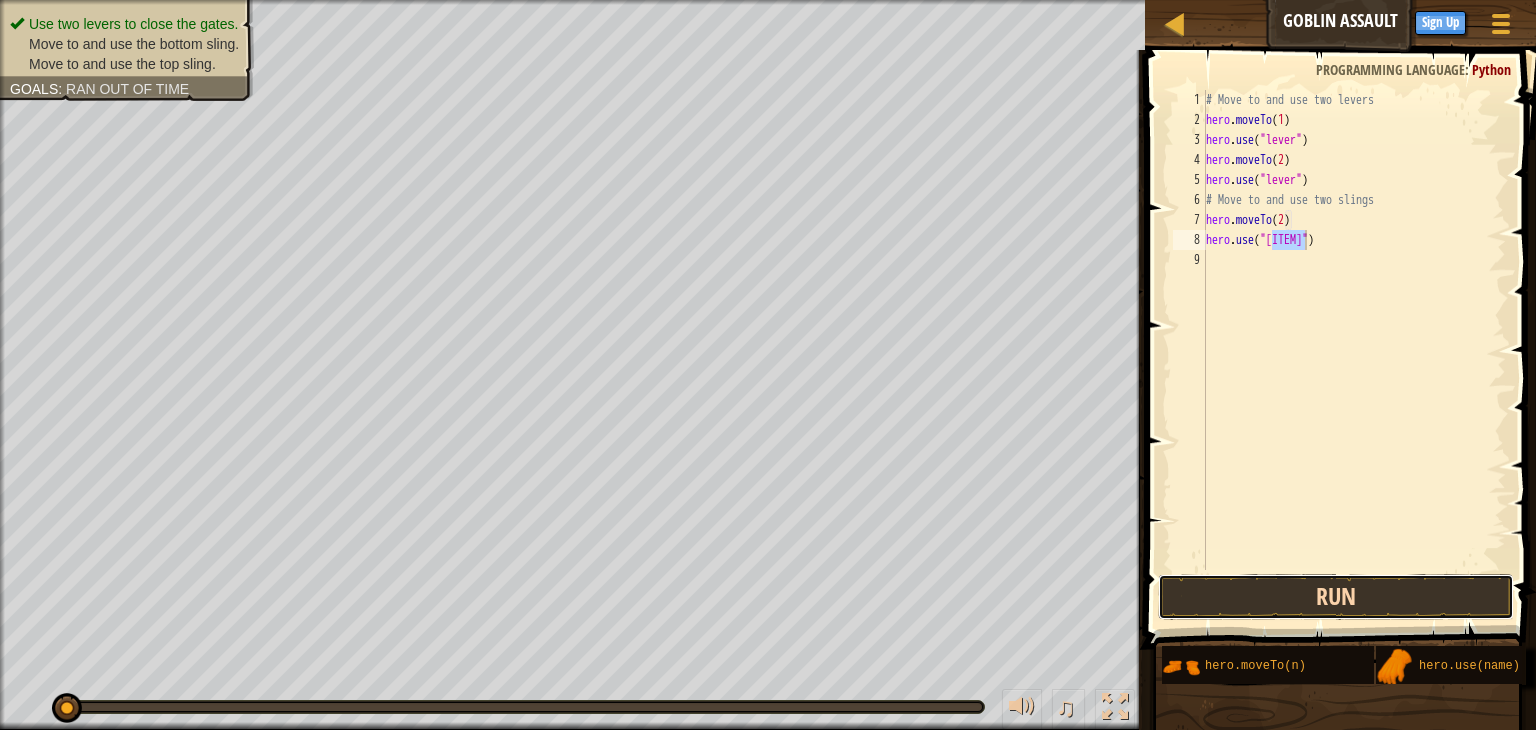 click on "Run" at bounding box center [1336, 597] 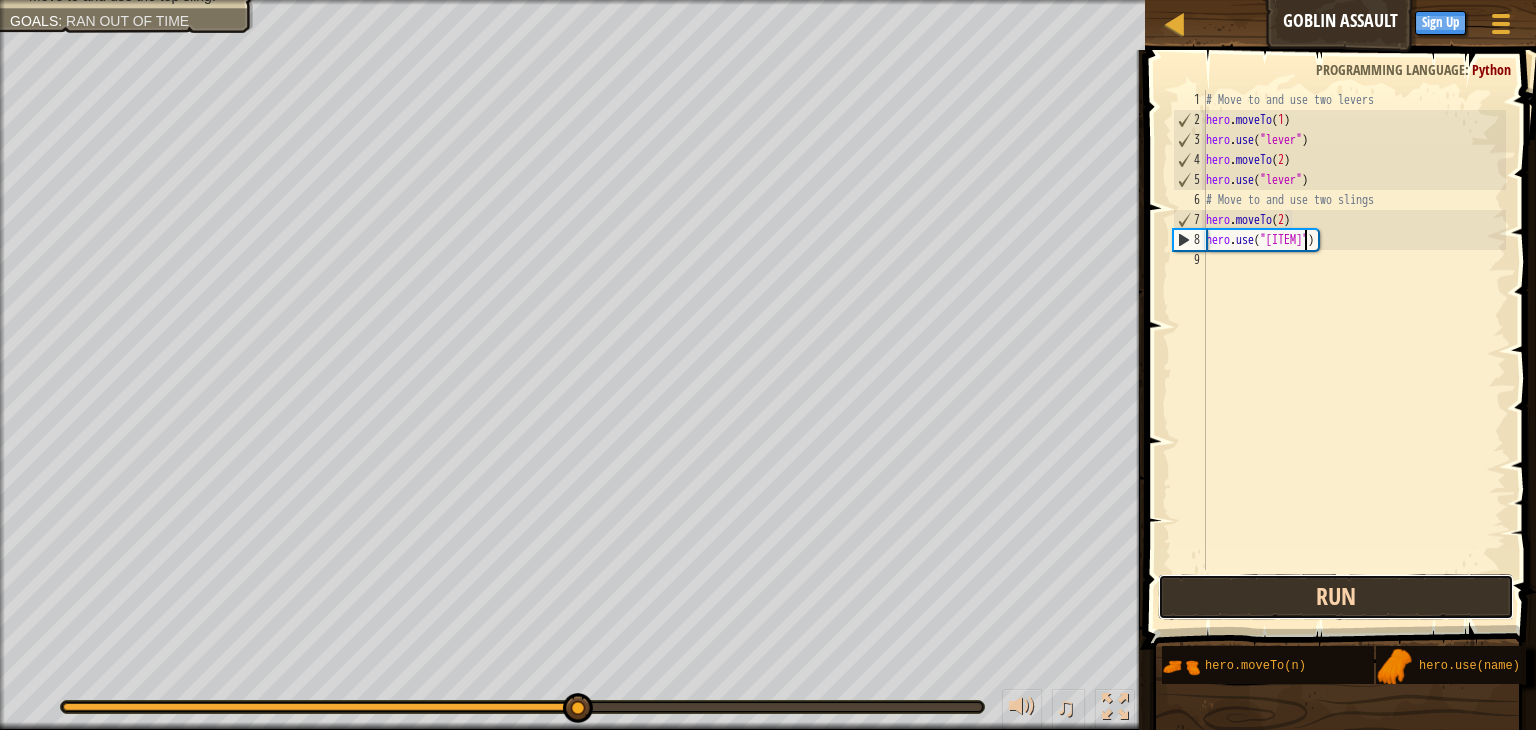 click on "Run" at bounding box center [1336, 597] 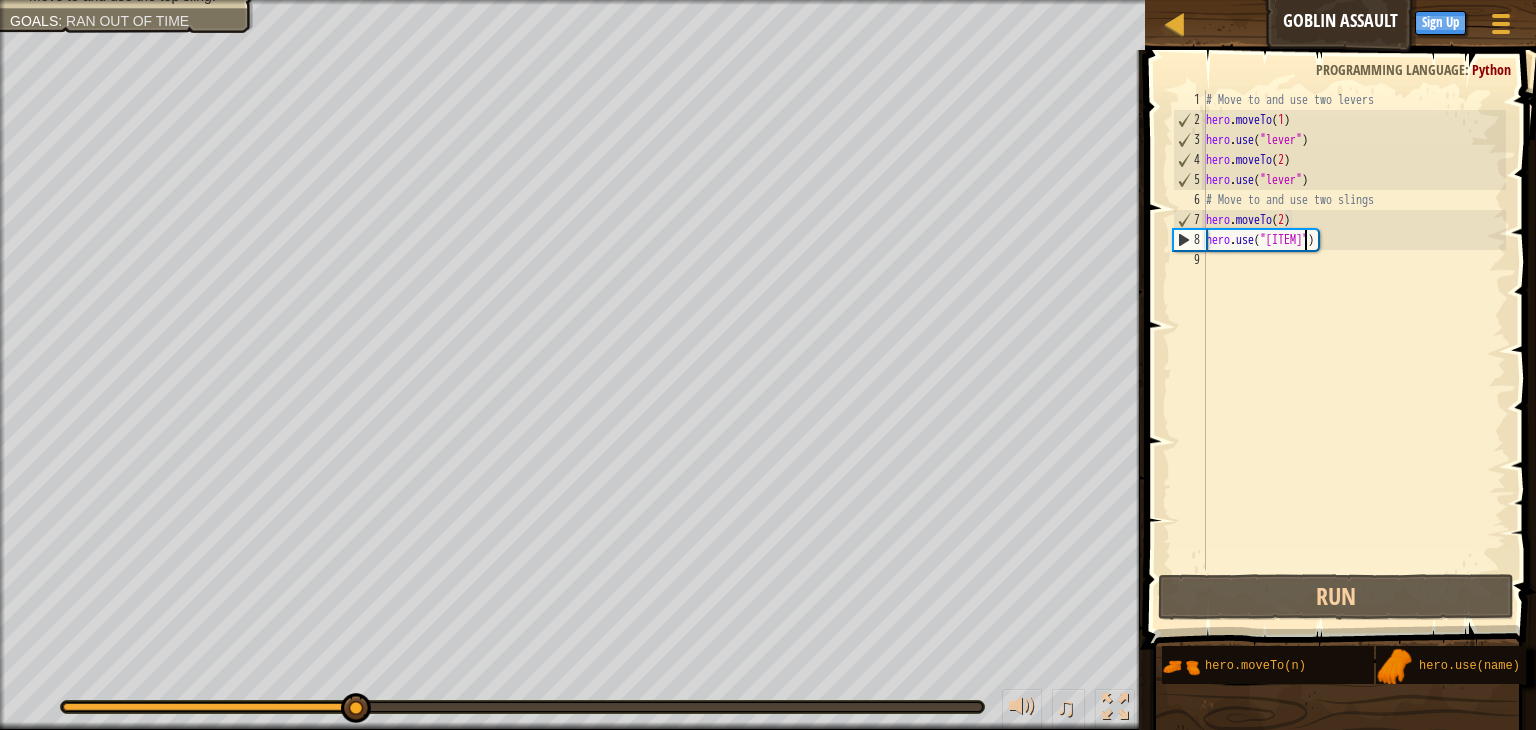 click on "# Move to and use two levers hero . moveTo ( [NUMBER] ) hero . use ( "lever" ) hero . moveTo ( [NUMBER] ) hero . use ( "lever" ) # Move to and use two slings hero . moveTo ( [NUMBER] ) hero . use ( "sling" )" at bounding box center (1354, 350) 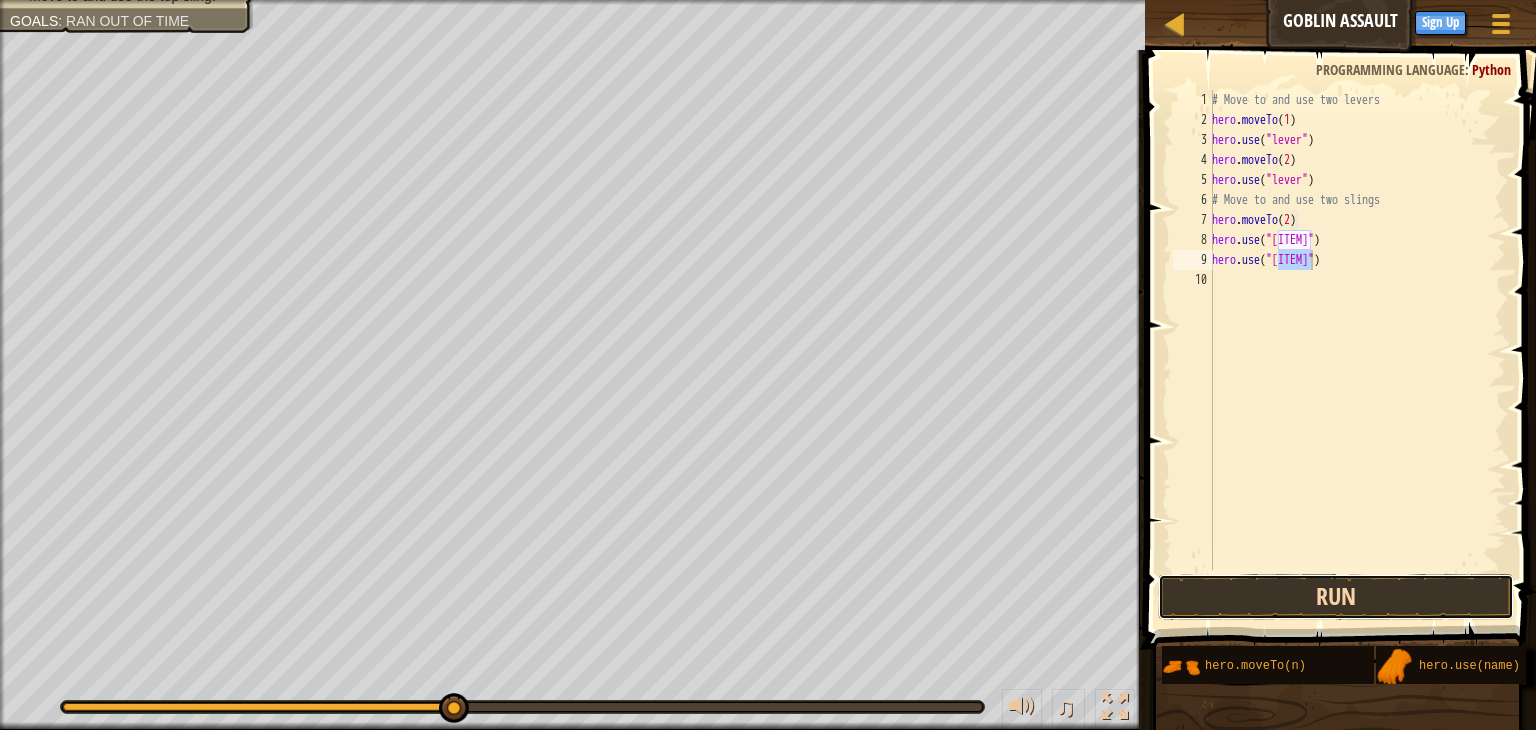 click on "Run" at bounding box center [1336, 597] 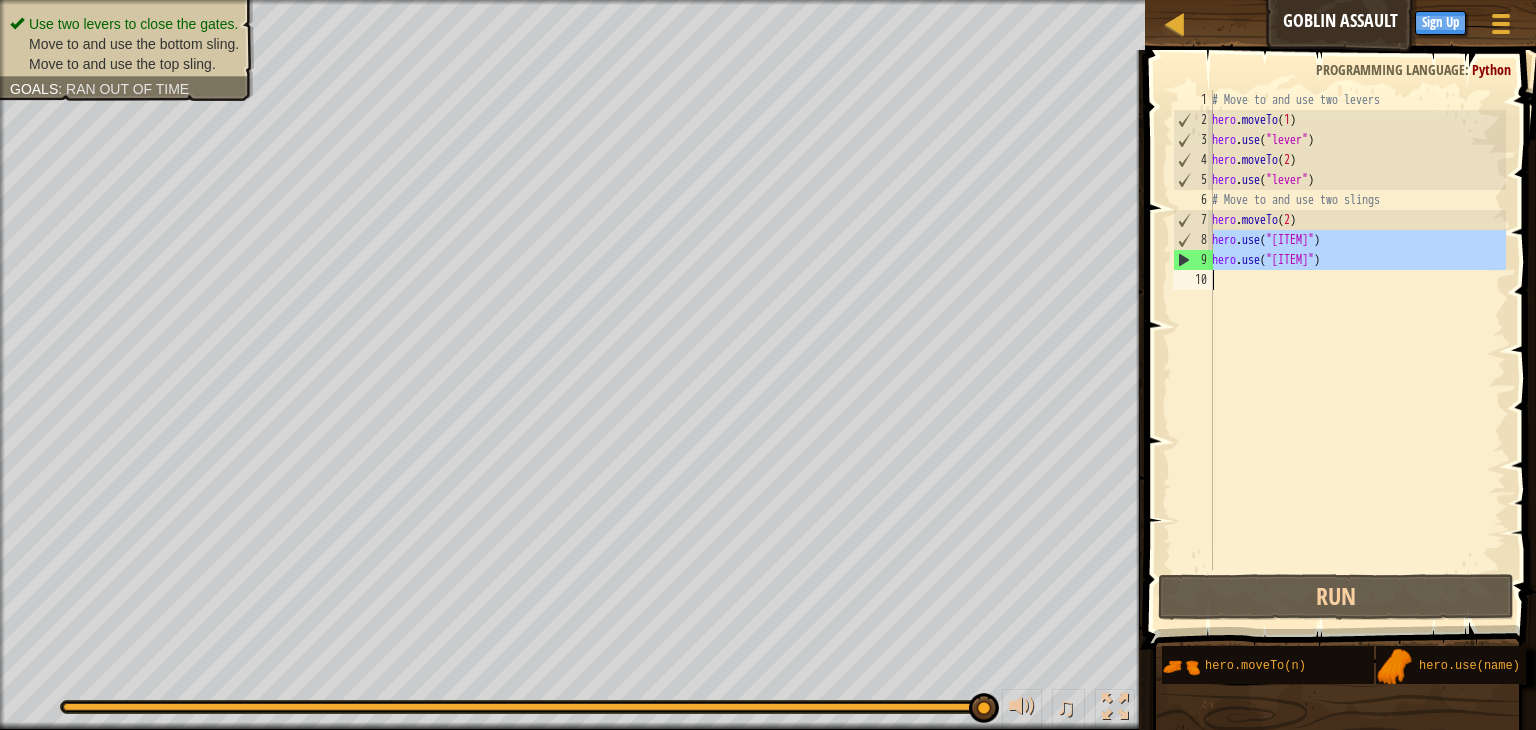 drag, startPoint x: 1210, startPoint y: 237, endPoint x: 1299, endPoint y: 265, distance: 93.30059 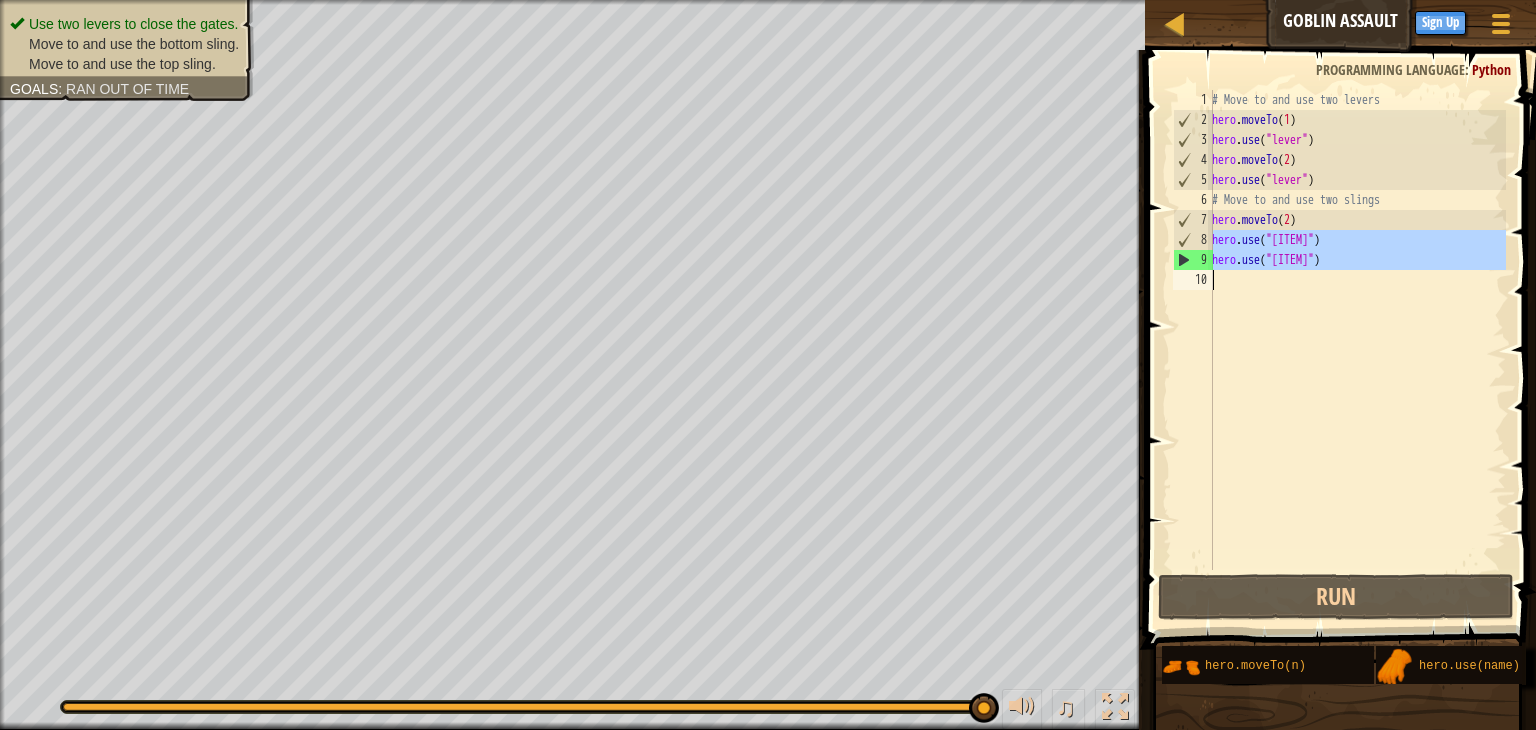 click on "hero.use("[ITEM]") [NUMBER] [NUMBER] [NUMBER] [NUMBER] [NUMBER] [NUMBER] [NUMBER] [NUMBER] [NUMBER] [NUMBER] # Move to and use two levers hero . moveTo ( [NUMBER] ) hero . use ( "[ITEM]" ) hero . moveTo ( [NUMBER] ) hero . use ( "[ITEM]" ) # Move to and use two slings hero . moveTo ( [NUMBER] ) hero . use ( "[ITEM]" ) hero . use ( "[ITEM]" )     הההההההההההההההההההההההההההההההההההההההההההההההההההההההההההההההההההההההההההההההההההההההההההההההההההההההההההההההההההההההההההההההההההההההההההההההההההההההההההההההההההההההההההההההההההההההההההההההההההההההההההההההההההההההההההההההההההההההההההההההההההההההההההההההה XXXXXXXXXXXXXXXXXXXXXXXXXXXXXXXXXXXXXXXXXXXXXXXXXXXXXXXXXXXXXXXXXXXXXXXXXXXXXXXXXXXXXXXXXXXXXXXXXXXXXXXXXXXXXXXXXXXXXXXXXXXXXXXXXXXXXXXXXXXXXXXXXXXXXXXXXXXXXXXXXXXXXXXXXXXXXXXXXXXXXXXXXXXXXXXXXXXXXXXXXXXXXXXXXXXXXXXXXXXXXXXXXXXXXXXXXXXXXXXXXXXXXXXXXXXXXXXX" at bounding box center [1337, 330] 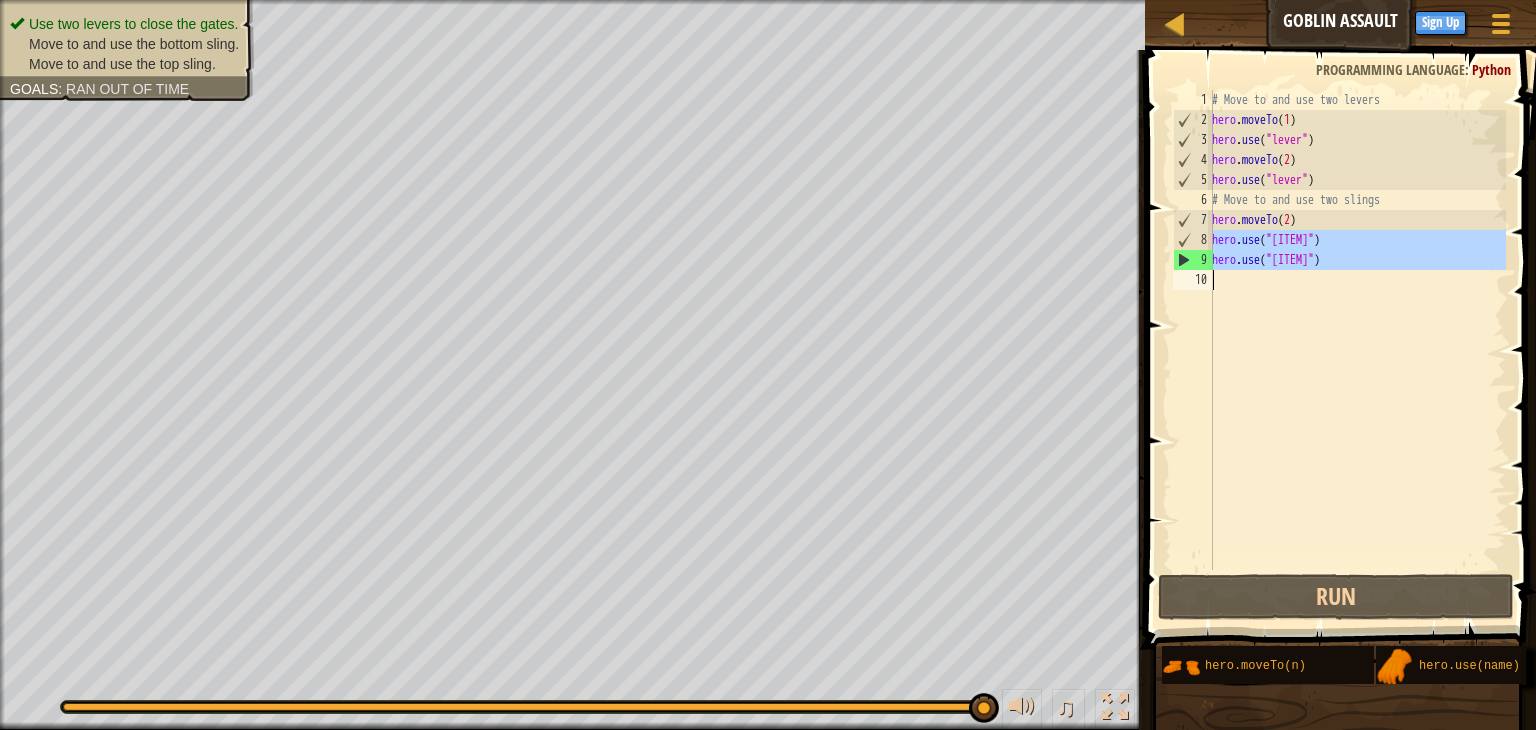 click on "# Move to and use two levers hero . moveTo ( 1 ) hero . use ( "lever" ) hero . moveTo ( 2 ) hero . use ( "lever" ) # Move to and use two slings hero . moveTo ( 2 ) hero . use ( "sling" ) hero . use ( "sling" )" at bounding box center (1357, 330) 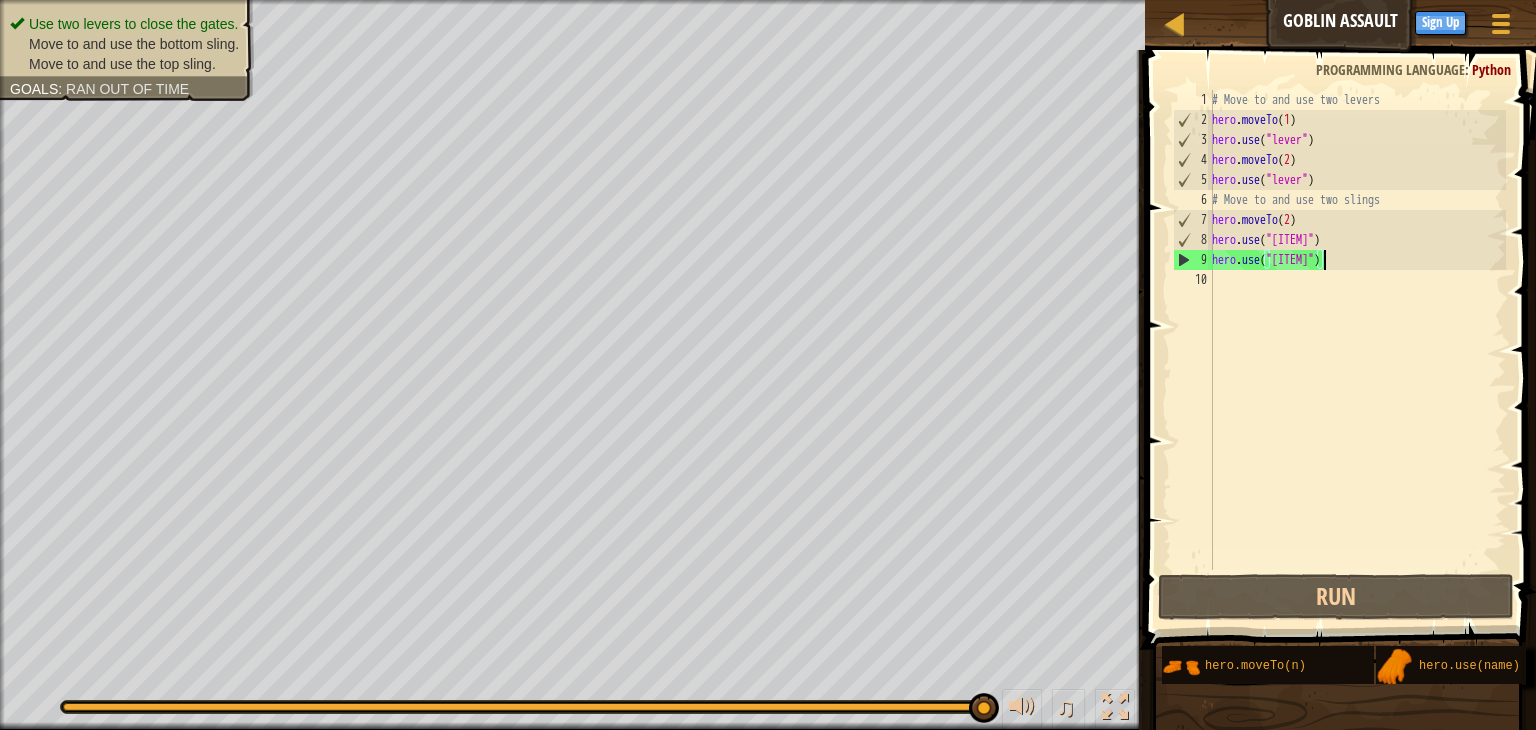 click on "# Move to and use two levers hero . moveTo ( 1 ) hero . use ( "lever" ) hero . moveTo ( 2 ) hero . use ( "lever" ) # Move to and use two slings hero . moveTo ( 2 ) hero . use ( "sling" ) hero . use ( "sling" )" at bounding box center [1357, 350] 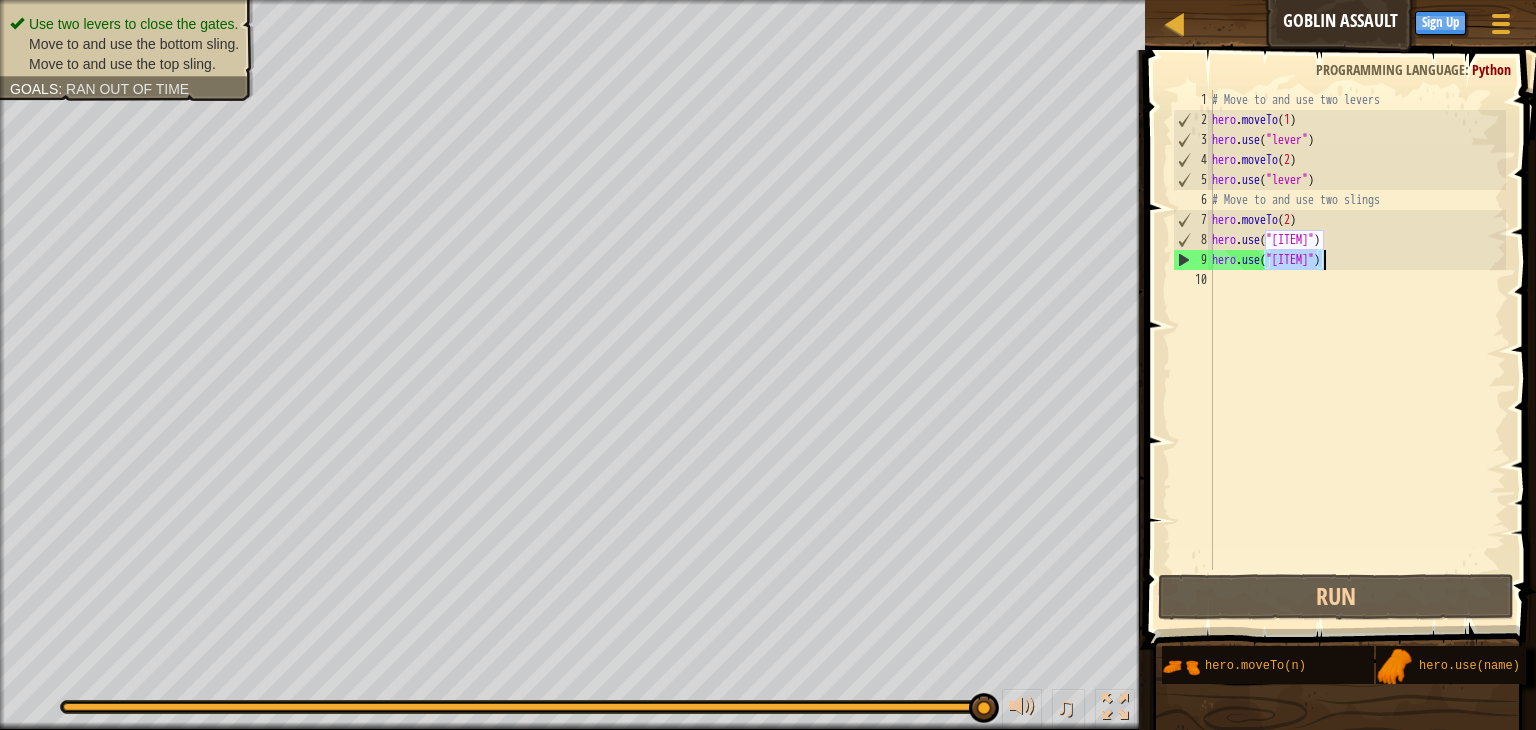click on "# Move to and use two levers hero . moveTo ( 1 ) hero . use ( "lever" ) hero . moveTo ( 2 ) hero . use ( "lever" ) # Move to and use two slings hero . moveTo ( 2 ) hero . use ( "sling" ) hero . use ( "sling" )" at bounding box center [1357, 350] 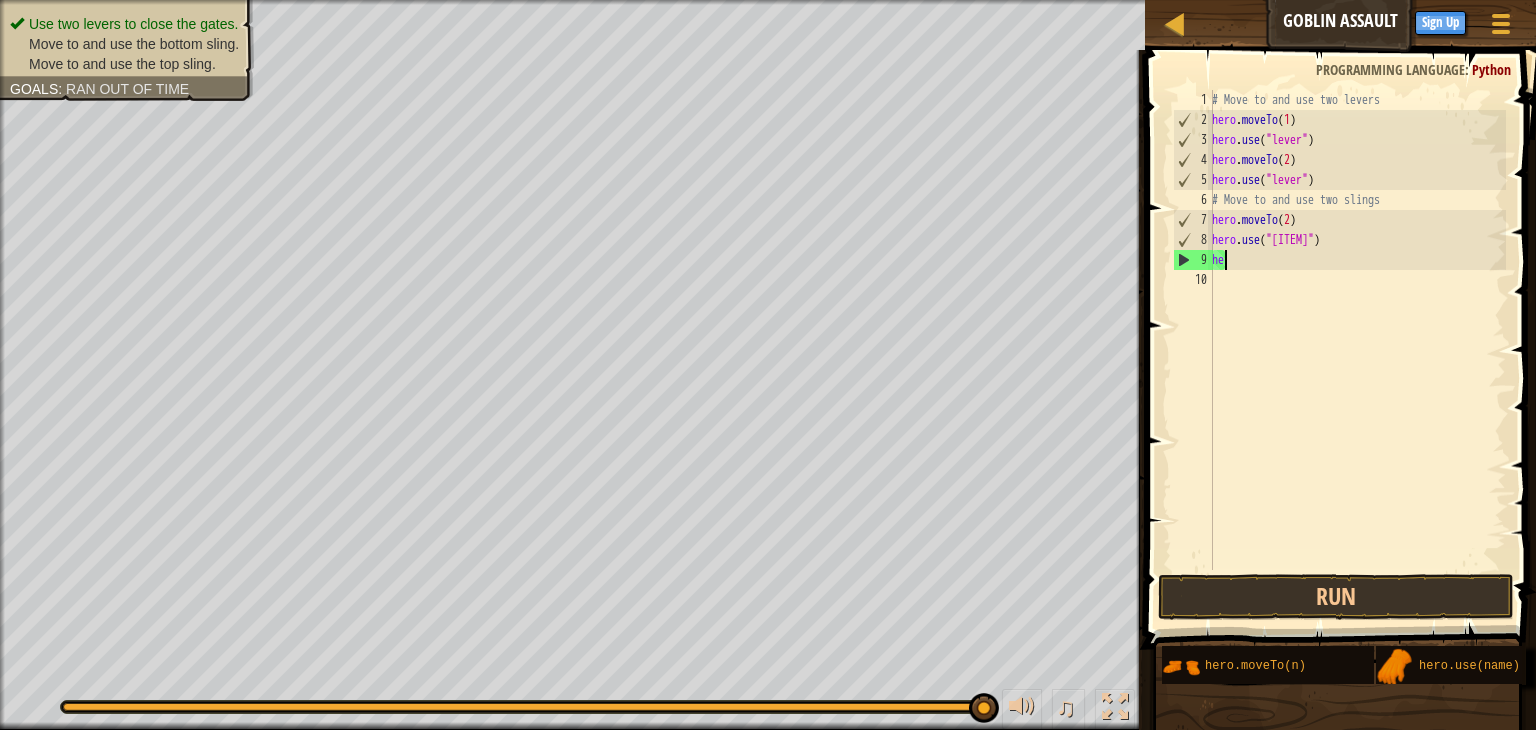 type on "h" 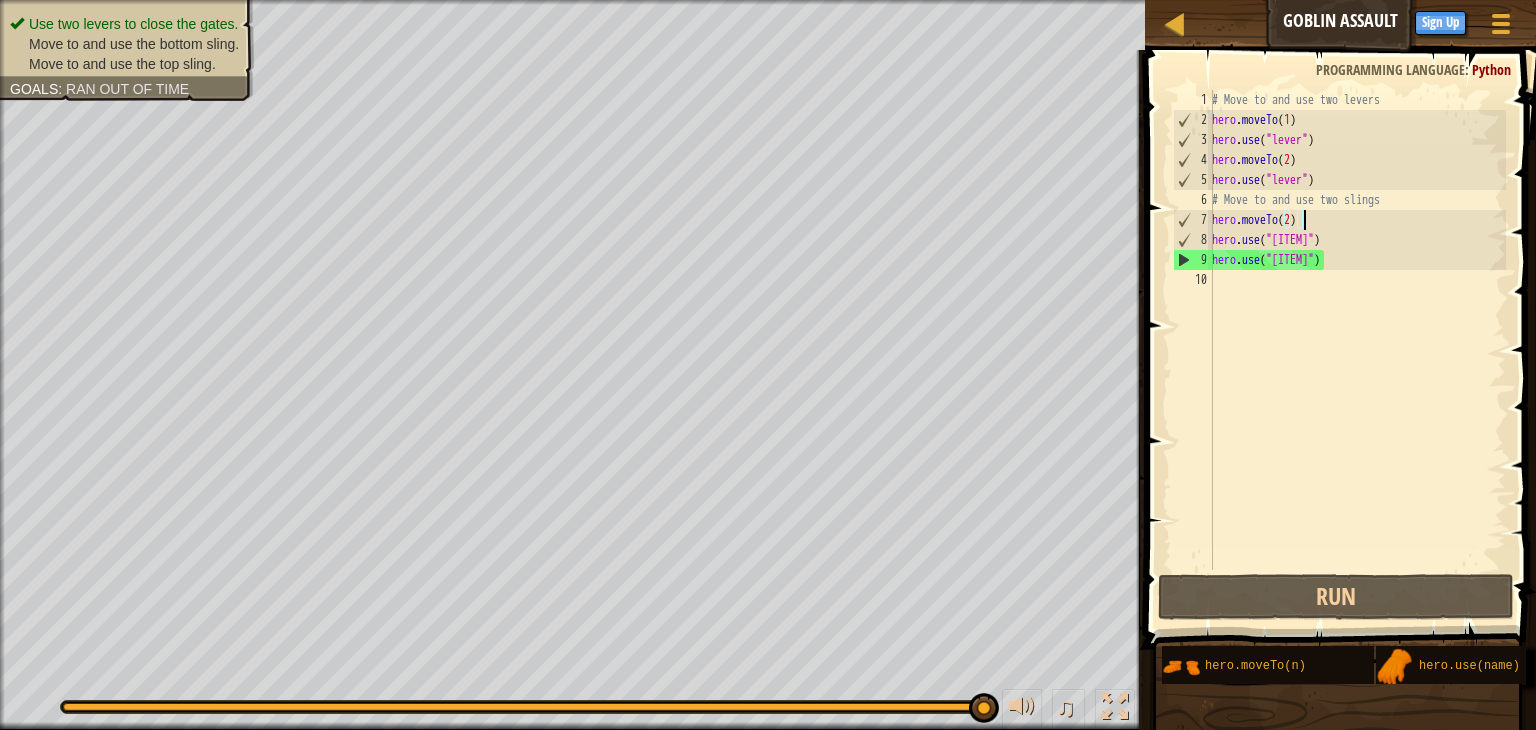 click on "# Move to and use two levers hero . moveTo ( 1 ) hero . use ( "lever" ) hero . moveTo ( 2 ) hero . use ( "lever" ) # Move to and use two slings hero . moveTo ( 2 ) hero . use ( "sling" ) hero . use ( "sling" )" at bounding box center (1357, 350) 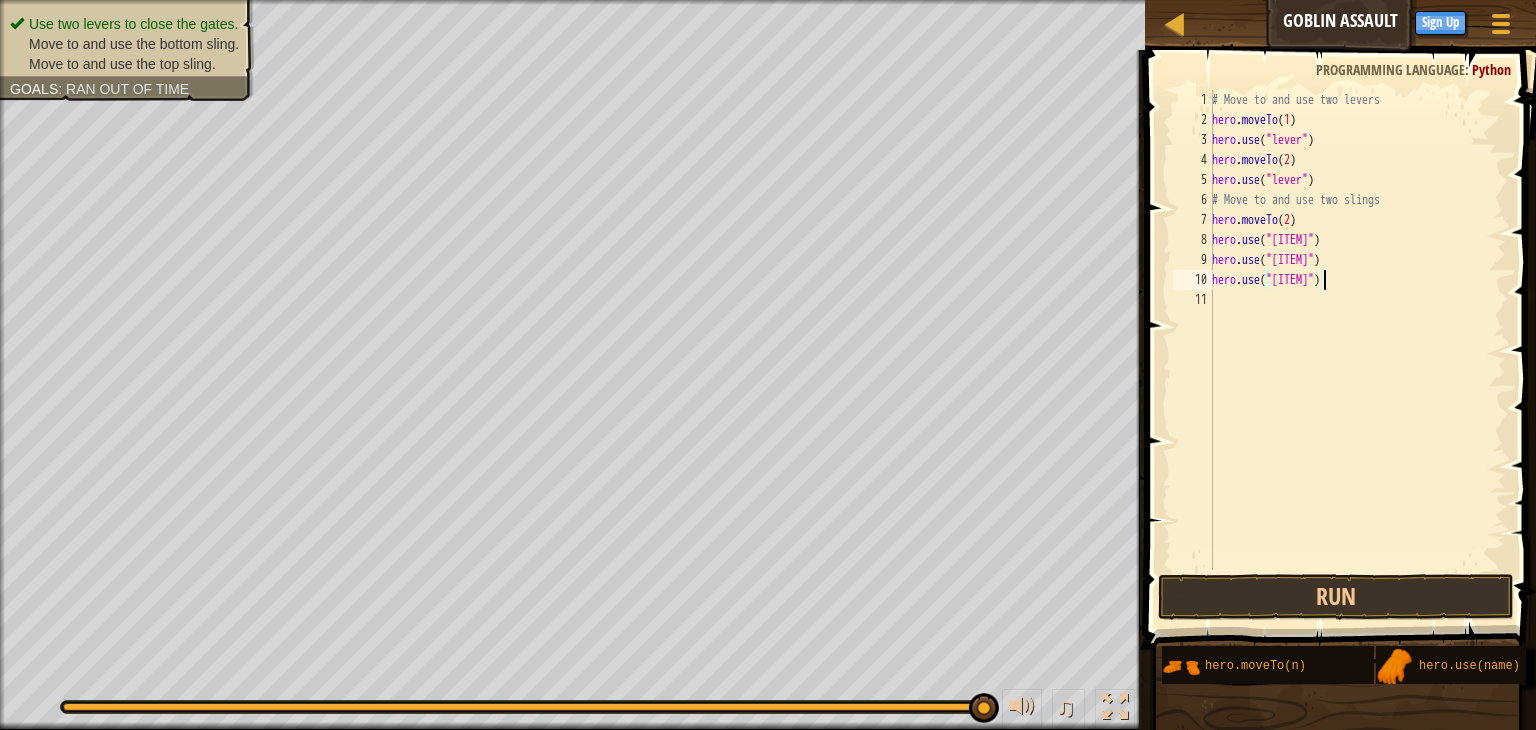 click on "# Move to and use two levers hero . moveTo ( 1 ) hero . use ( "lever" ) hero . moveTo ( 2 ) hero . use ( "lever" ) # Move to and use two slings hero . moveTo ( 2 ) hero . use ( "sling" ) hero . use ( "sling" ) hero . use ( "sling" )" at bounding box center [1357, 350] 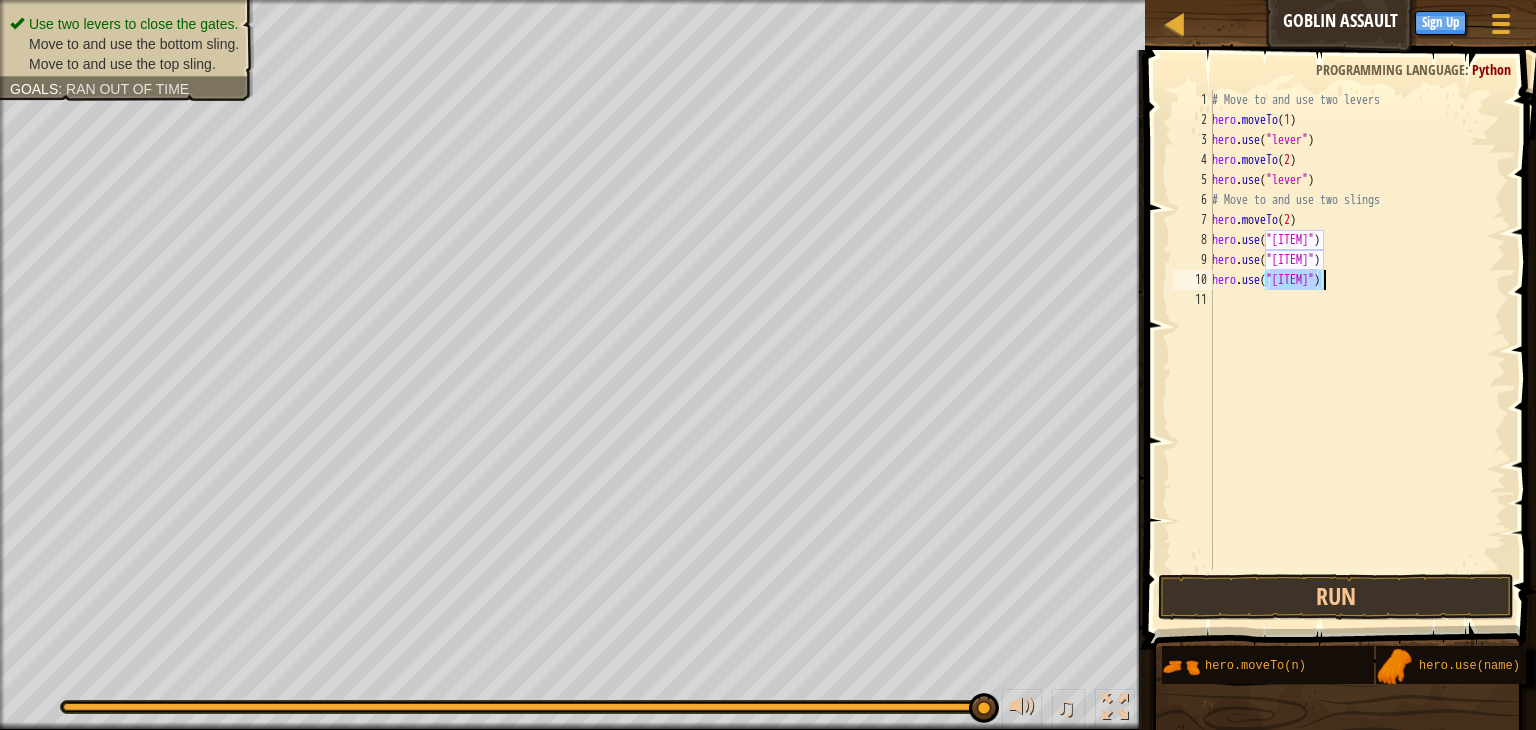 click on "# Move to and use two levers hero . moveTo ( 1 ) hero . use ( "lever" ) hero . moveTo ( 2 ) hero . use ( "lever" ) # Move to and use two slings hero . moveTo ( 2 ) hero . use ( "sling" ) hero . use ( "sling" ) hero . use ( "sling" )" at bounding box center [1357, 350] 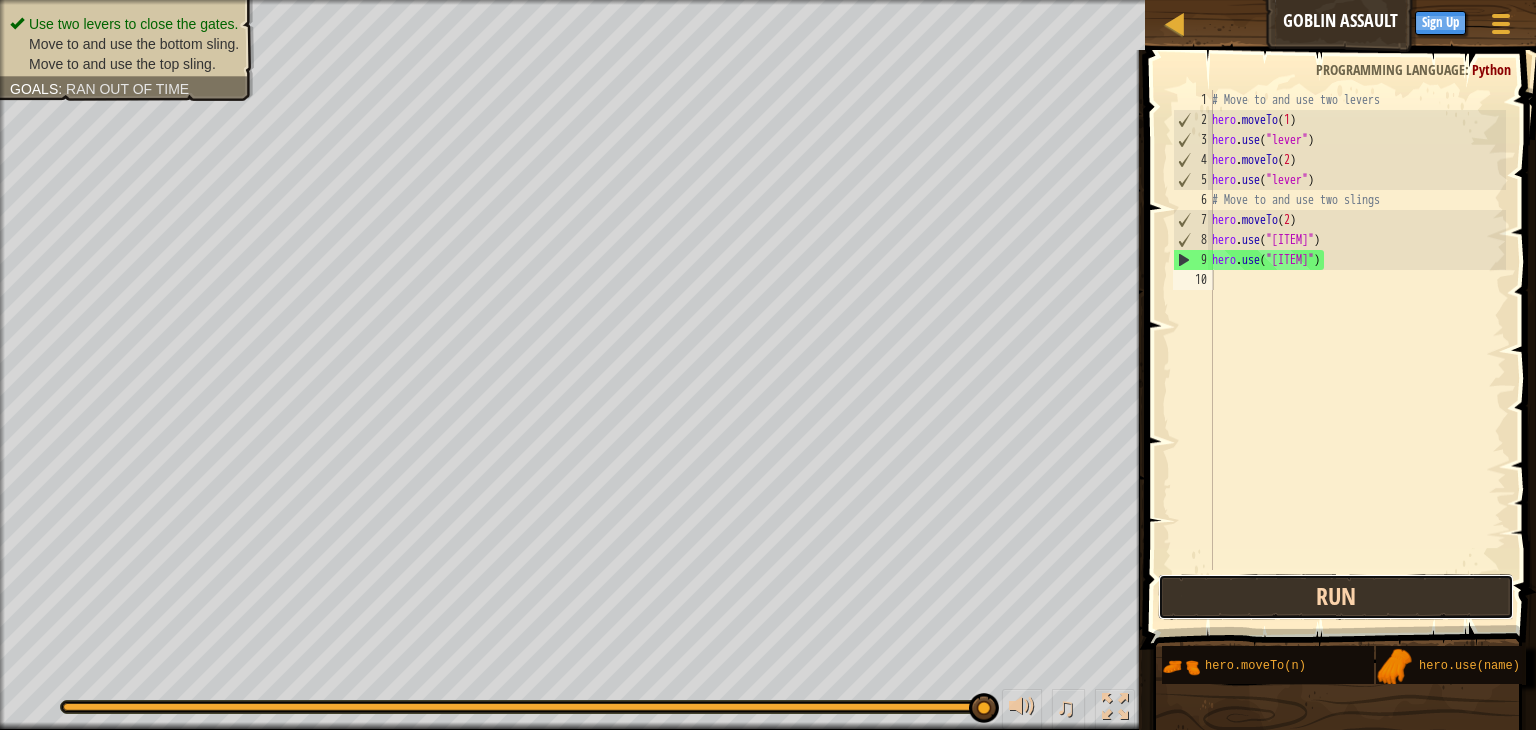 click on "Run" at bounding box center [1336, 597] 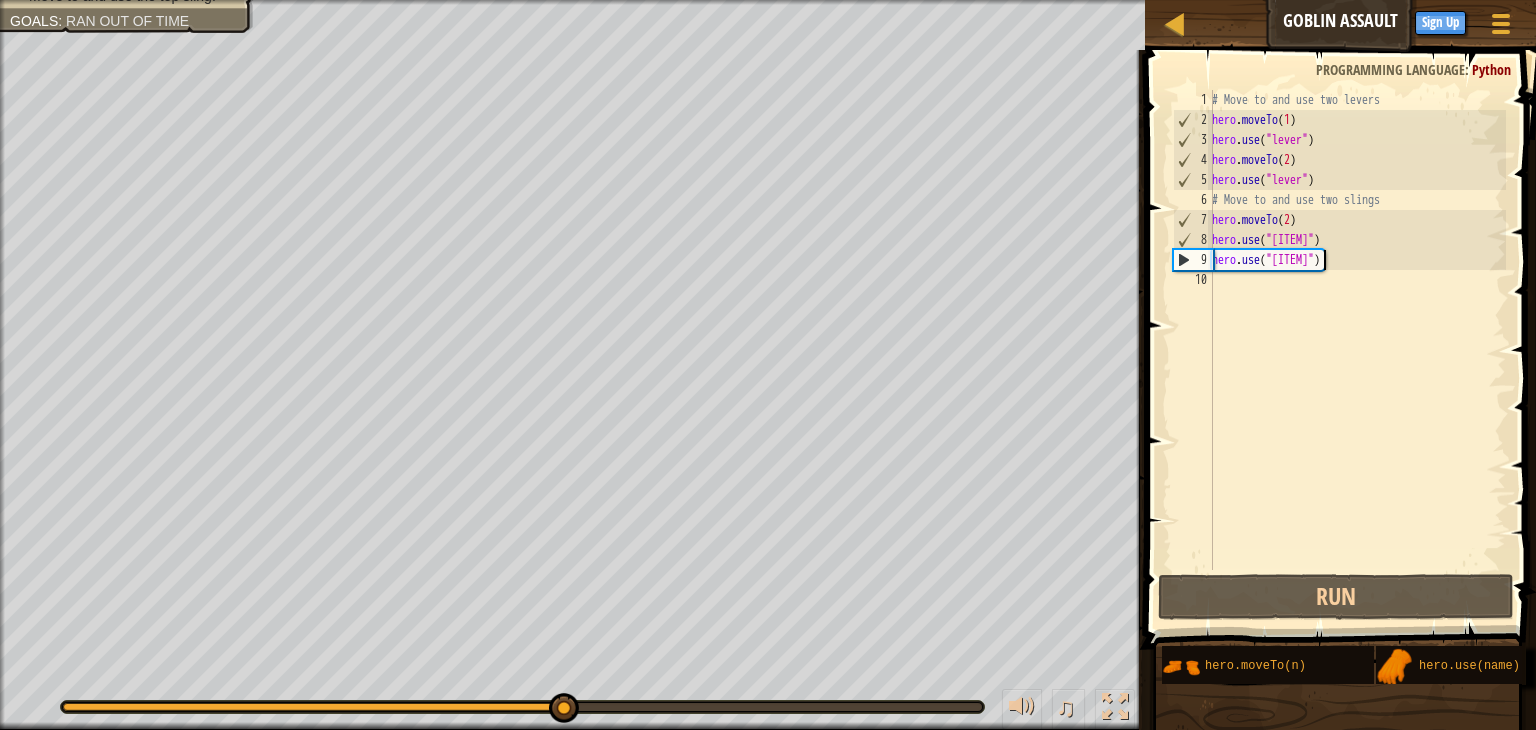 click on "# Move to and use two levers hero . moveTo ( 1 ) hero . use ( "lever" ) hero . moveTo ( 2 ) hero . use ( "lever" ) # Move to and use two slings hero . moveTo ( 2 ) hero . use ( "sling" ) hero . use ( "sling" )" at bounding box center [1357, 350] 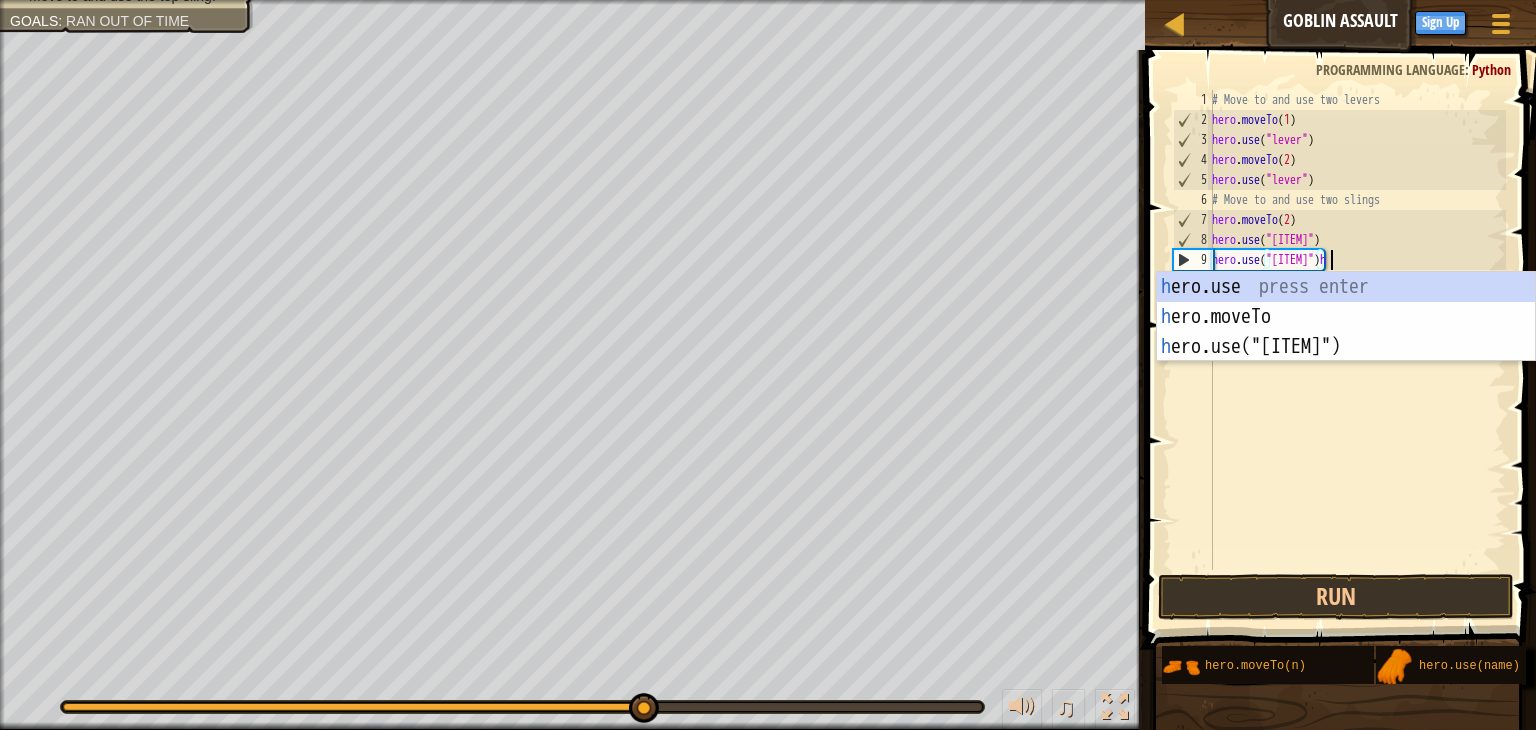 scroll, scrollTop: 9, scrollLeft: 8, axis: both 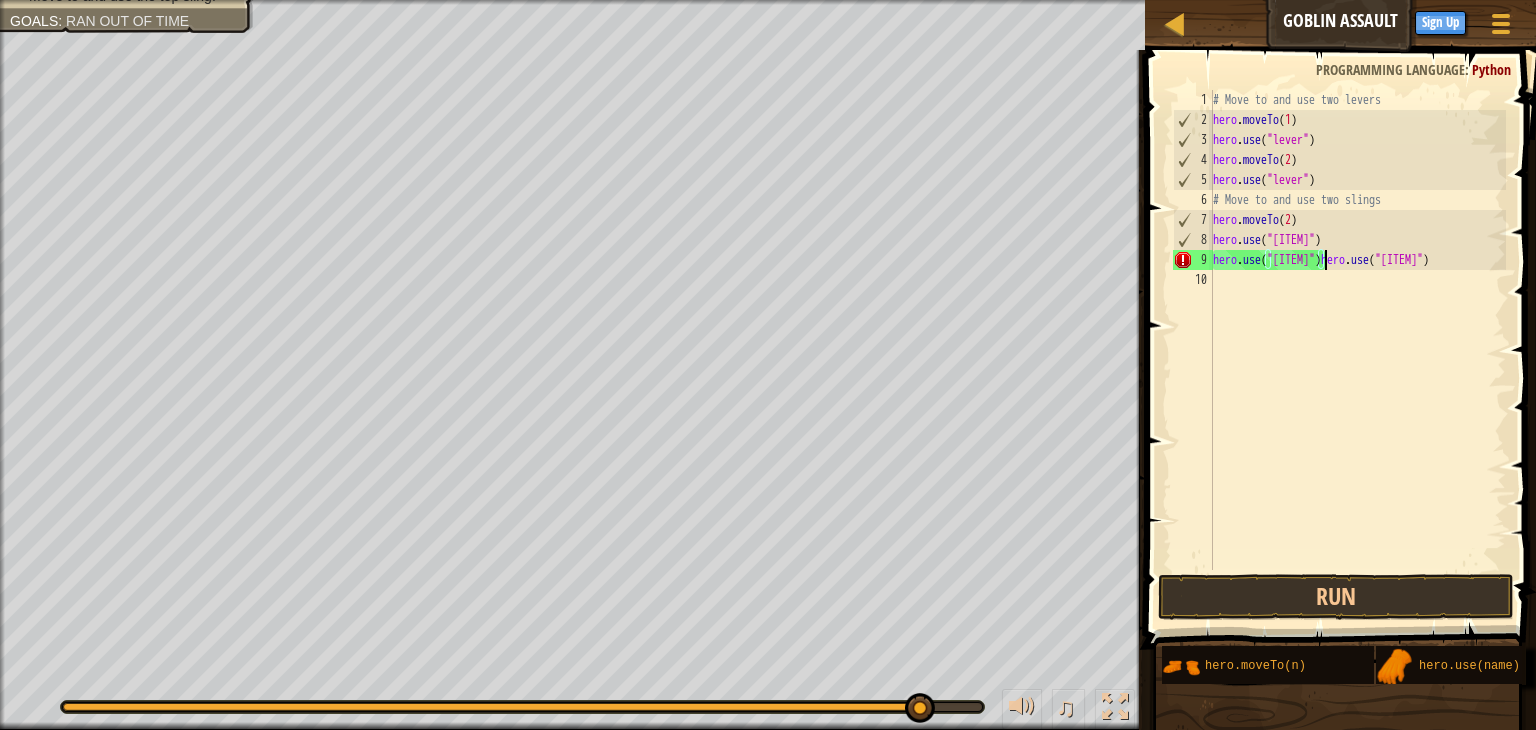 click on "# Move to and use two levers hero . moveTo ( 1 ) hero . use ( "lever" ) hero . moveTo ( 2 ) hero . use ( "lever" ) # Move to and use two slings hero . moveTo ( 2 ) hero . use ( "sling" ) hero . use ( "sling" ) hero . use ( "sling" )" at bounding box center (1357, 350) 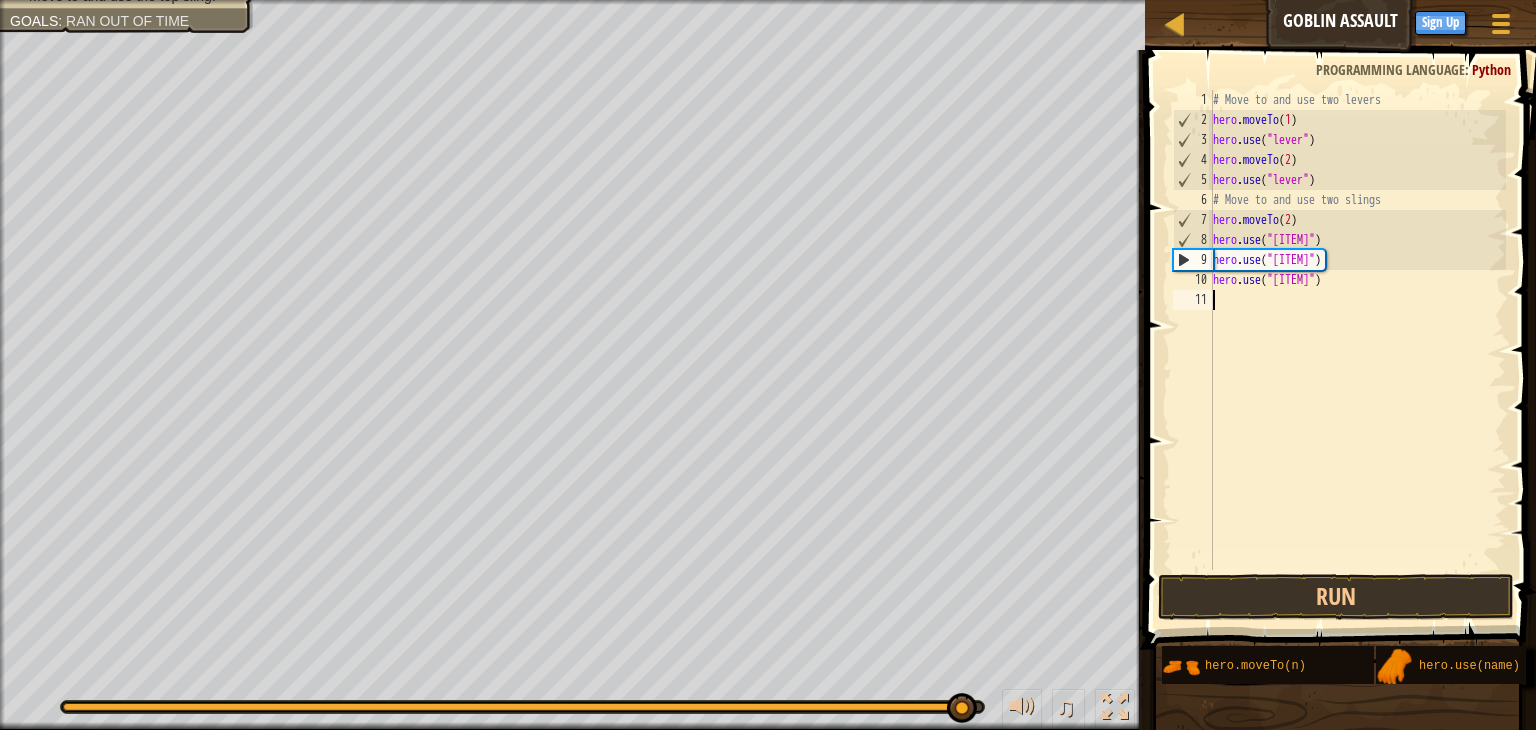 click on "# Move to and use two levers hero . moveTo ( 1 ) hero . use ( "lever" ) hero . moveTo ( 2 ) hero . use ( "lever" ) # Move to and use two slings hero . moveTo ( 2 ) hero . use ( "sling" ) hero . use ( "sling" ) hero . use ( "sling" )" at bounding box center [1357, 350] 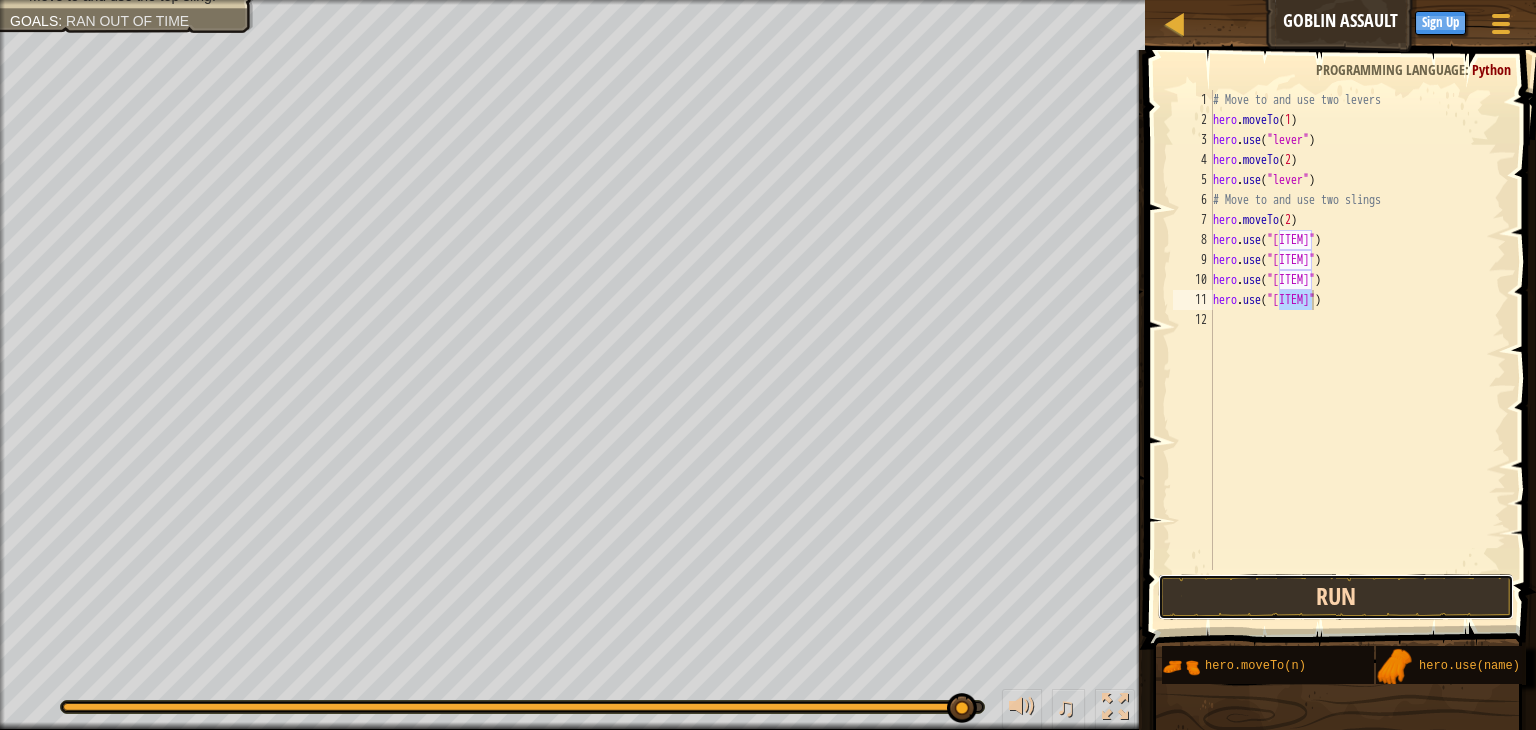click on "Run" at bounding box center (1336, 597) 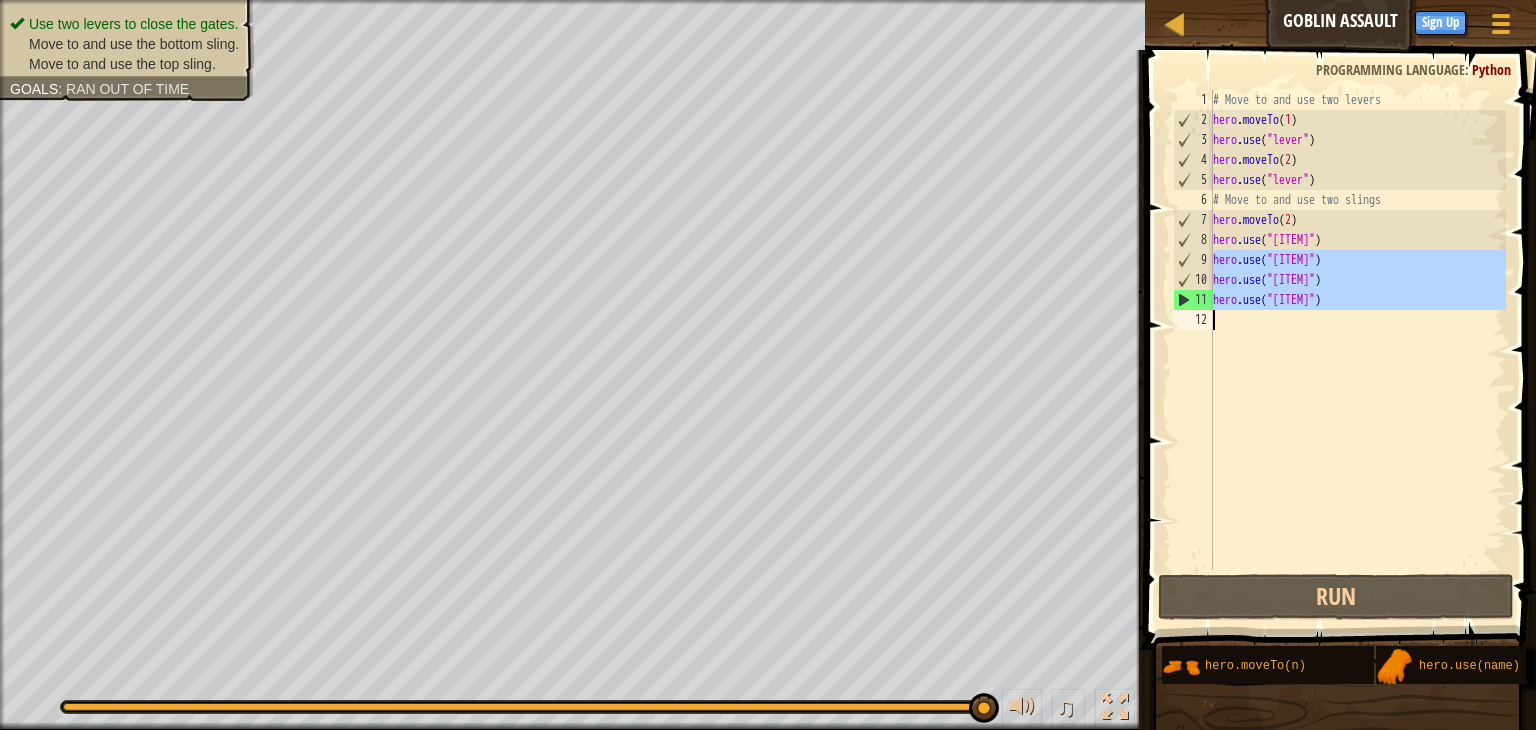 drag, startPoint x: 1213, startPoint y: 258, endPoint x: 1337, endPoint y: 317, distance: 137.32079 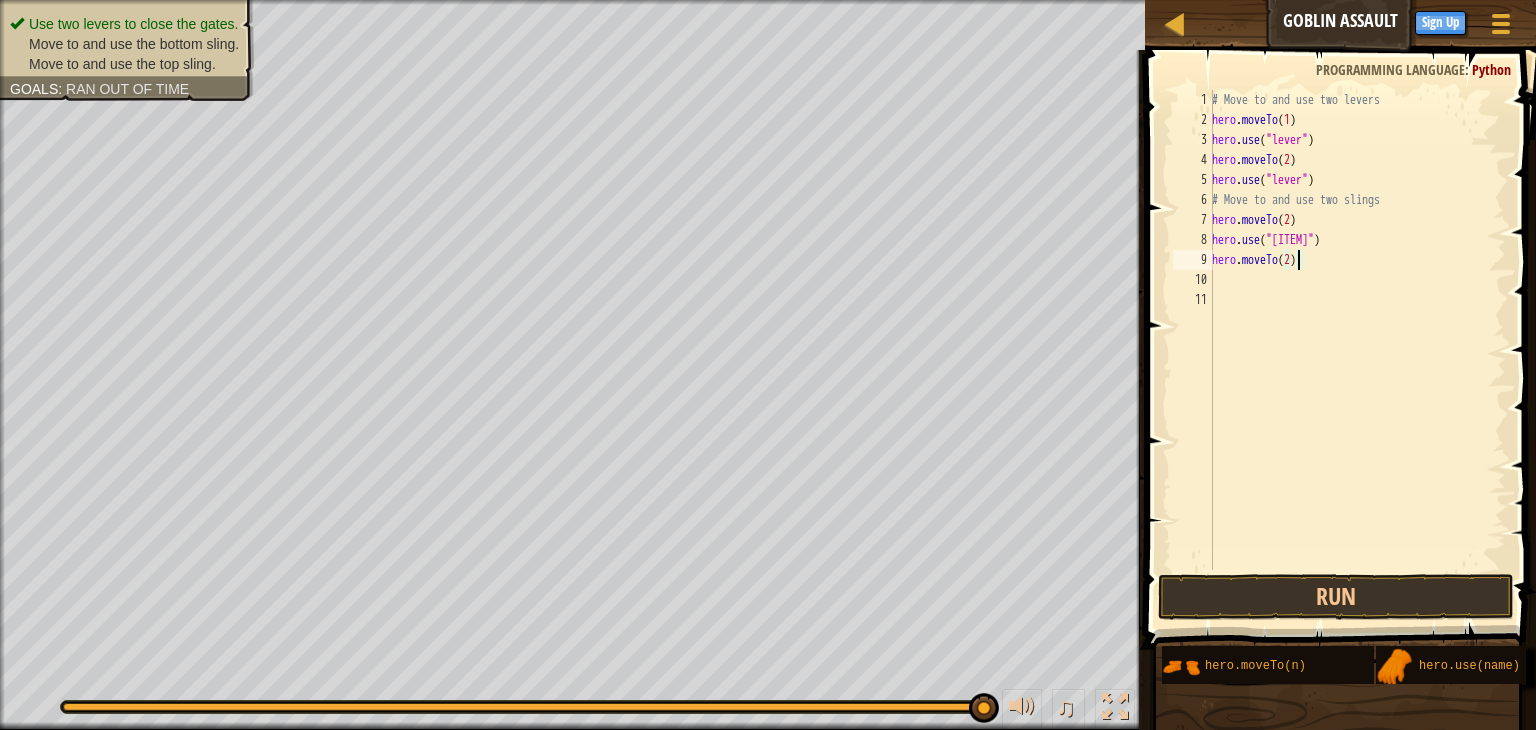 click on "# Move to and use two levers hero . moveTo ( [NUMBER] ) hero . use ( "lever" ) hero . moveTo ( [NUMBER] ) hero . use ( "lever" ) # Move to and use two slings hero . moveTo ( [NUMBER] ) hero . use ( "sling" ) hero . moveTo ( [NUMBER] )" at bounding box center [1357, 350] 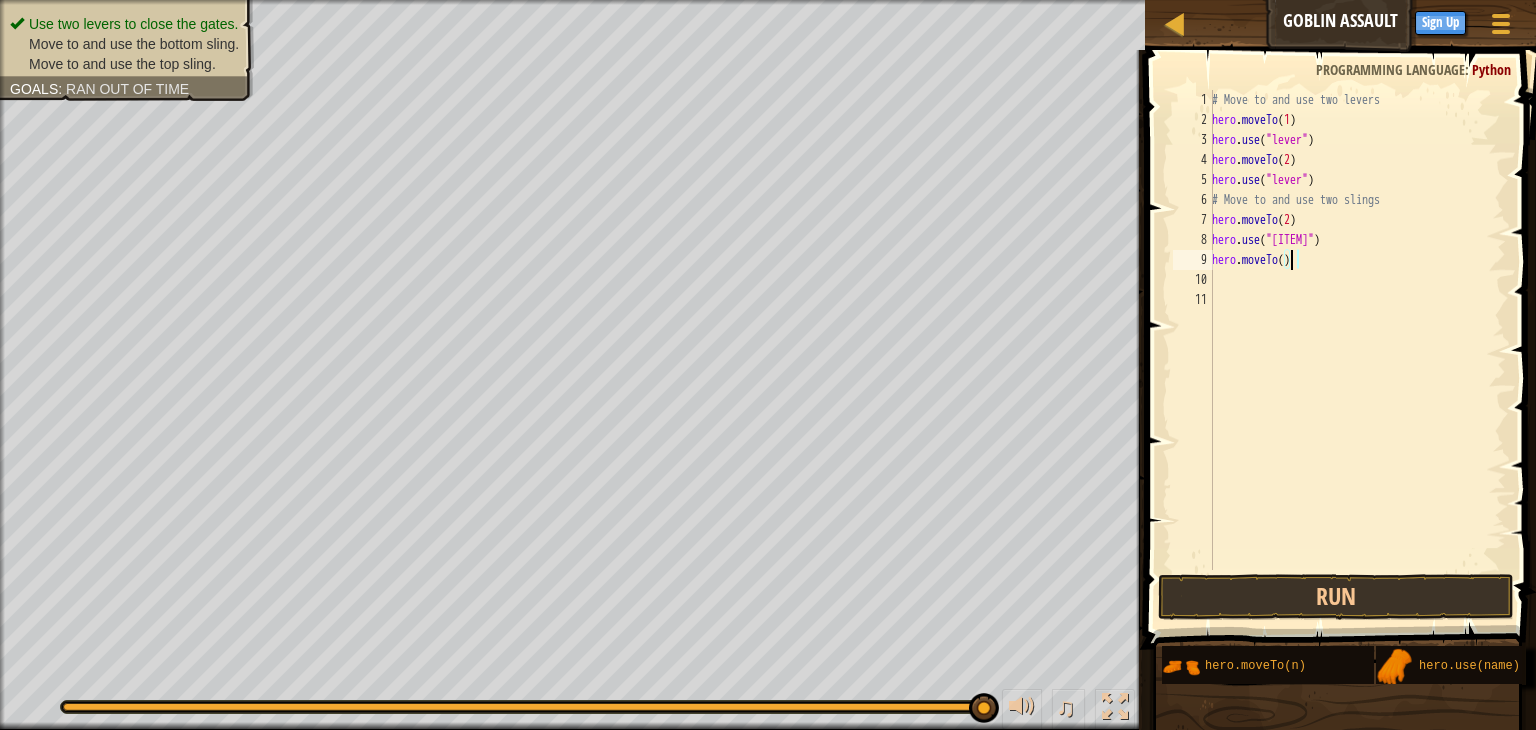 scroll, scrollTop: 9, scrollLeft: 6, axis: both 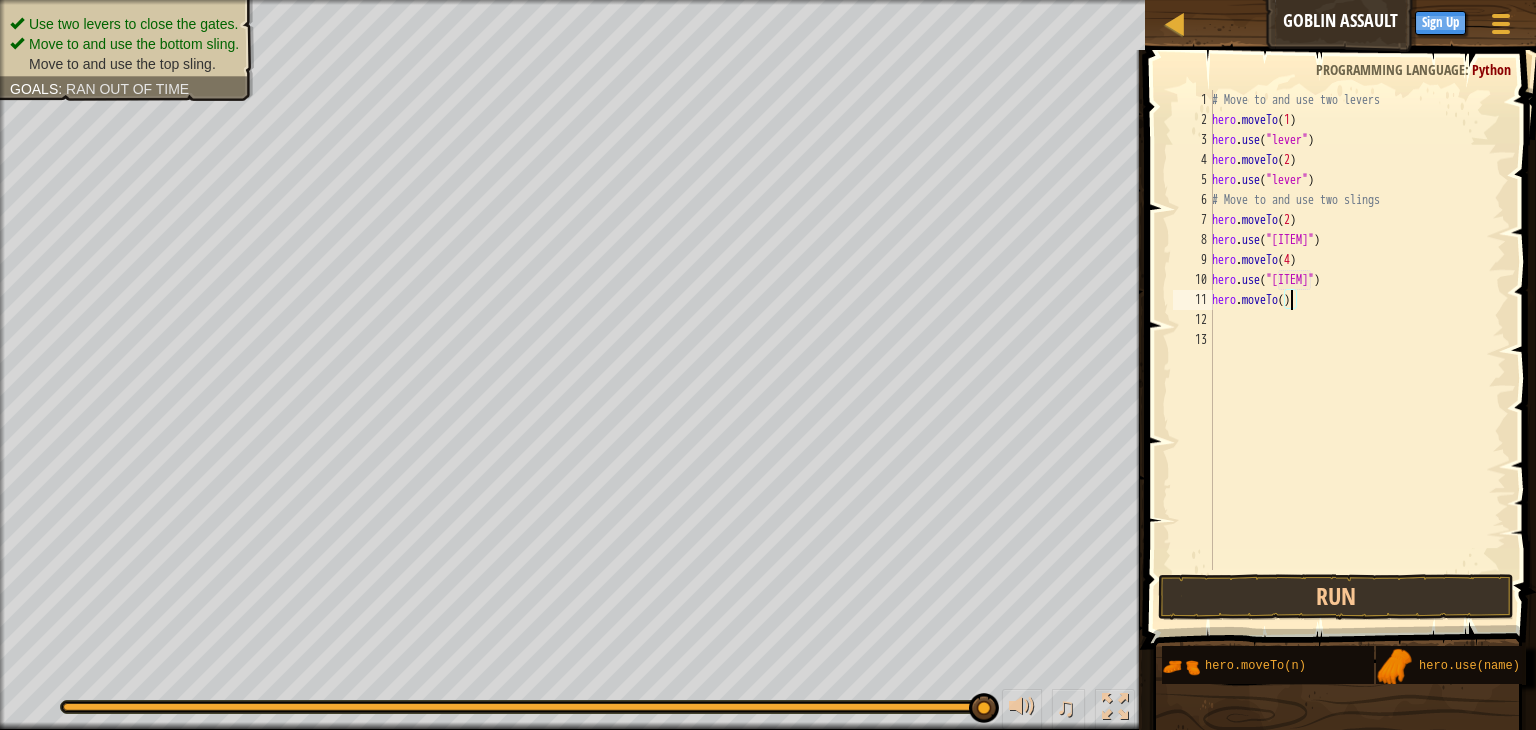 type on "hero.moveTo(3)" 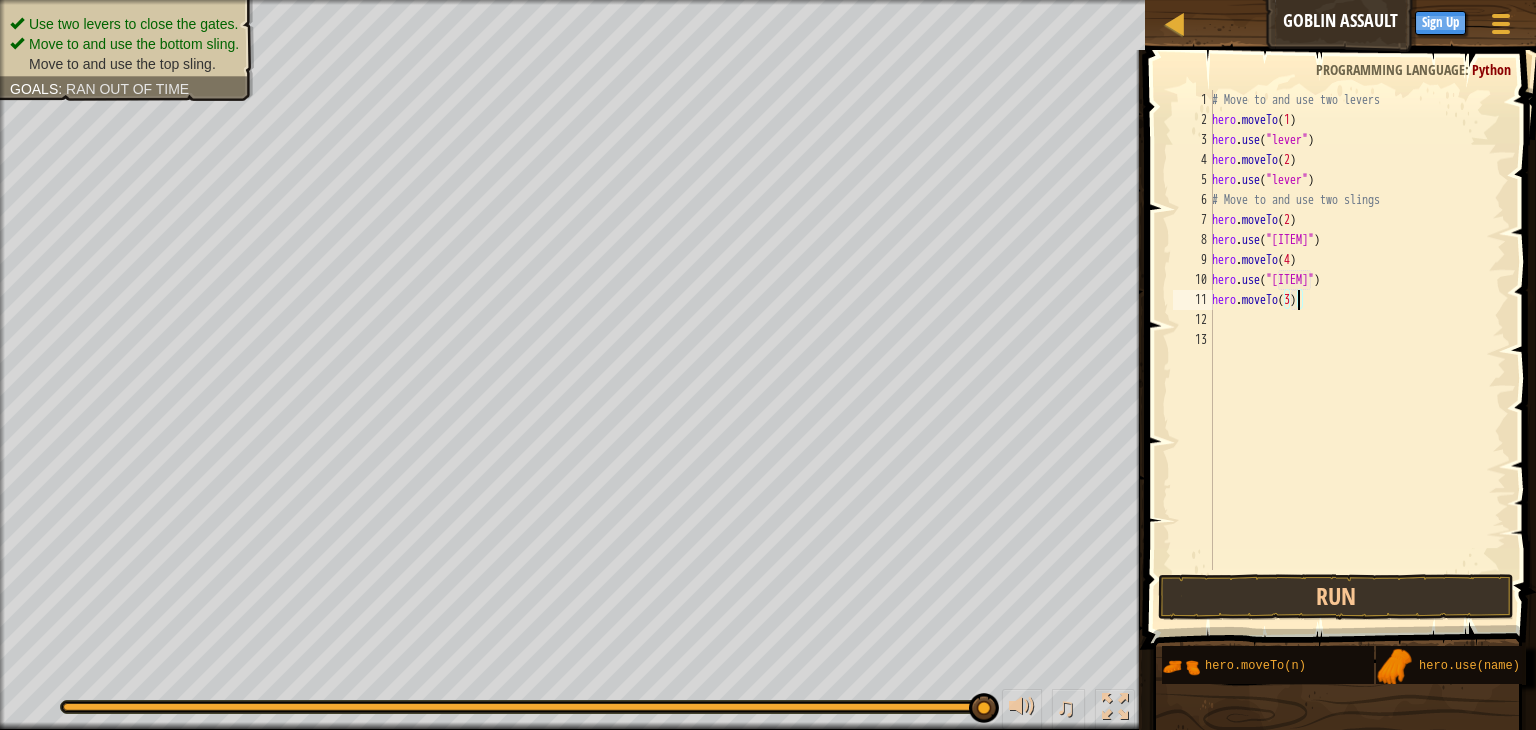 scroll, scrollTop: 9, scrollLeft: 0, axis: vertical 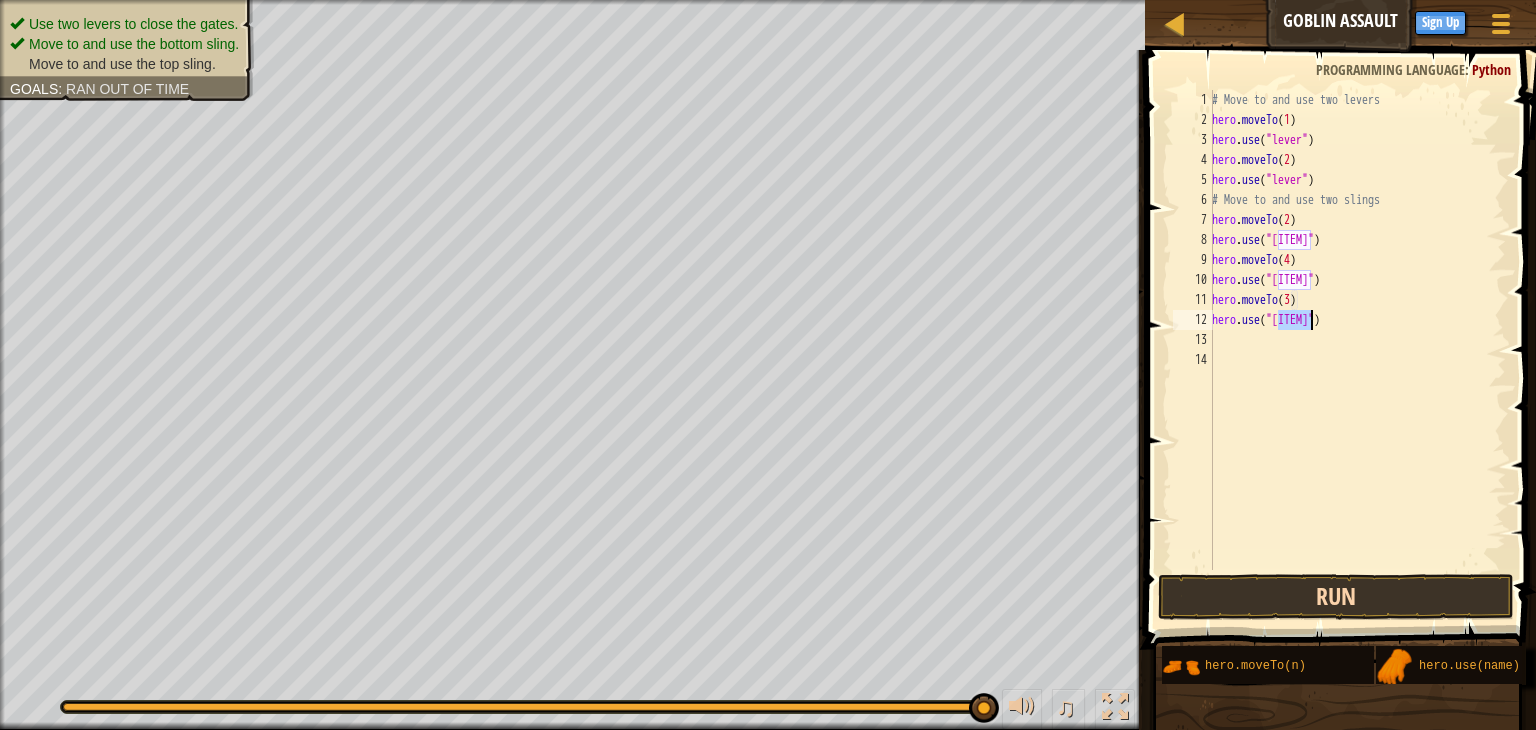 type on "hero.use("[ITEM]")" 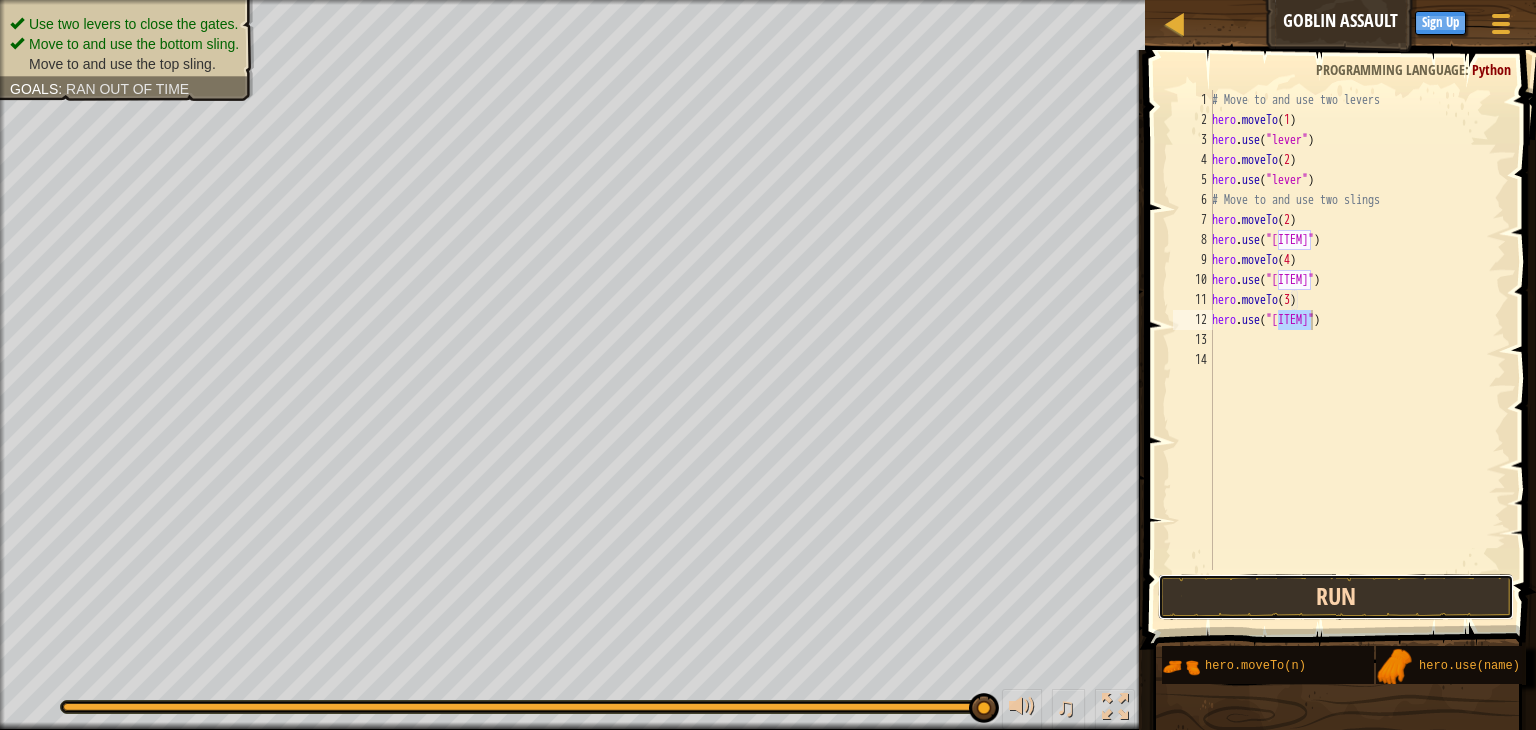 click on "Run" at bounding box center [1336, 597] 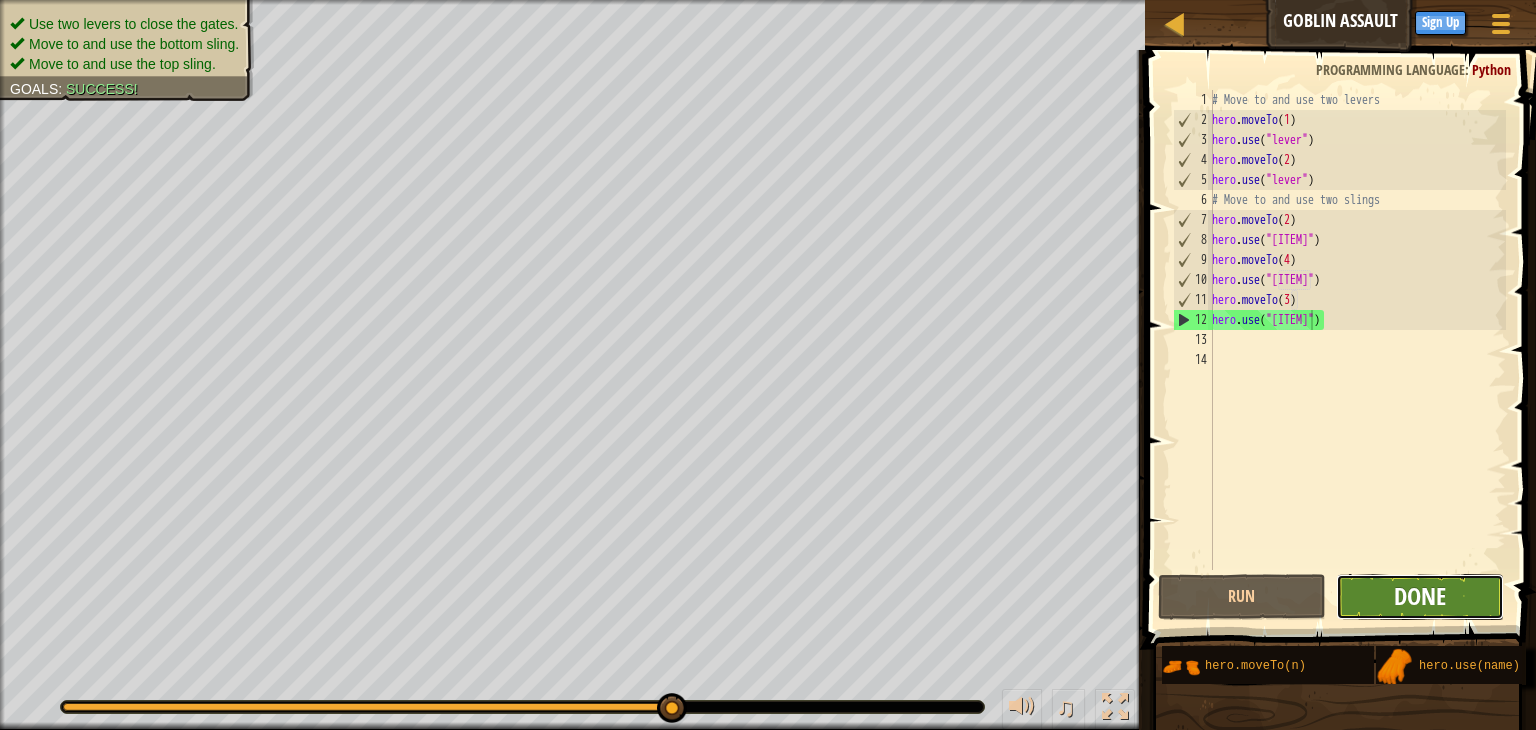 click on "Done" at bounding box center [1420, 596] 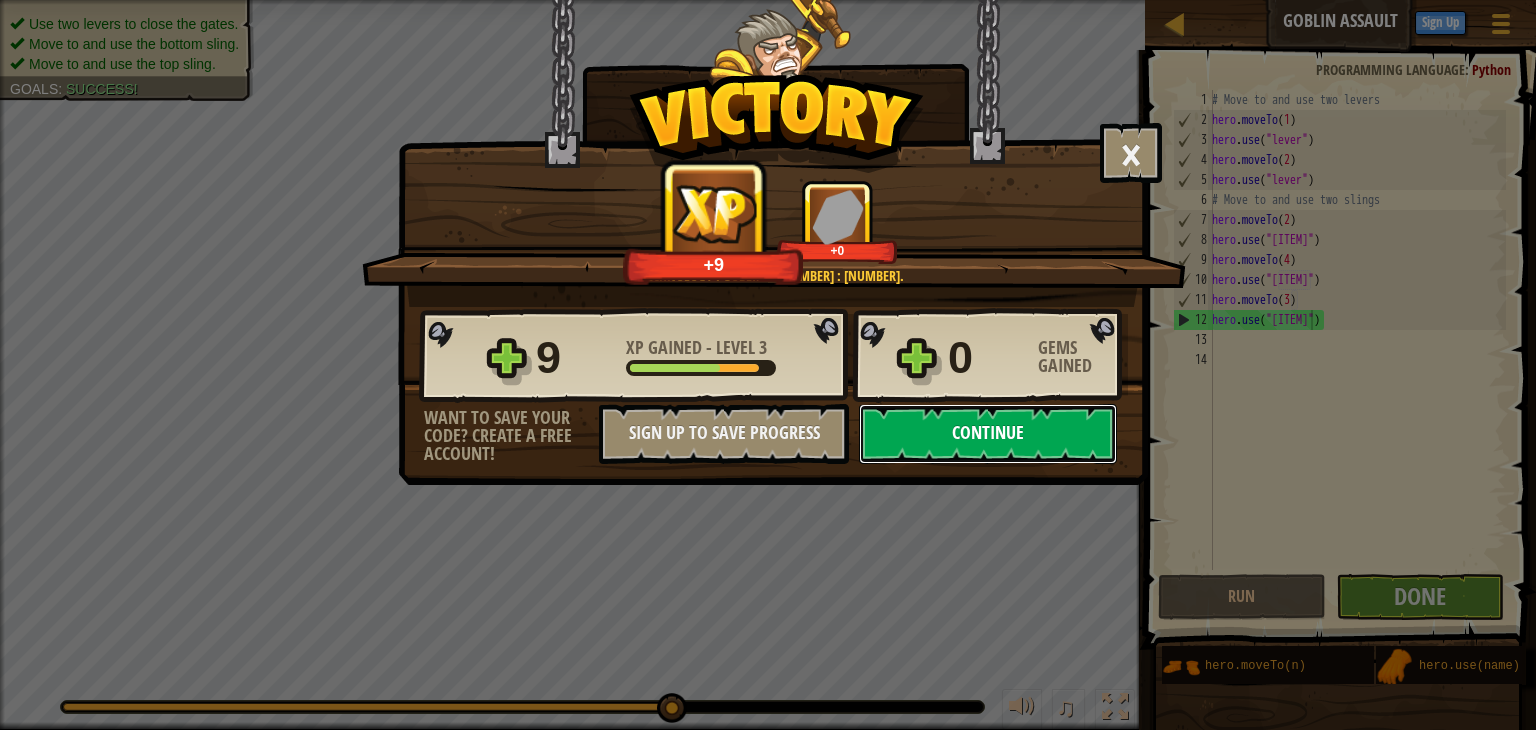 click on "Continue" at bounding box center (988, 434) 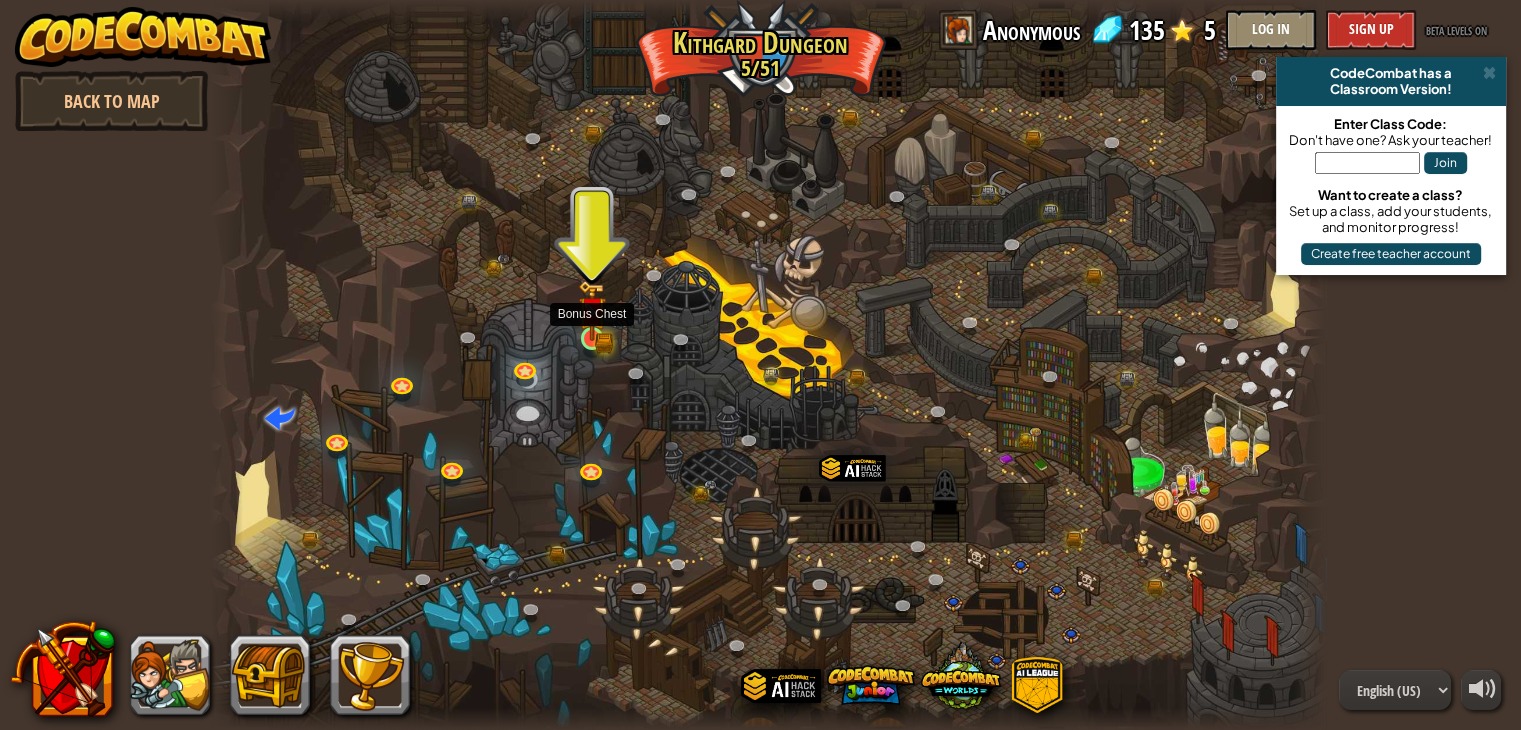 click at bounding box center [592, 311] 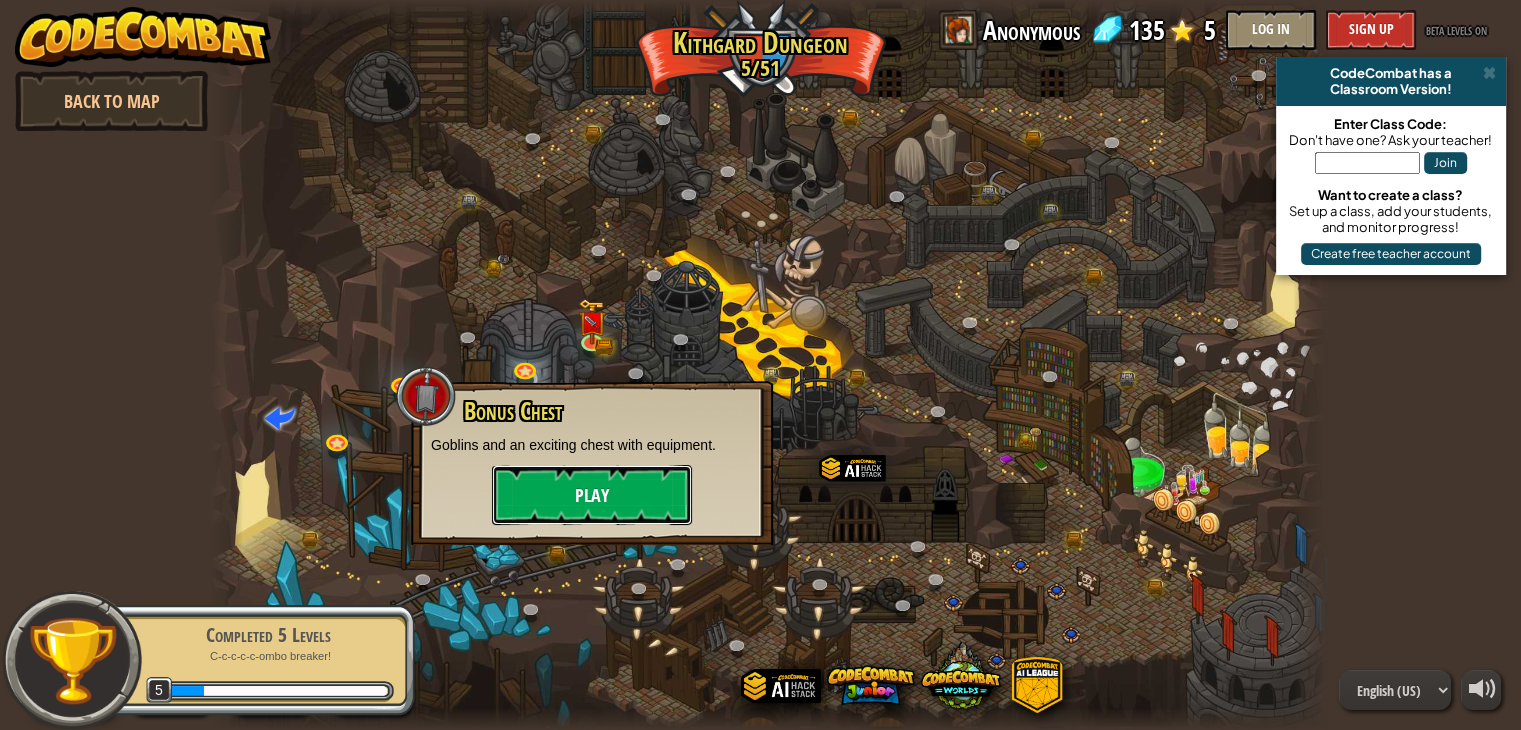 click on "Play" at bounding box center [592, 495] 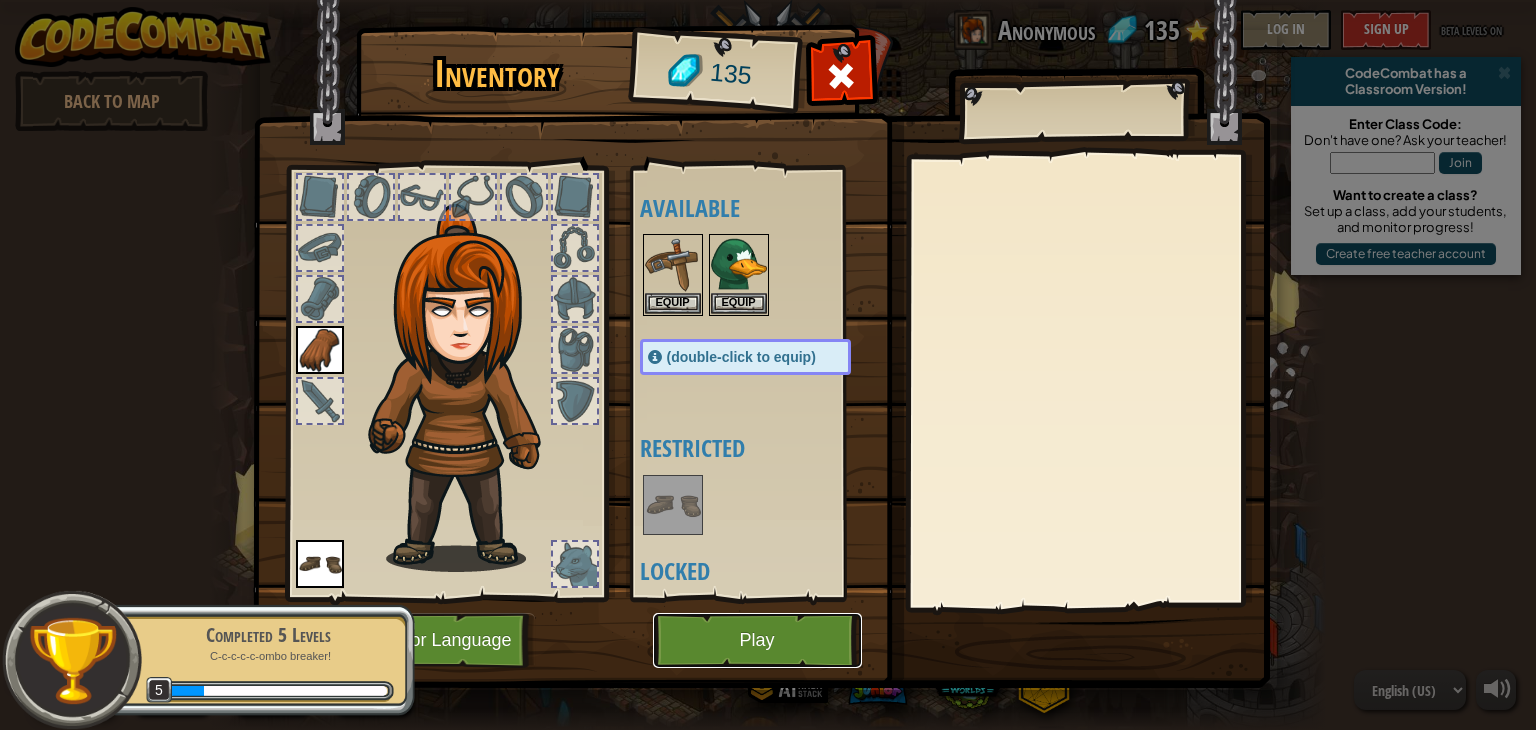 click on "Play" at bounding box center [757, 640] 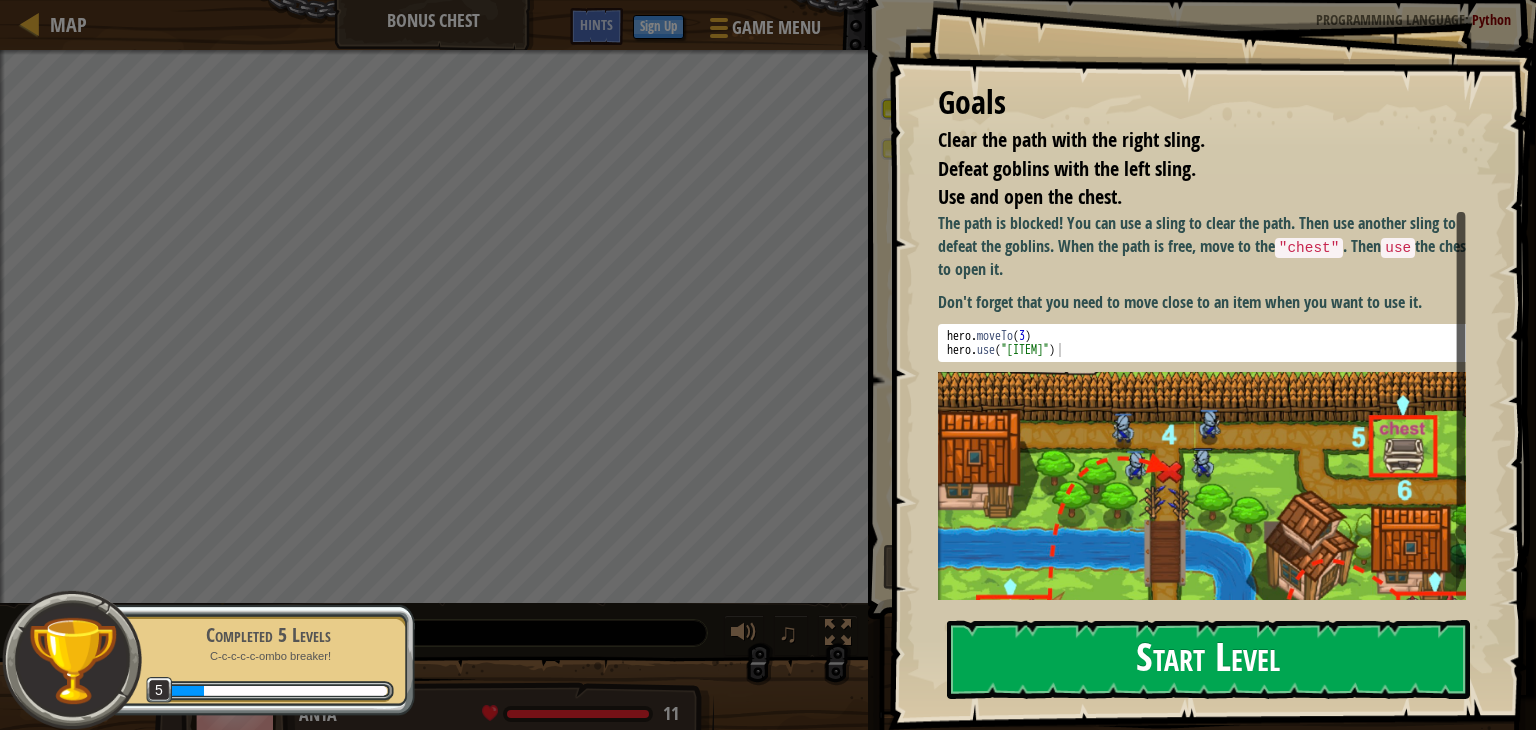 click on "Start Level" at bounding box center [1208, 659] 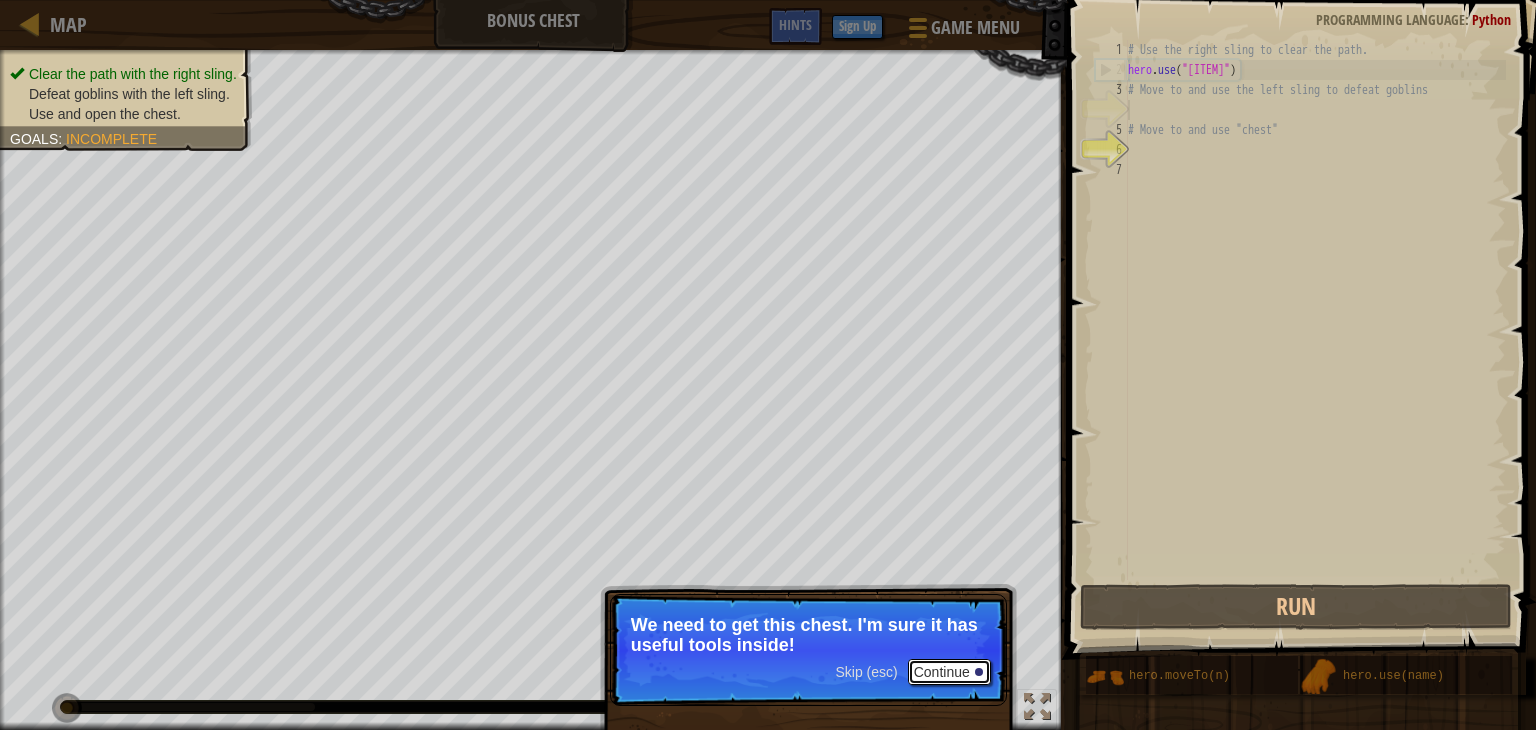 click on "Continue" at bounding box center (949, 672) 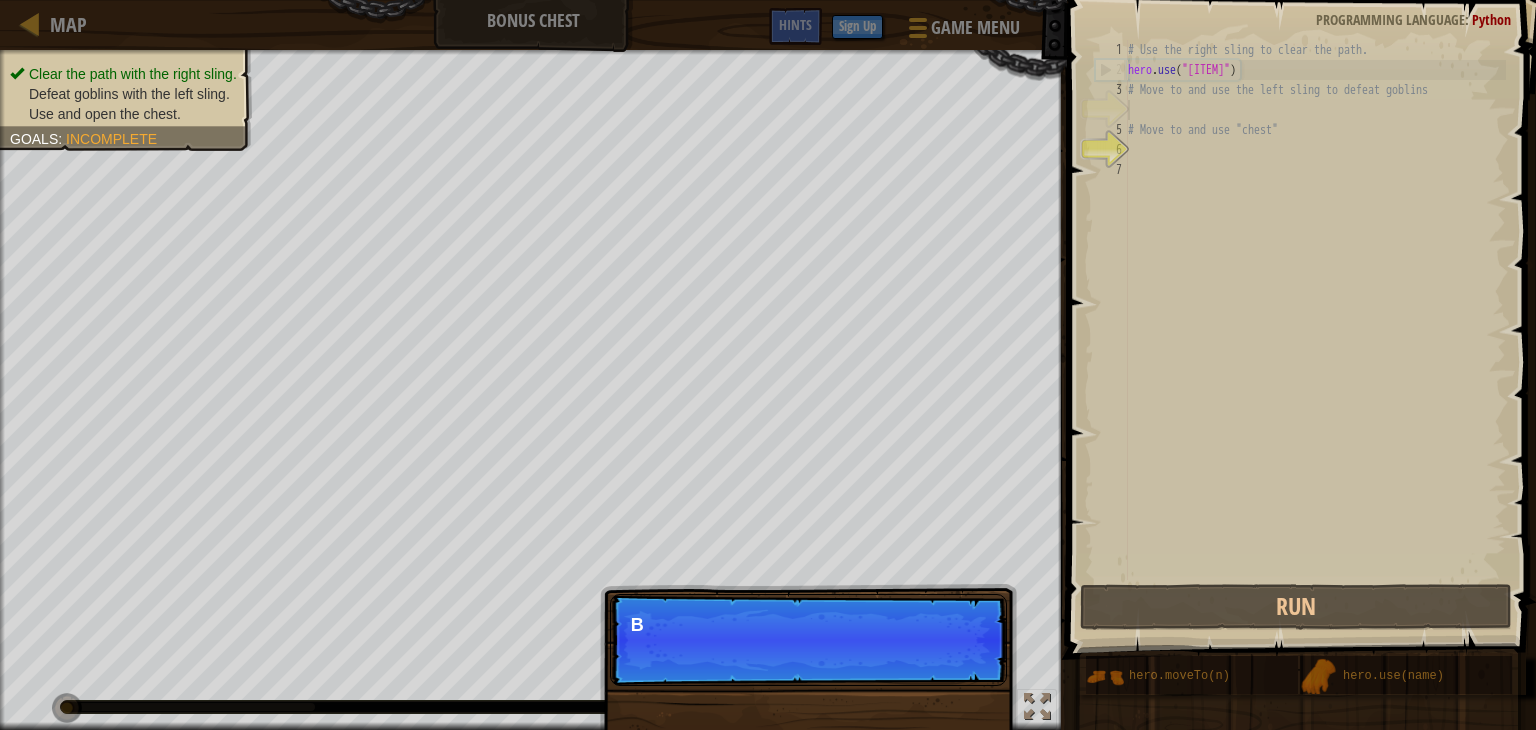 scroll, scrollTop: 9, scrollLeft: 0, axis: vertical 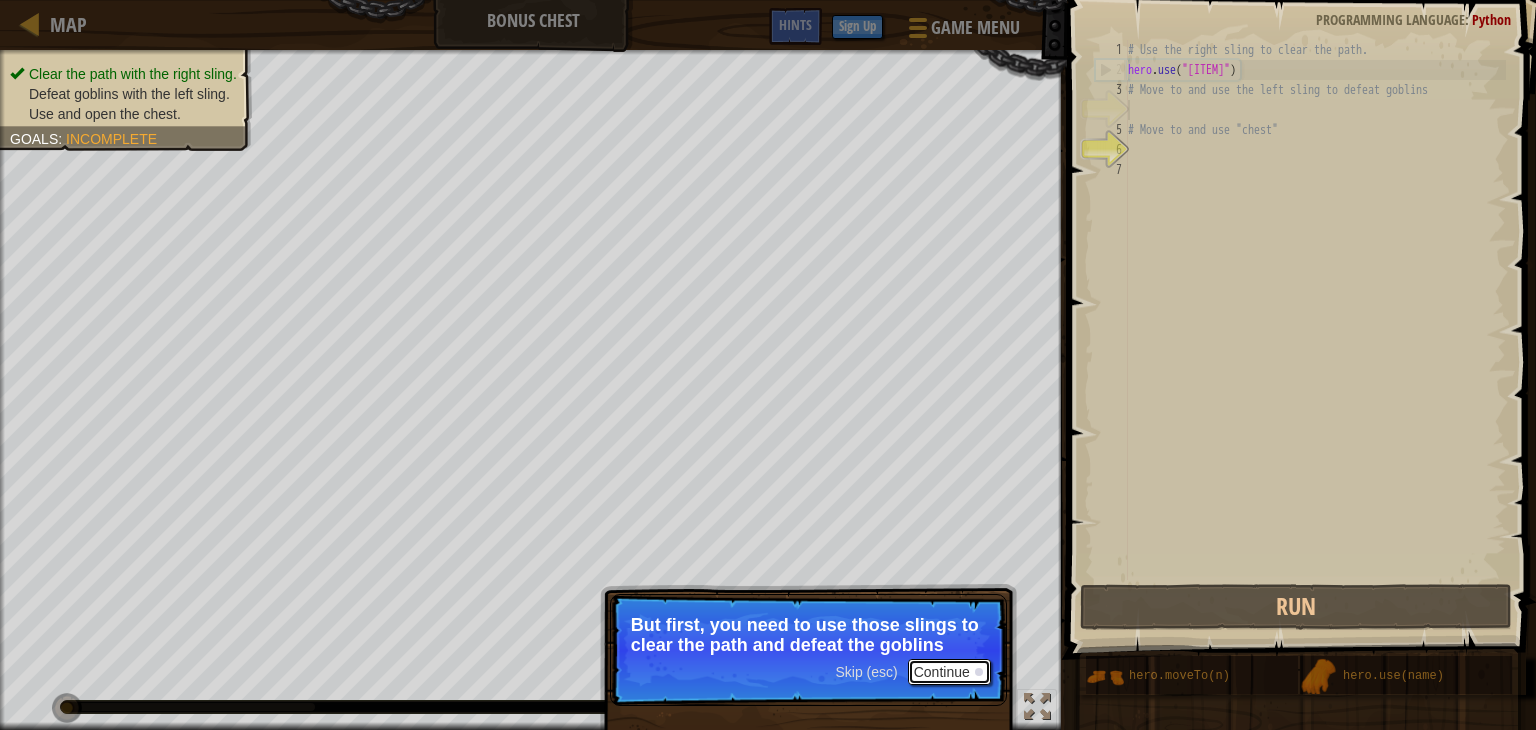 click on "Continue" at bounding box center (949, 672) 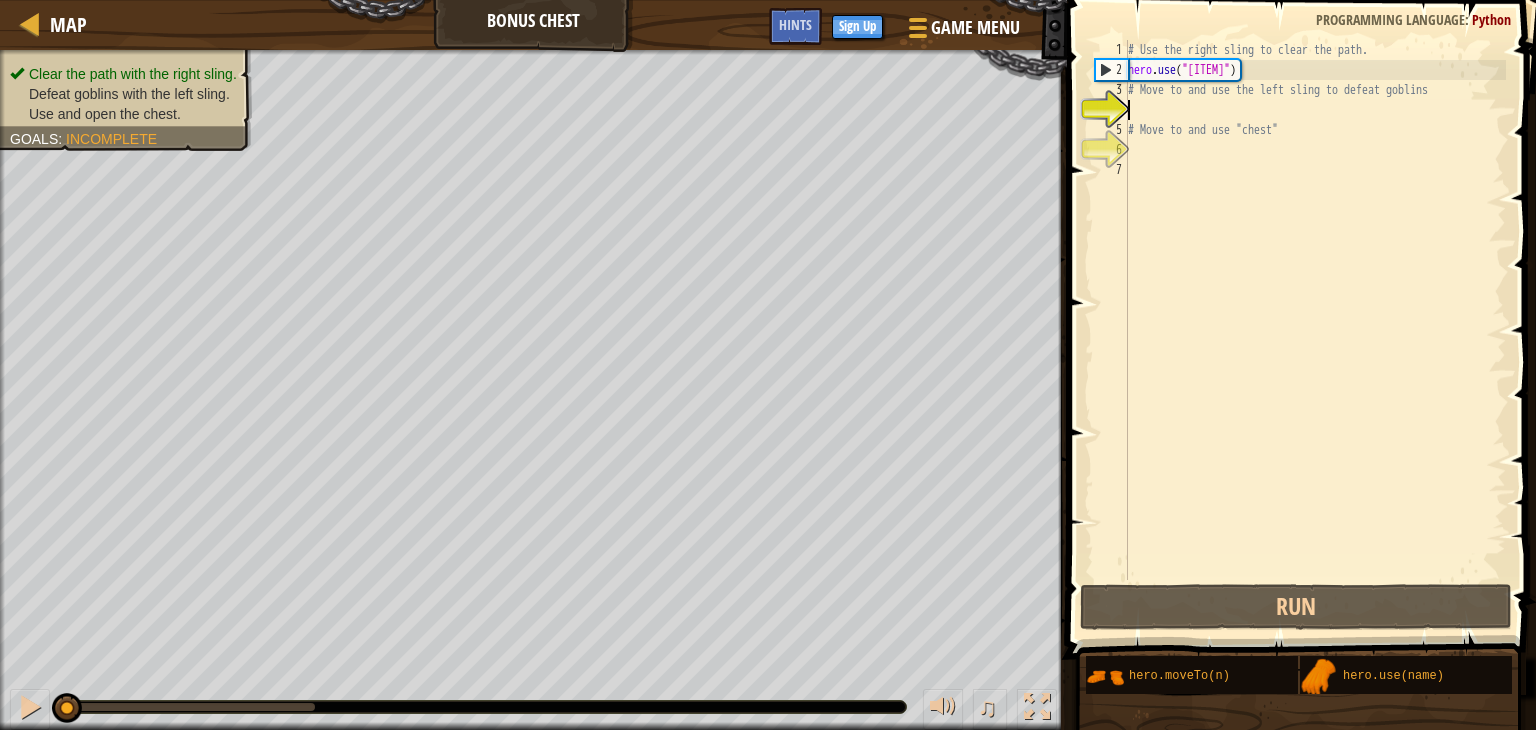 click on "# Use the right sling to clear the path. hero . use ( "sling" ) # Move to and use the left sling to defeat goblins # Move to and use "chest"" at bounding box center (1315, 330) 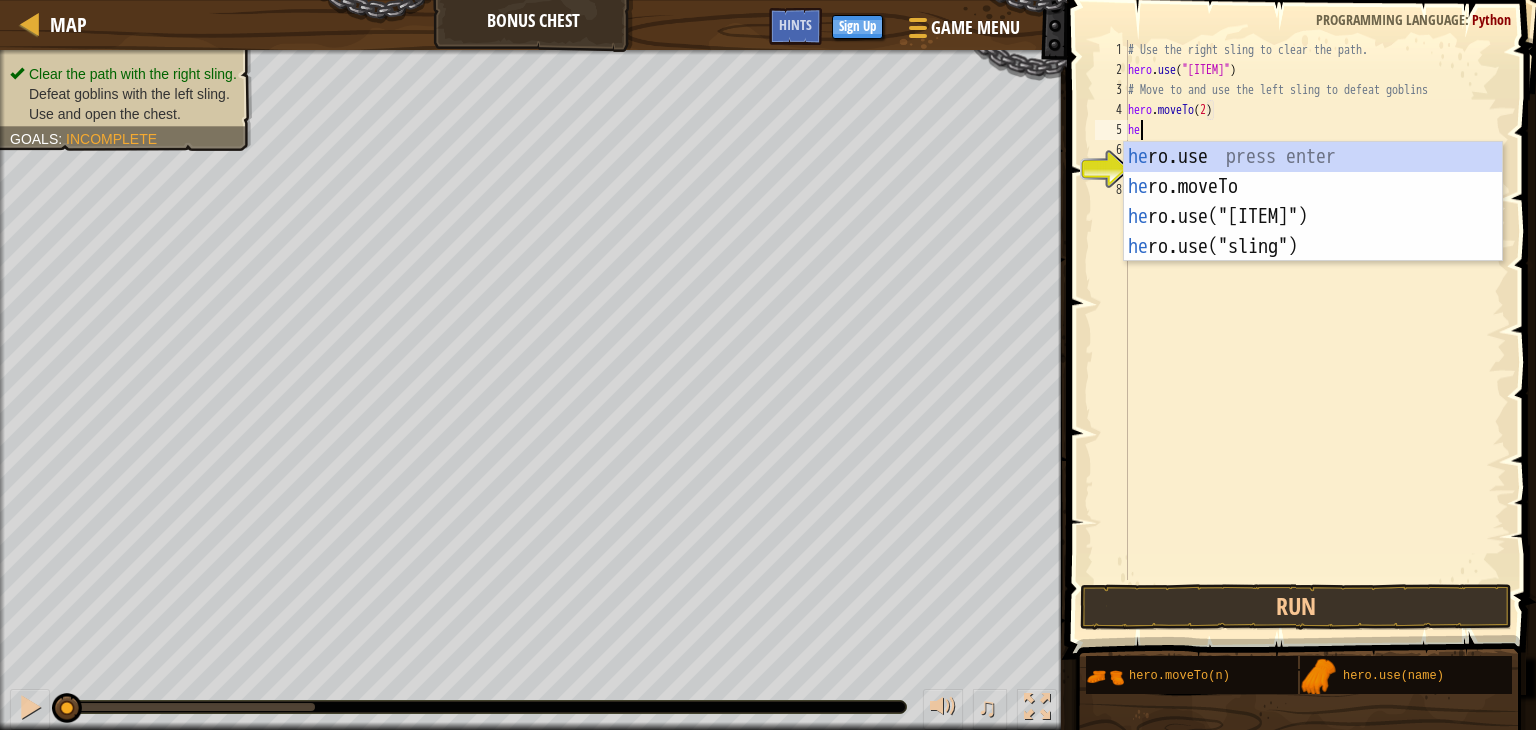 scroll, scrollTop: 9, scrollLeft: 0, axis: vertical 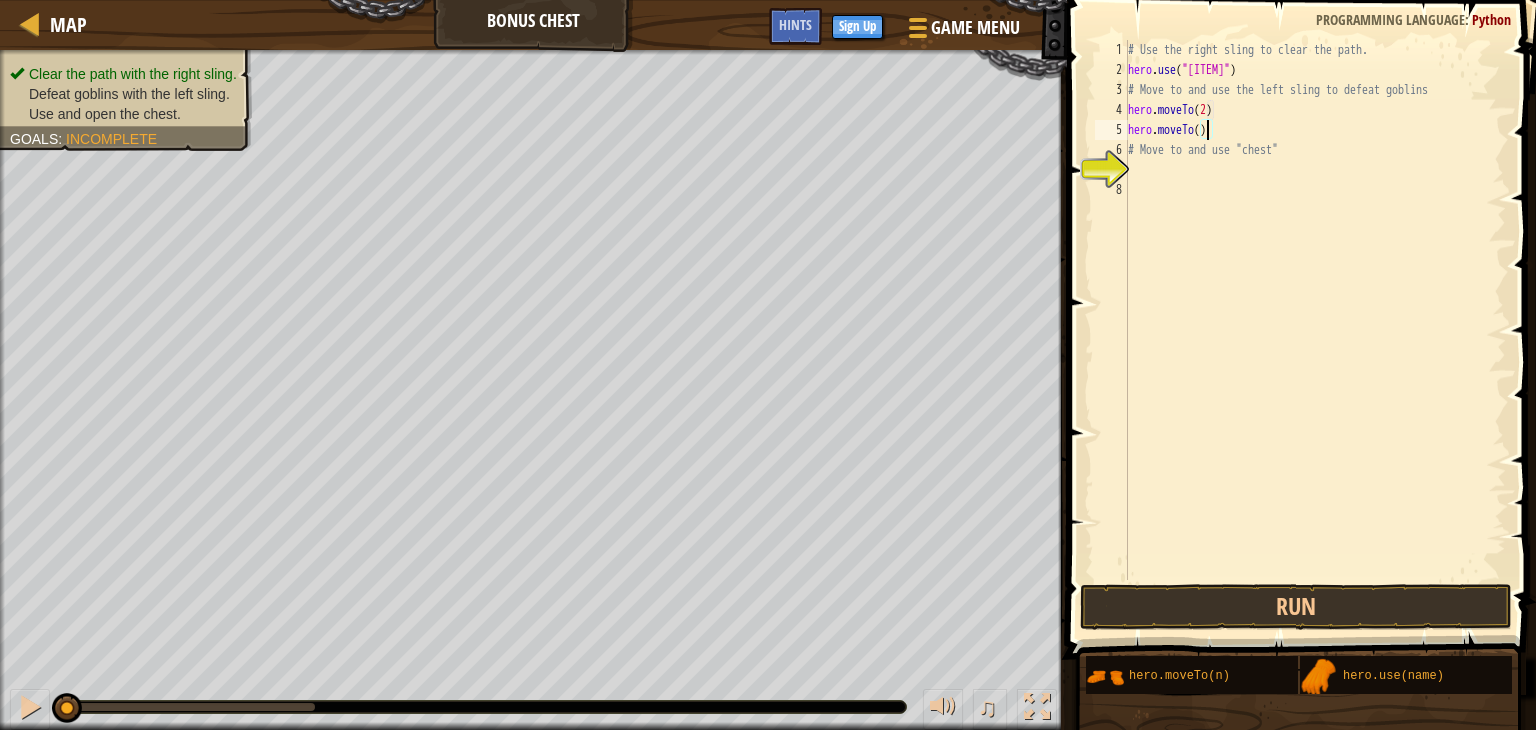 type on "hero.moveTo(3)" 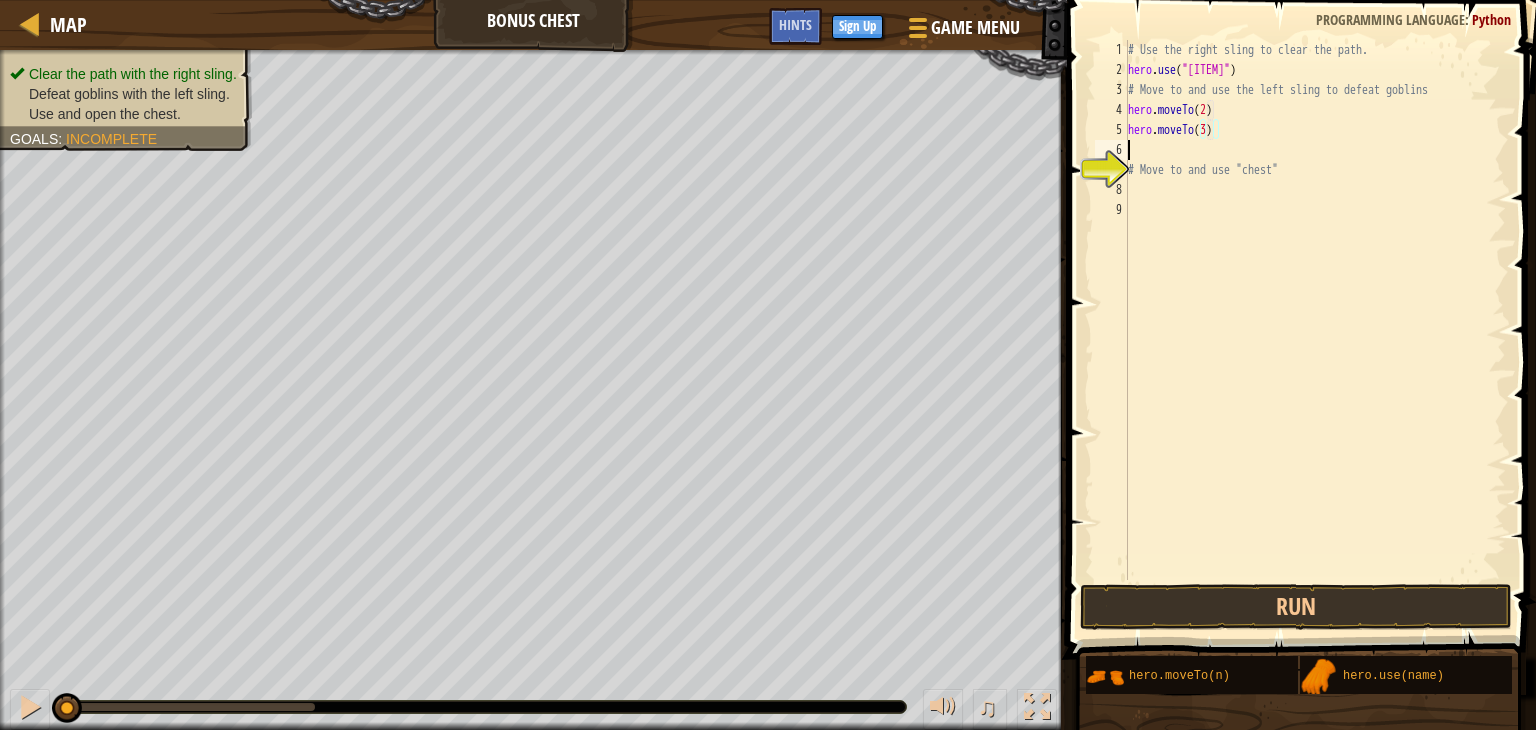 scroll, scrollTop: 9, scrollLeft: 0, axis: vertical 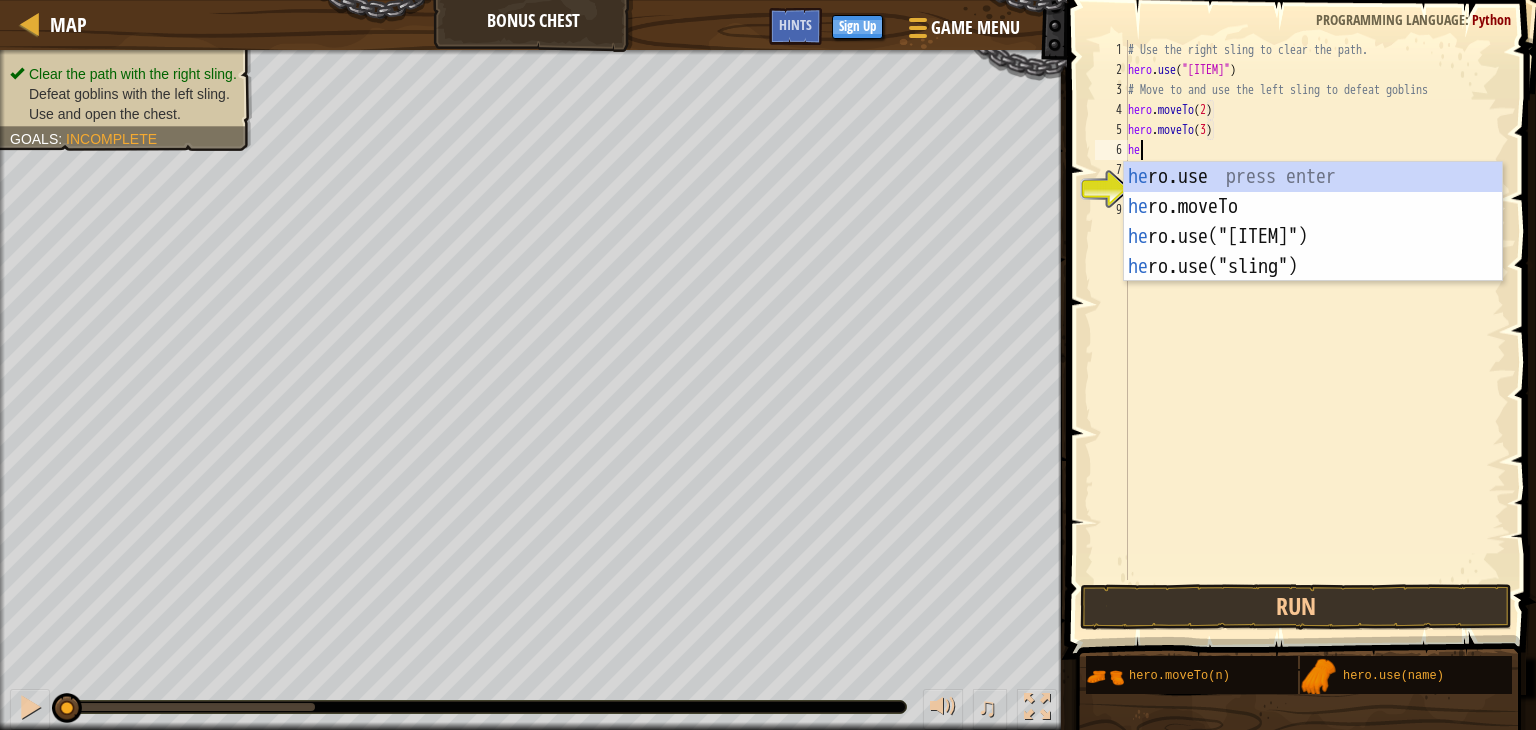 type on "hero.use("[ITEM]")" 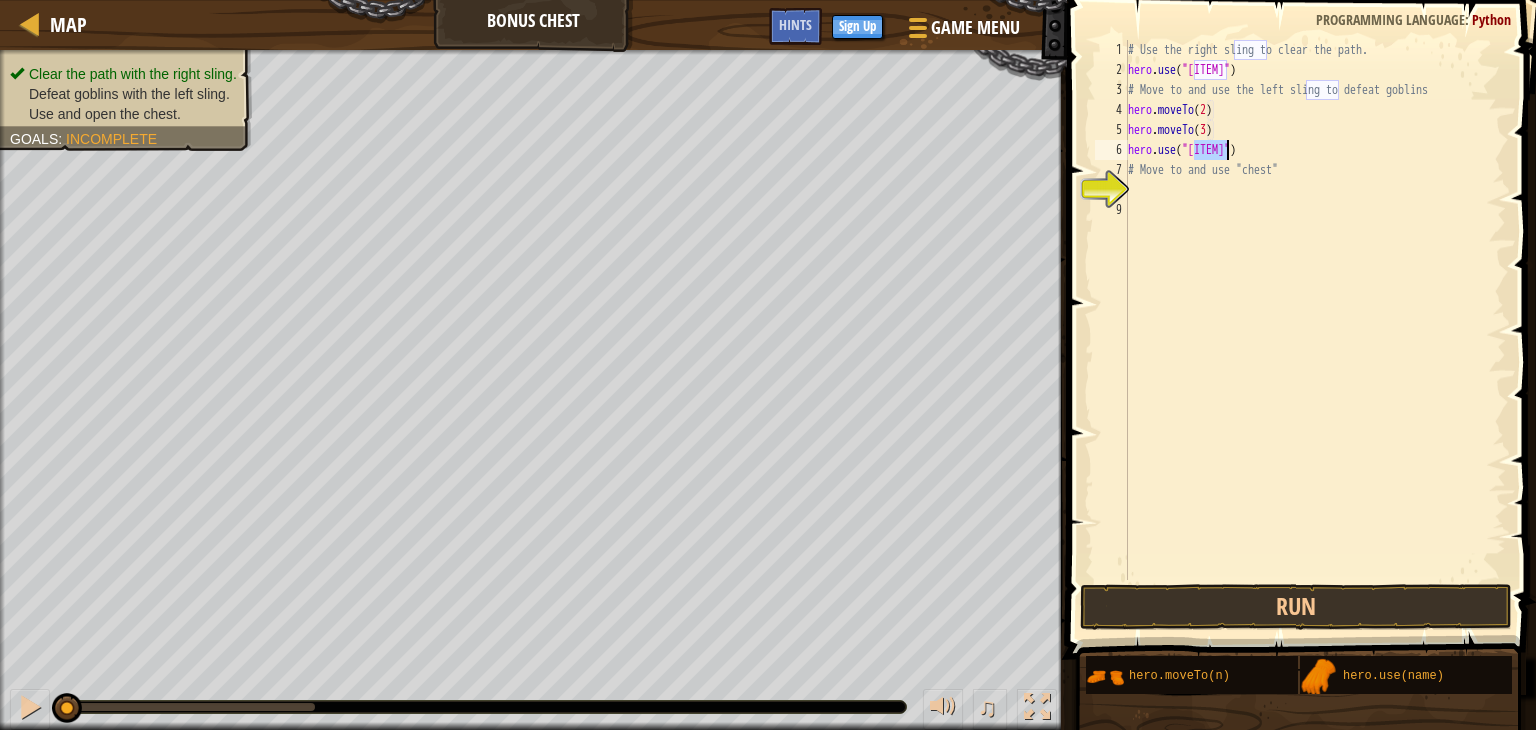 click on "# Use the right sling to clear the path. hero . use ( "[ITEM]" ) # Move to and use the left sling to defeat goblins hero . moveTo ( [NUMBER] ) hero . moveTo ( [NUMBER] ) hero . use ( "[ITEM]" ) # Move to and use "chest"" at bounding box center [1315, 330] 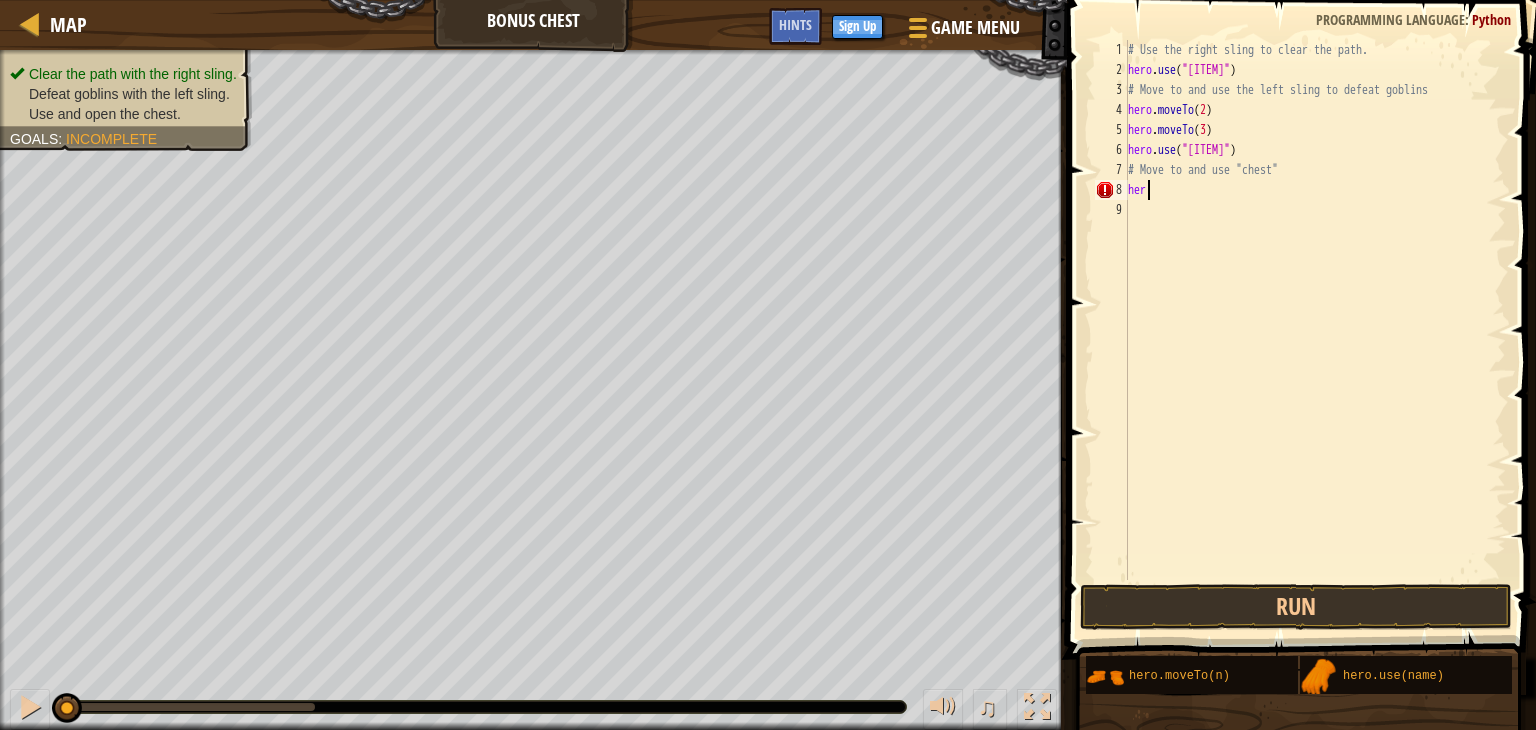 type on "h" 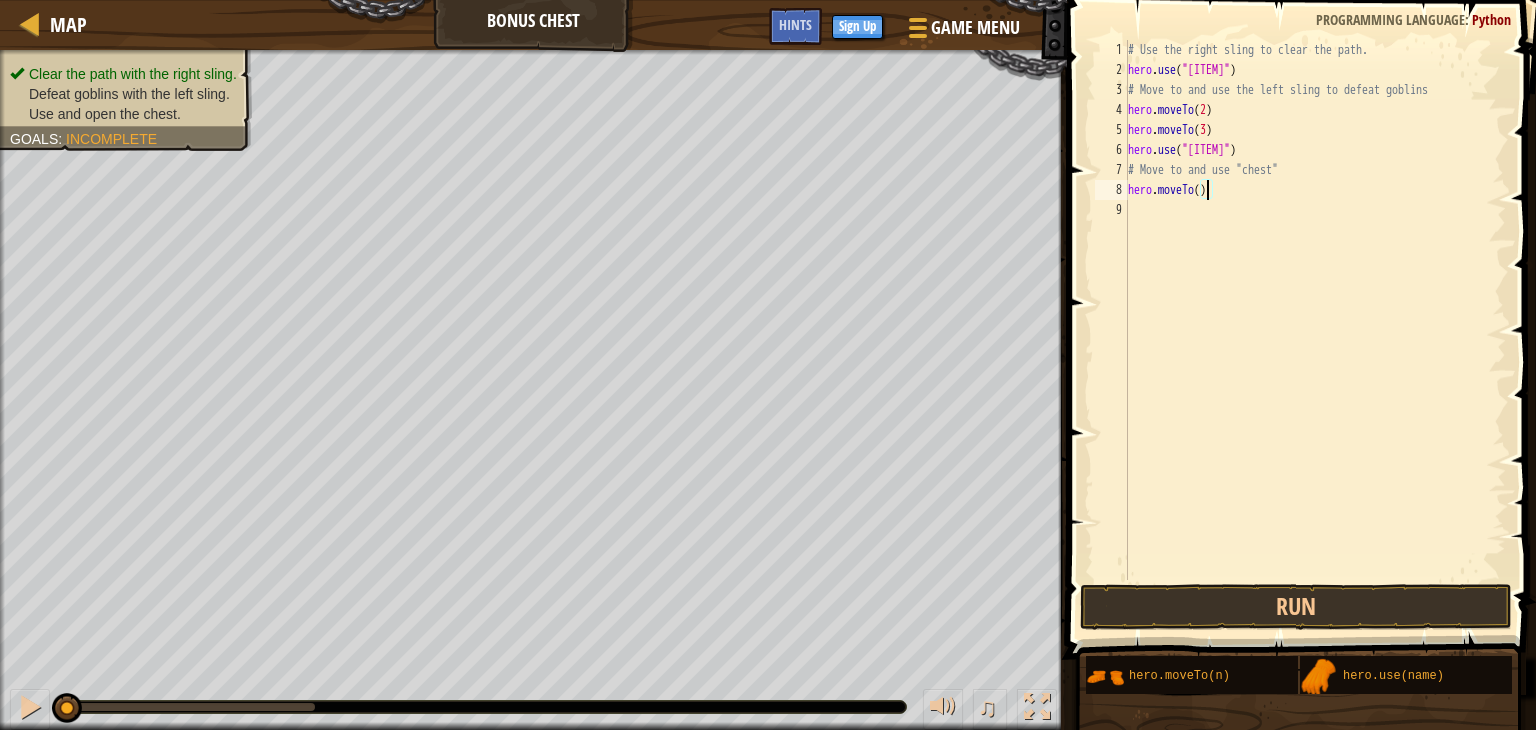 type on "hero.moveTo(4)" 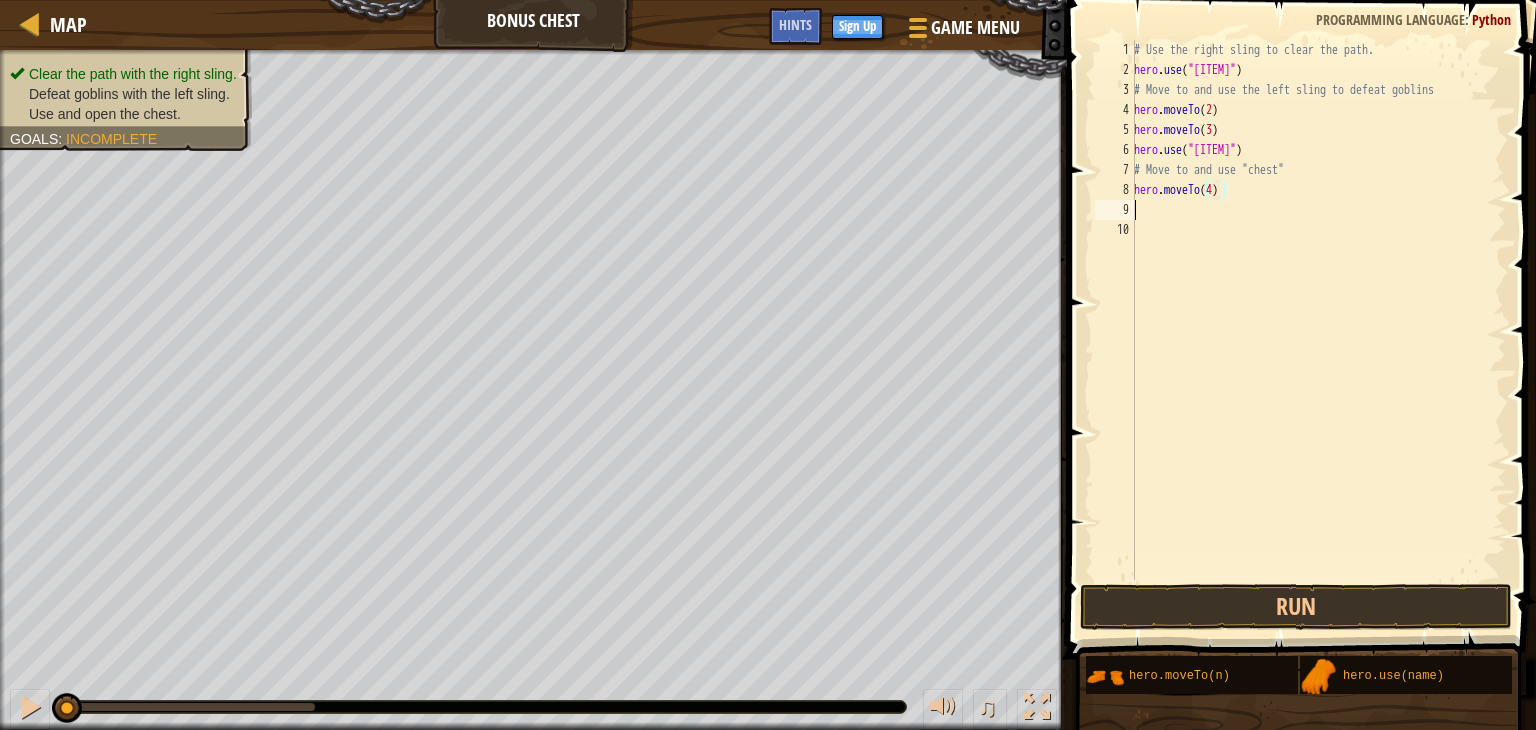 scroll, scrollTop: 9, scrollLeft: 0, axis: vertical 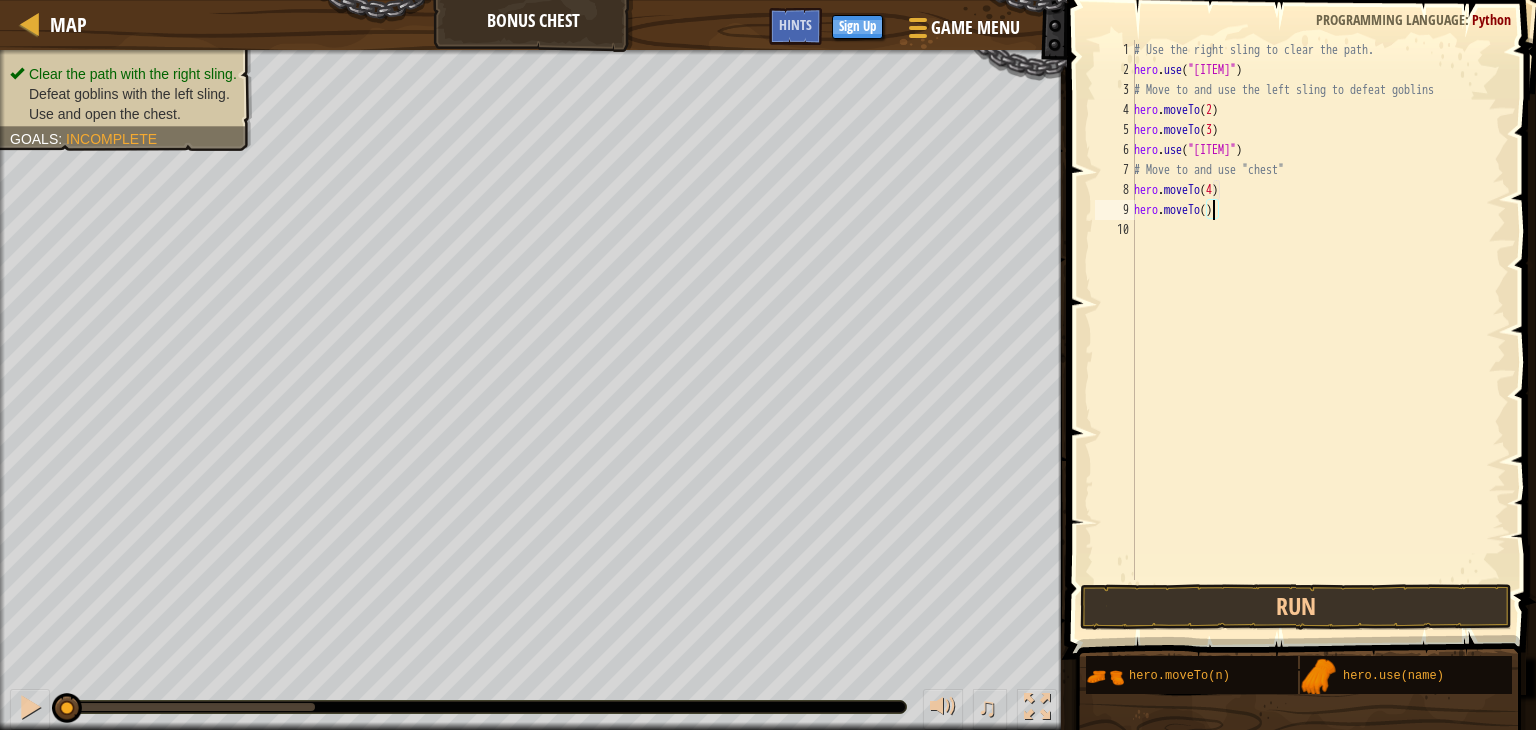 type on "hero.moveTo(5)" 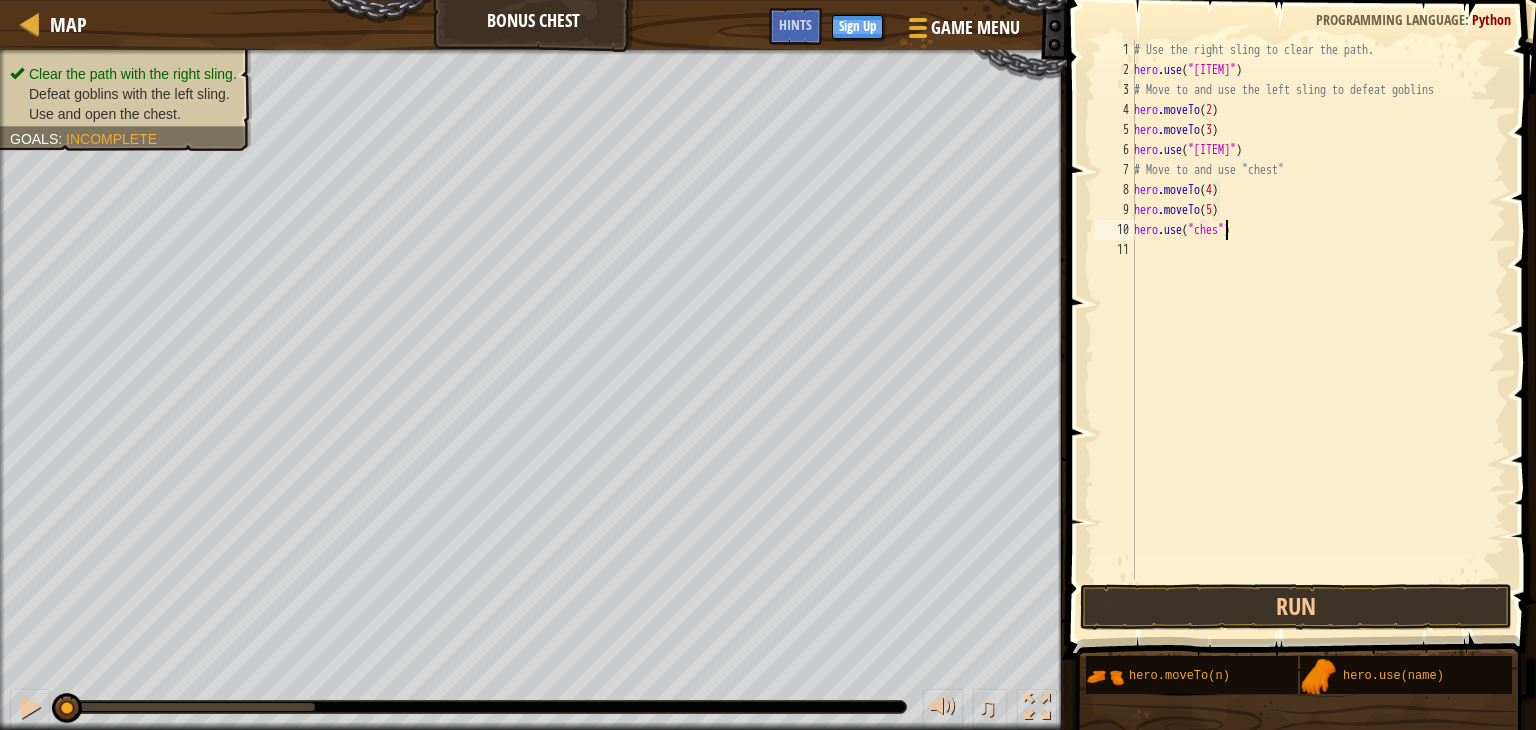 scroll, scrollTop: 9, scrollLeft: 8, axis: both 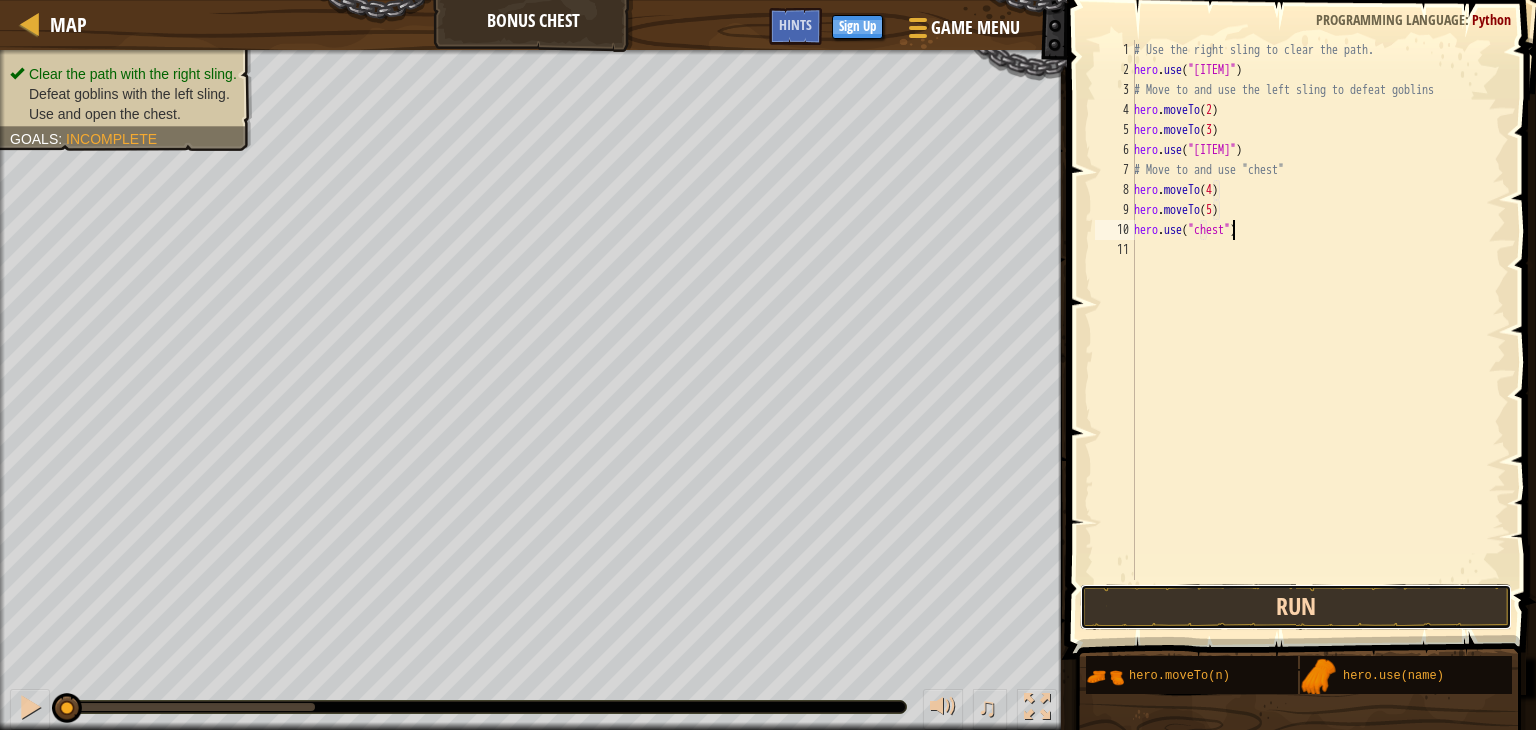click on "Run" at bounding box center [1296, 607] 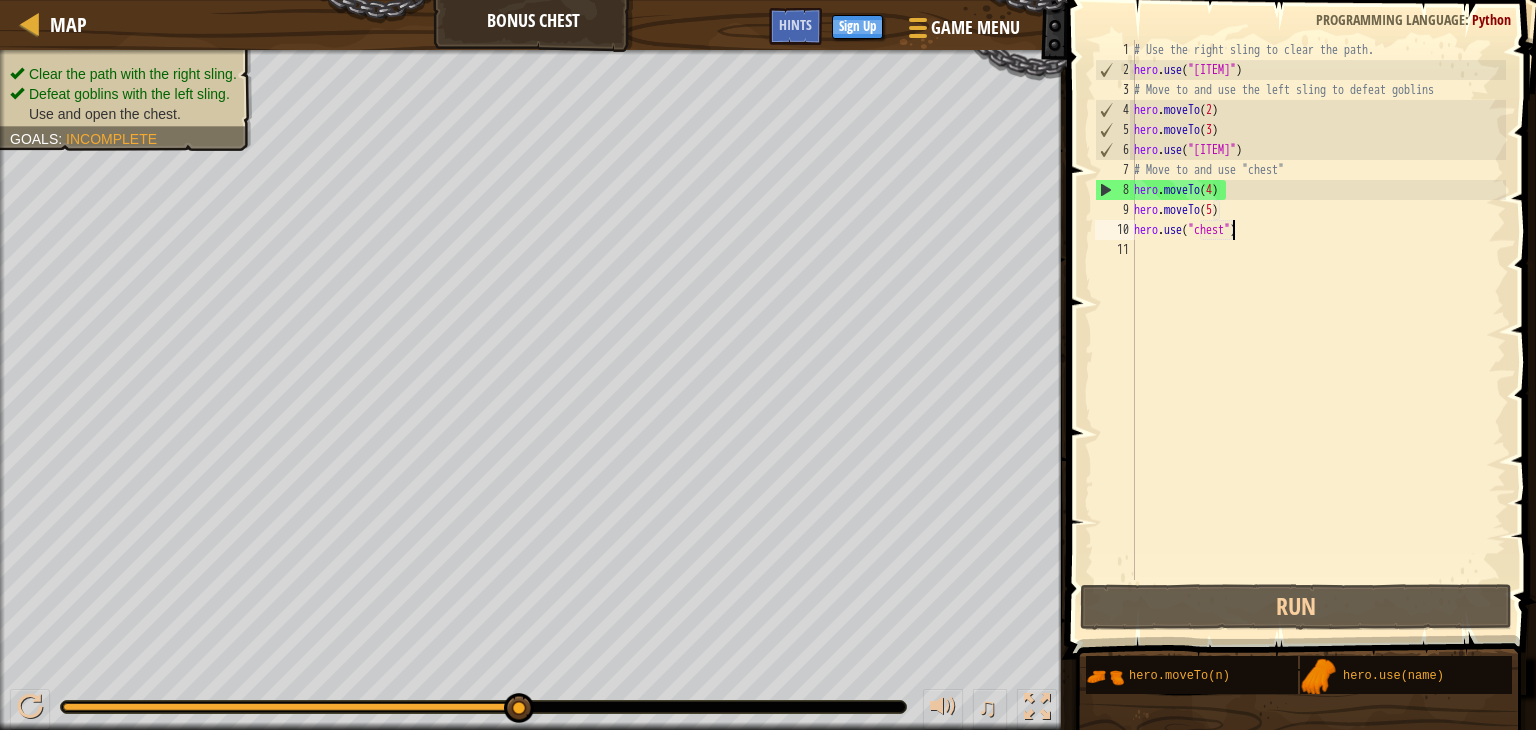 click on "# Use the right sling to clear the path. hero . use ( "sling" ) # Move to and use the left sling to defeat goblins hero . moveTo ( [NUMBER] ) hero . moveTo ( [NUMBER] ) hero . use ( "sling" ) # Move to and use "chest" hero . moveTo ( [NUMBER] ) hero . moveTo ( [NUMBER] ) hero . use ( "chest" )" at bounding box center [1318, 330] 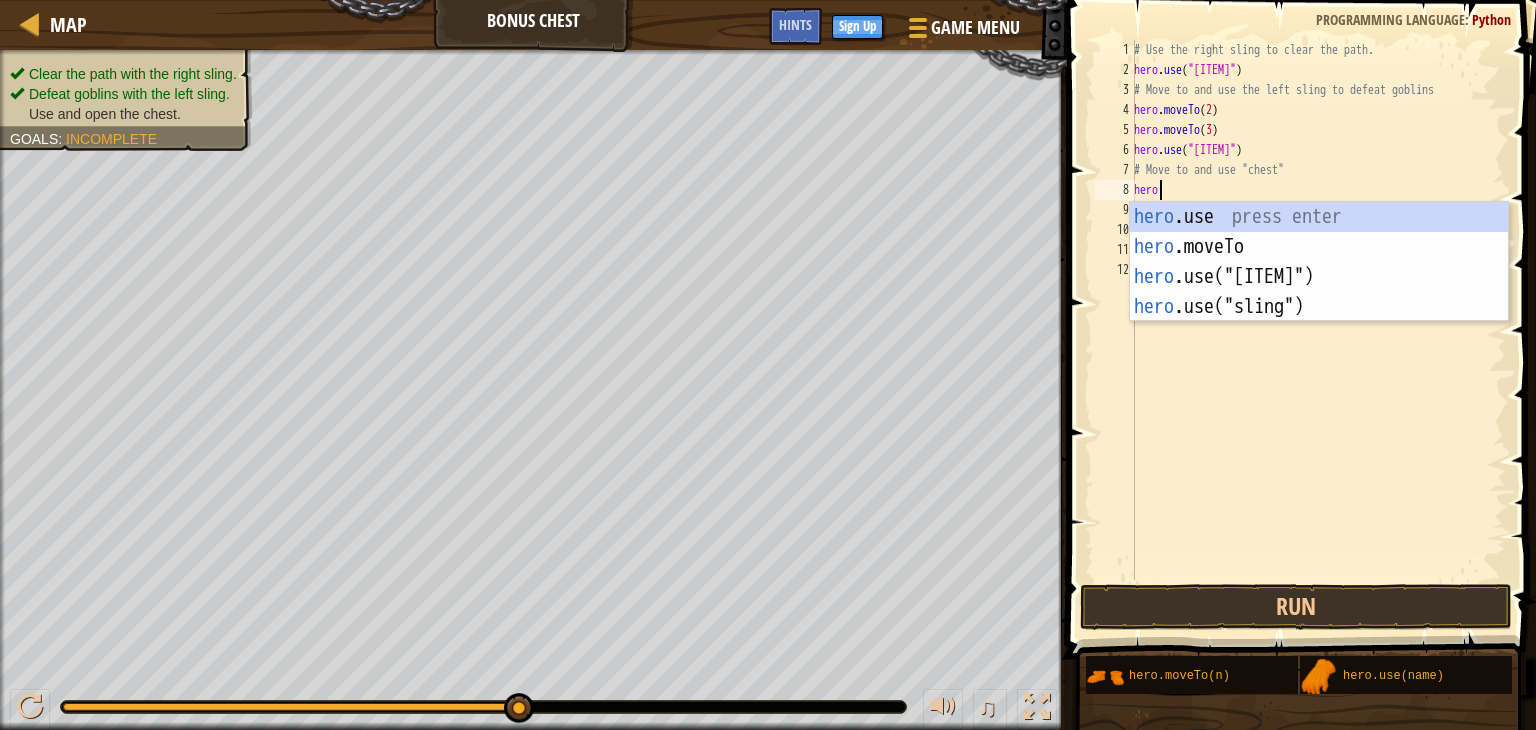 scroll, scrollTop: 9, scrollLeft: 0, axis: vertical 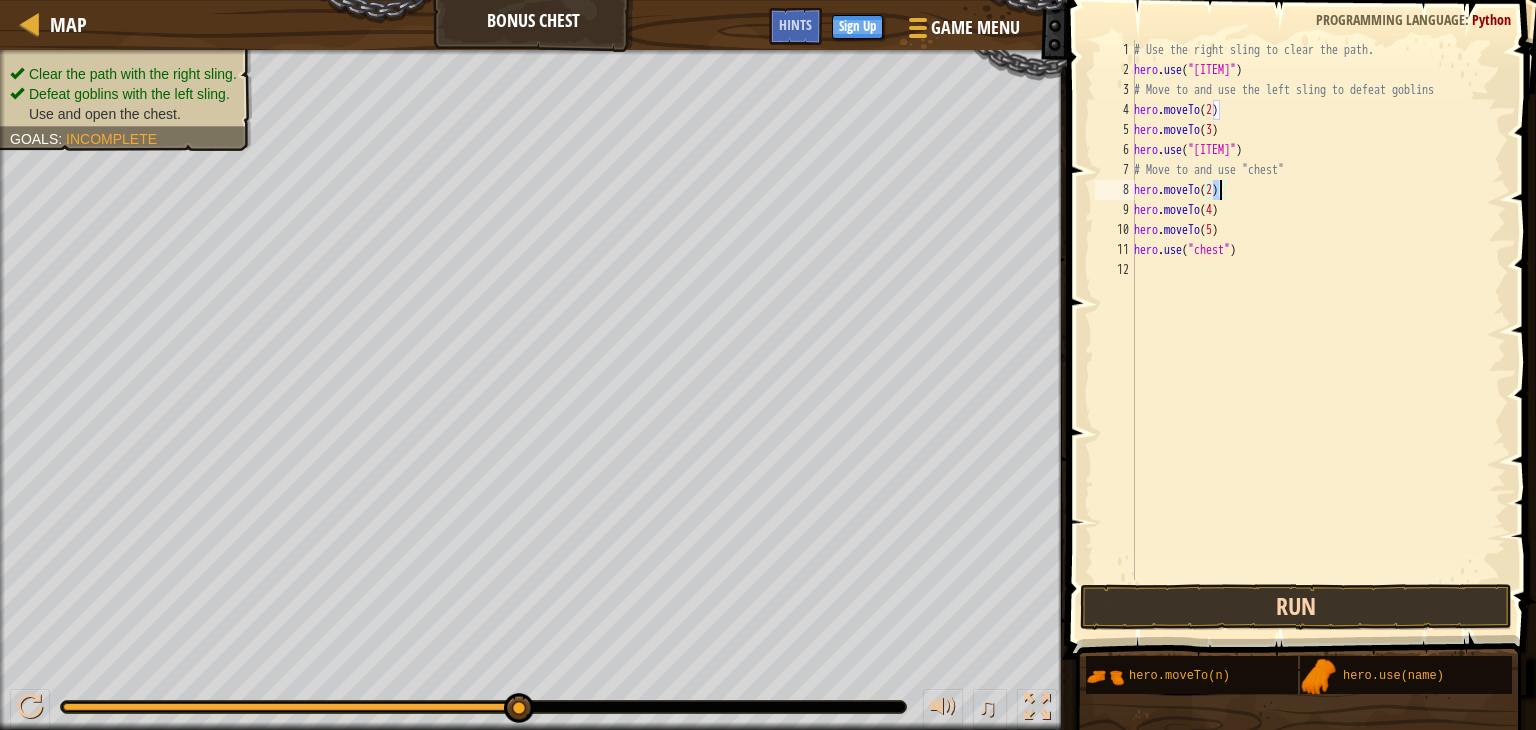 type on "hero.moveTo(2)" 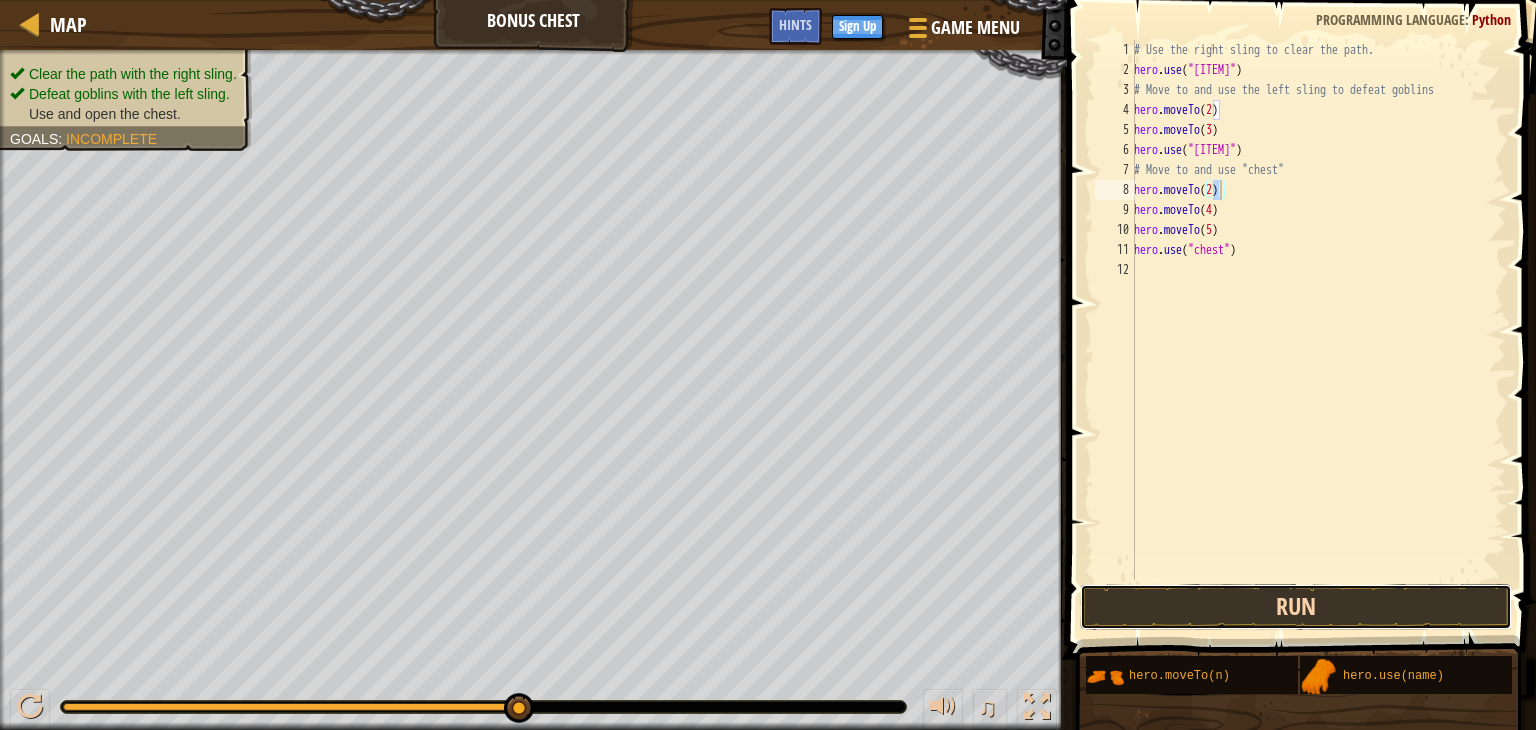 click on "Run" at bounding box center [1296, 607] 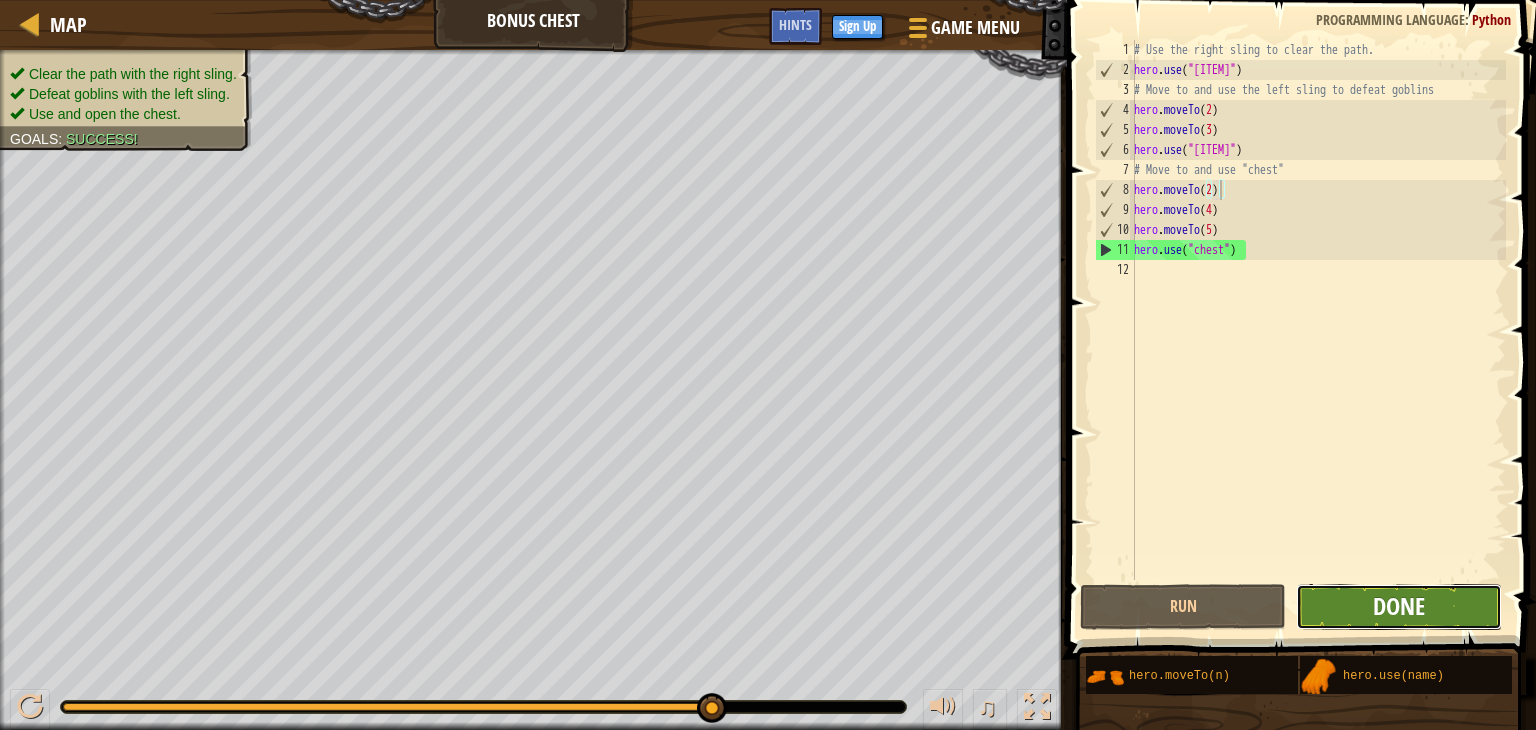click on "Done" at bounding box center [1399, 606] 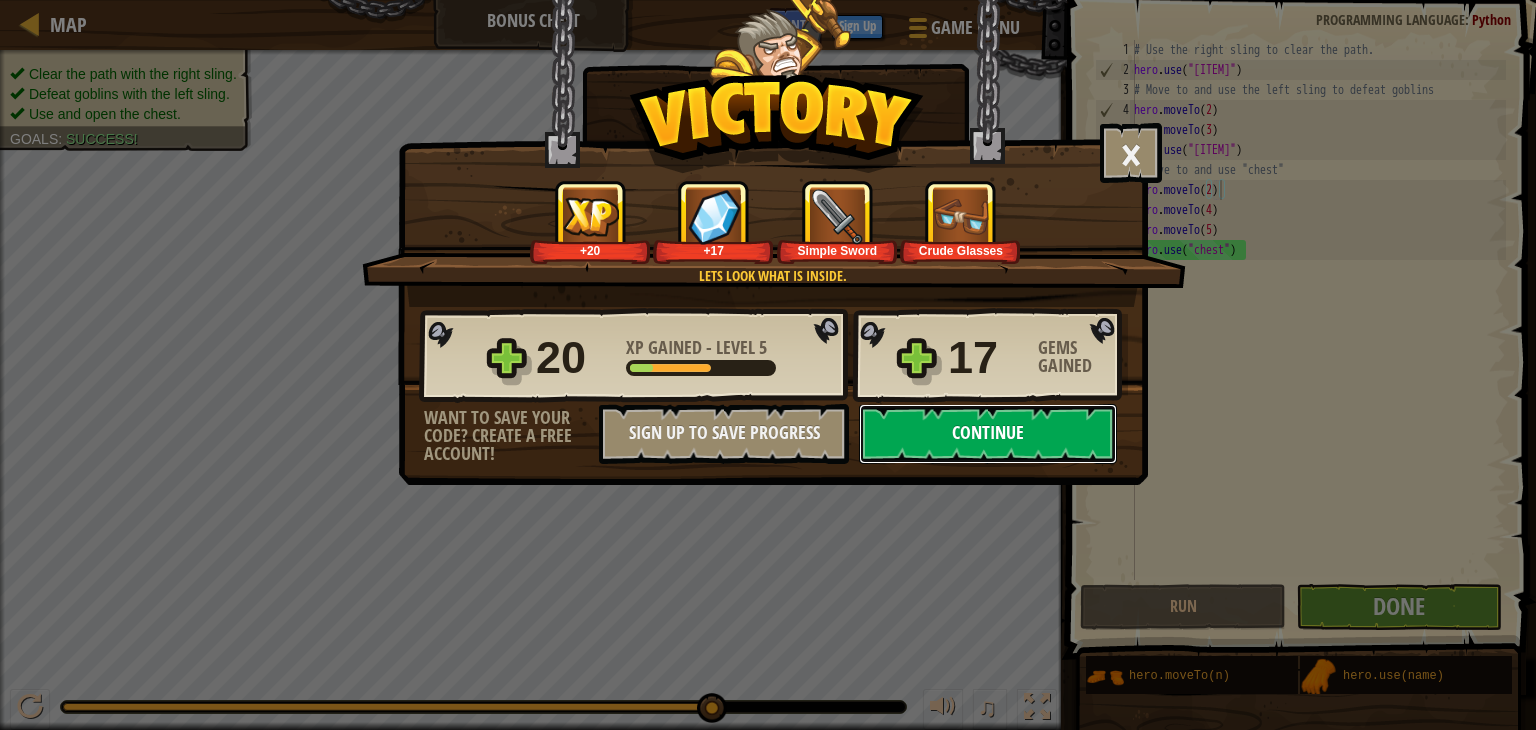 click on "Continue" at bounding box center (988, 434) 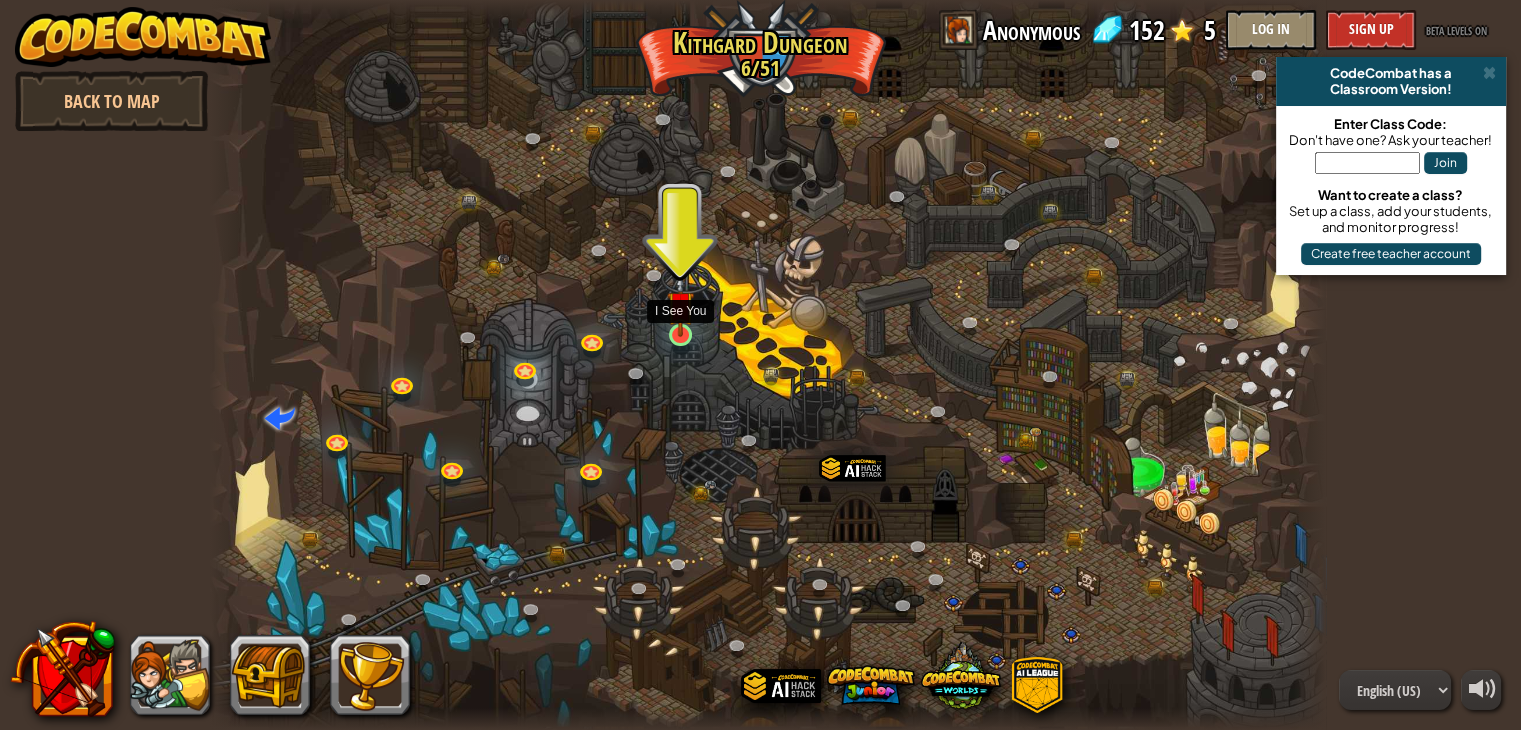 click at bounding box center [681, 305] 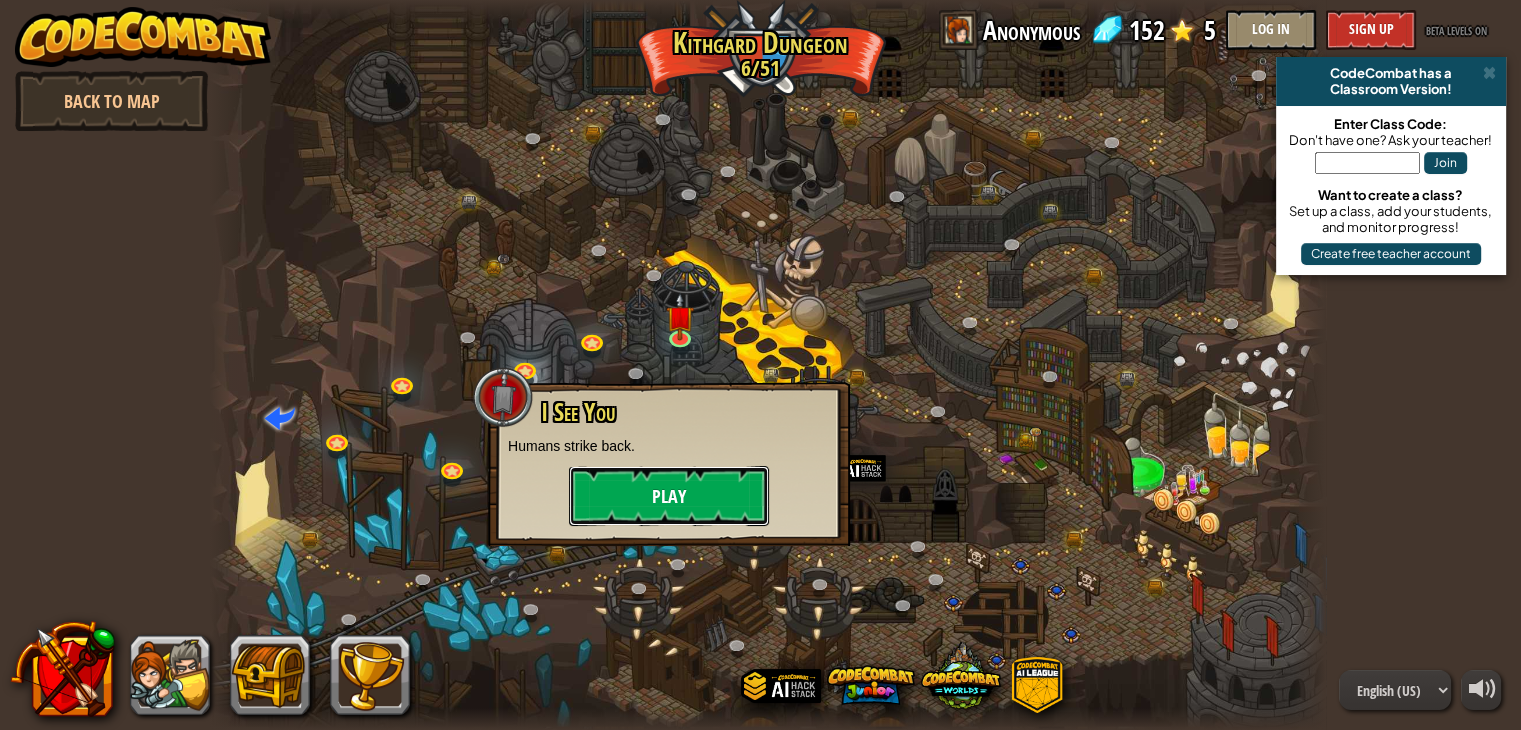 click on "Play" at bounding box center [669, 496] 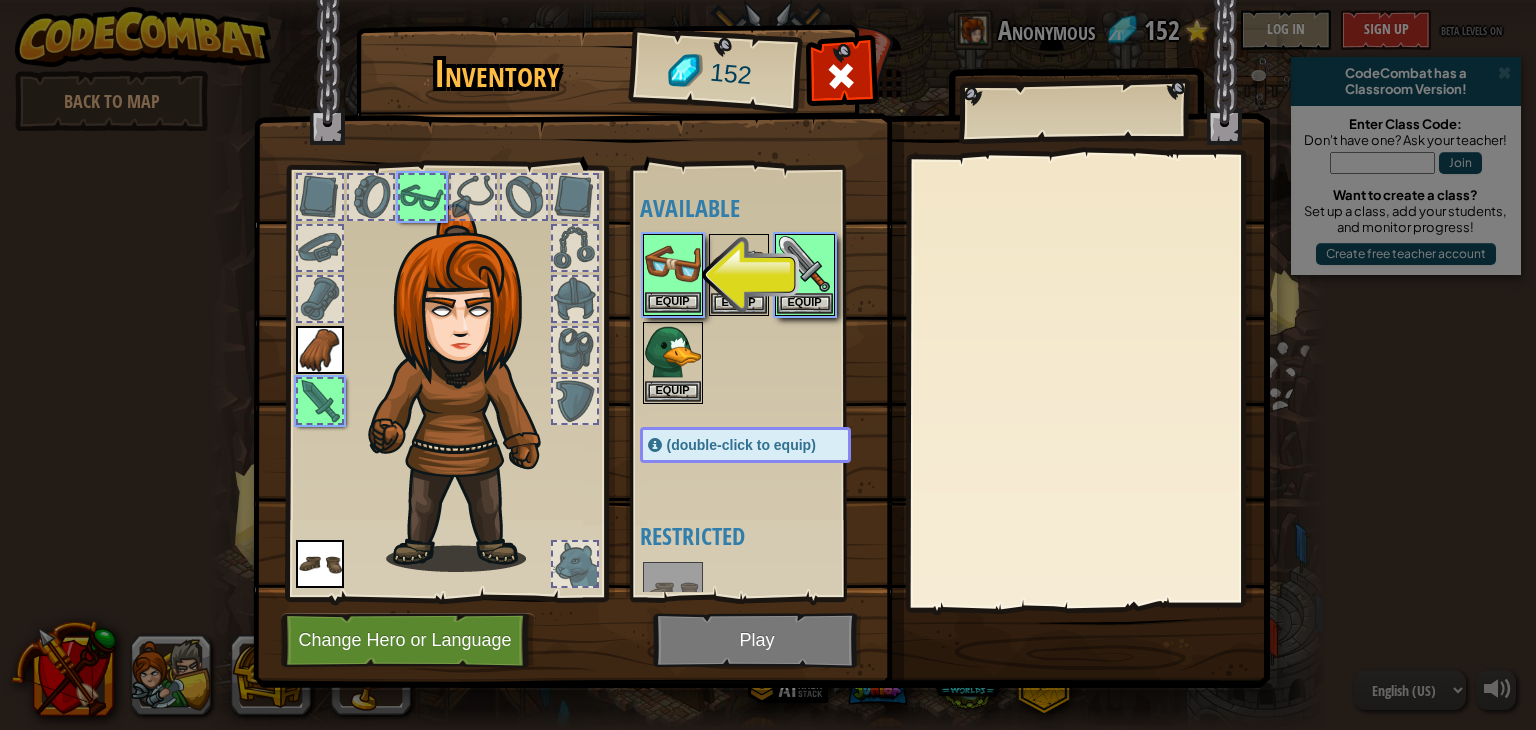 click at bounding box center (673, 264) 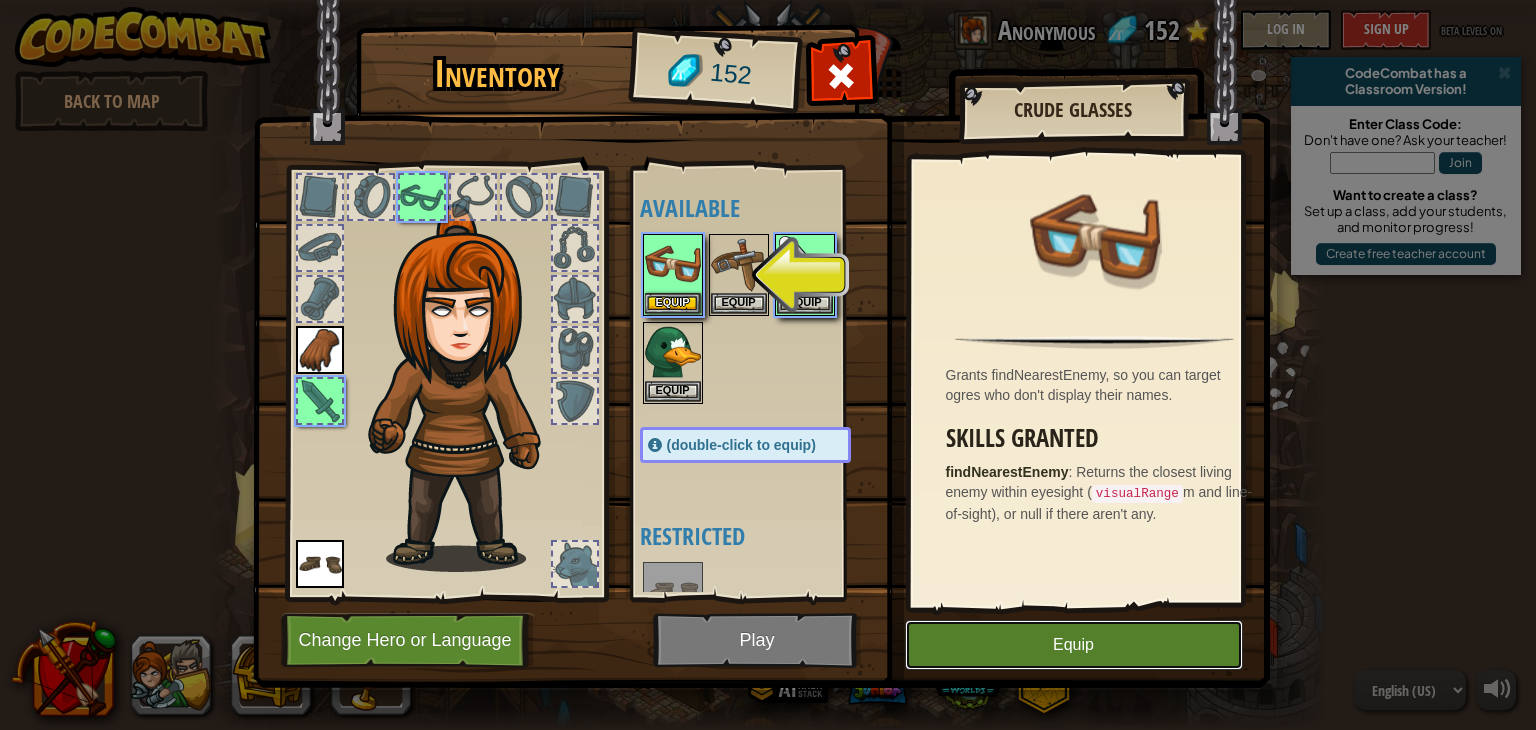 click on "Equip" at bounding box center [1074, 645] 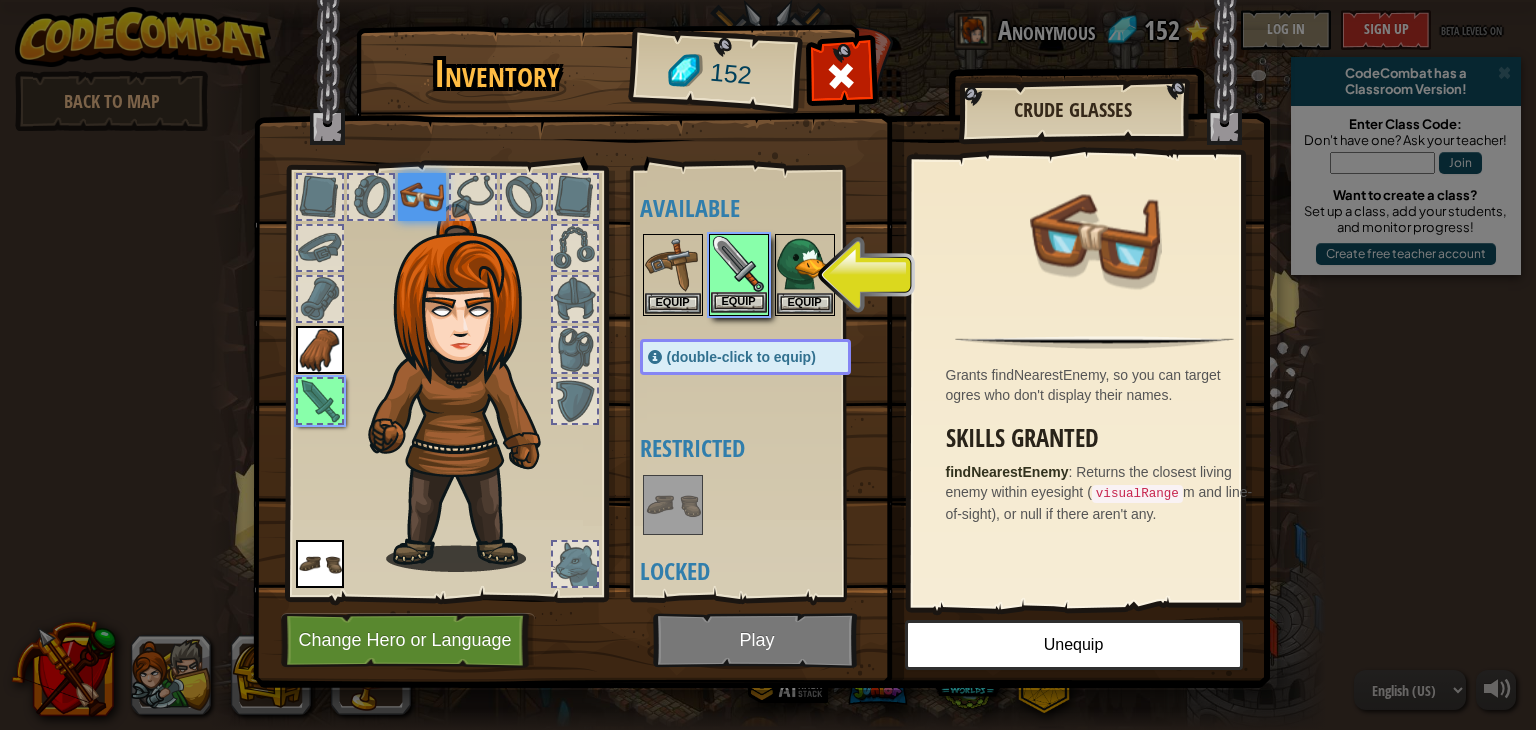 click at bounding box center (739, 264) 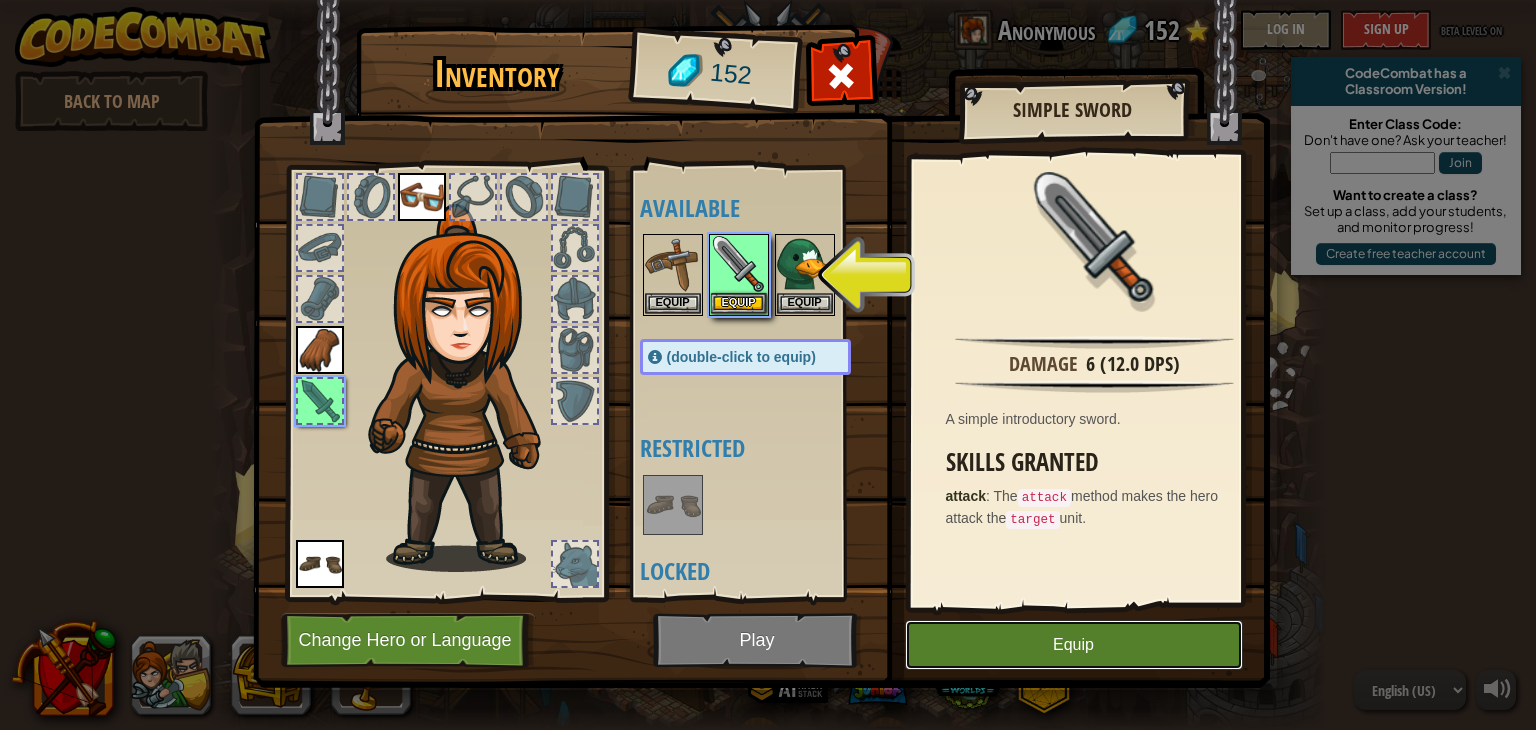 click on "Equip" at bounding box center [1074, 645] 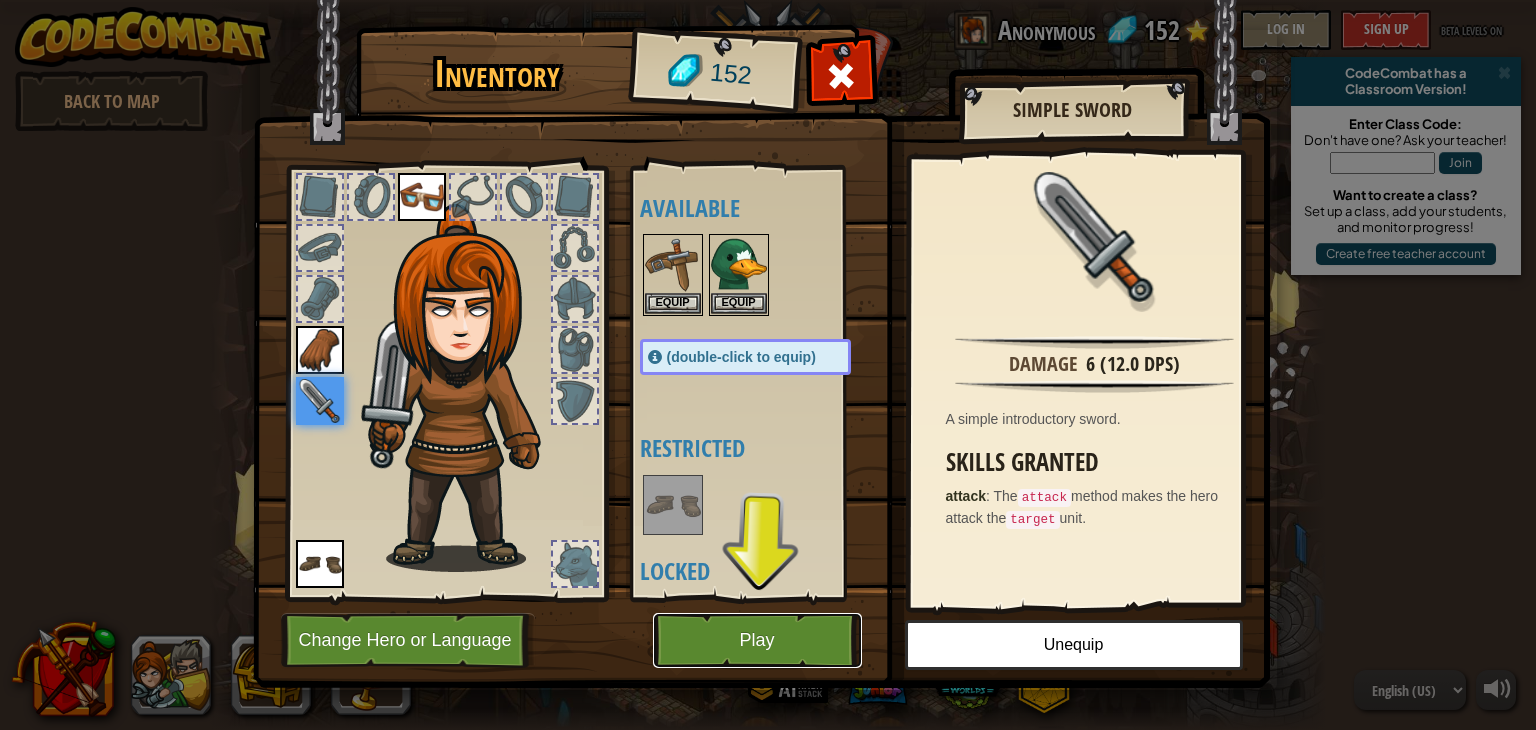 click on "Play" at bounding box center (757, 640) 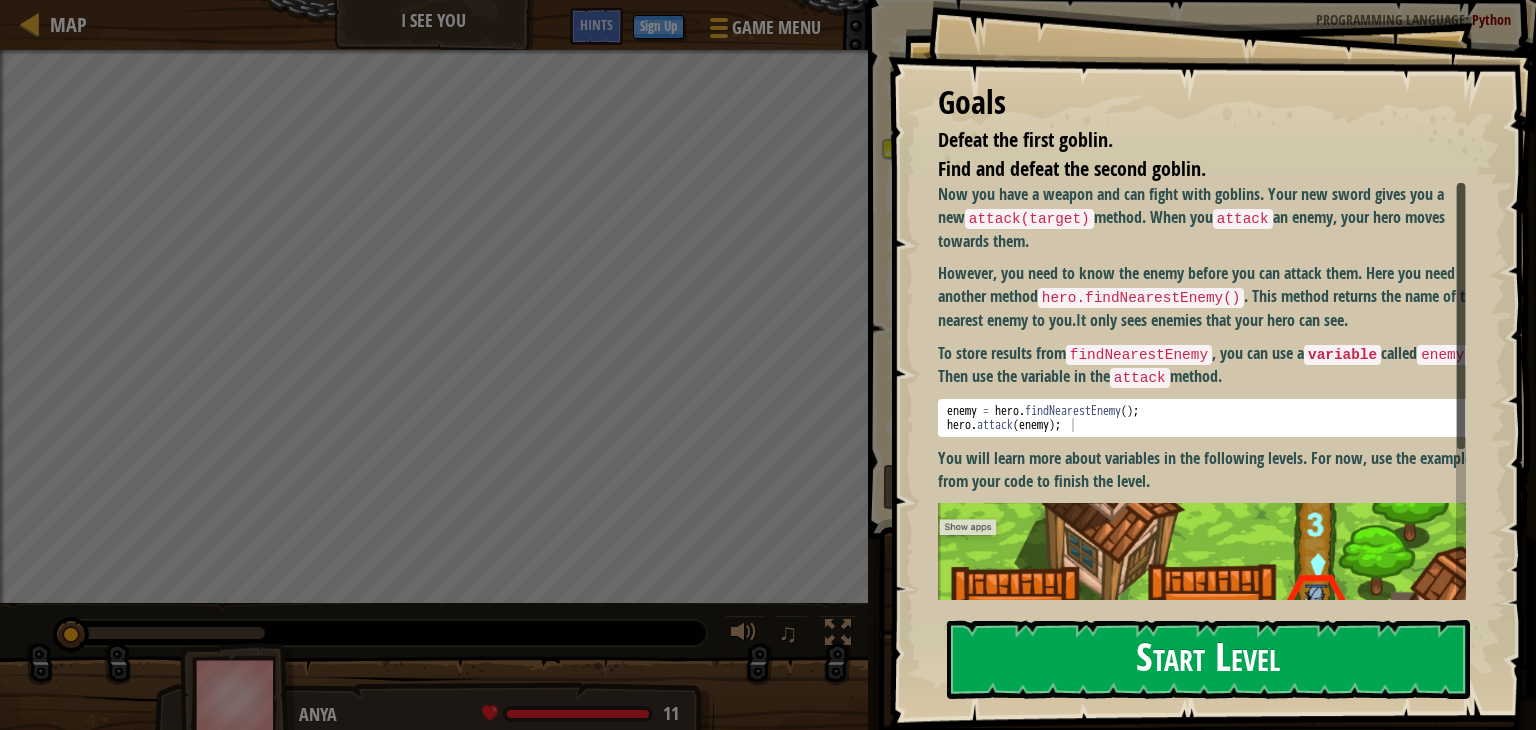 click on "Start Level" at bounding box center (1208, 659) 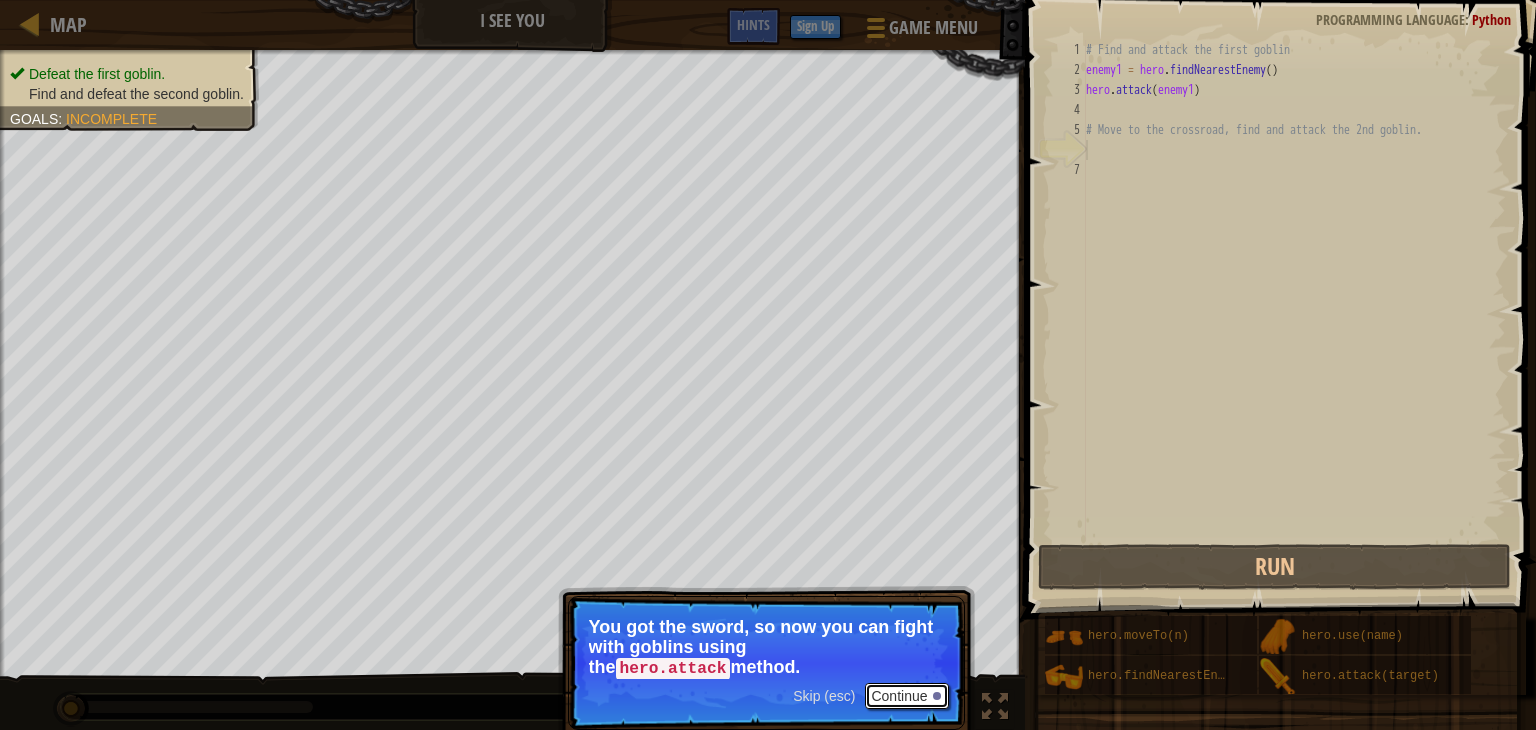 click on "Continue" at bounding box center [906, 696] 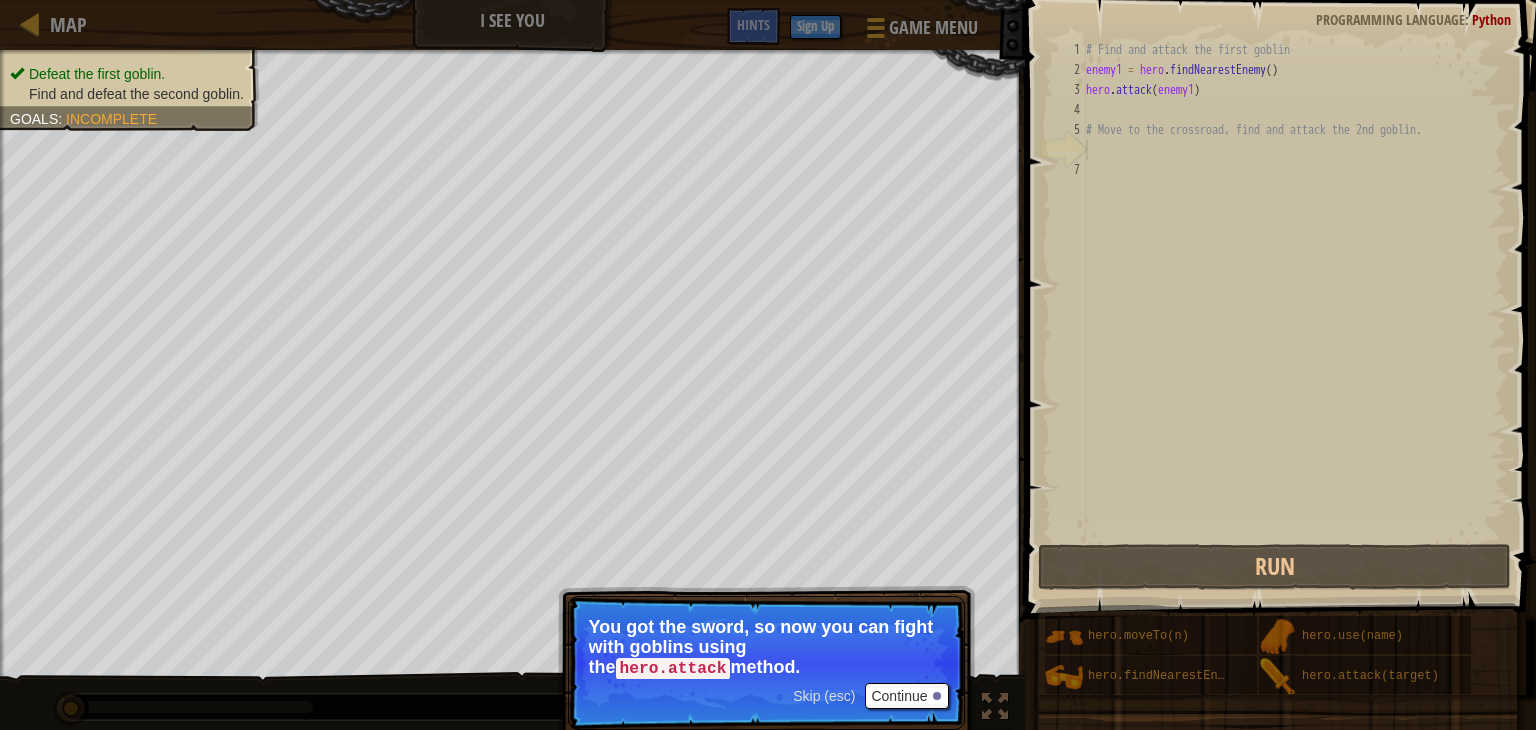 scroll, scrollTop: 9, scrollLeft: 0, axis: vertical 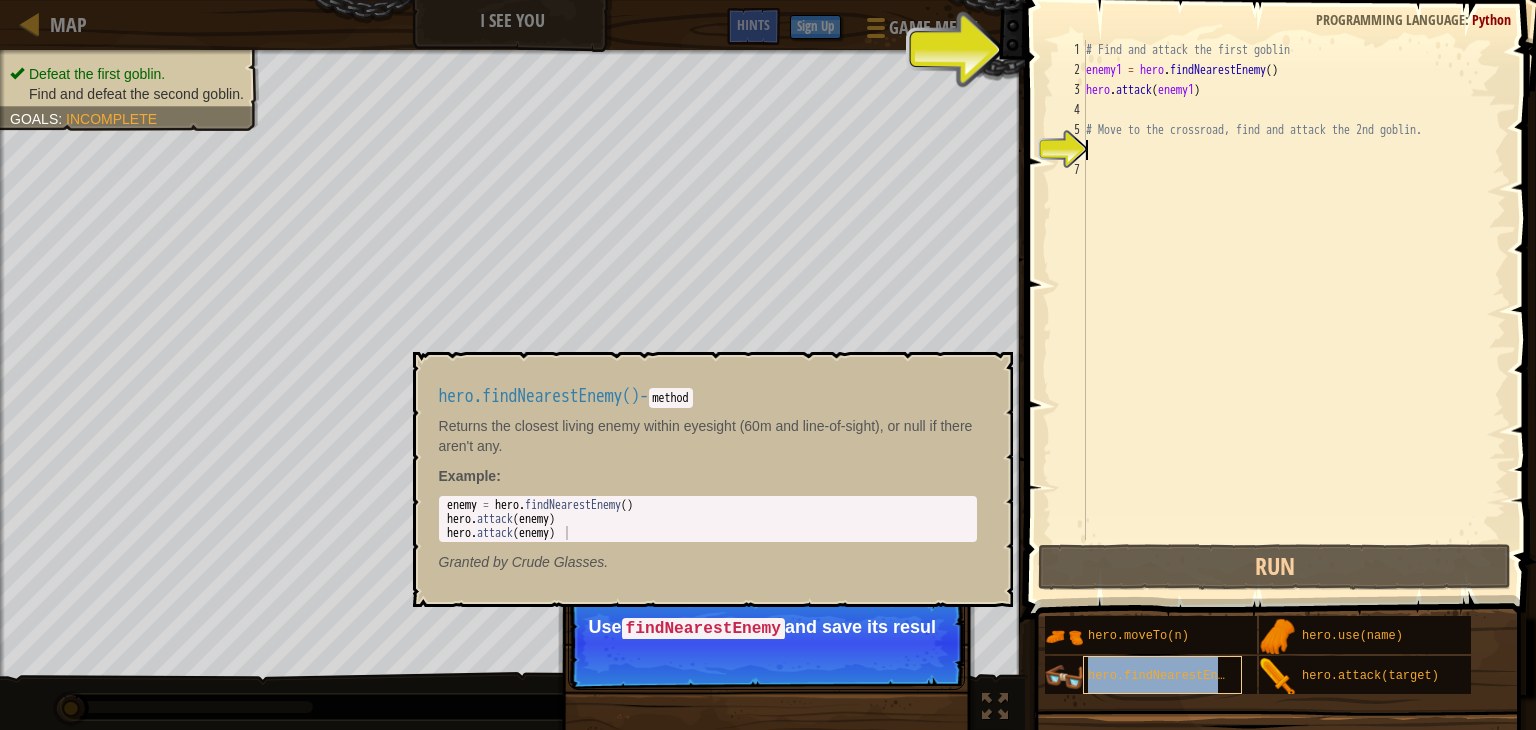 click on "hero.findNearestEnemy()" at bounding box center (1171, 676) 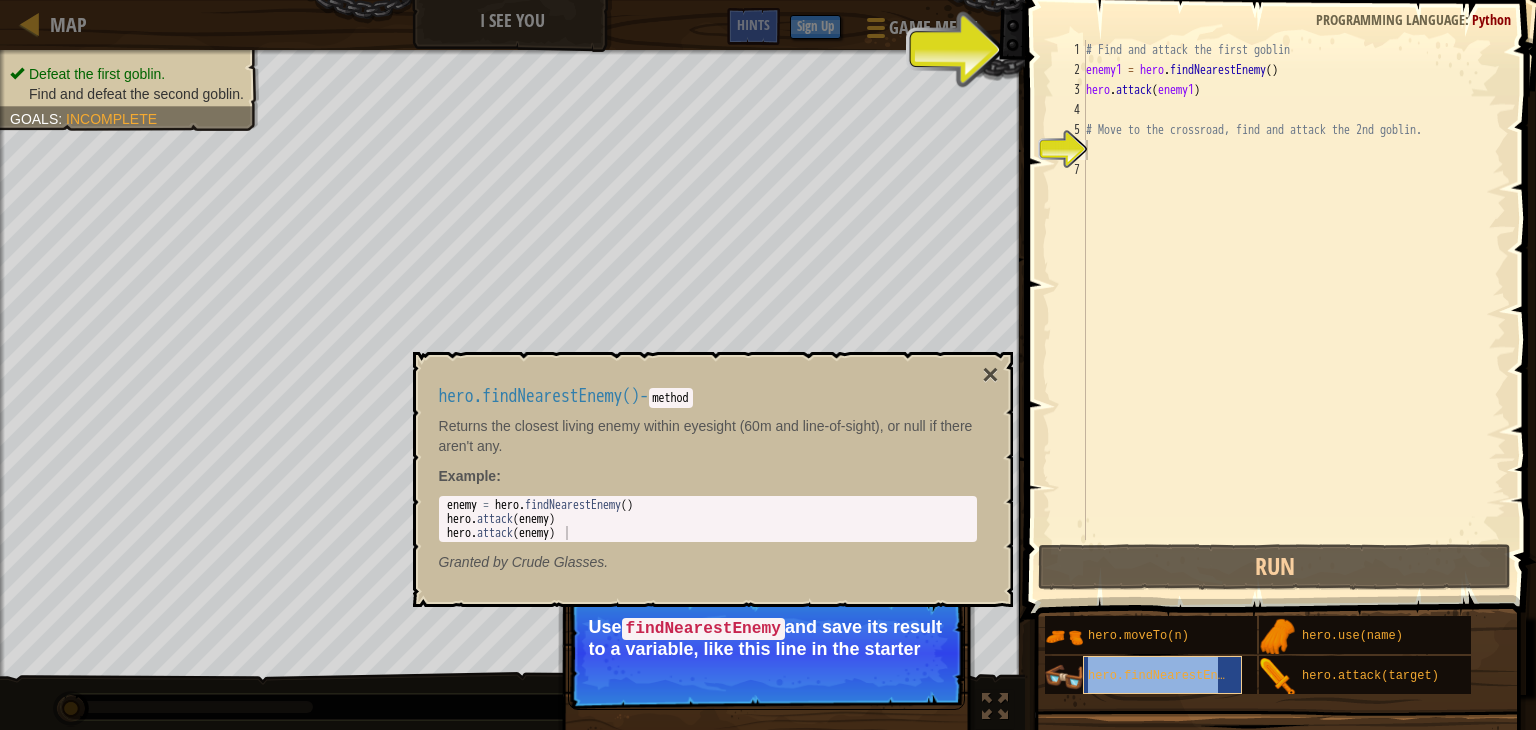 click on "hero.findNearestEnemy()" at bounding box center [1171, 676] 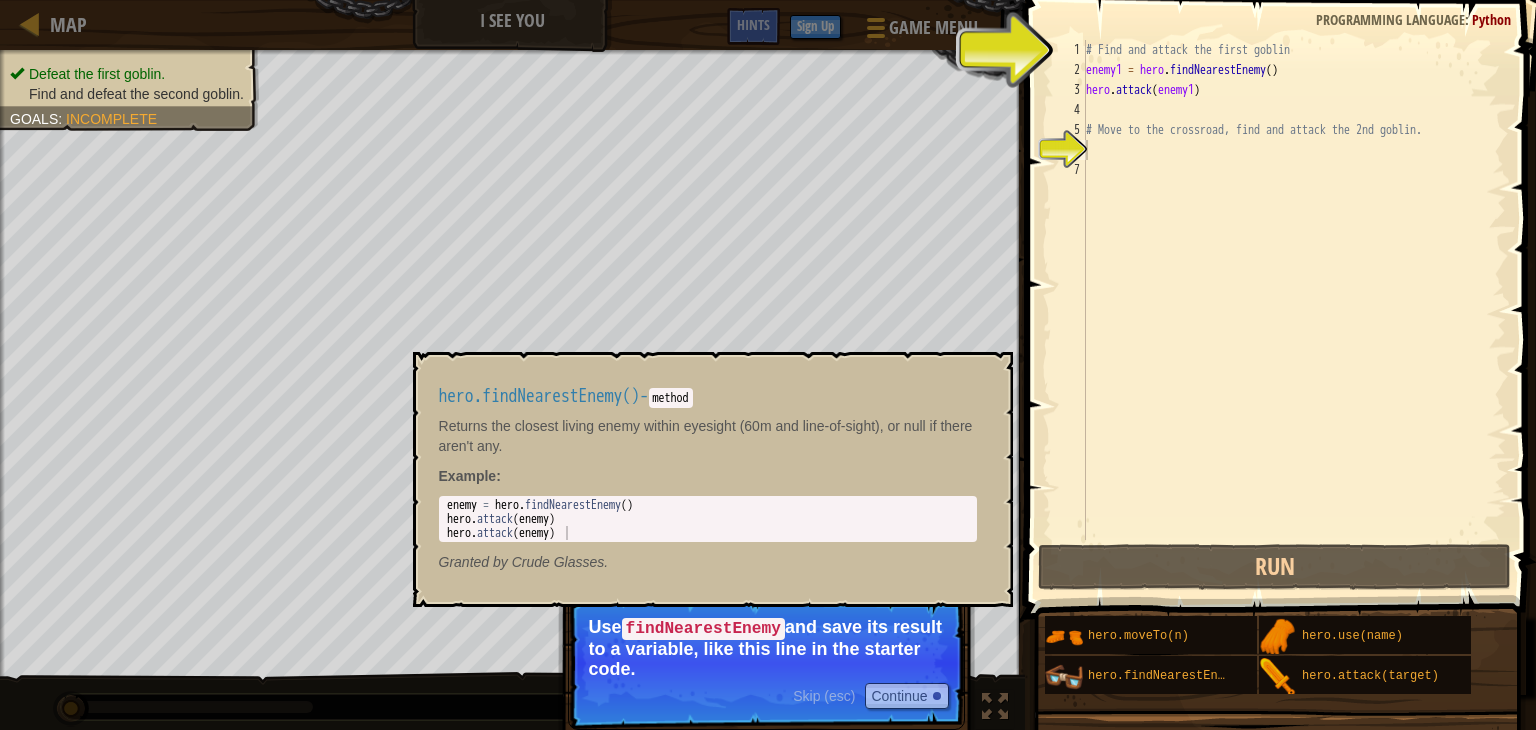 click at bounding box center [1064, 677] 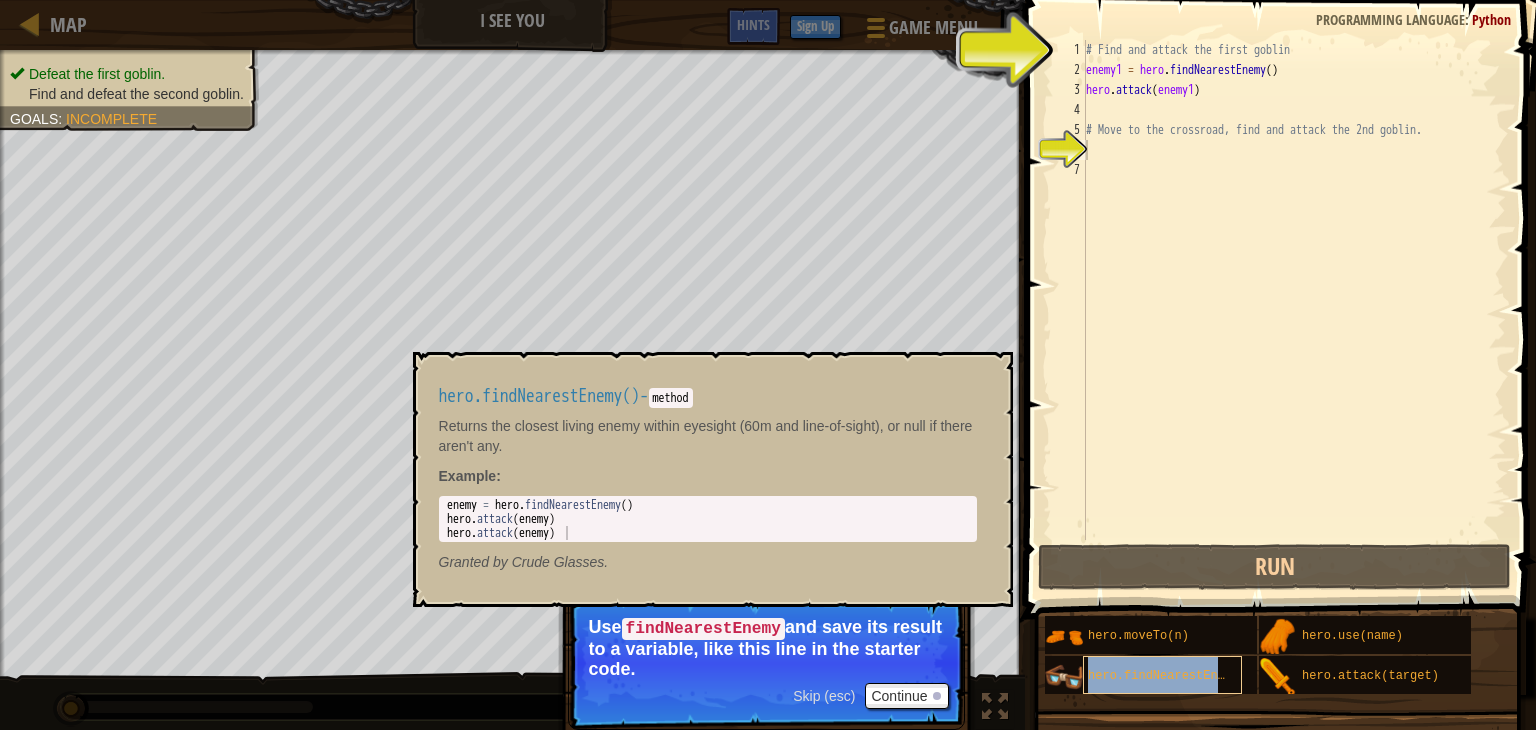 click on "hero.findNearestEnemy()" at bounding box center [1171, 676] 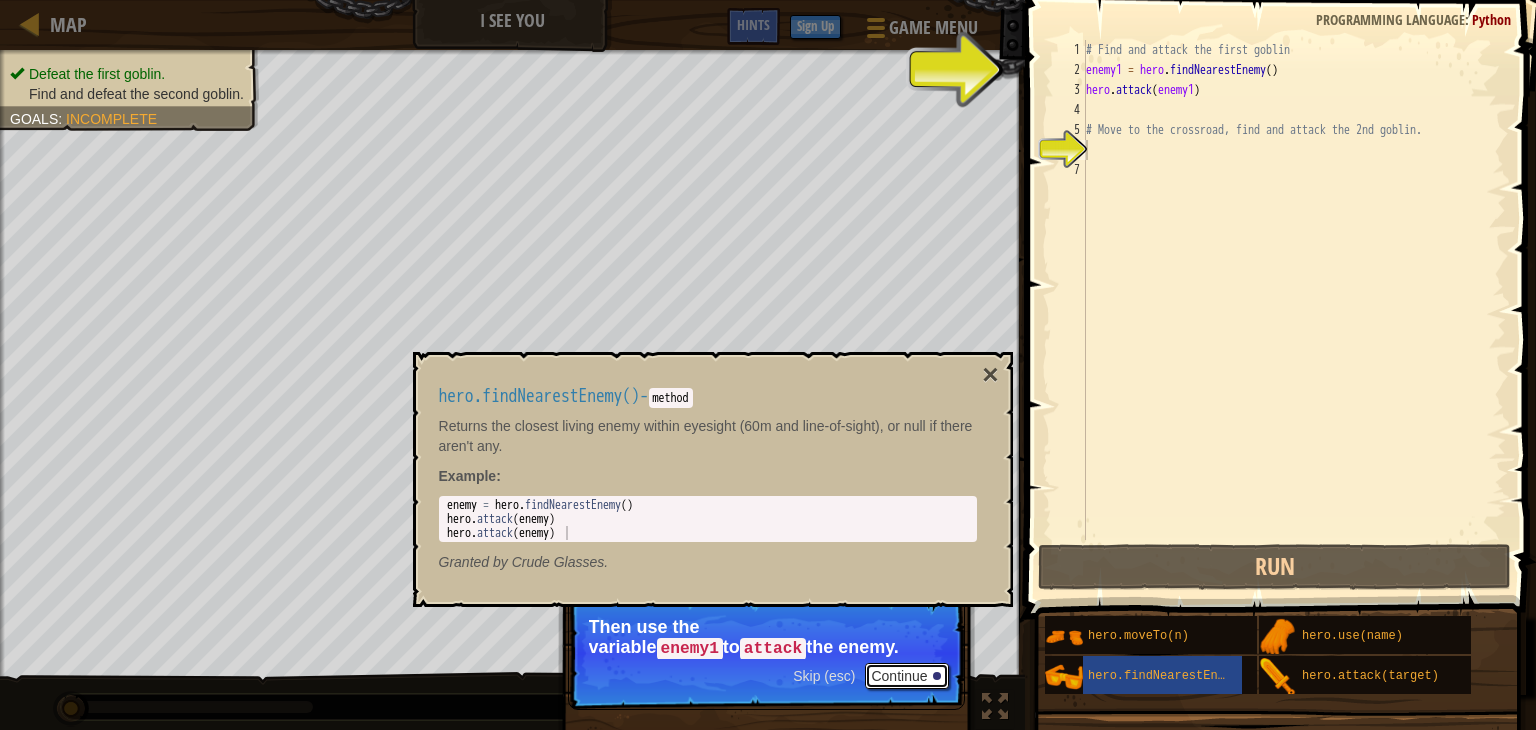 click on "Continue" at bounding box center (906, 676) 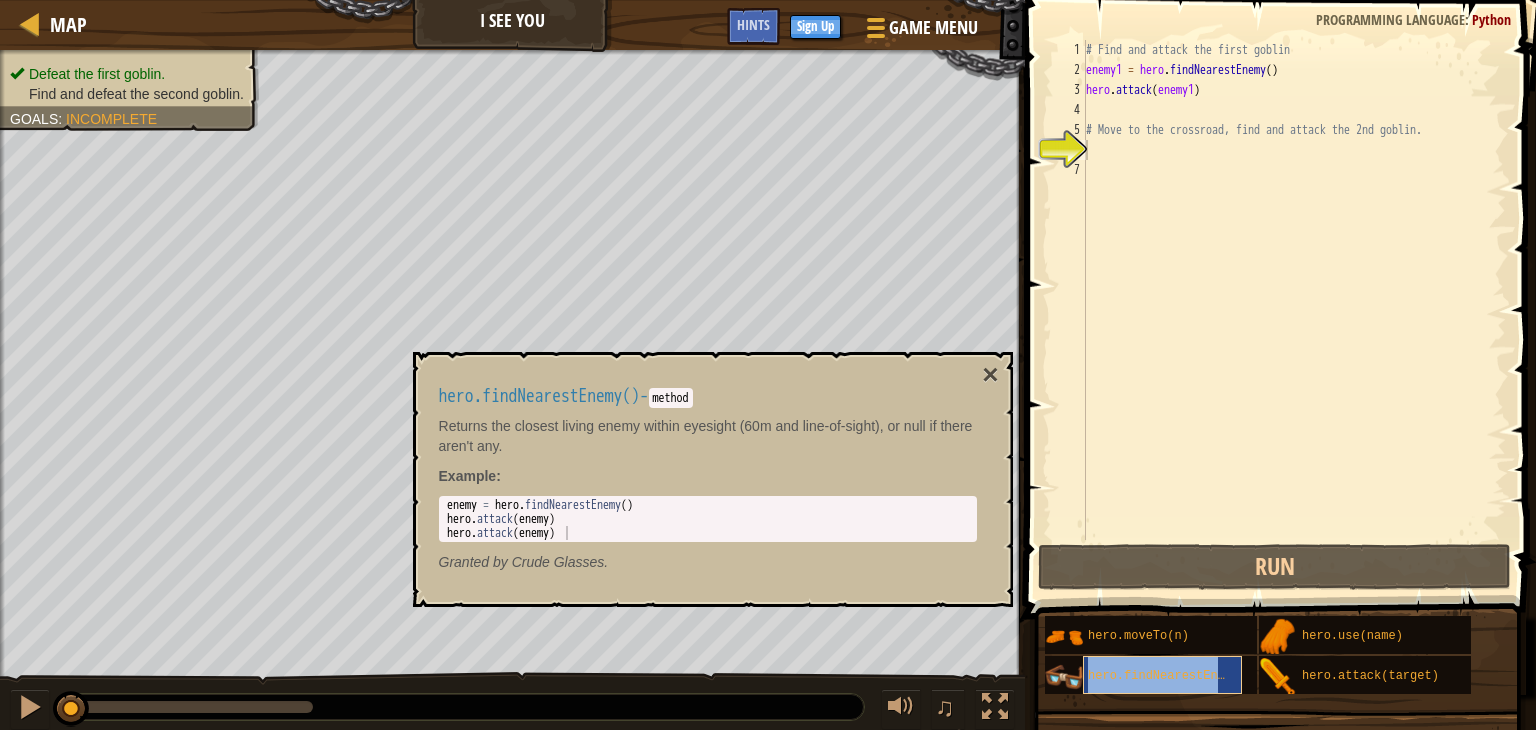 click on "hero.findNearestEnemy()" at bounding box center [1171, 676] 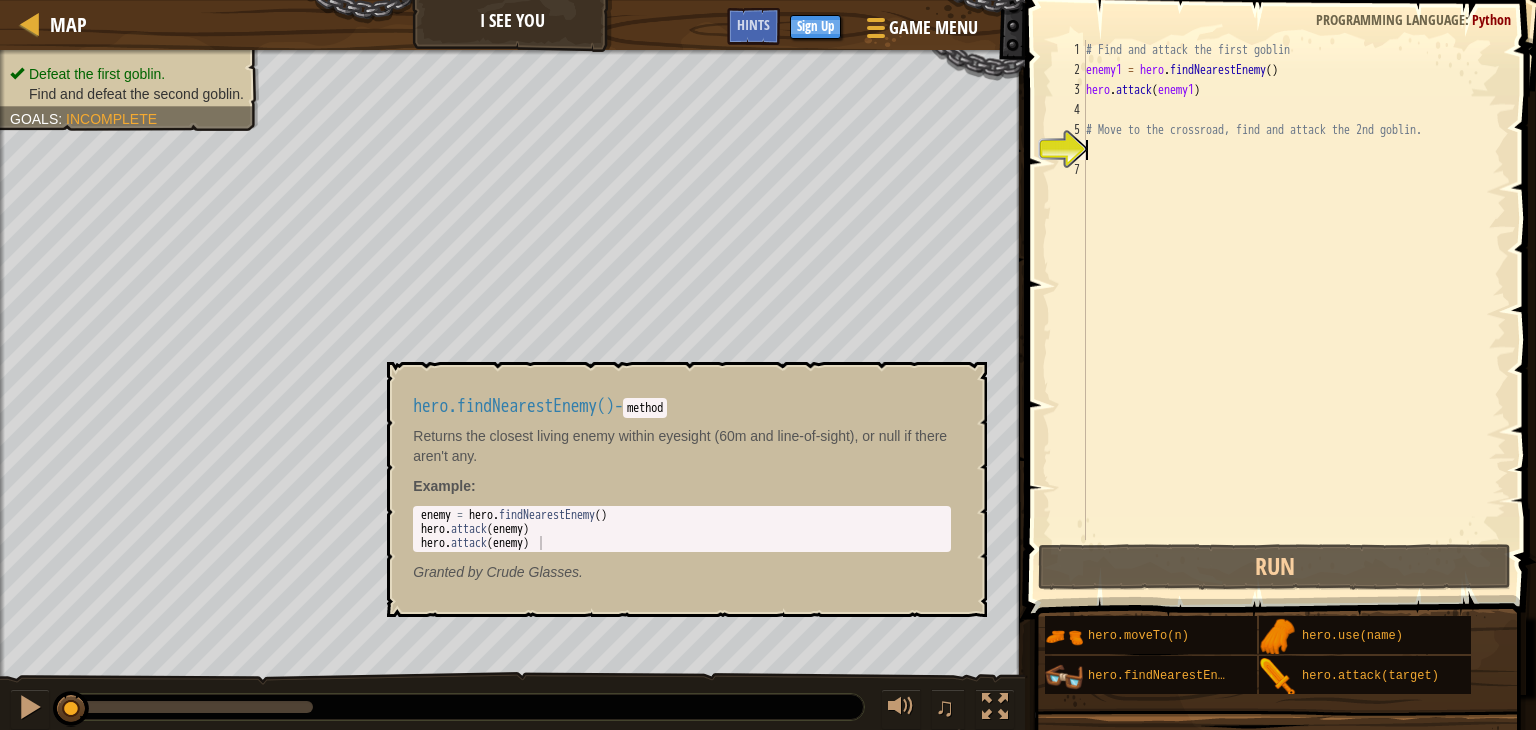 click at bounding box center [1064, 677] 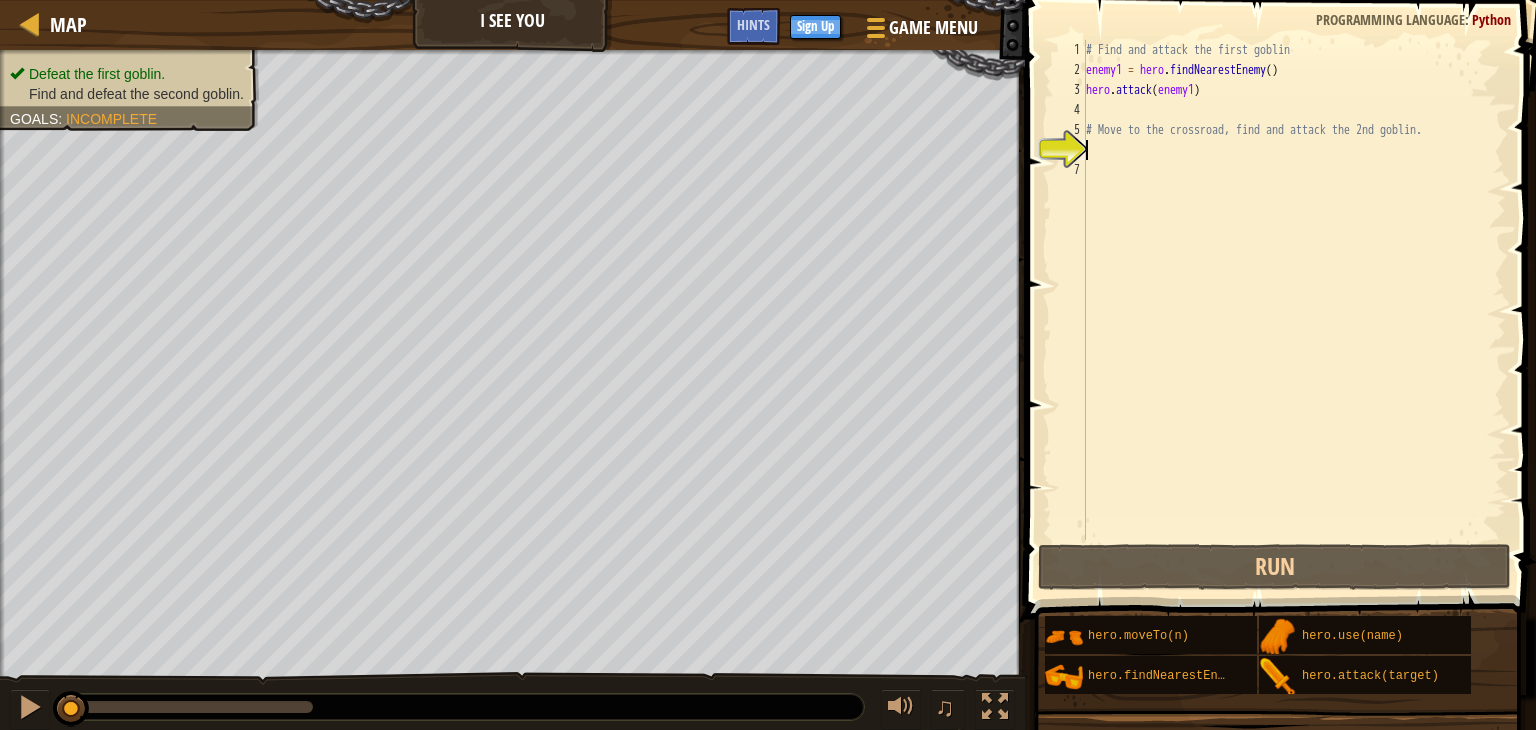 click on "# Find and attack the first goblin enemy1   =   hero . findNearestEnemy ( ) hero . attack ( enemy1 ) # Move to the crossroad, find and attack the 2nd goblin." at bounding box center [1294, 310] 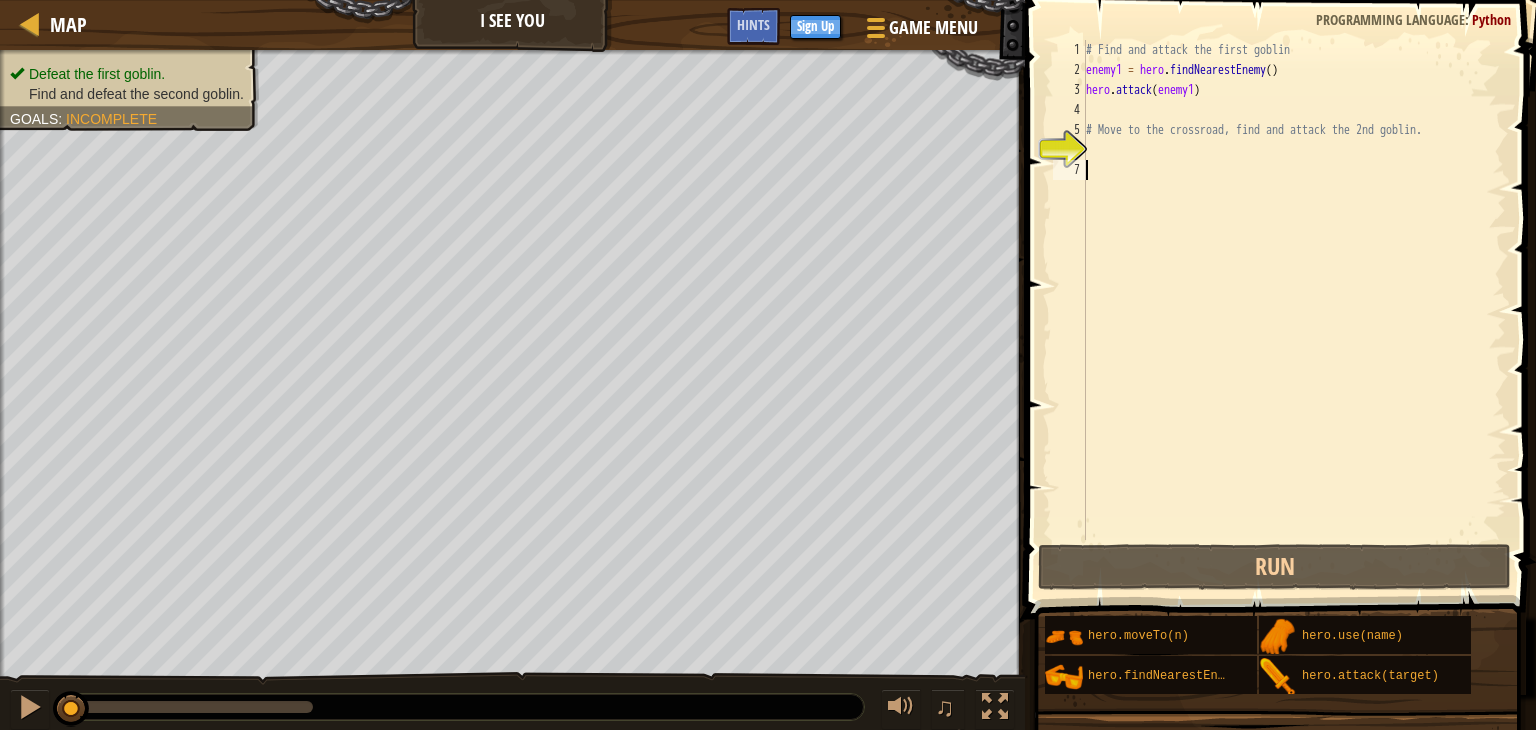 click on "# Find and attack the first goblin enemy1   =   hero . findNearestEnemy ( ) hero . attack ( enemy1 ) # Move to the crossroad, find and attack the 2nd goblin." at bounding box center (1294, 310) 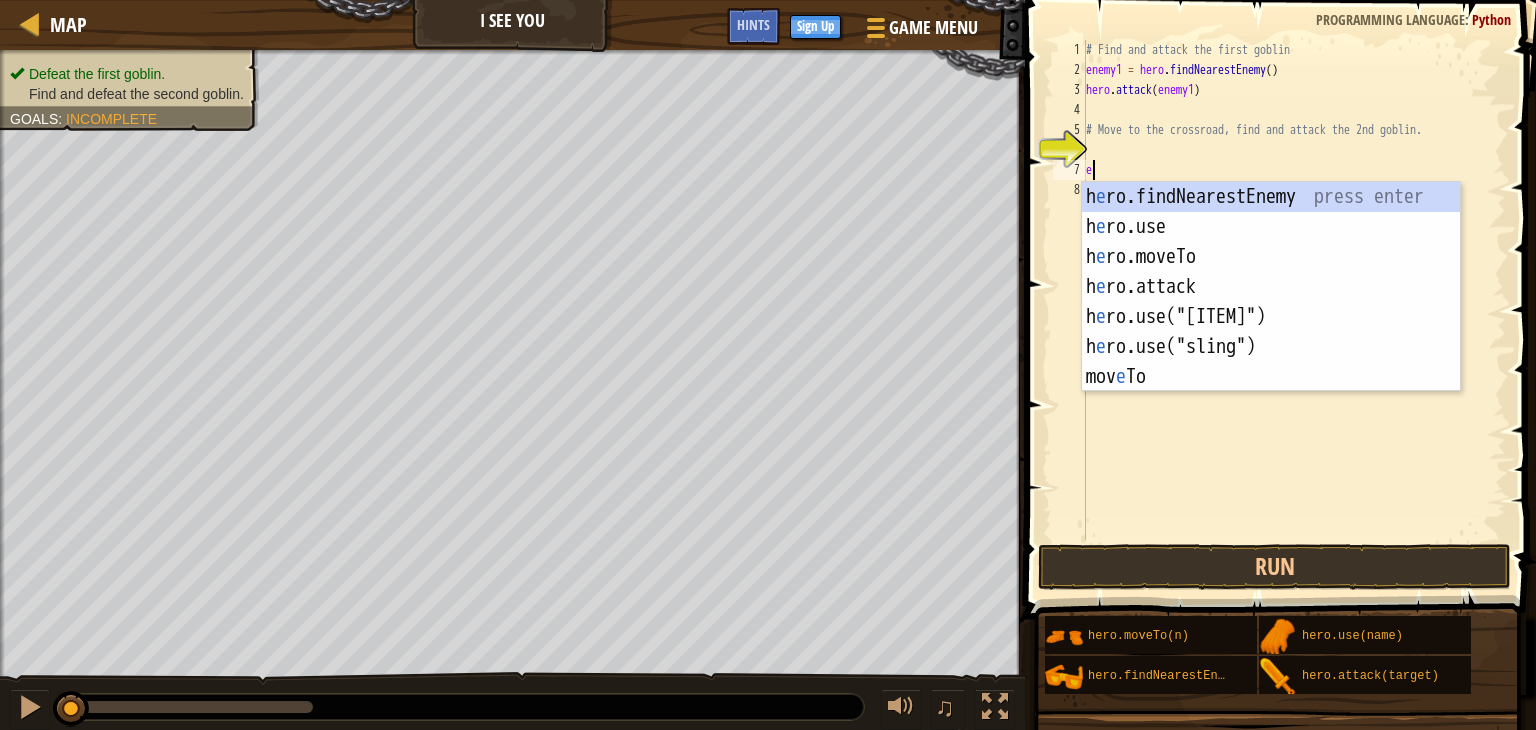 type on "en" 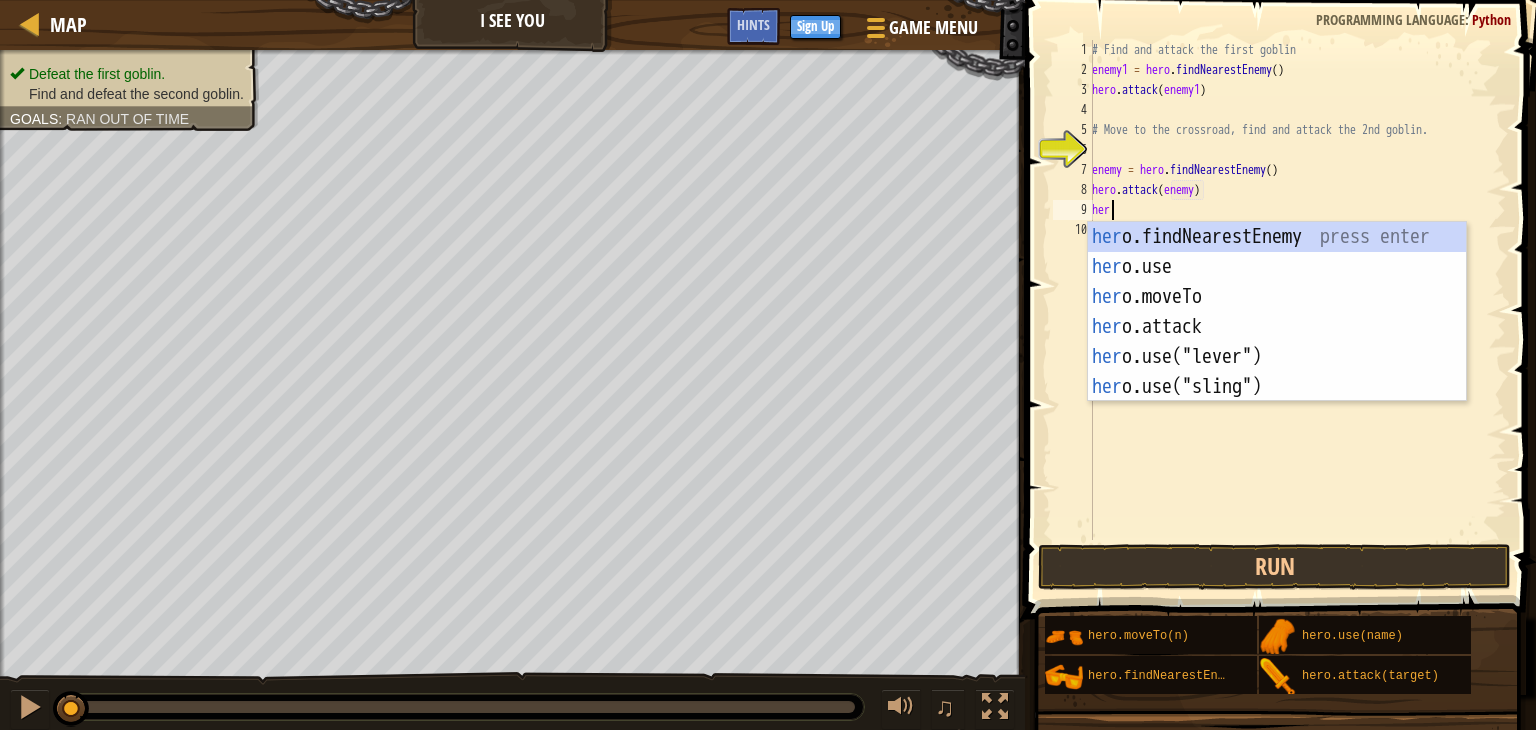 scroll, scrollTop: 9, scrollLeft: 0, axis: vertical 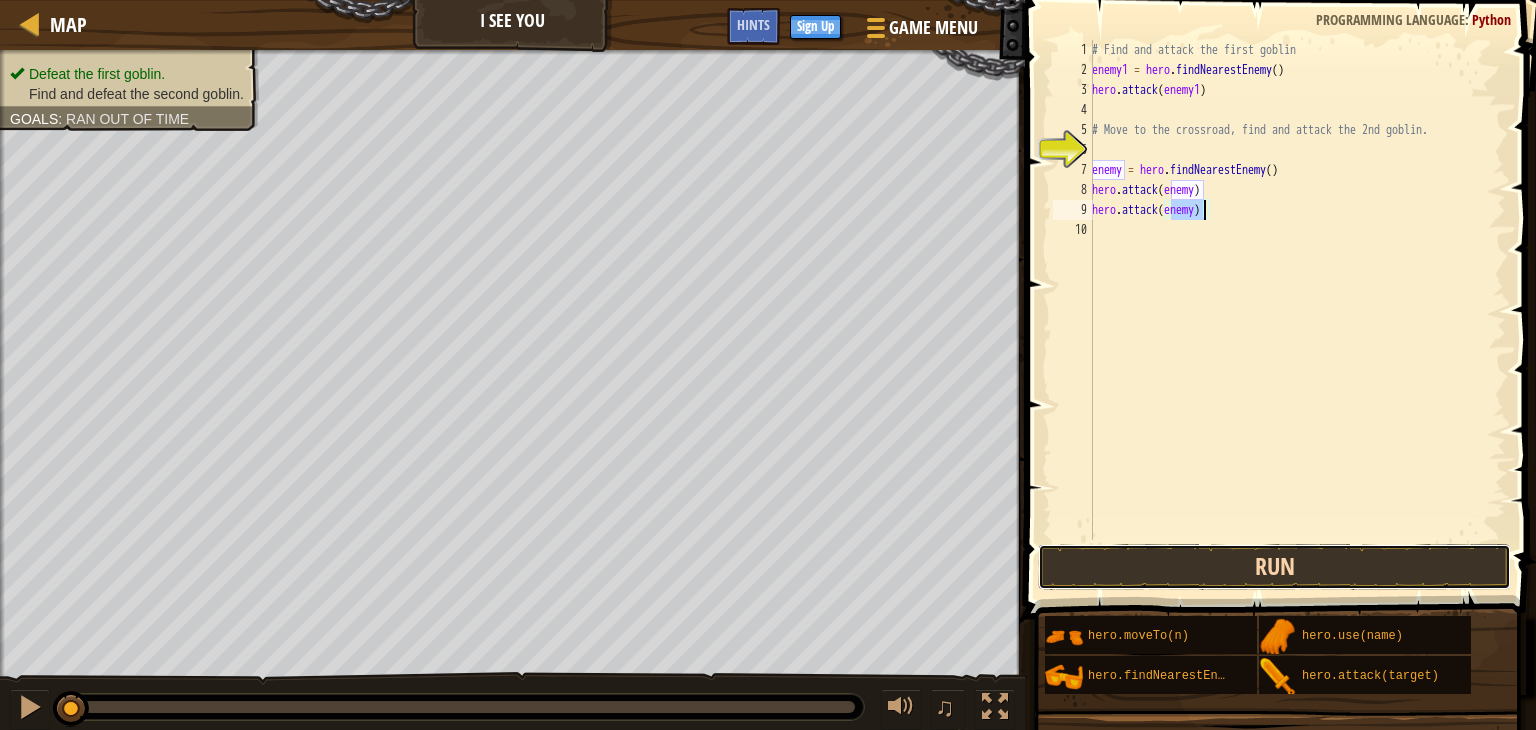 click on "Run" at bounding box center (1274, 567) 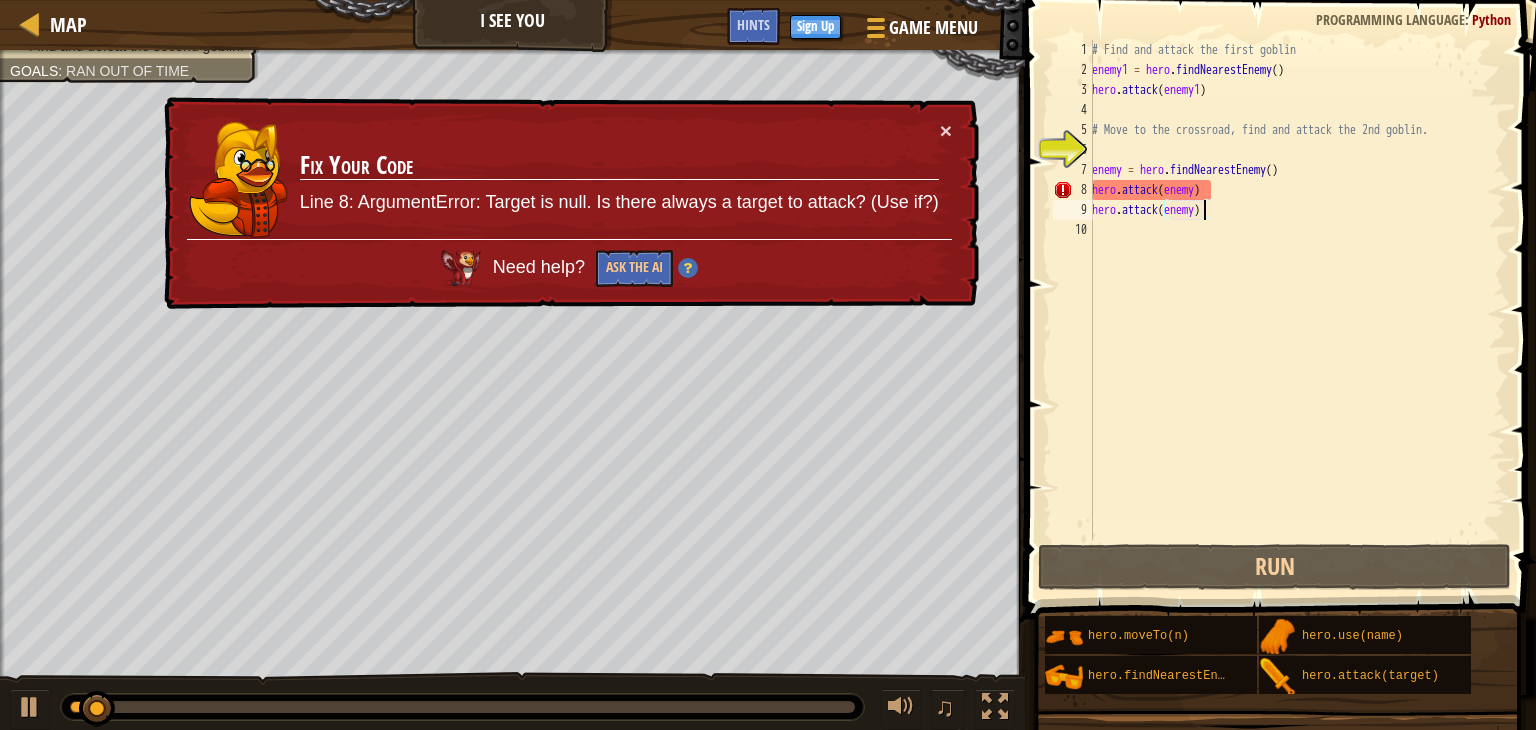click on "# Find and attack the first goblin enemy1   =   hero . findNearestEnemy ( ) hero . attack ( enemy1 ) # Move to the crossroad, find and attack the 2nd goblin. enemy   =   hero . findNearestEnemy ( ) hero . attack ( enemy ) hero . attack ( enemy )" at bounding box center [1297, 310] 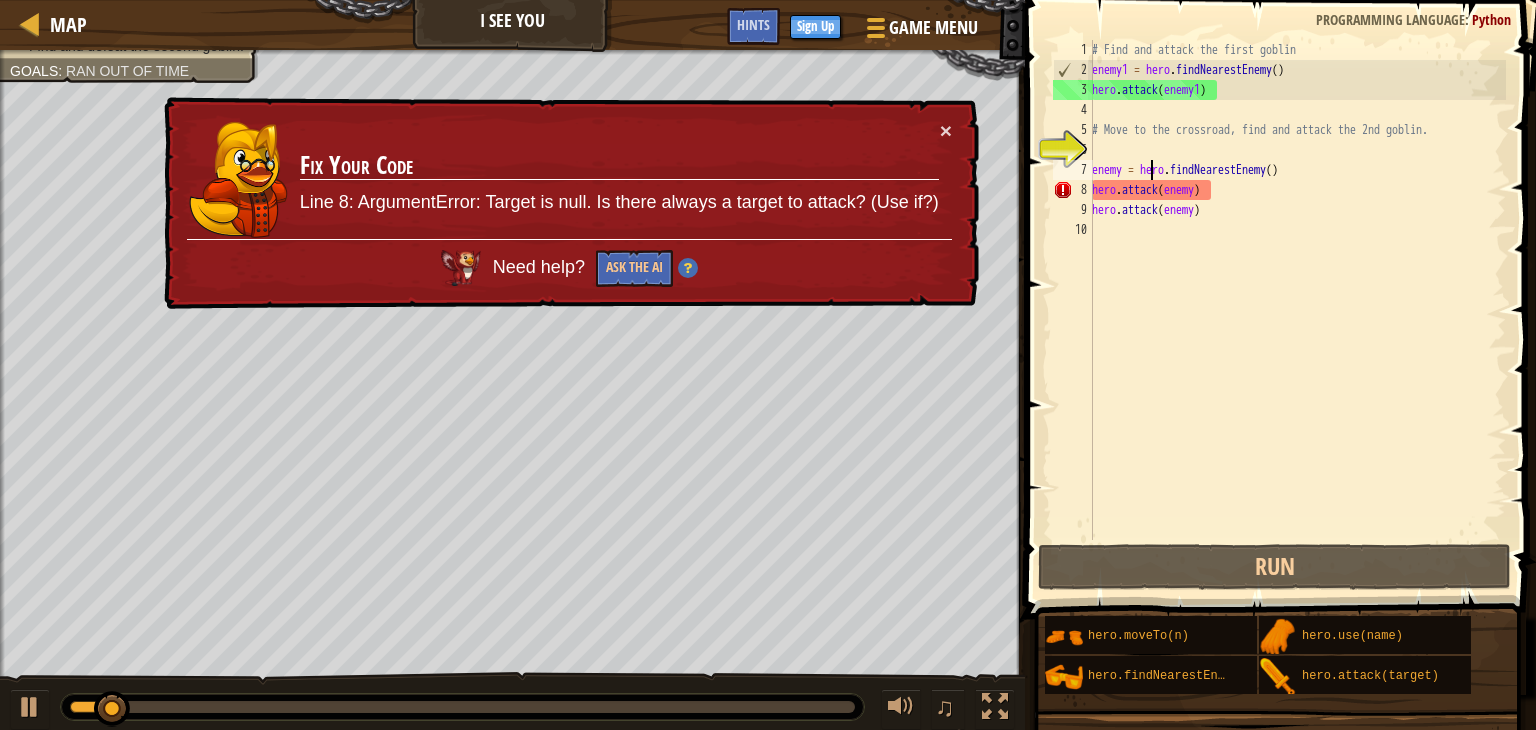 click on "# Find and attack the first goblin enemy1   =   hero . findNearestEnemy ( ) hero . attack ( enemy1 ) # Move to the crossroad, find and attack the 2nd goblin. enemy   =   hero . findNearestEnemy ( ) hero . attack ( enemy ) hero . attack ( enemy )" at bounding box center [1297, 310] 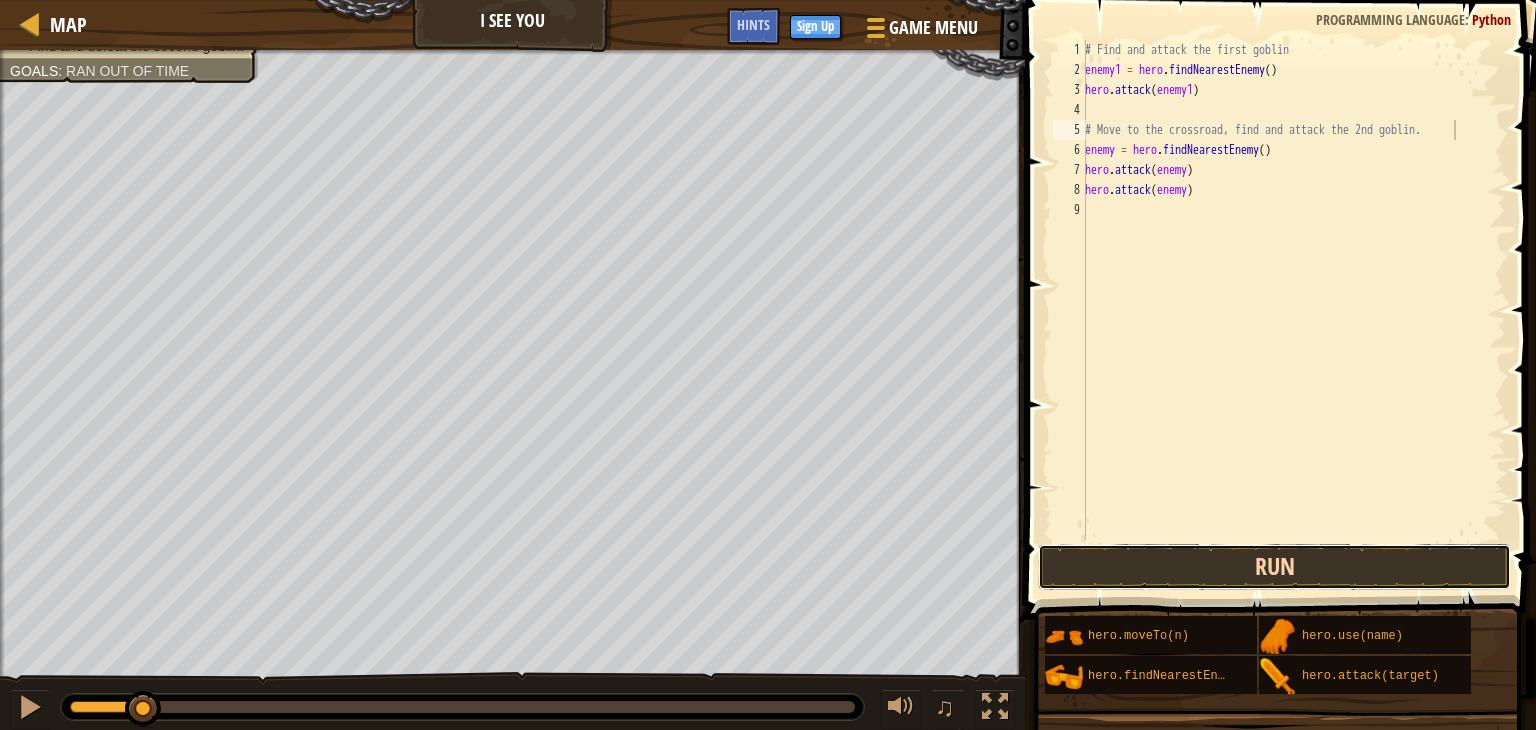click on "Run" at bounding box center [1274, 567] 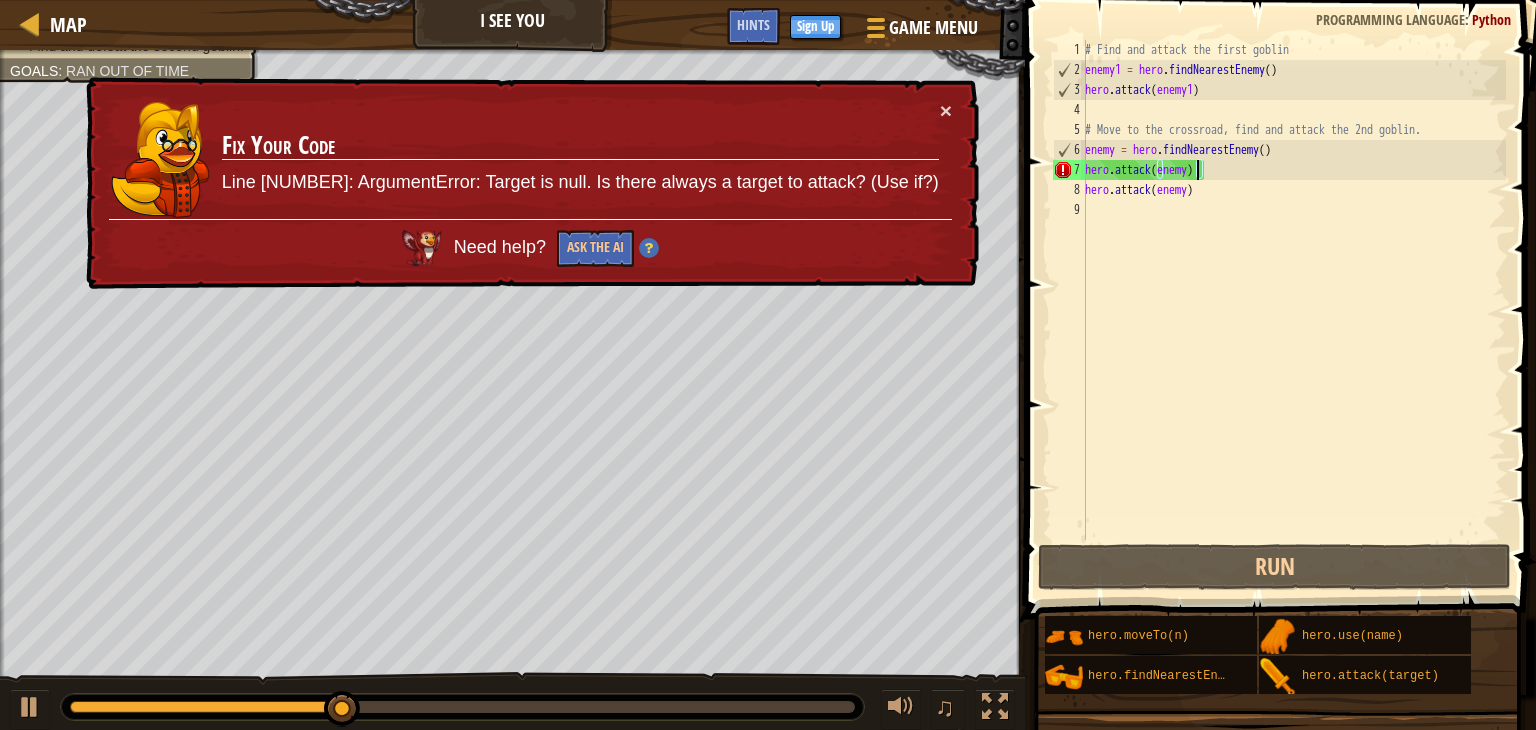 click on "# Find and attack the first goblin enemy1   =   hero . findNearestEnemy ( ) hero . attack ( enemy1 ) # Move to the crossroad, find and attack the 2nd goblin. enemy   =   hero . findNearestEnemy ( ) hero . attack ( enemy ) hero . attack ( enemy )" at bounding box center (1293, 310) 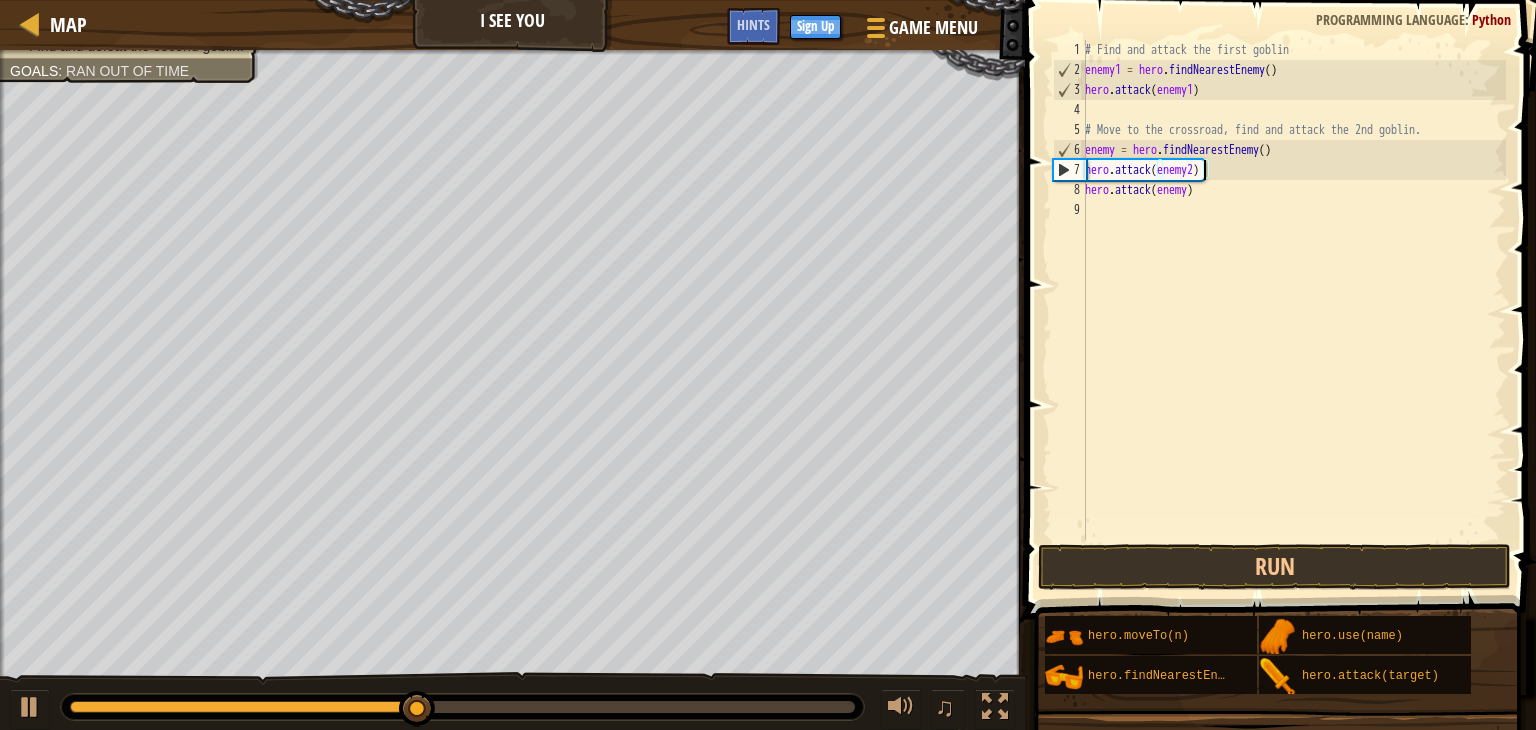 scroll, scrollTop: 9, scrollLeft: 9, axis: both 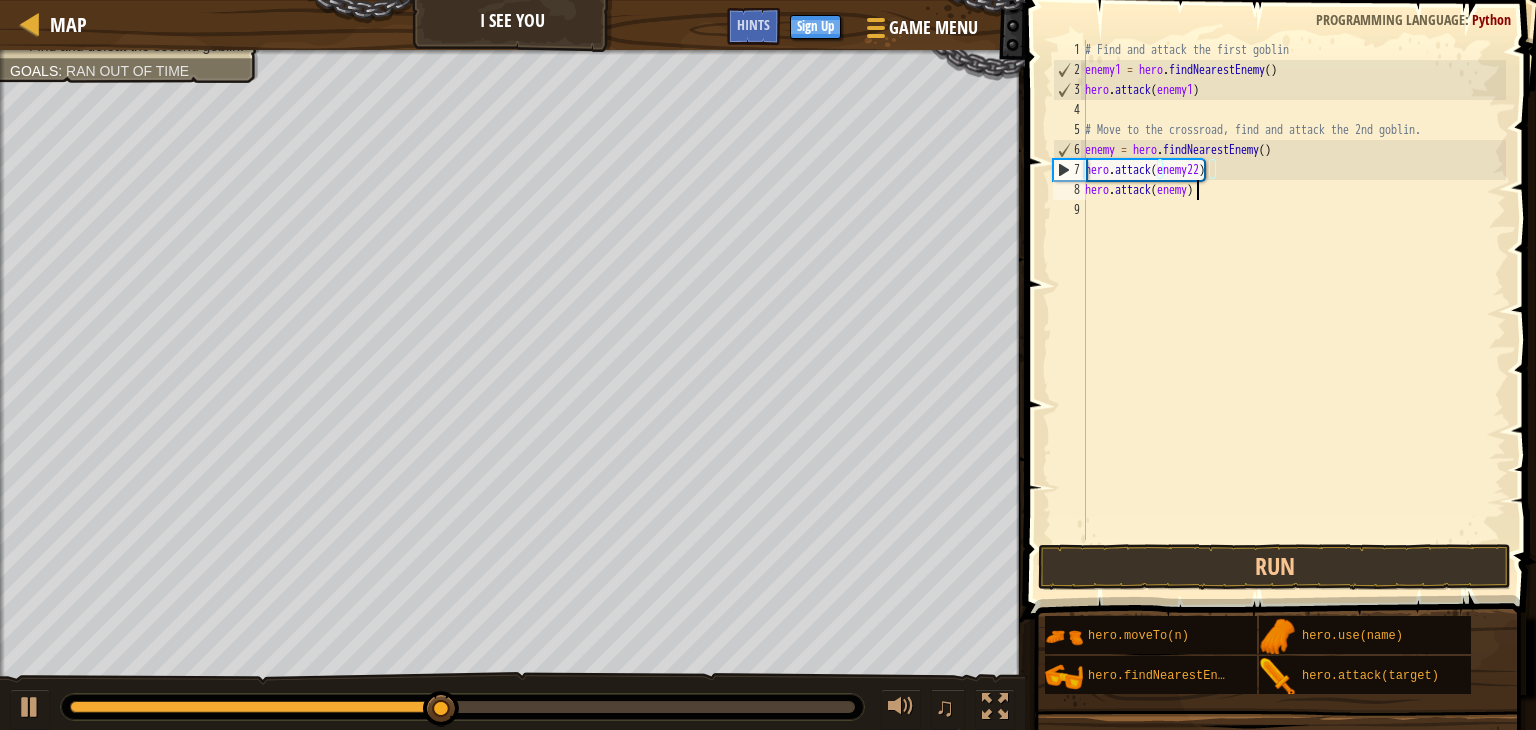 click on "# Find and attack the first goblin enemy1   =   hero . findNearestEnemy ( ) hero . attack ( enemy1 ) # Move to the crossroad, find and attack the 2nd goblin. enemy   =   hero . findNearestEnemy ( ) hero . attack ( enemy22 ) hero . attack ( enemy )" at bounding box center [1293, 310] 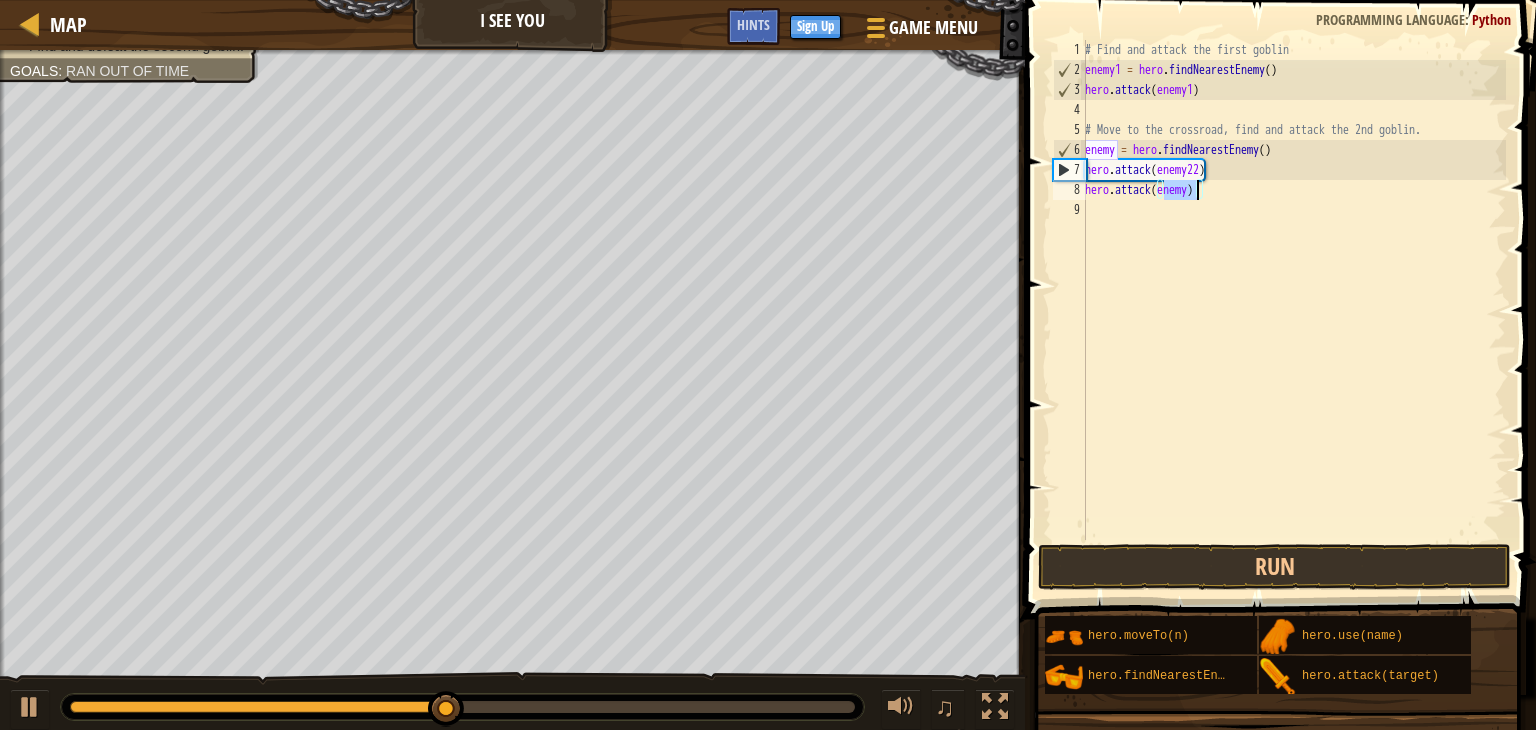 click on "# Find and attack the first goblin enemy1   =   hero . findNearestEnemy ( ) hero . attack ( enemy1 ) # Move to the crossroad, find and attack the 2nd goblin. enemy   =   hero . findNearestEnemy ( ) hero . attack ( enemy22 ) hero . attack ( enemy )" at bounding box center (1293, 310) 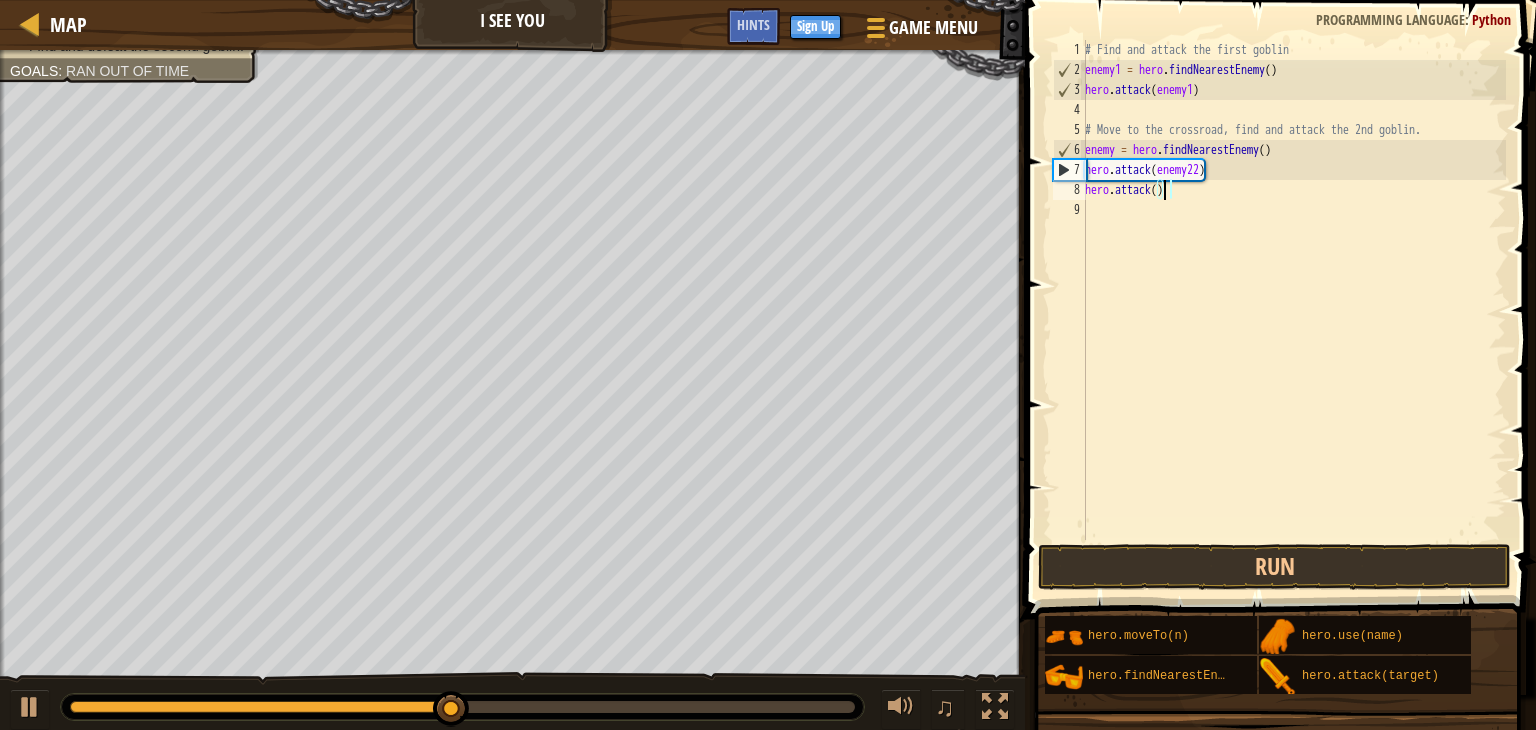 scroll, scrollTop: 9, scrollLeft: 5, axis: both 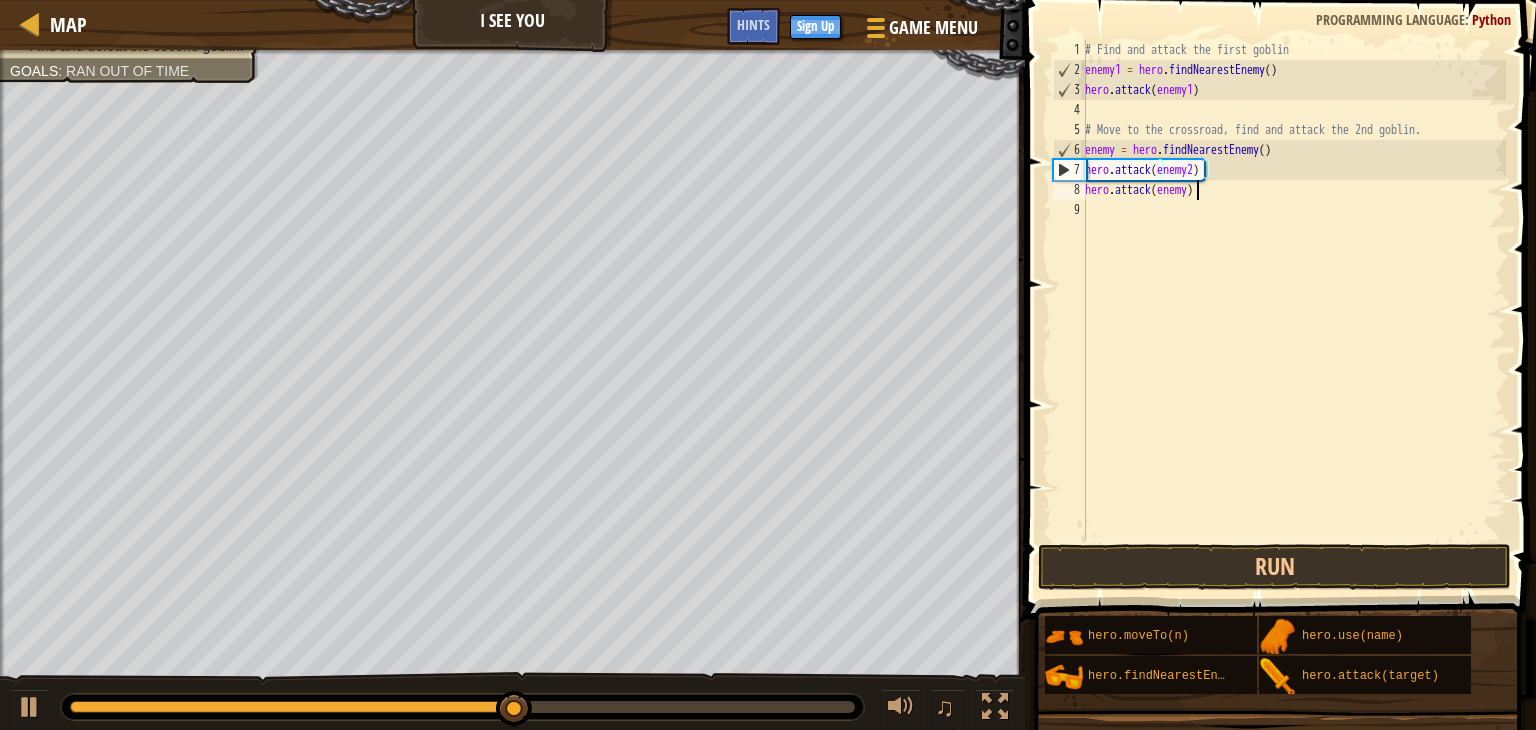 click on "# Find and attack the first goblin enemy1   =   hero . findNearestEnemy ( ) hero . attack ( enemy1 ) # Move to the crossroad, find and attack the 2nd goblin. enemy   =   hero . findNearestEnemy ( ) hero . attack ( enemy2 ) hero . attack ( enemy )" at bounding box center [1293, 310] 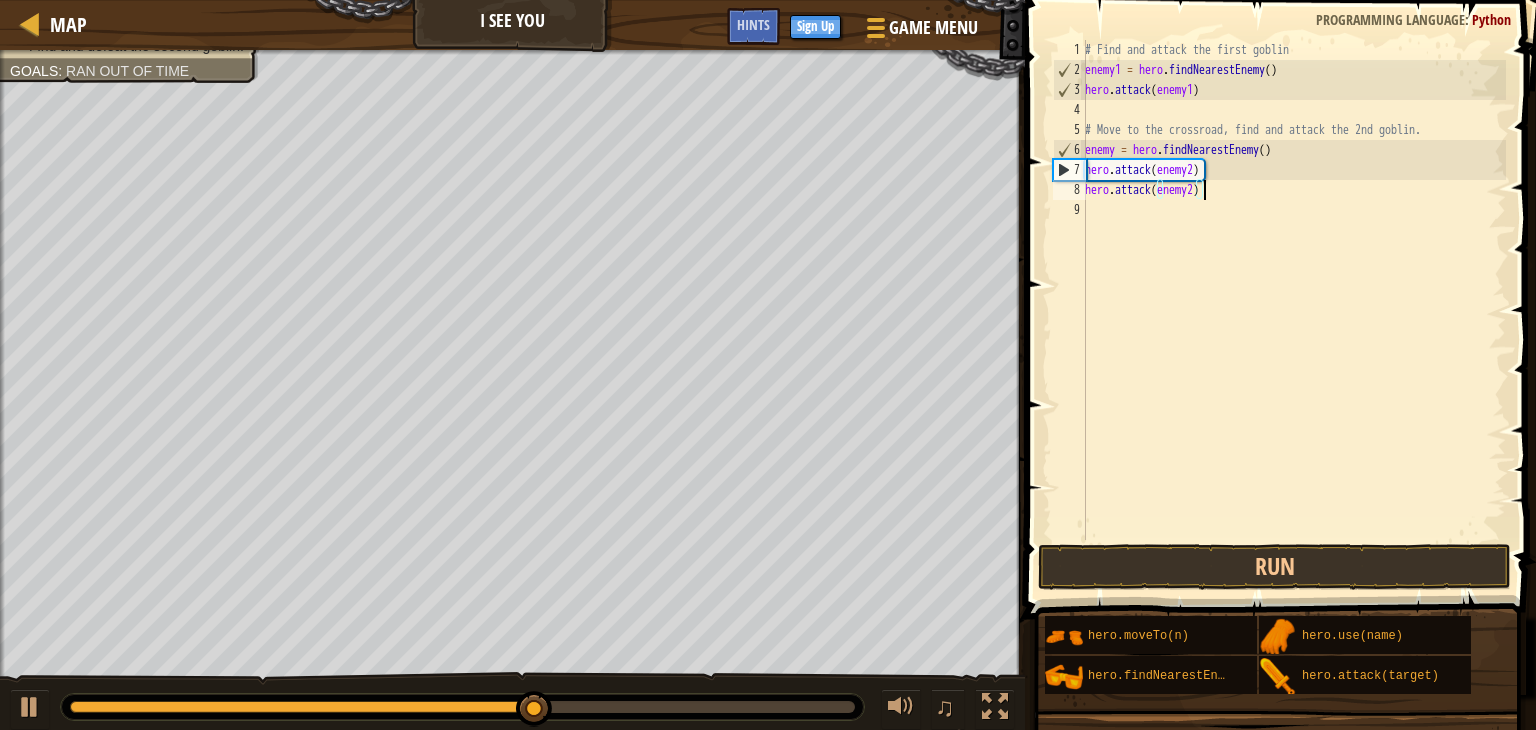 scroll, scrollTop: 9, scrollLeft: 8, axis: both 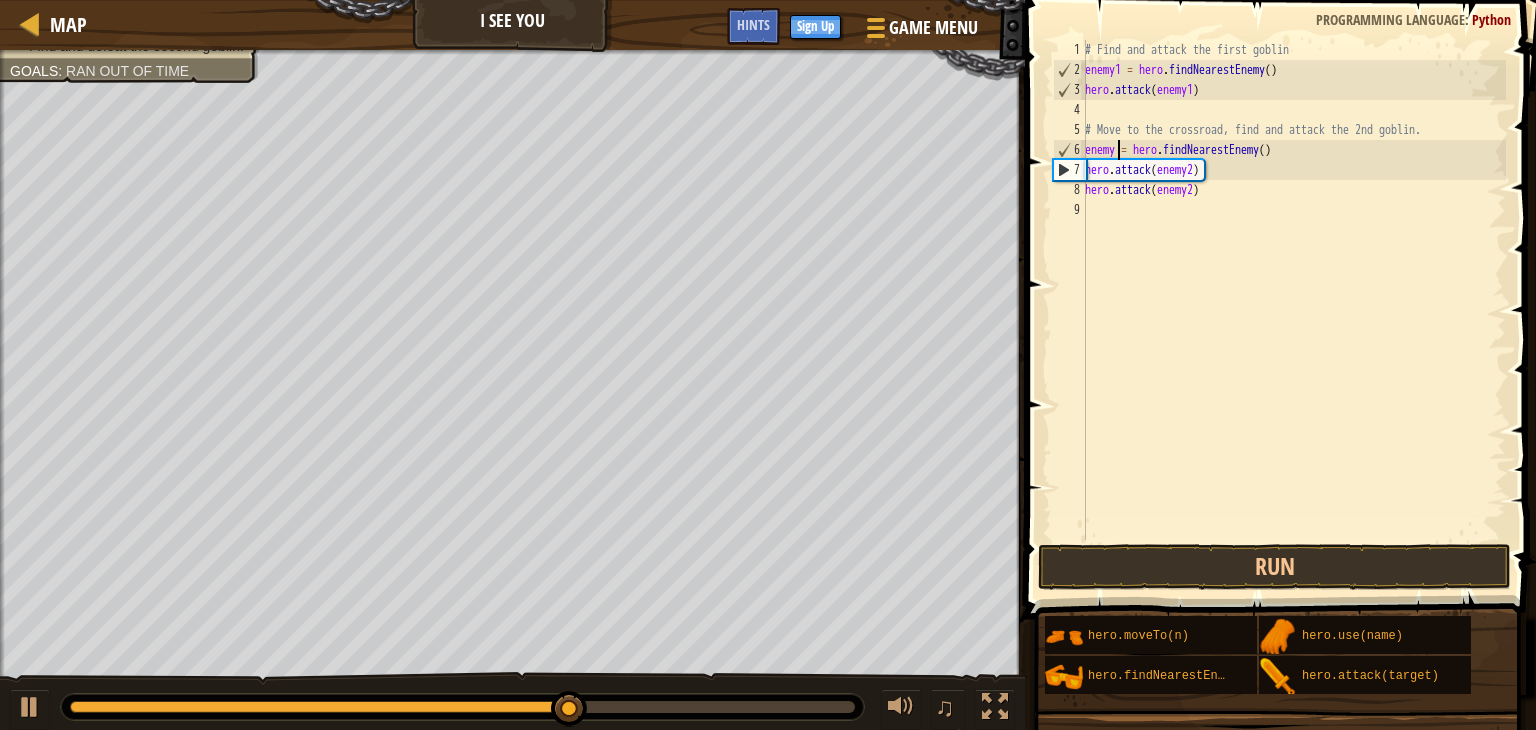 click on "# Find and attack the first goblin enemy1   =   hero . findNearestEnemy ( ) hero . attack ( enemy1 ) # Move to the crossroad, find and attack the 2nd goblin. enemy   =   hero . findNearestEnemy ( ) hero . attack ( enemy2 ) hero . attack ( enemy2 )" at bounding box center [1293, 310] 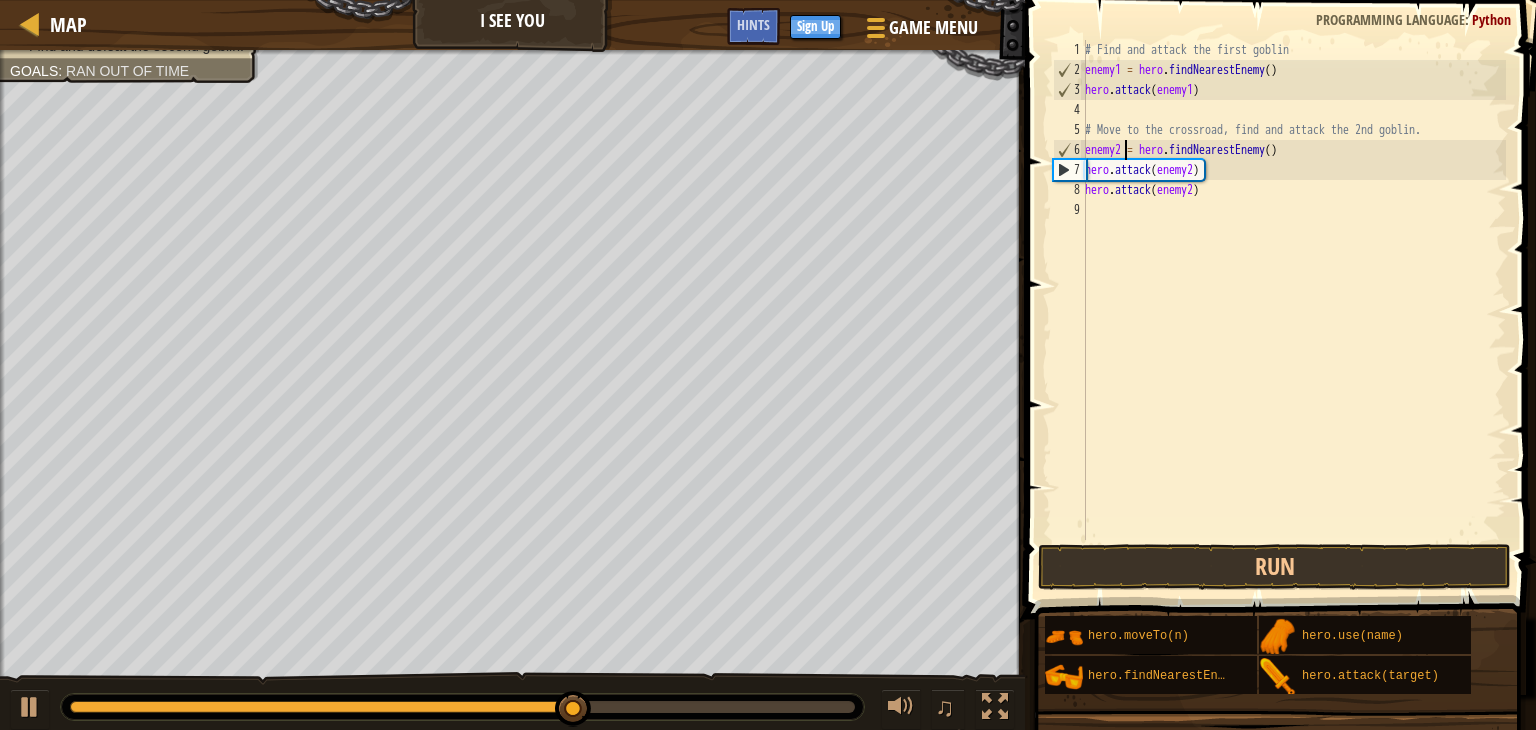 scroll, scrollTop: 9, scrollLeft: 4, axis: both 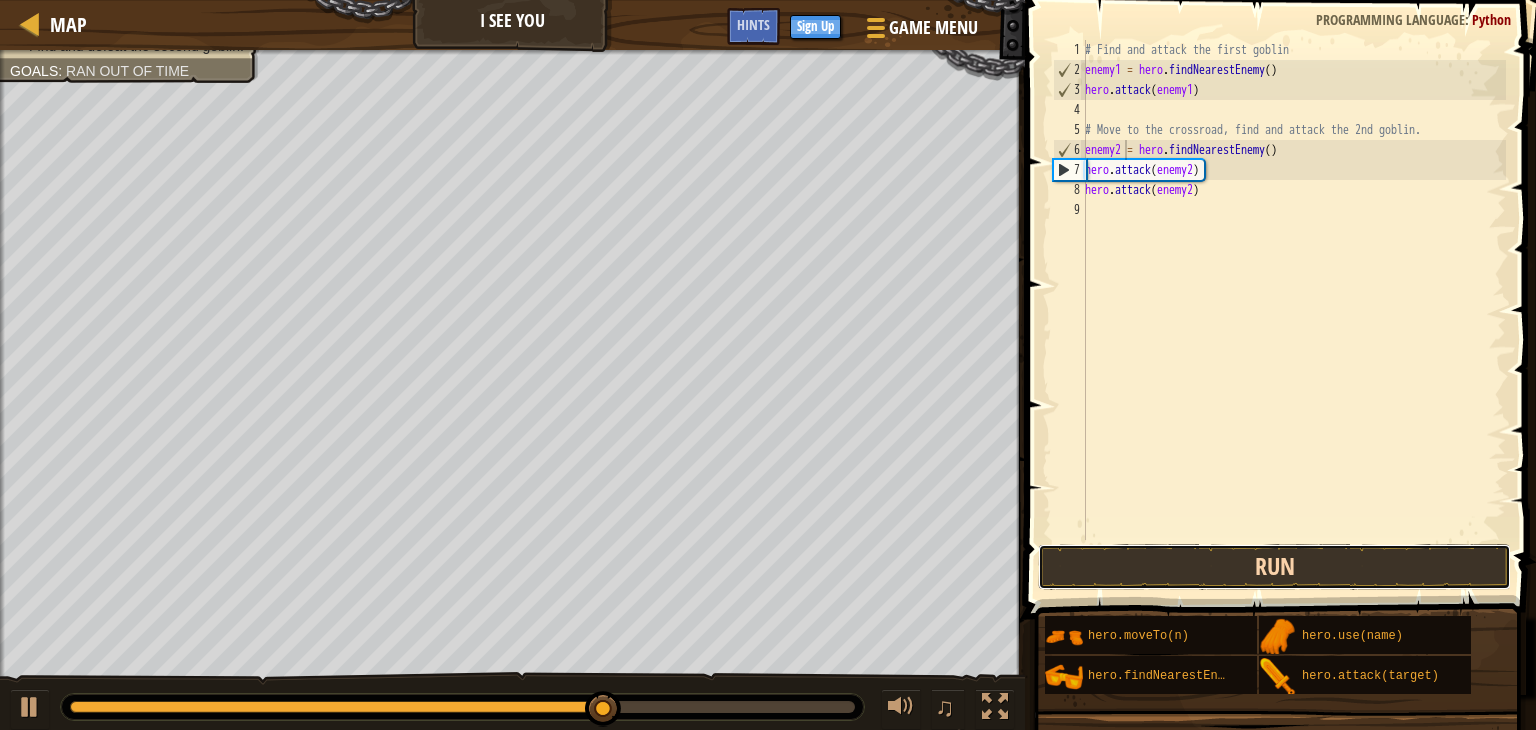 click on "Run" at bounding box center (1274, 567) 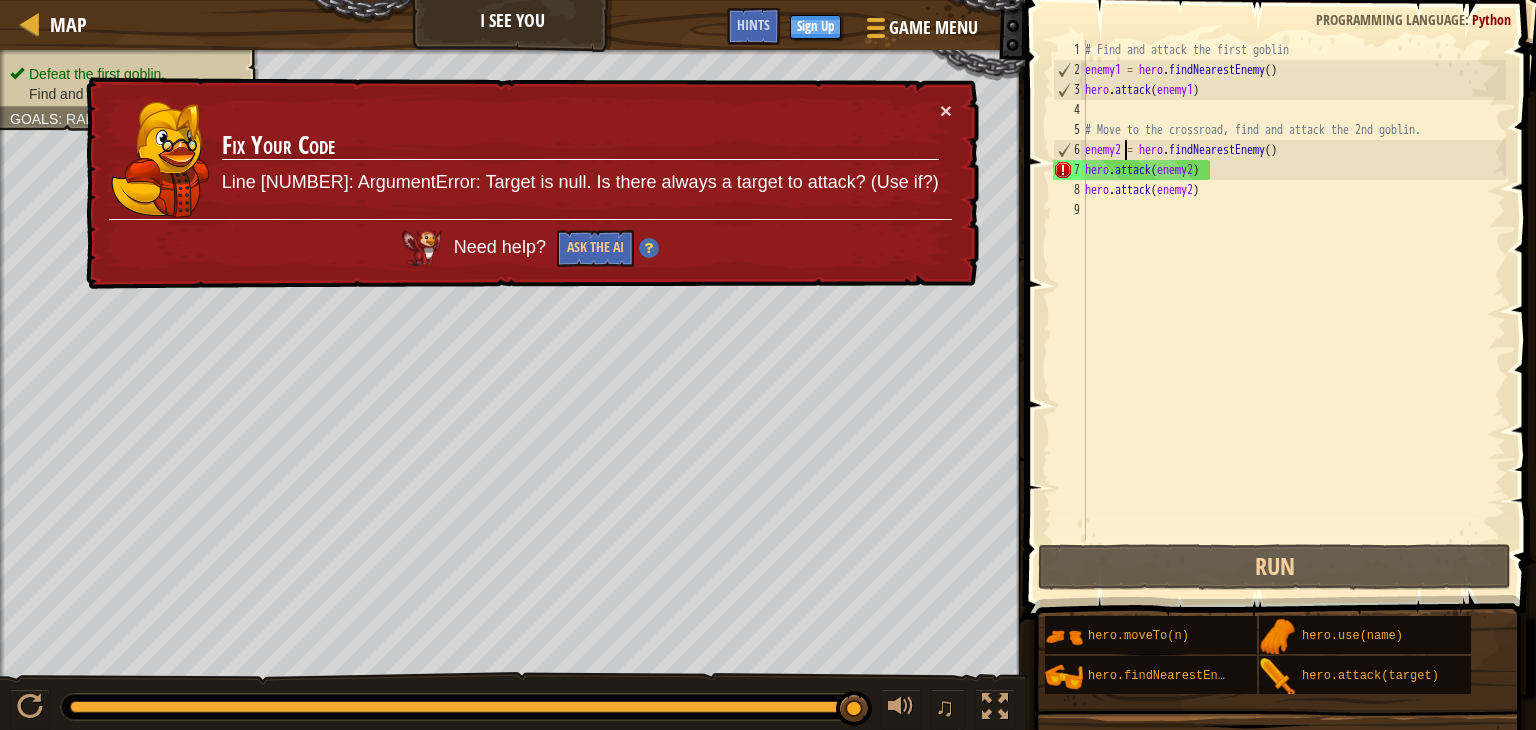 click on "# Find and attack the first goblin enemy1   =   hero . findNearestEnemy ( ) hero . attack ( enemy1 ) # Move to the crossroad, find and attack the 2nd goblin. enemy2   =   hero . findNearestEnemy ( ) hero . attack ( enemy2 ) hero . attack ( enemy2 )" at bounding box center (1293, 310) 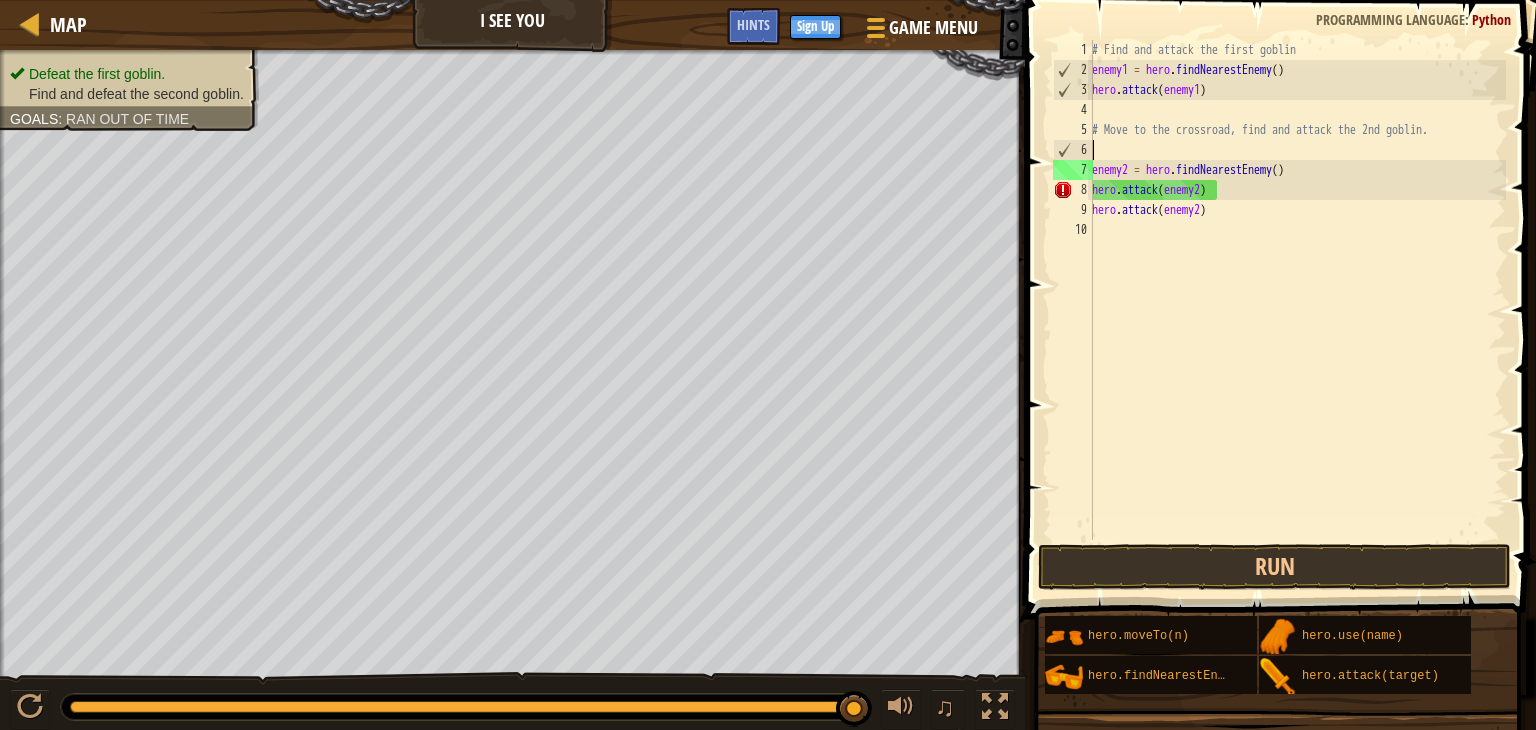 scroll, scrollTop: 9, scrollLeft: 0, axis: vertical 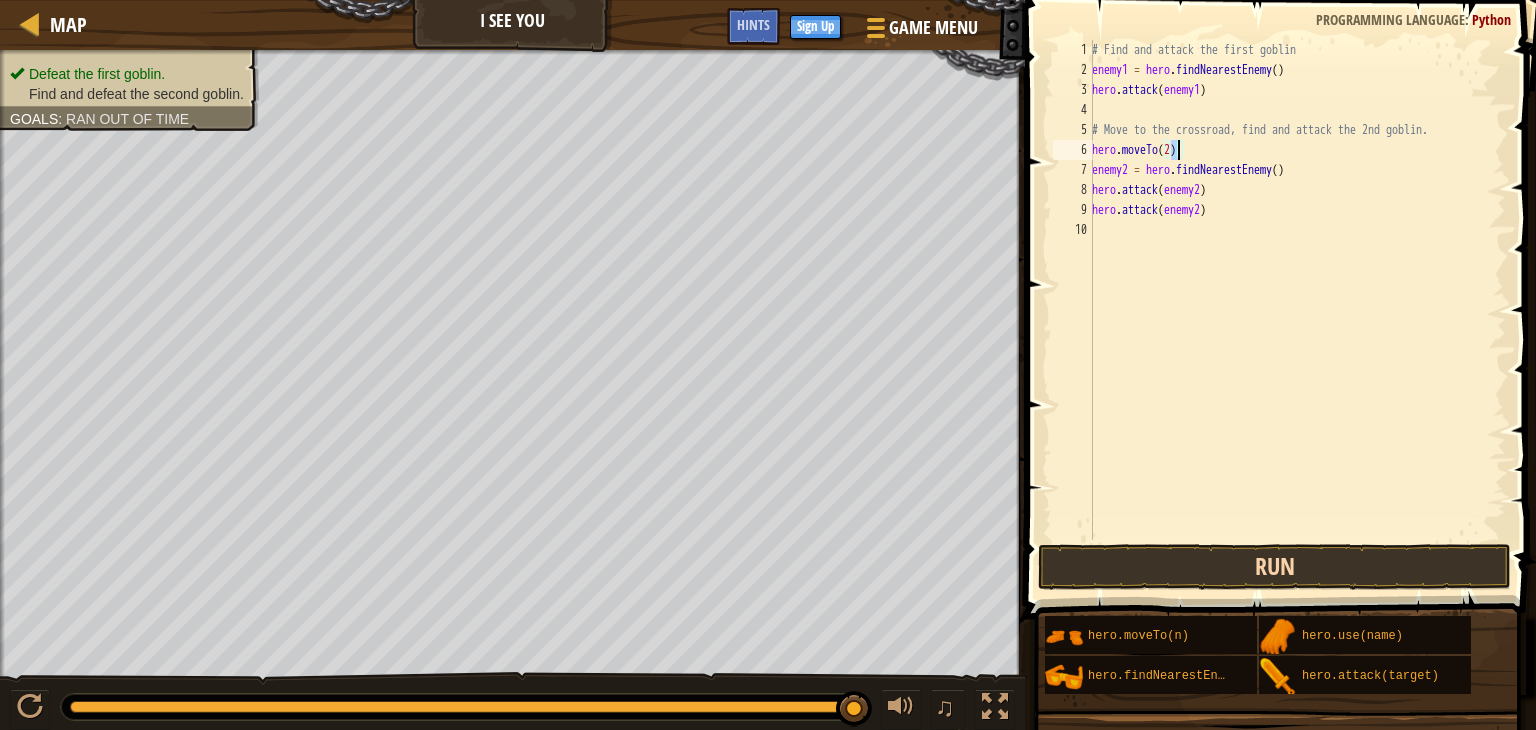type on "hero.moveTo(2)" 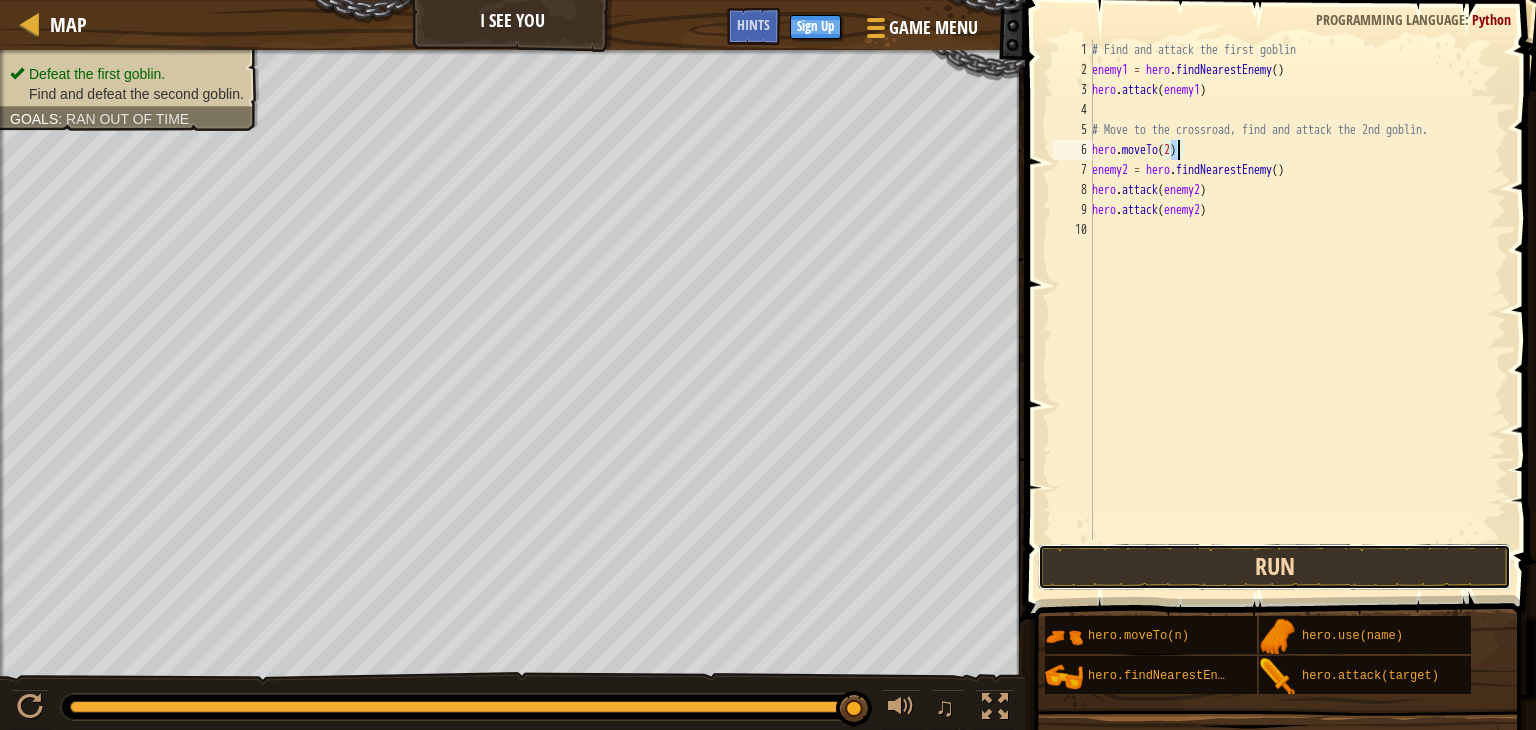 click on "Run" at bounding box center (1274, 567) 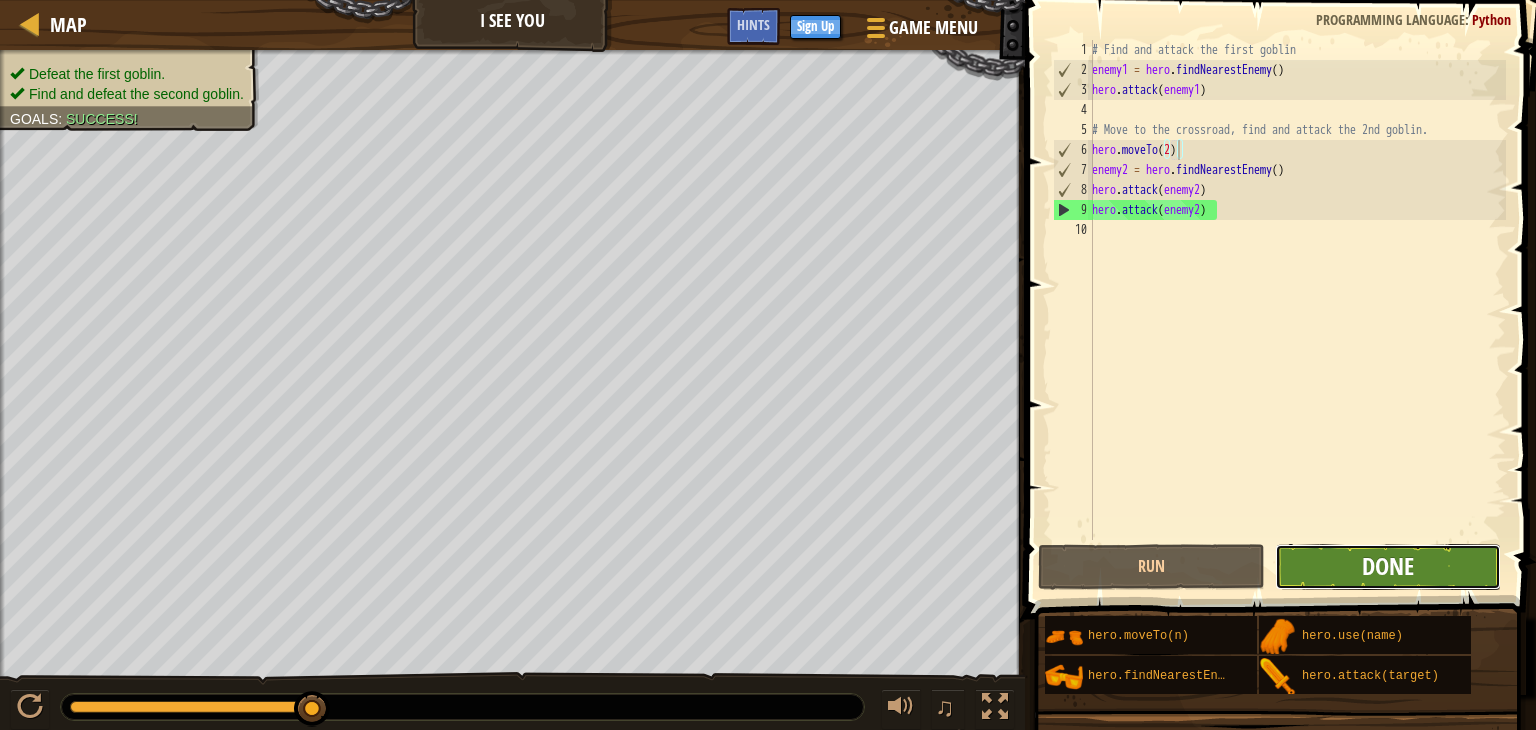 click on "Done" at bounding box center (1388, 566) 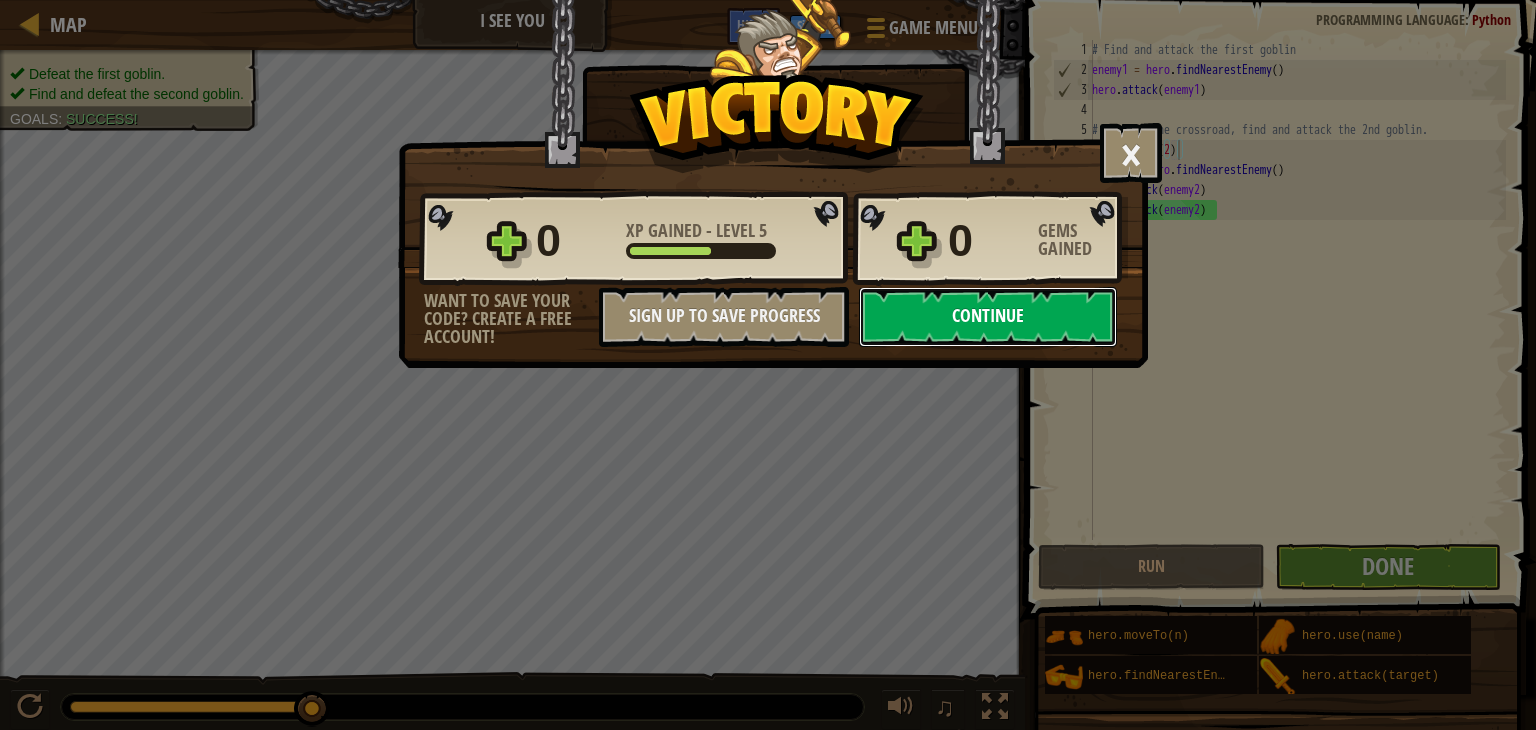 click on "Continue" at bounding box center [988, 317] 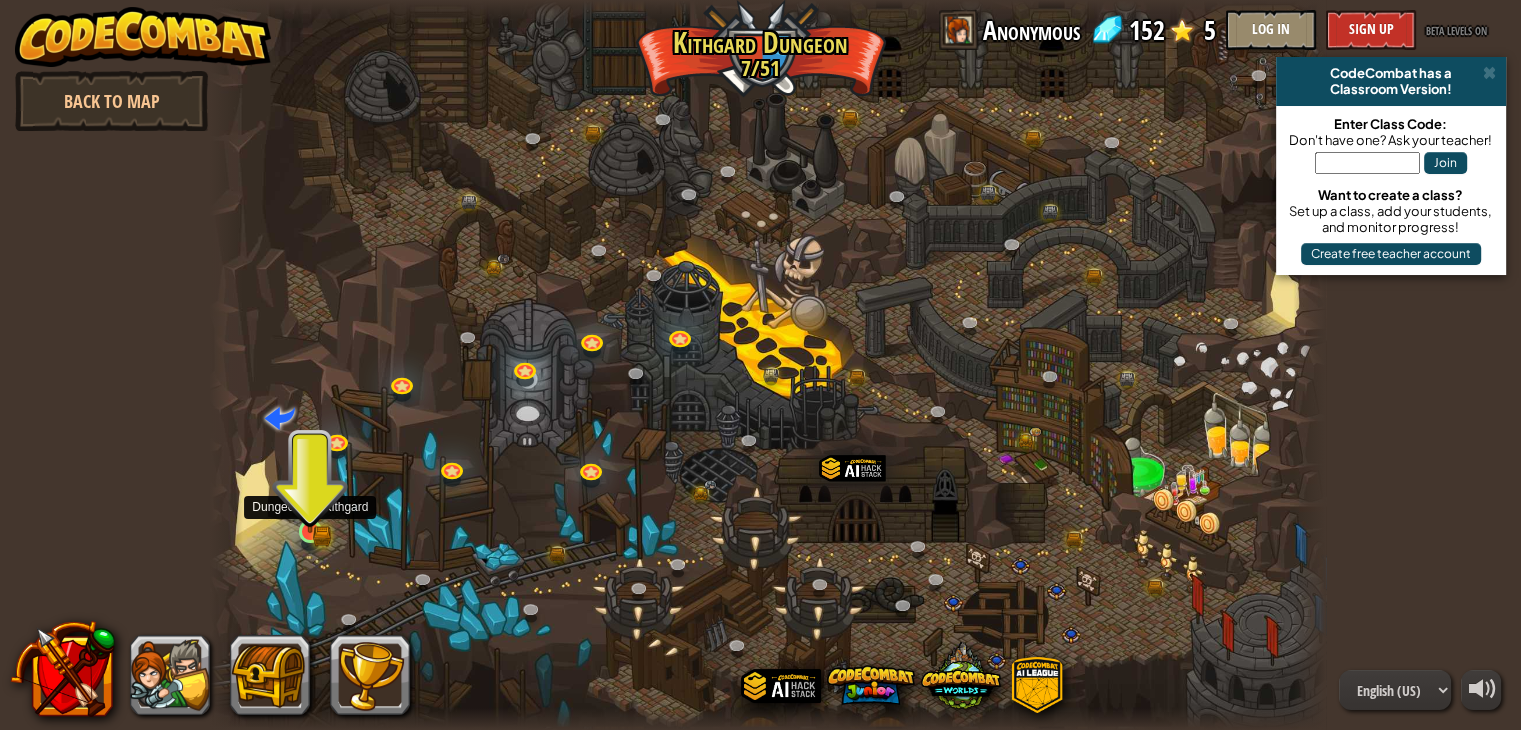 click at bounding box center [310, 502] 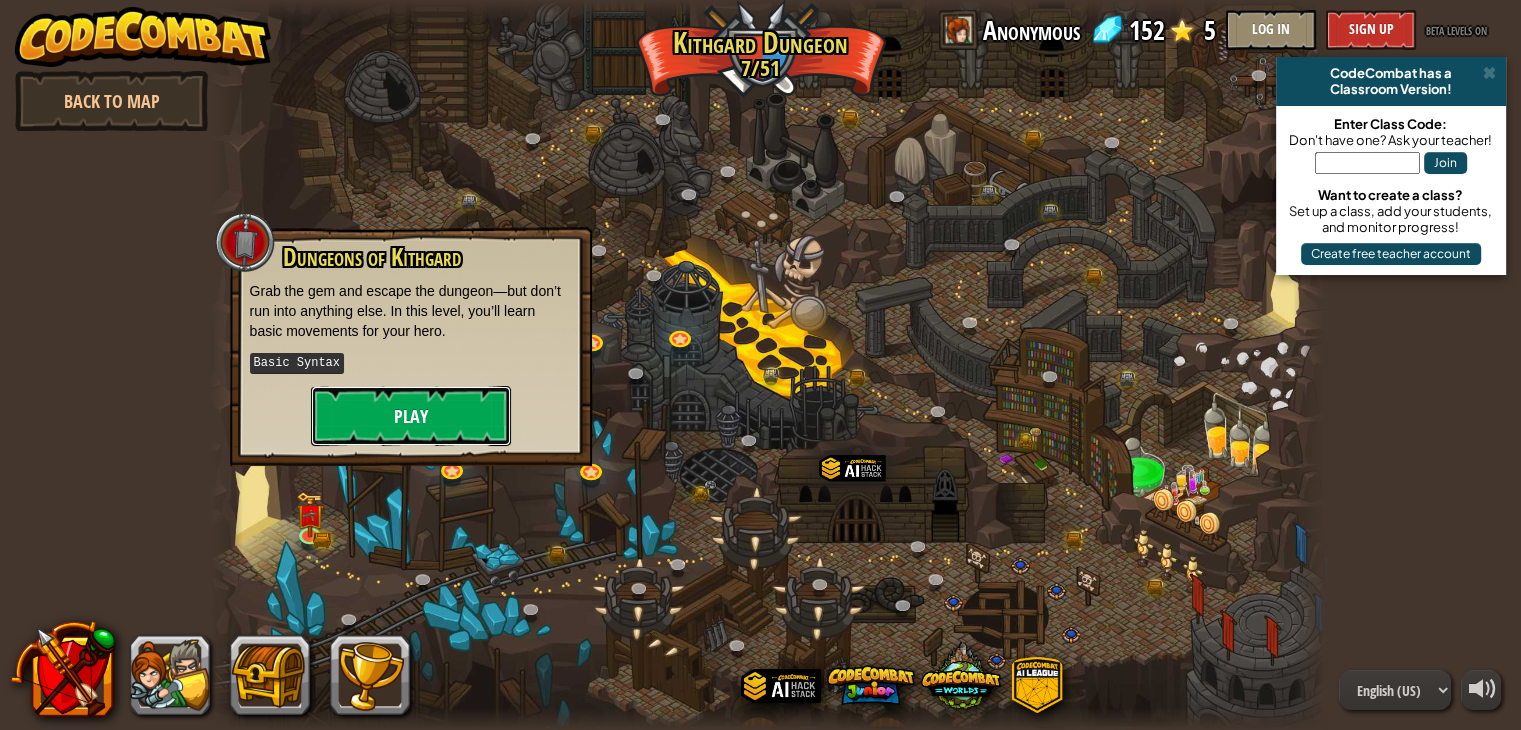 click on "Play" at bounding box center [411, 416] 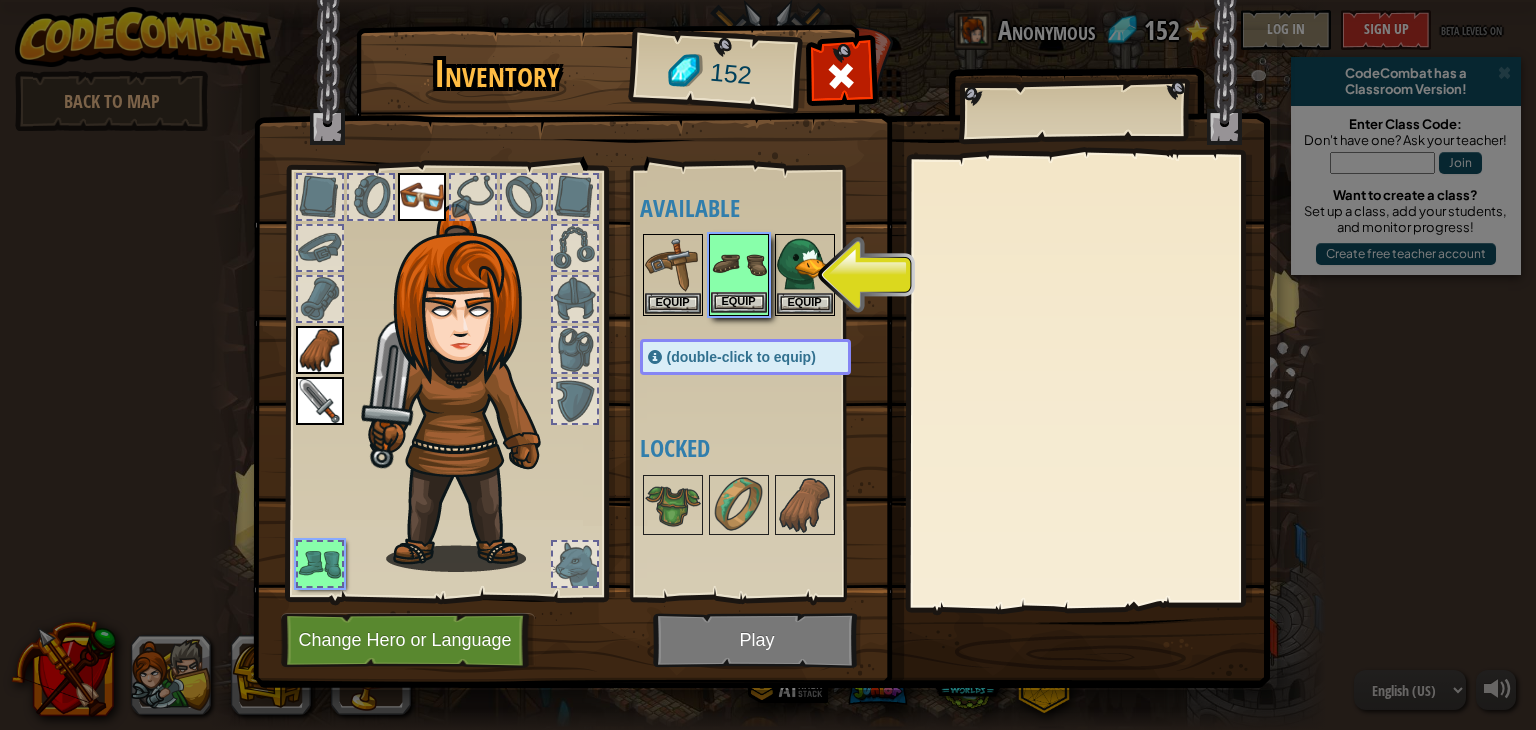 click at bounding box center (739, 264) 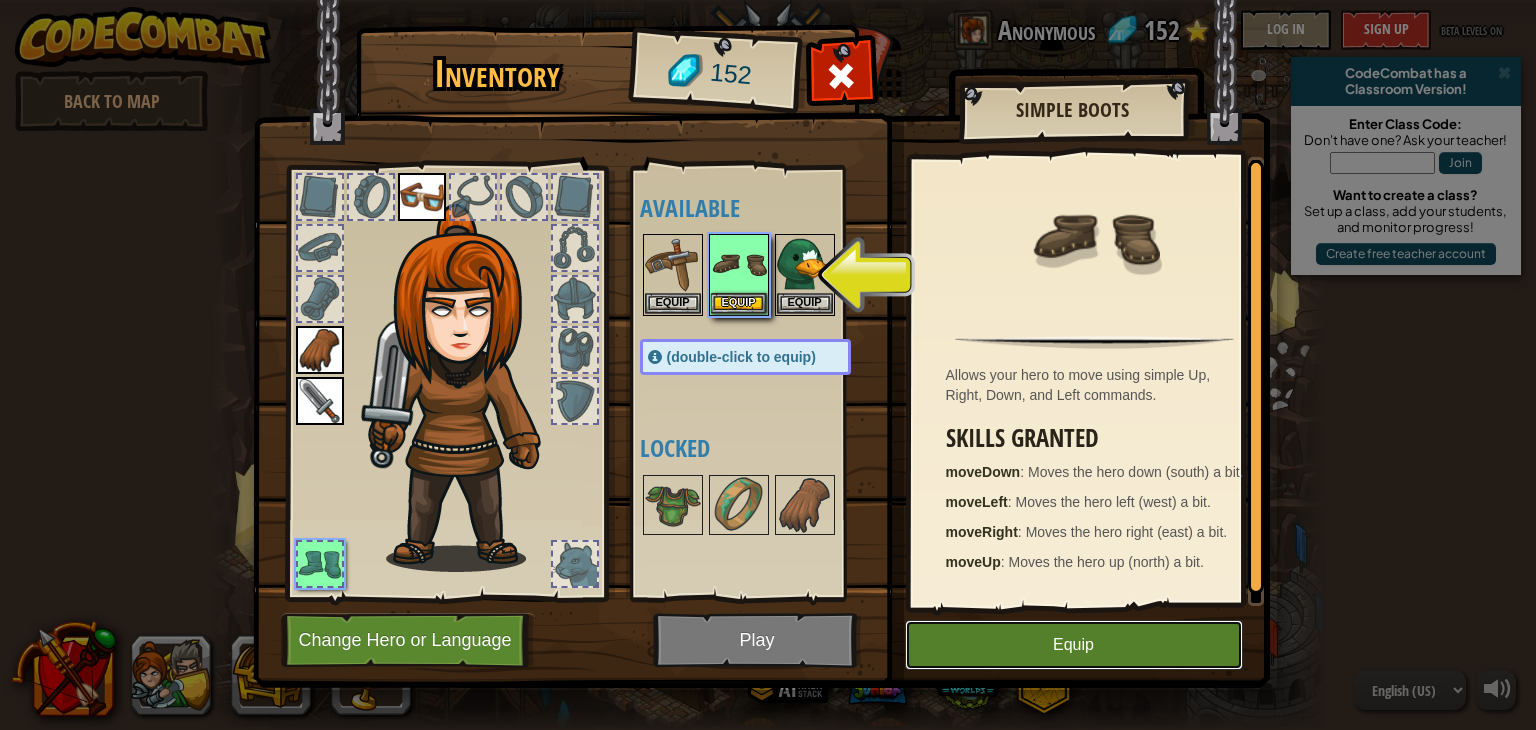 click on "Equip" at bounding box center [1074, 645] 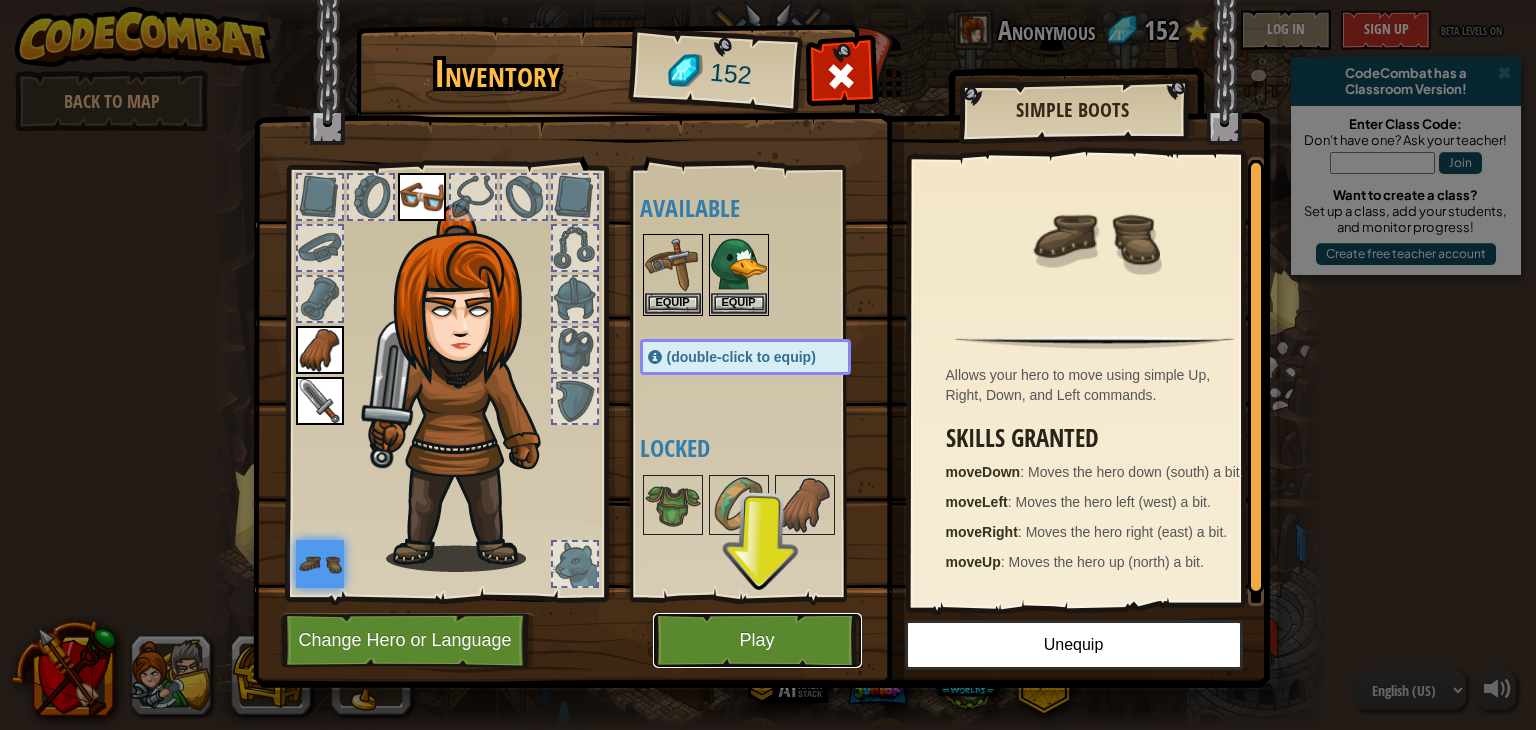 click on "Play" at bounding box center (757, 640) 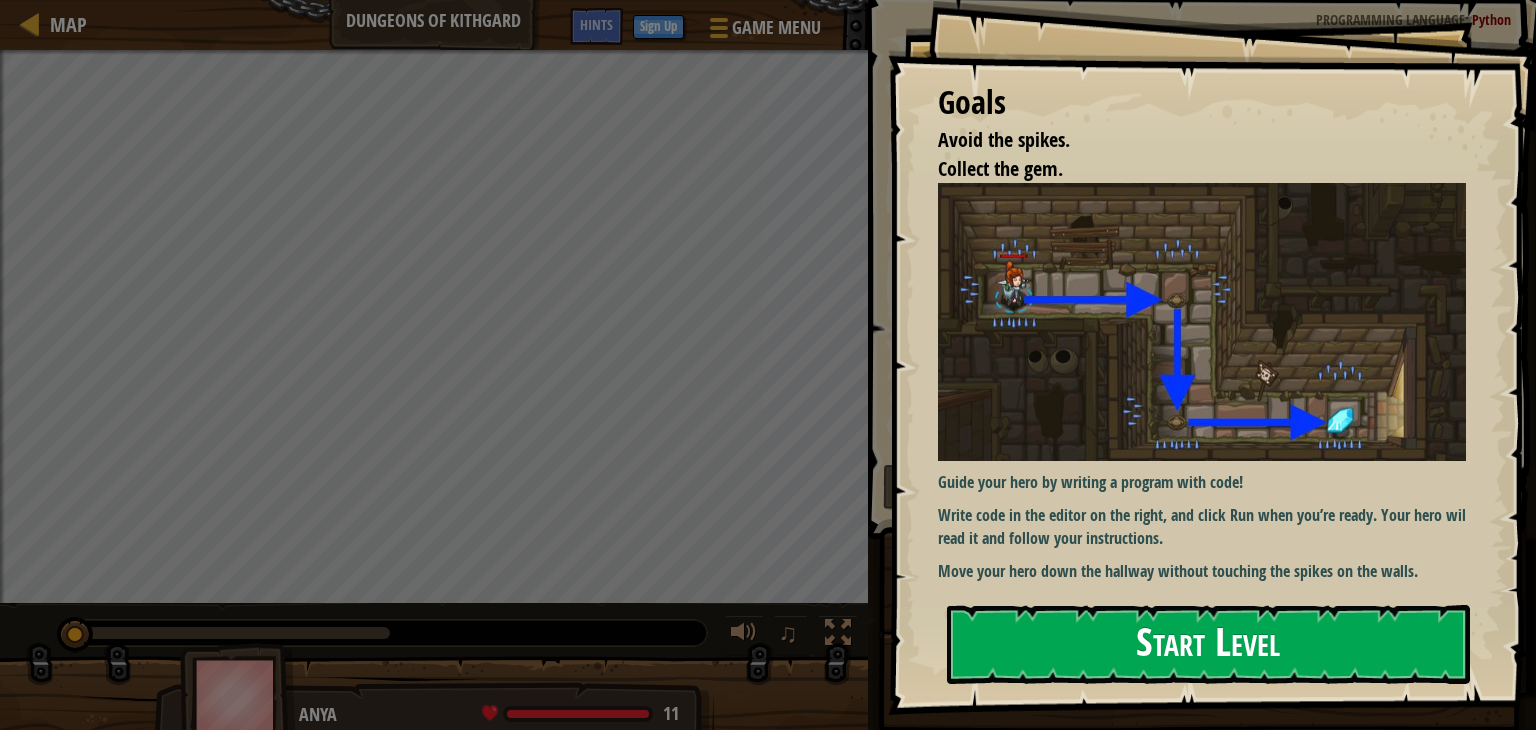 click on "Start Level" at bounding box center [1208, 644] 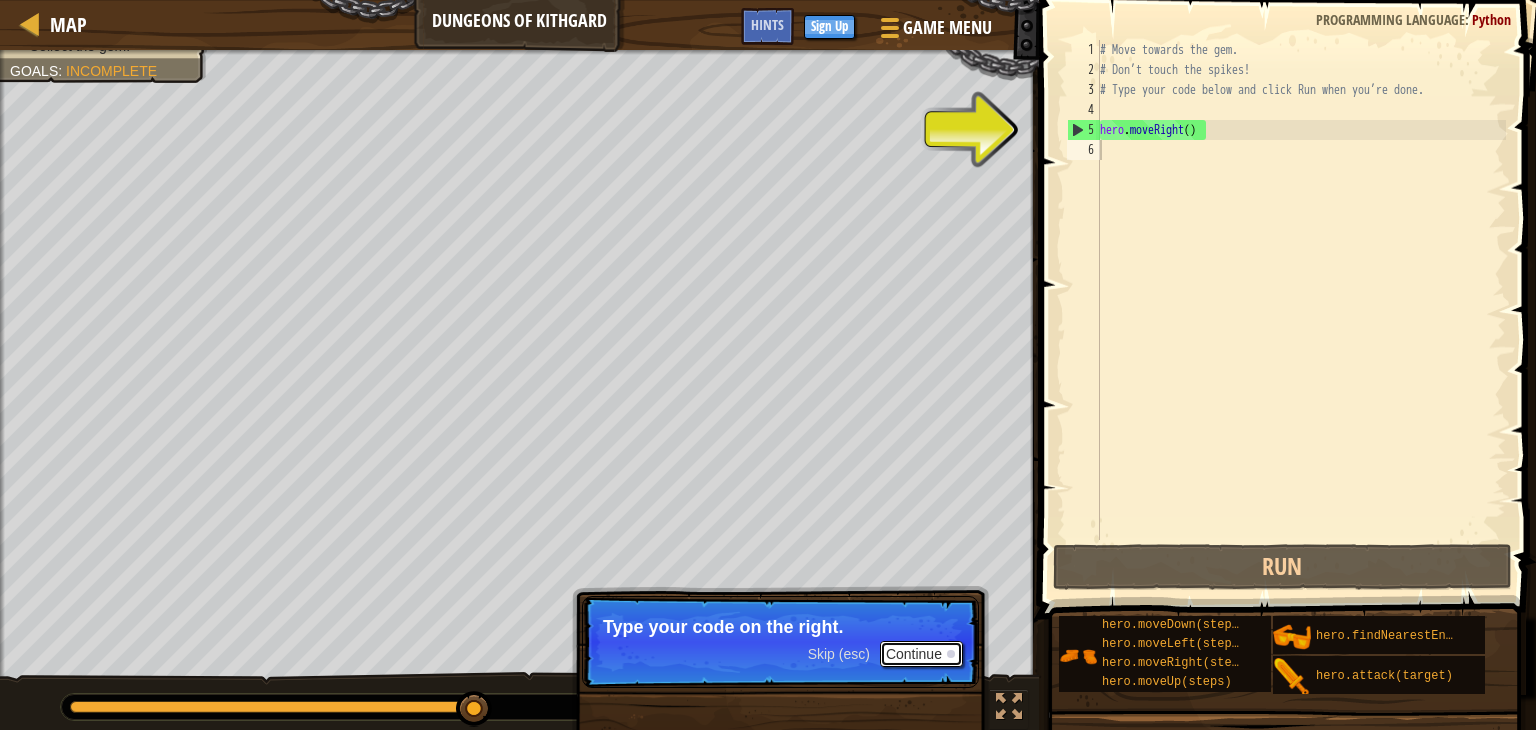click on "Continue" at bounding box center (921, 654) 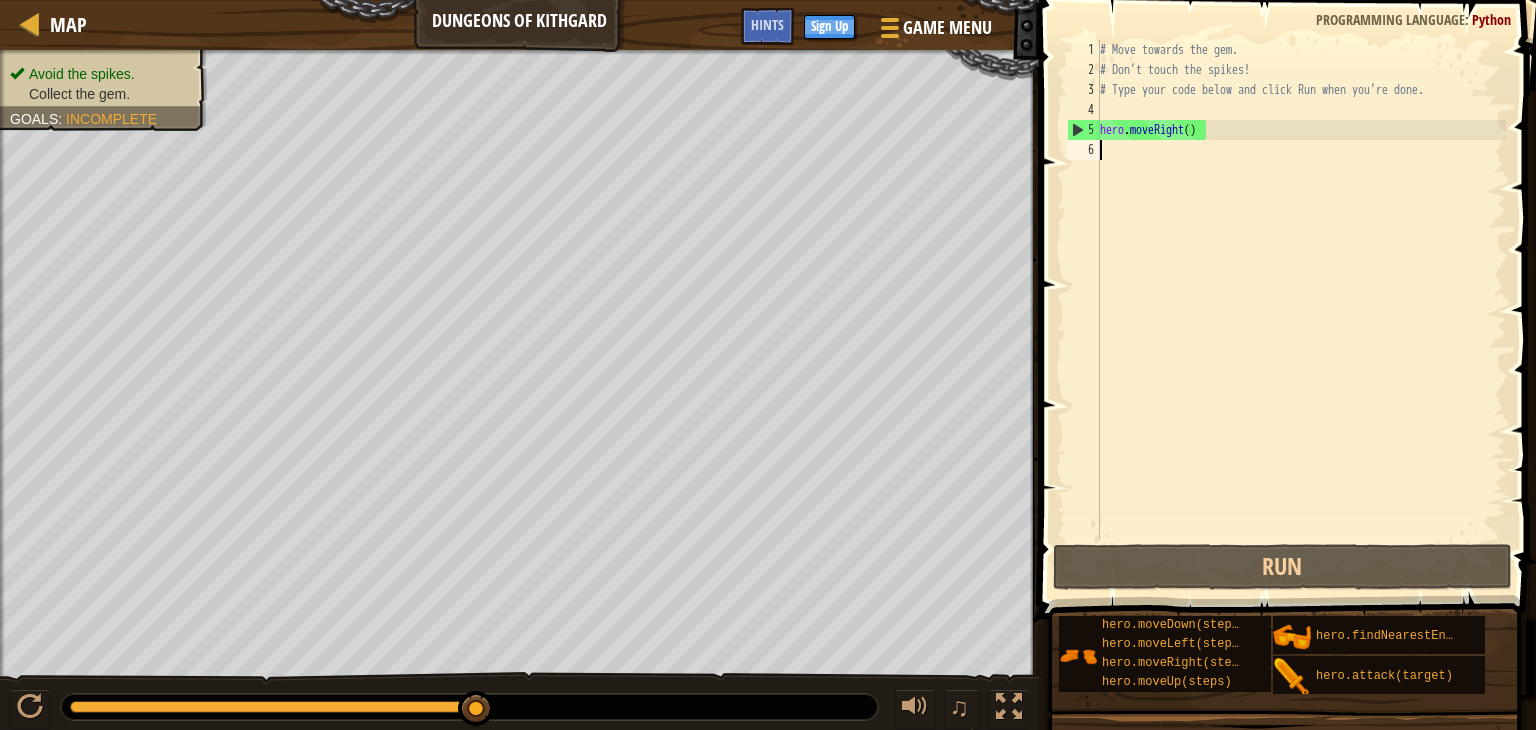 scroll, scrollTop: 9, scrollLeft: 0, axis: vertical 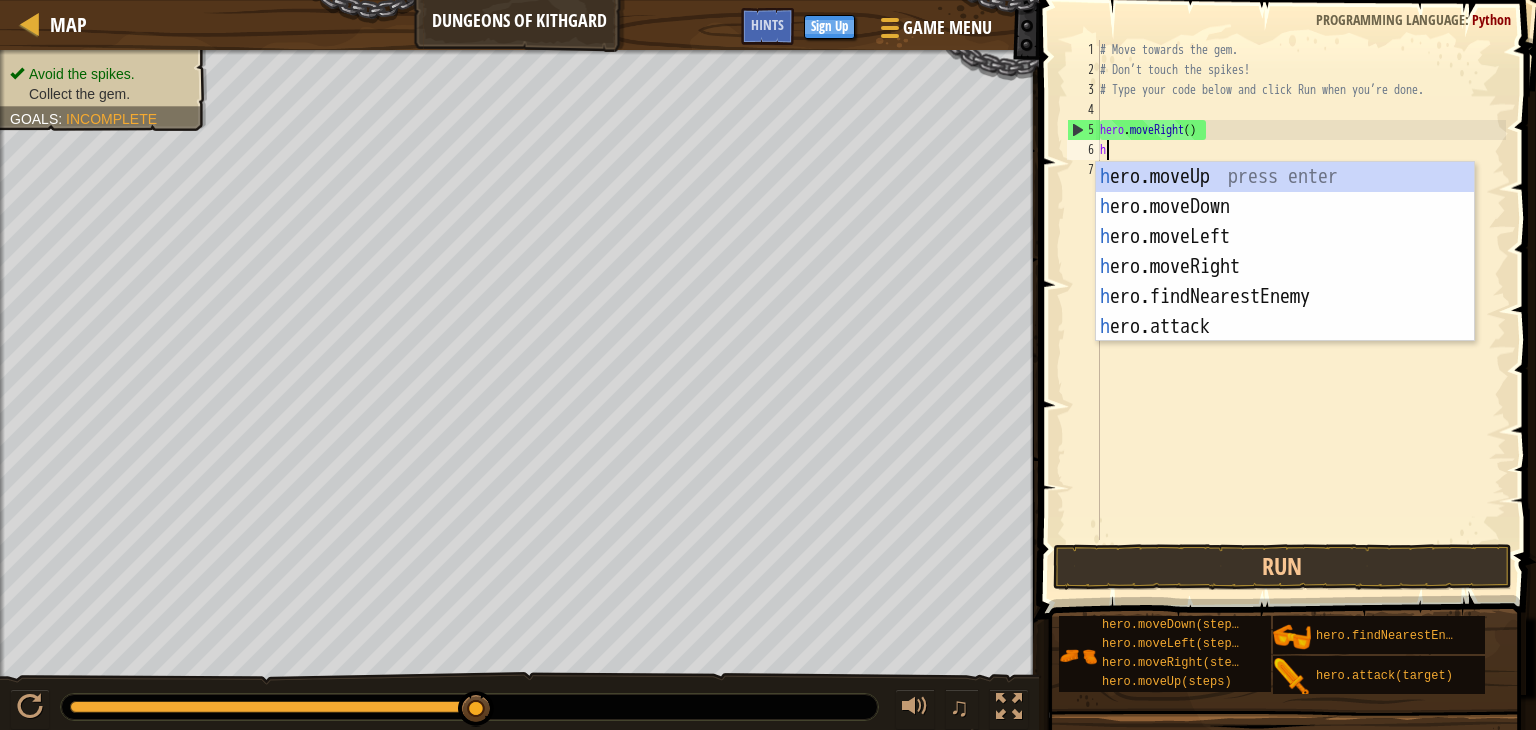 type on "he" 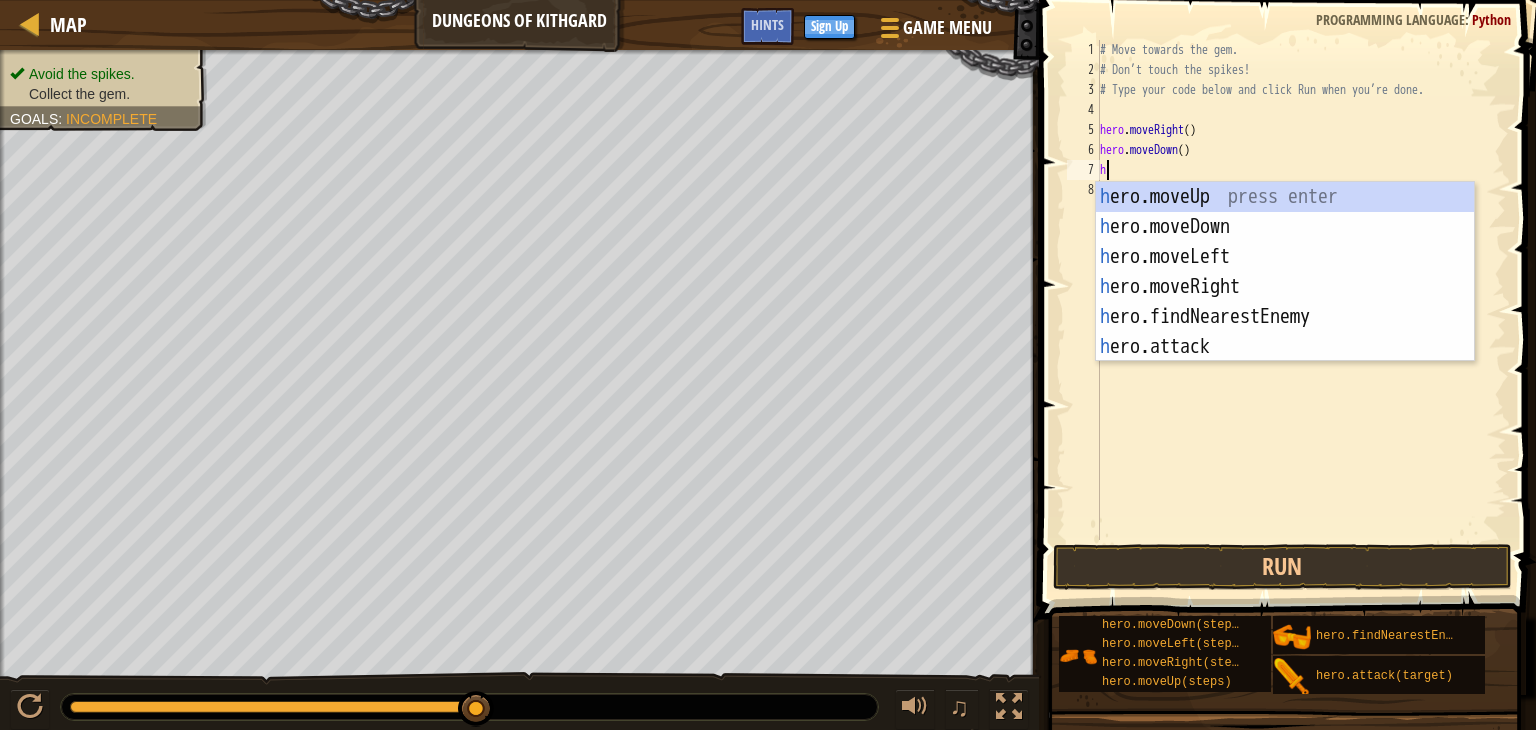 type on "he" 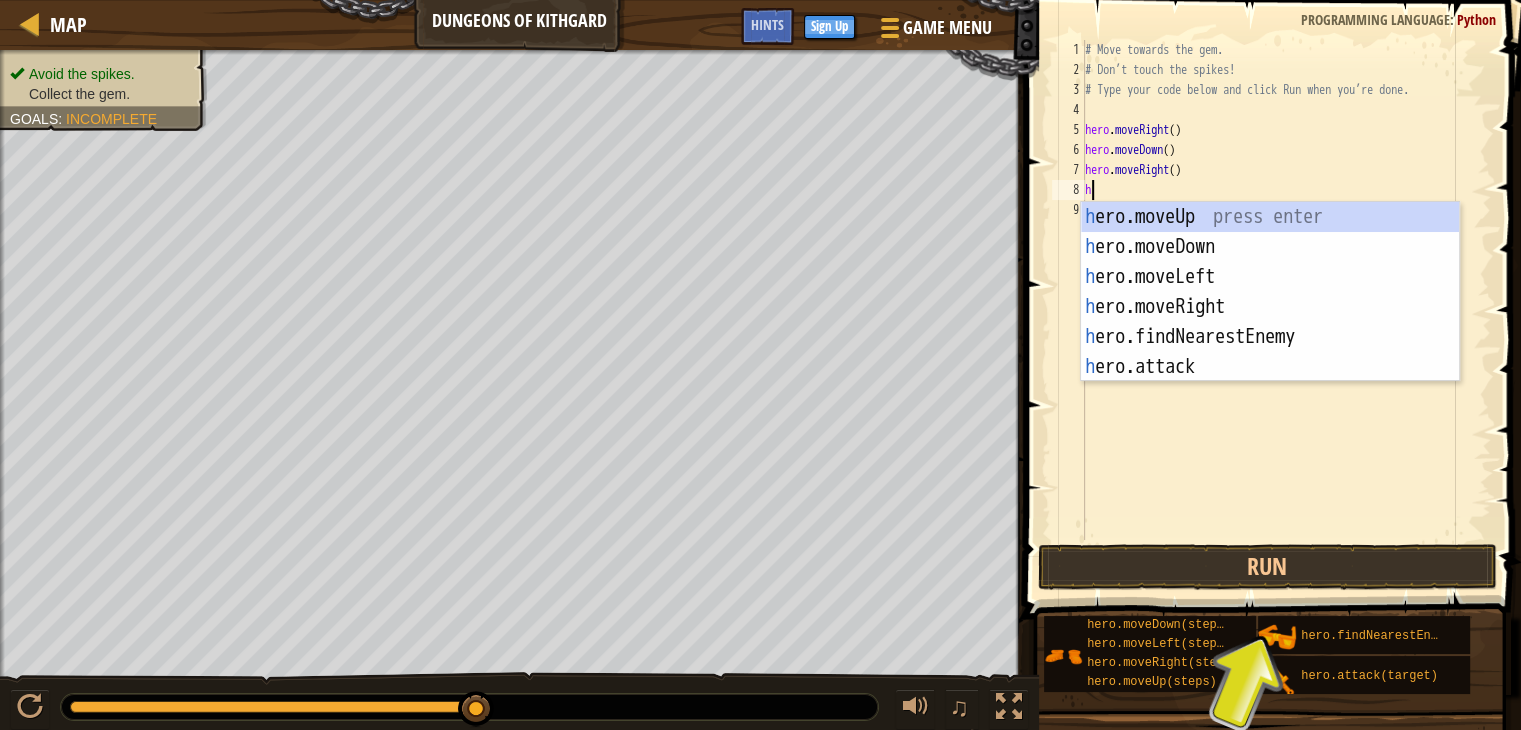 type on "he" 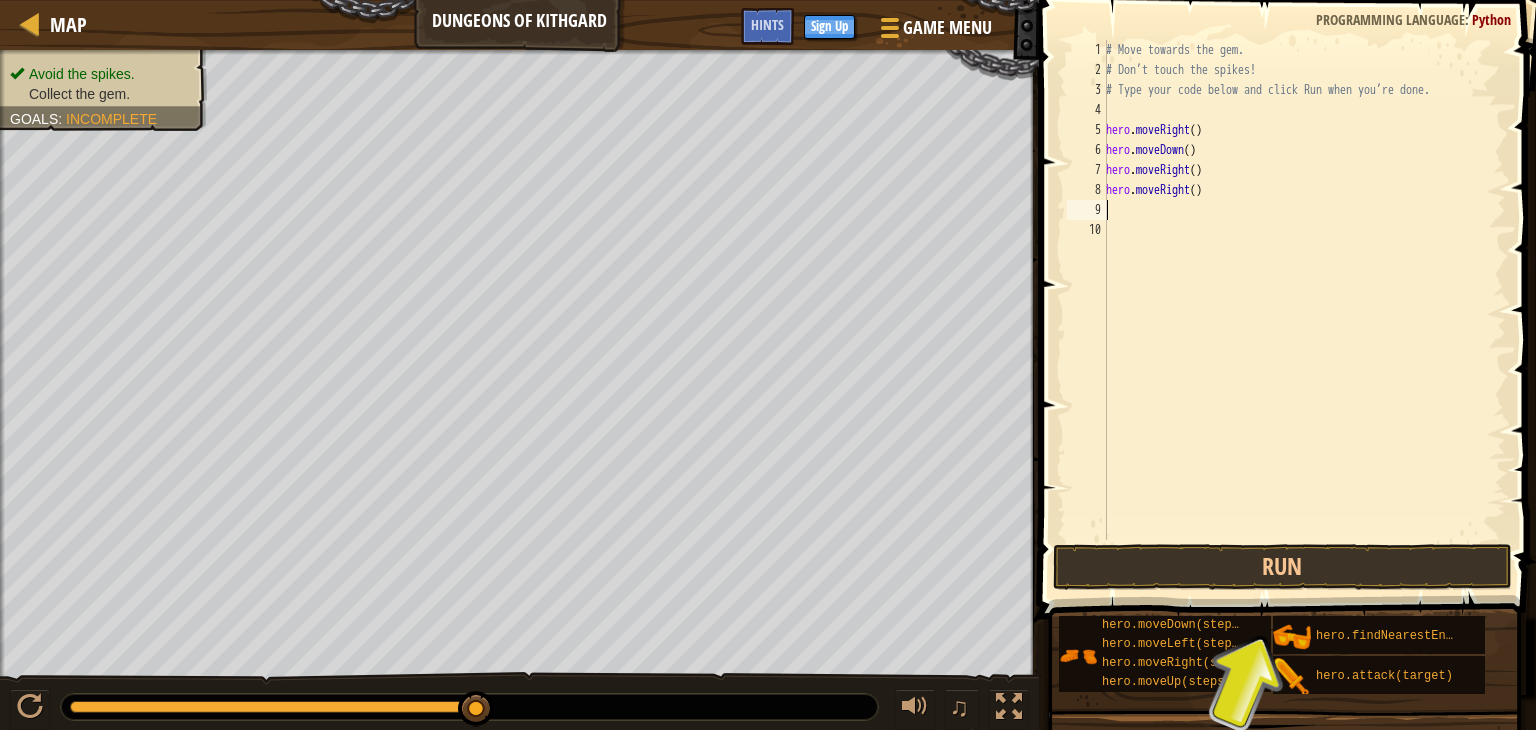 click on "# Move towards the gem. # Don’t touch the spikes! # Type your code below and click Run when you’re done. hero . moveRight ( ) hero . moveDown ( ) hero . moveRight ( ) hero . moveRight ( )" at bounding box center [1304, 310] 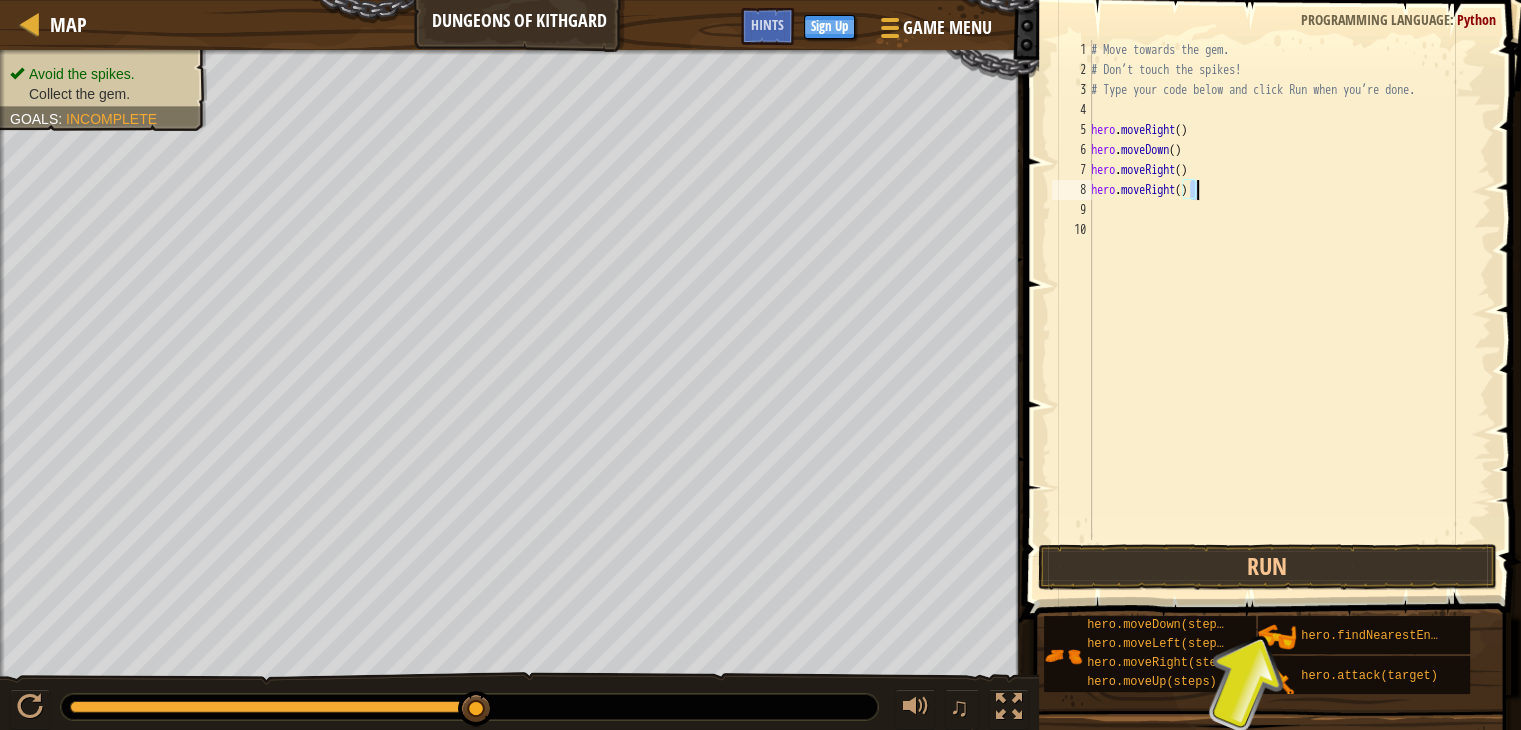 click on "# Move towards the gem. # Don’t touch the spikes! # Type your code below and click Run when you’re done. hero . moveRight ( ) hero . moveDown ( ) hero . moveRight ( ) hero . moveRight ( )" at bounding box center [1289, 310] 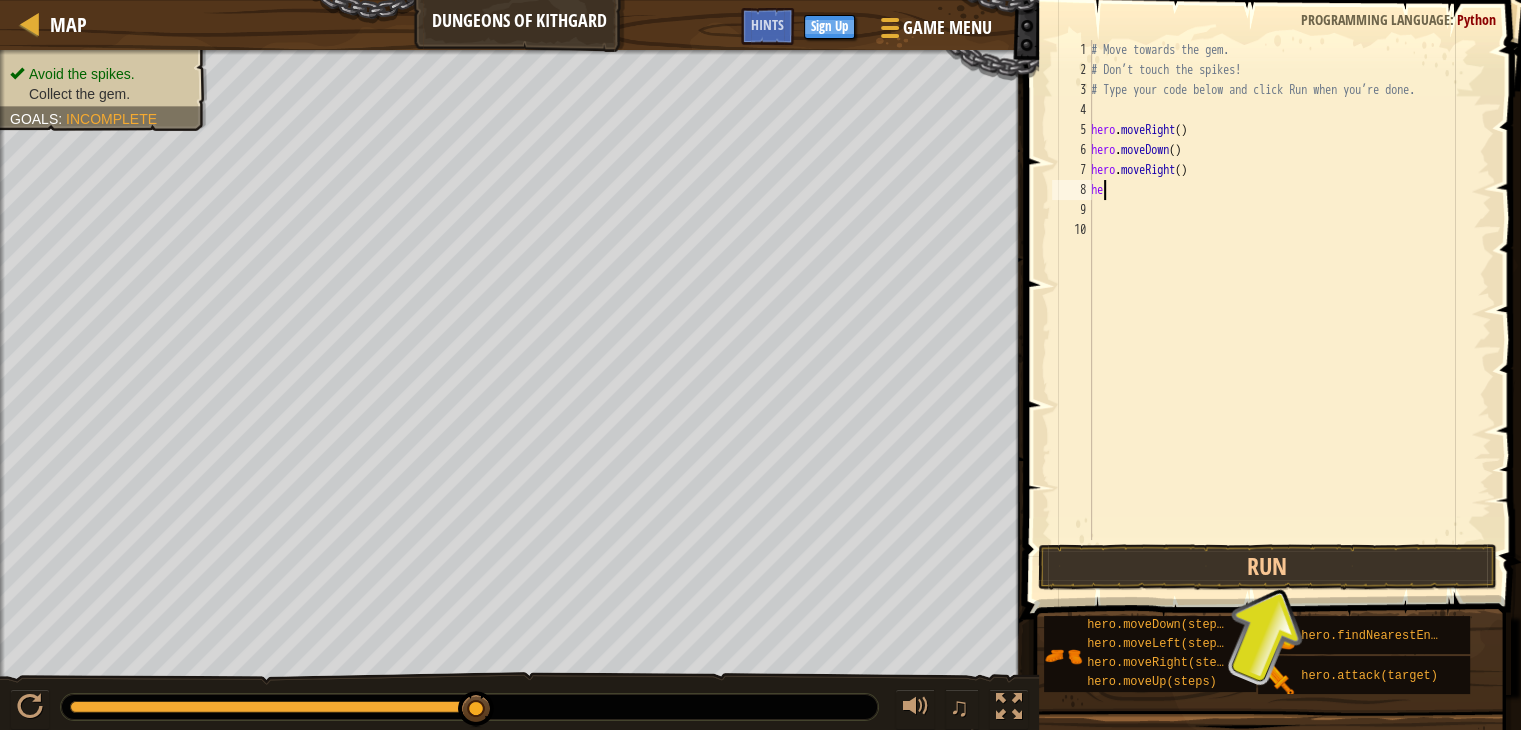 type on "h" 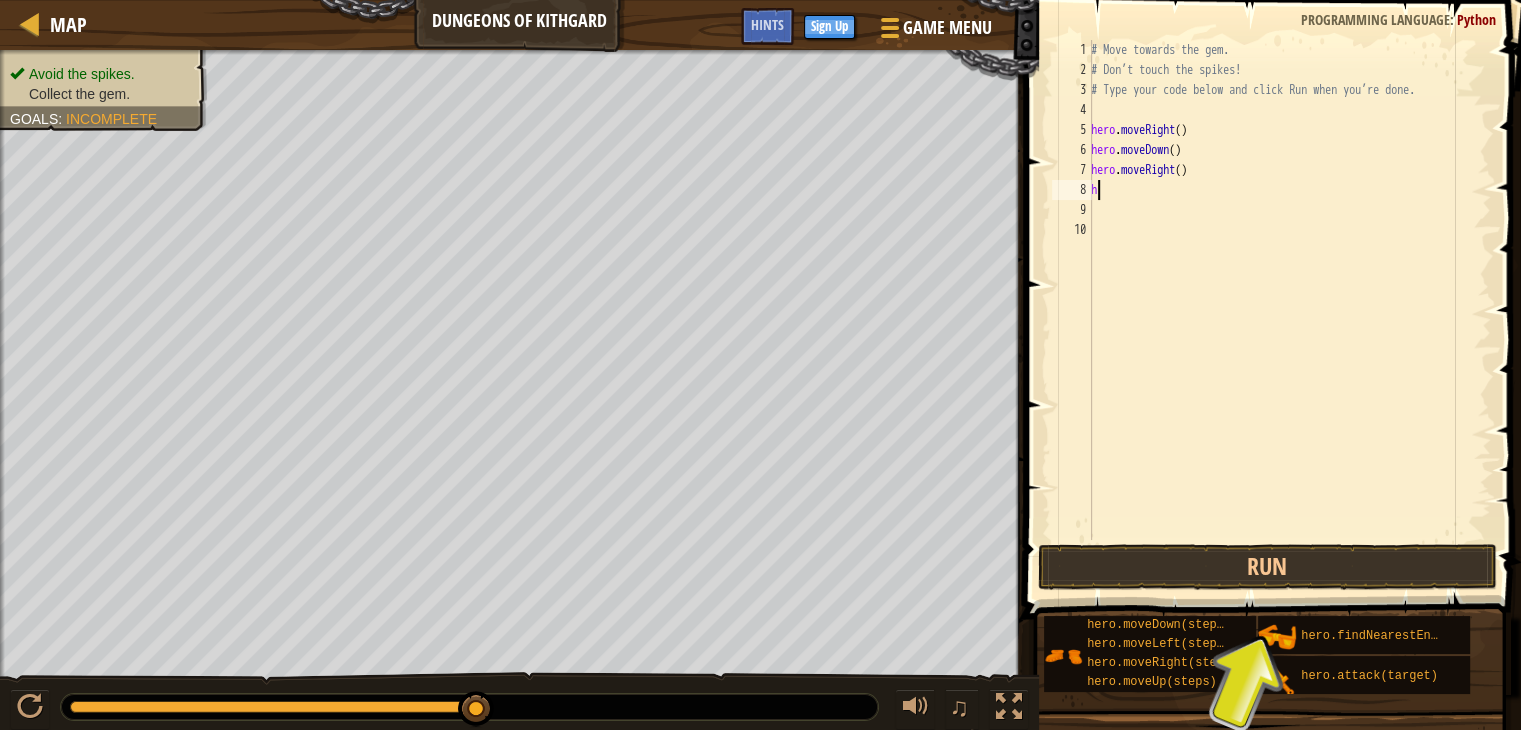 type 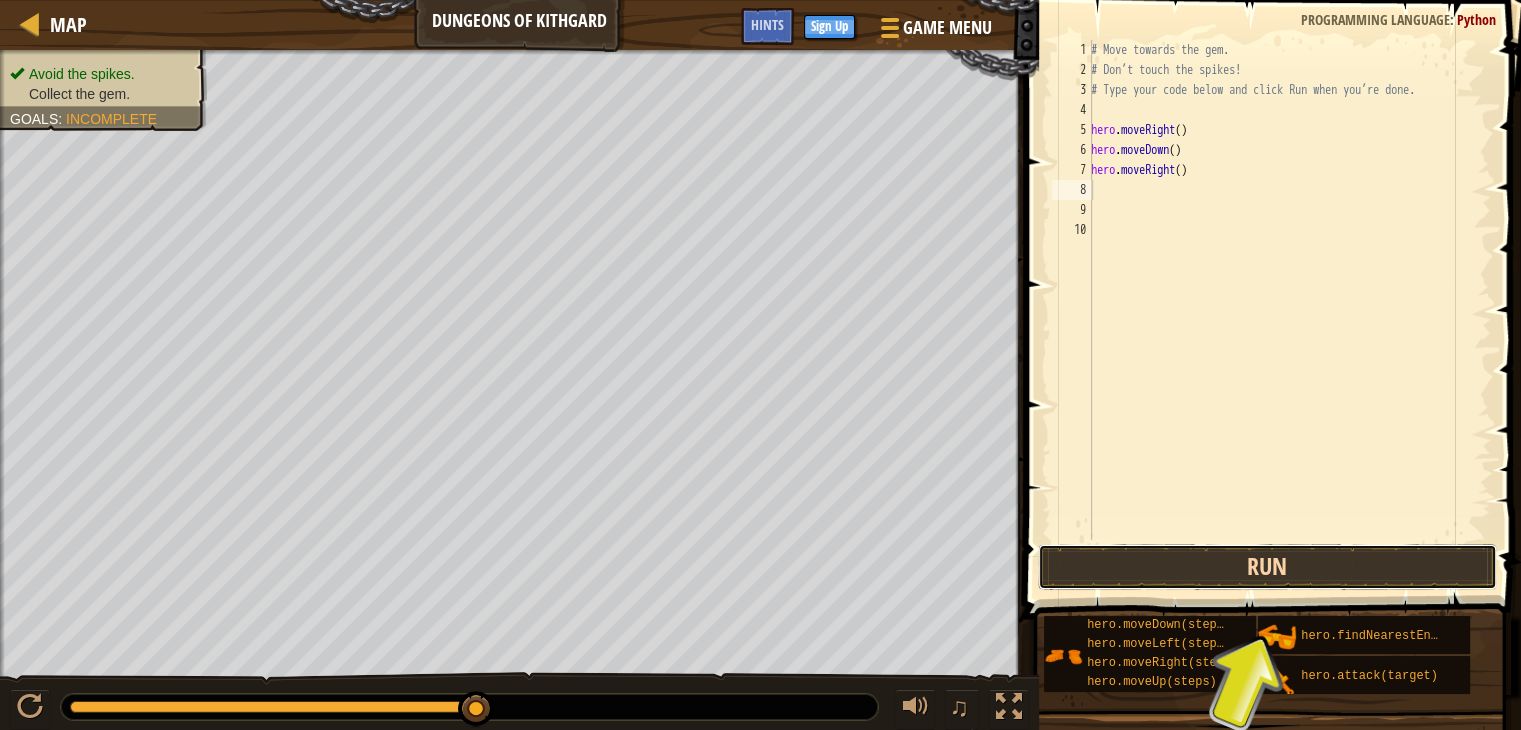 click on "Run" at bounding box center (1267, 567) 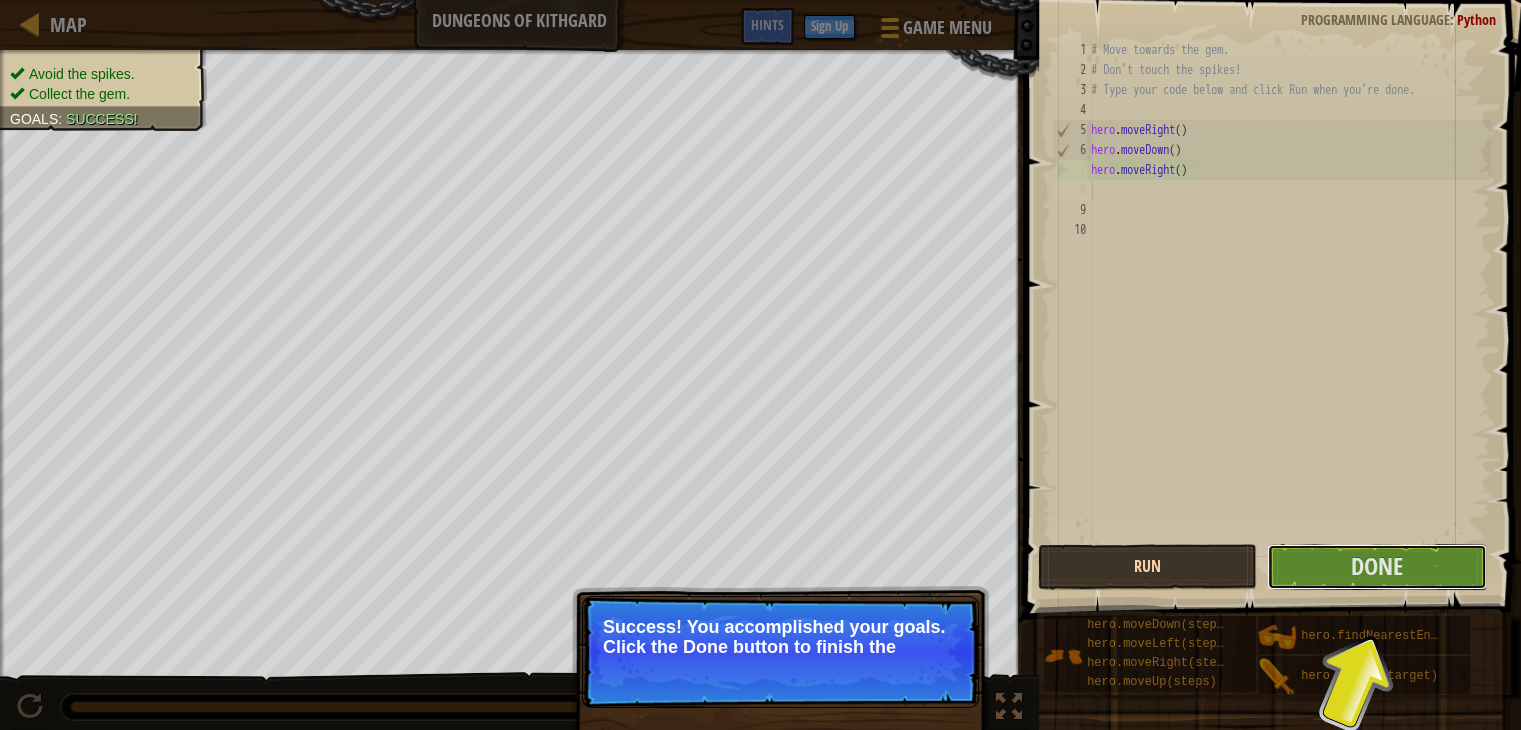 click on "Done" at bounding box center (1377, 566) 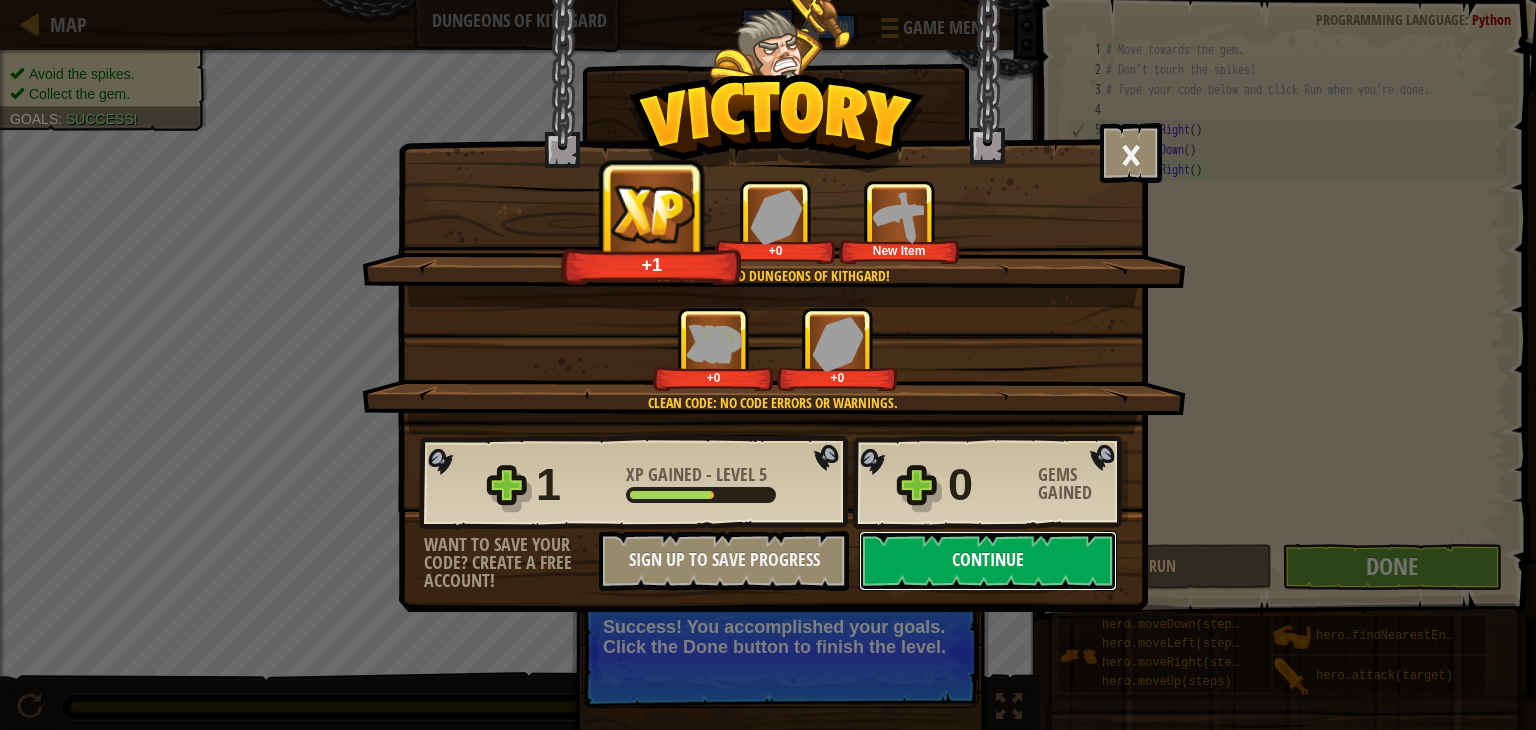 click on "Continue" at bounding box center (988, 561) 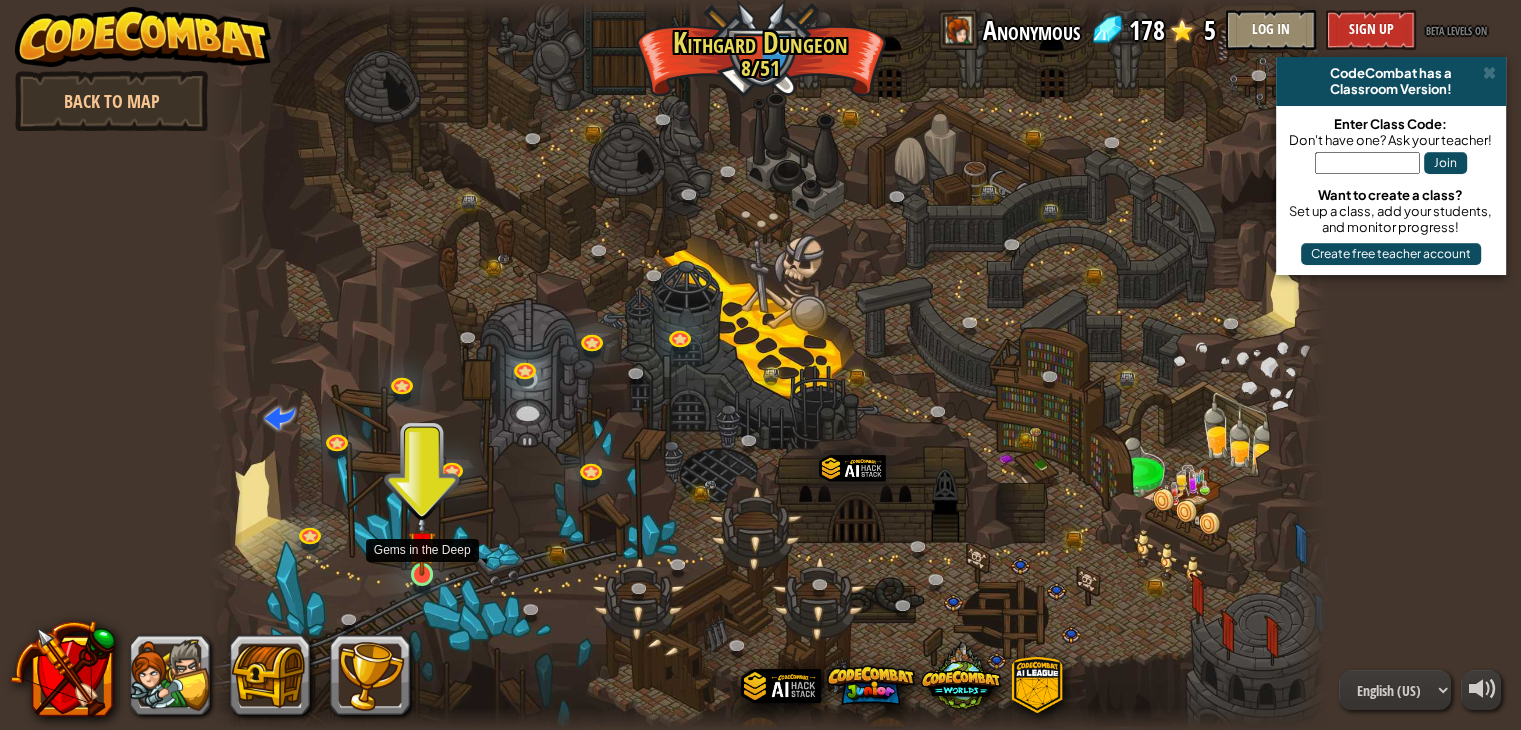click at bounding box center (422, 545) 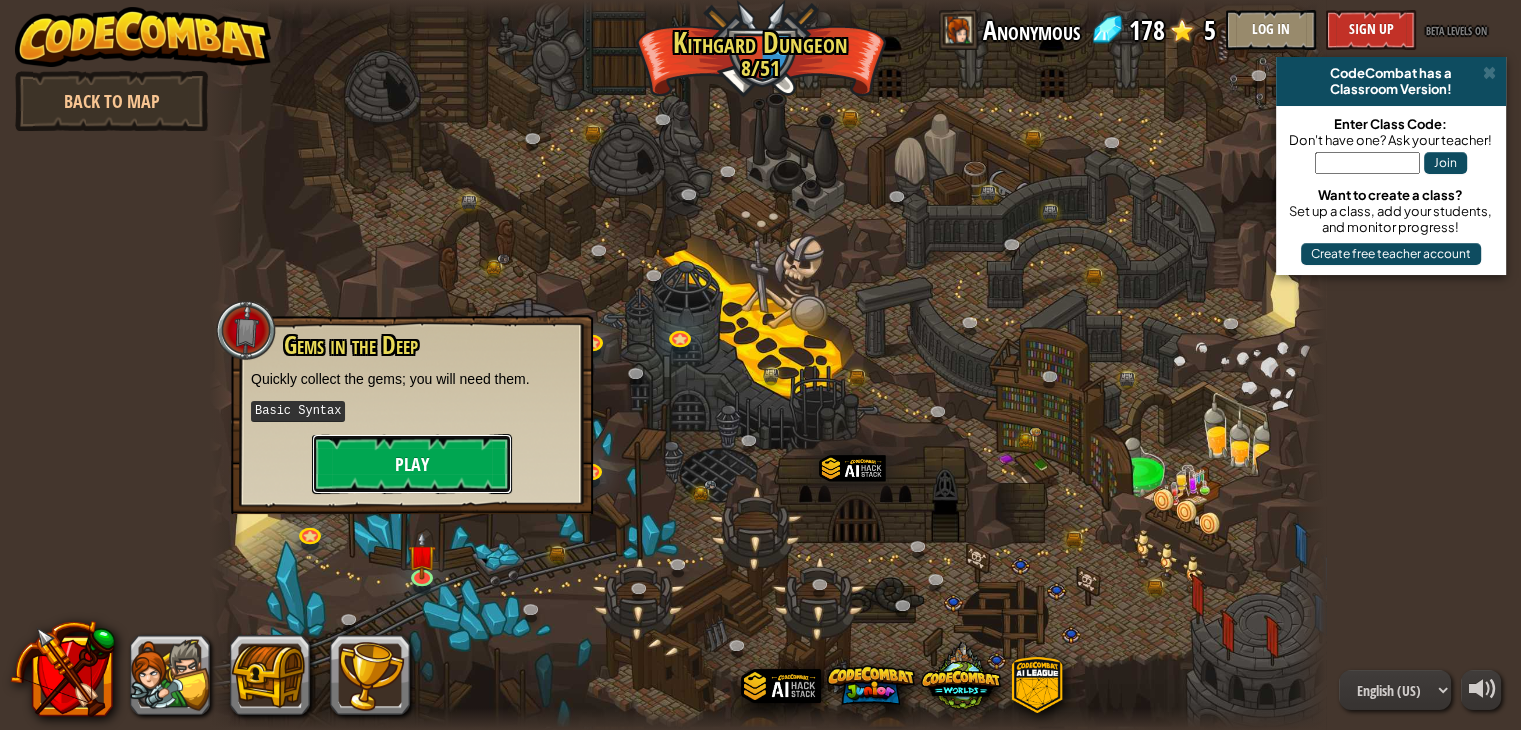 click on "Play" at bounding box center (412, 464) 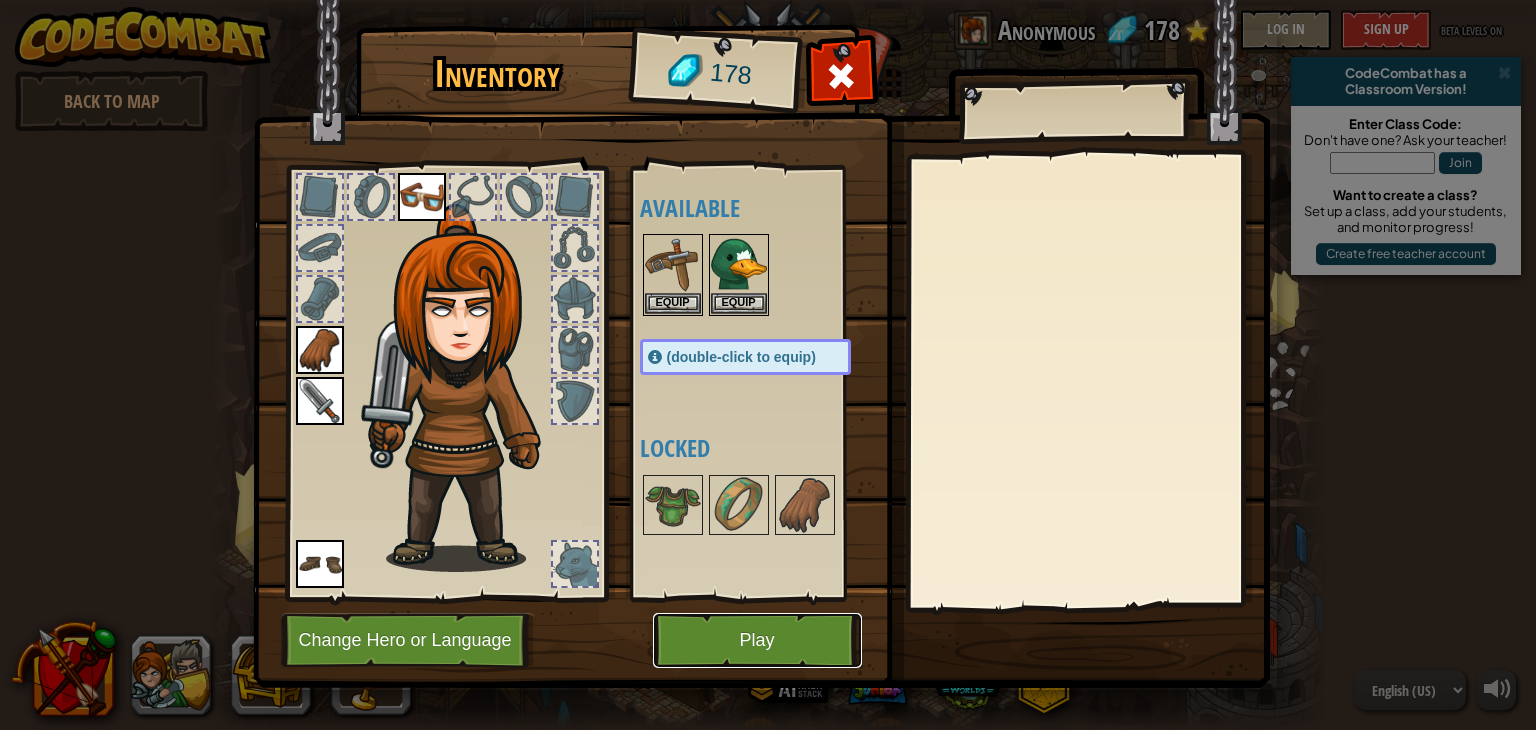 click on "Play" at bounding box center (757, 640) 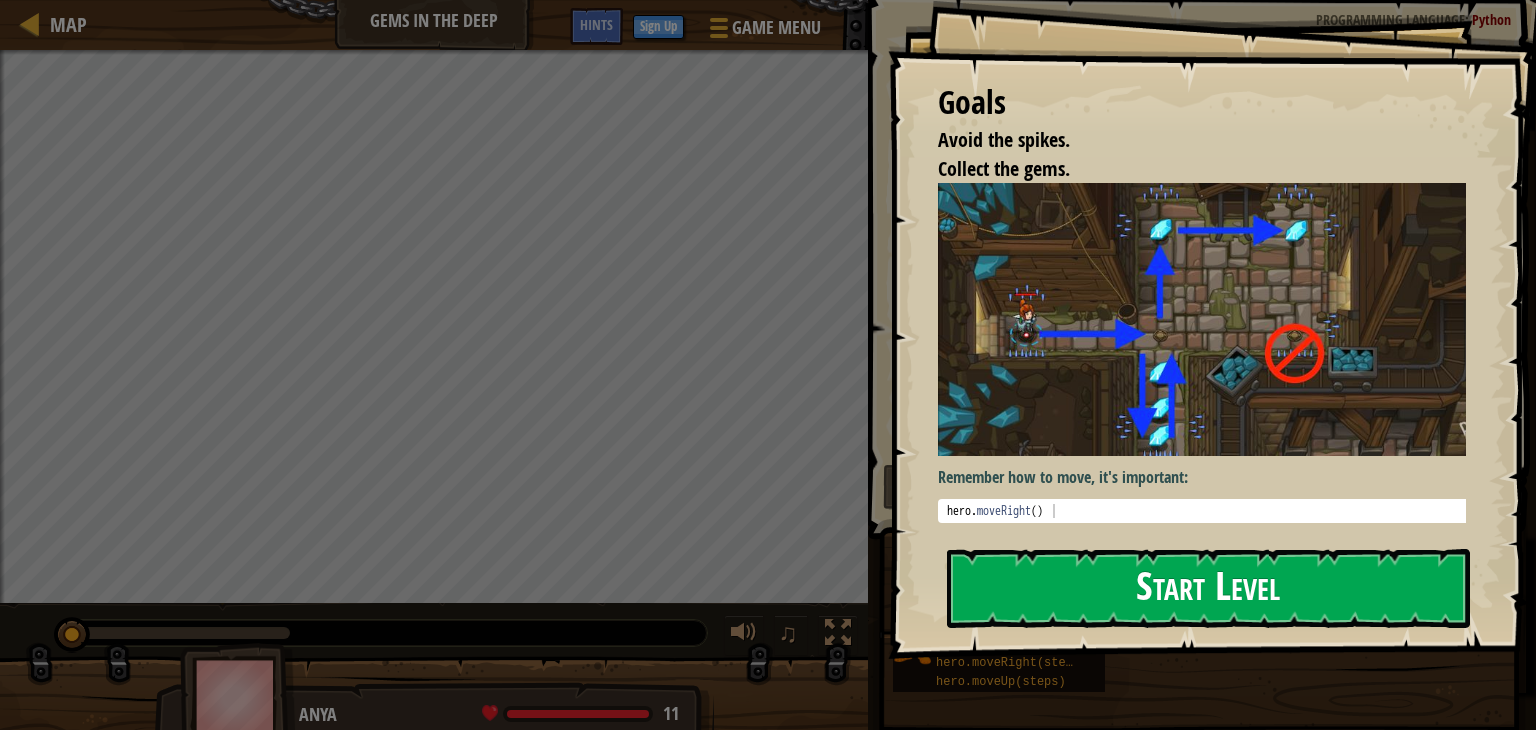 click on "Start Level" at bounding box center (1208, 588) 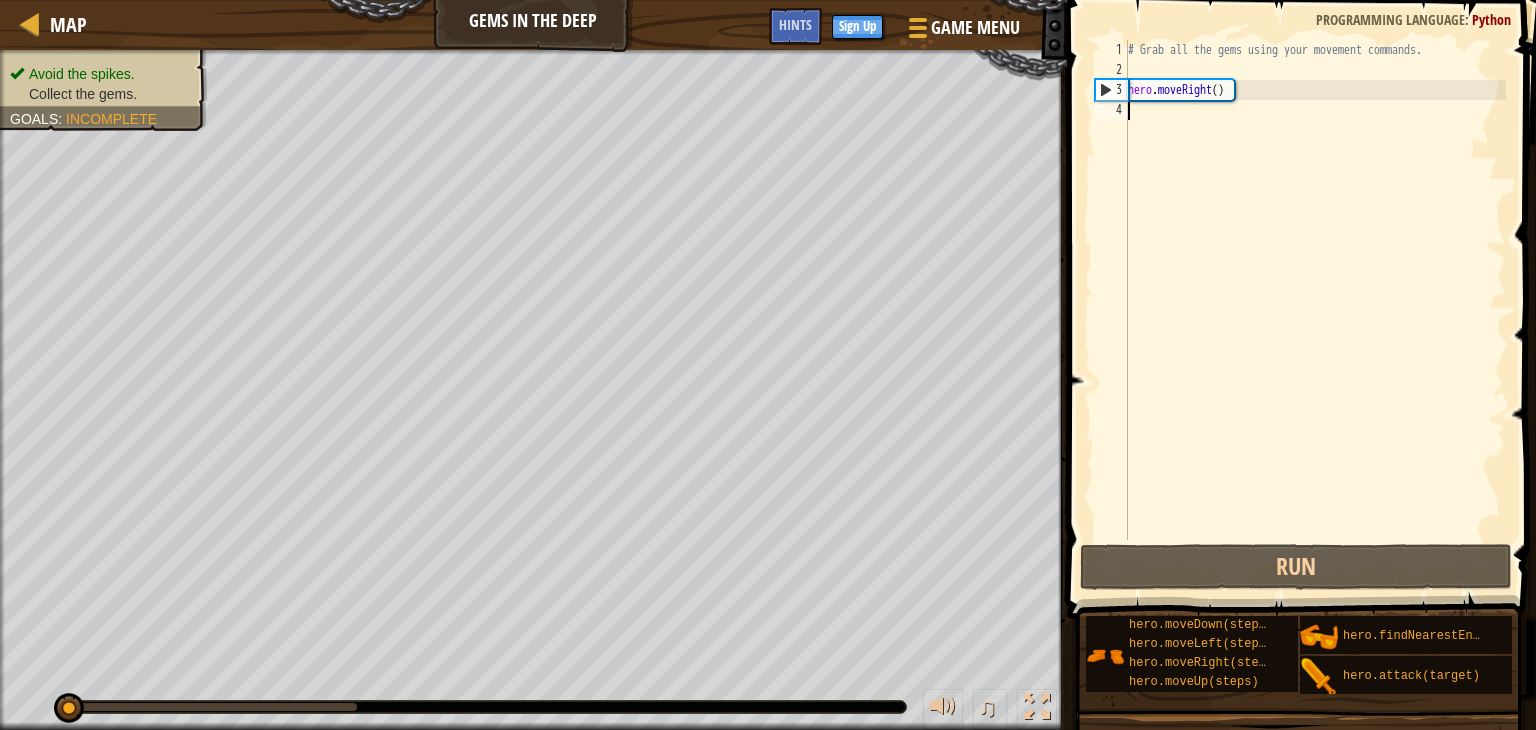type on "h" 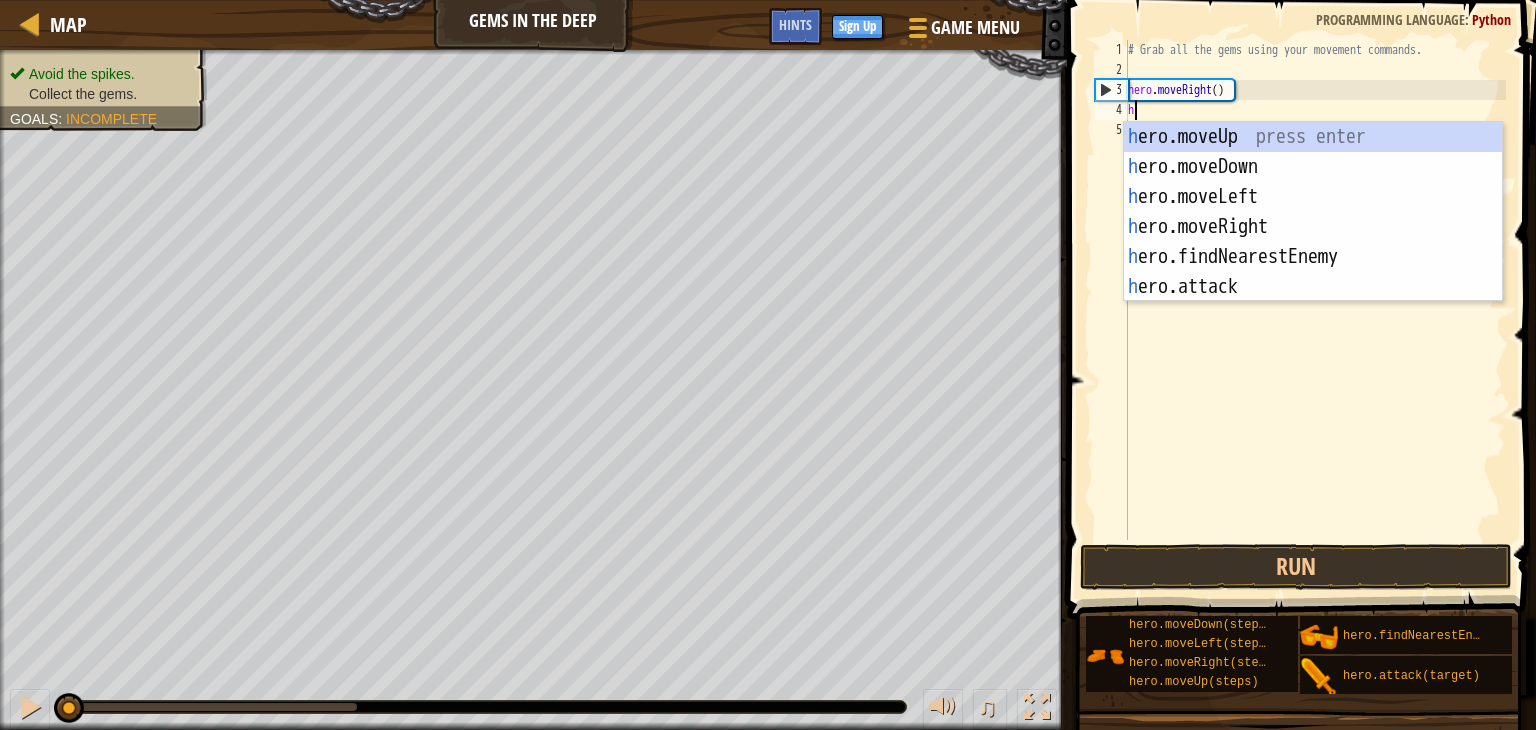 scroll, scrollTop: 9, scrollLeft: 0, axis: vertical 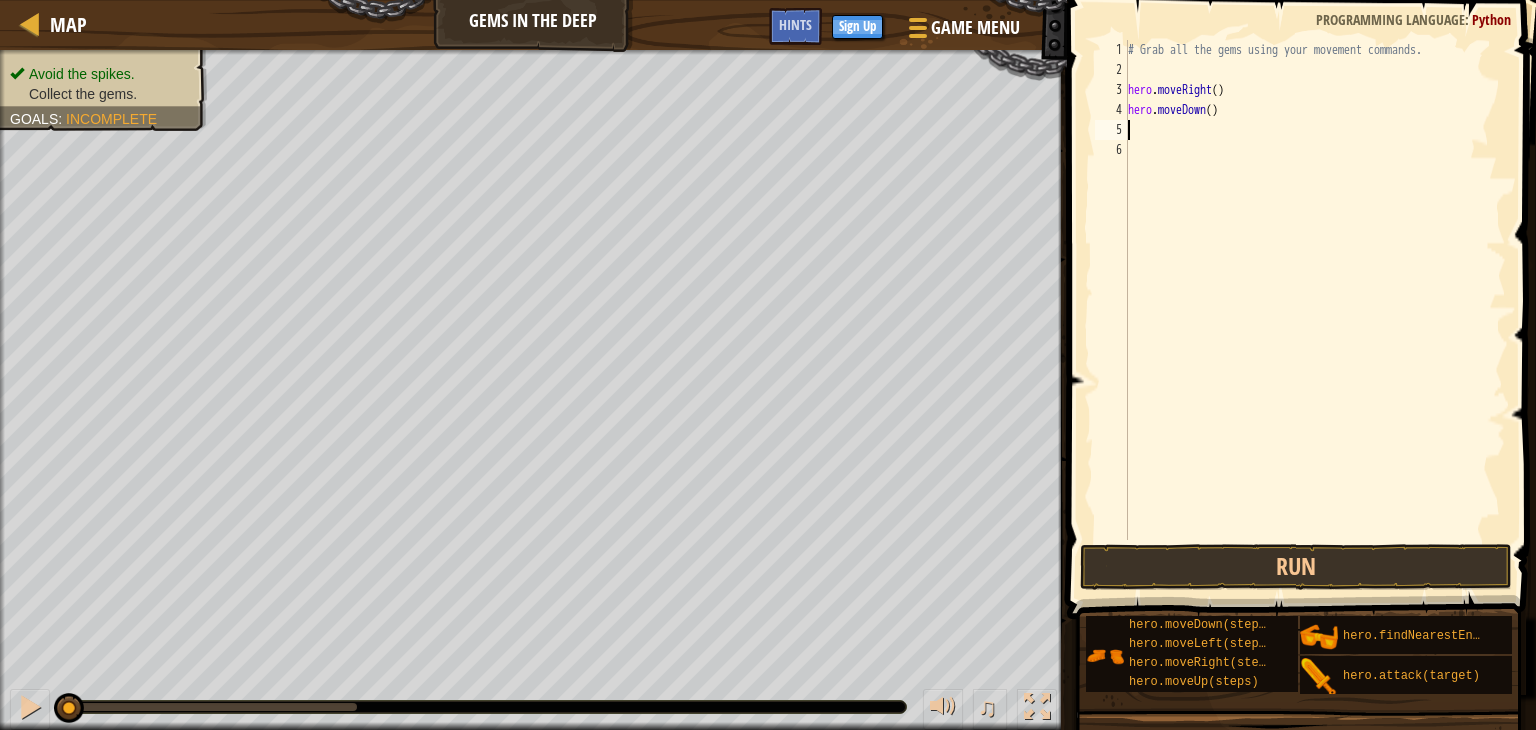 type on "he" 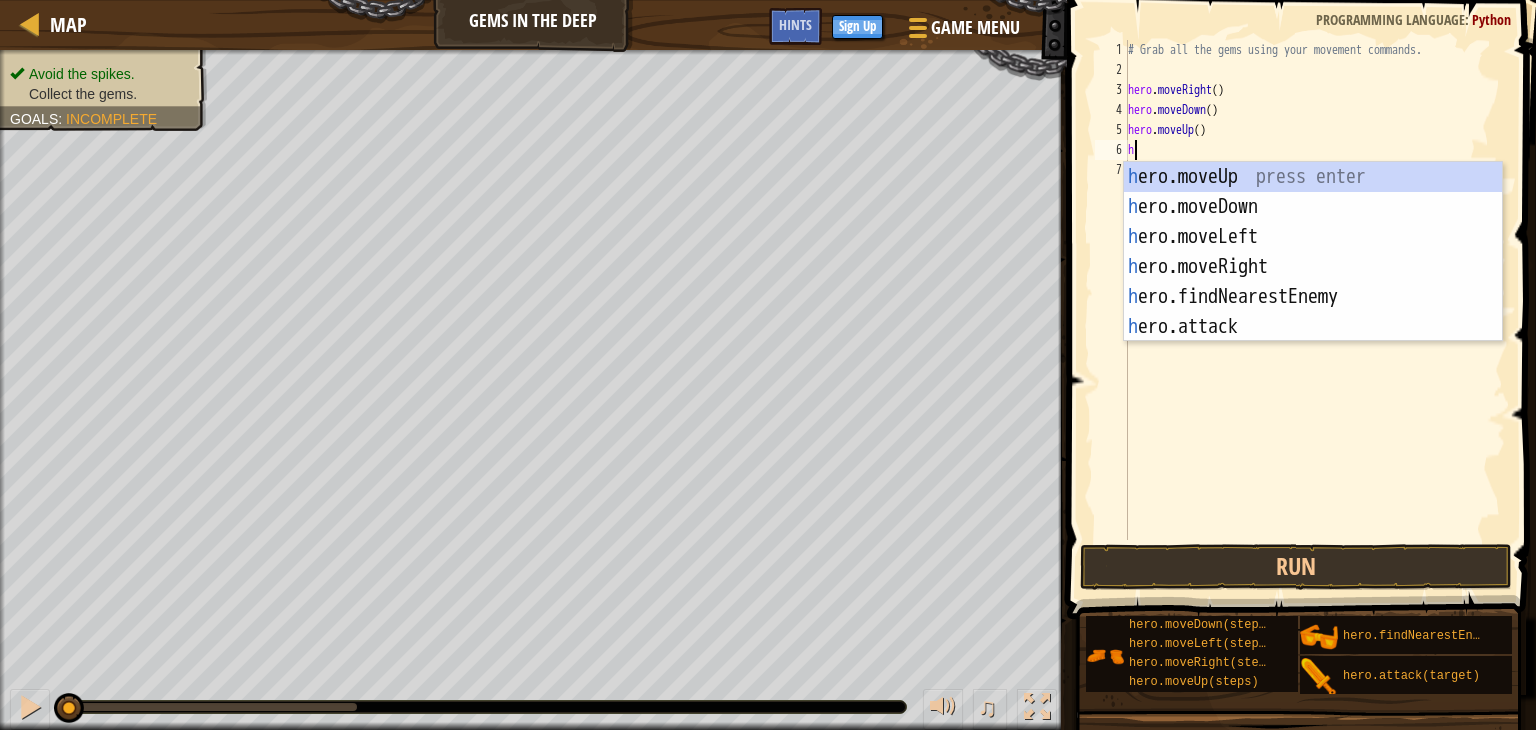 type on "he" 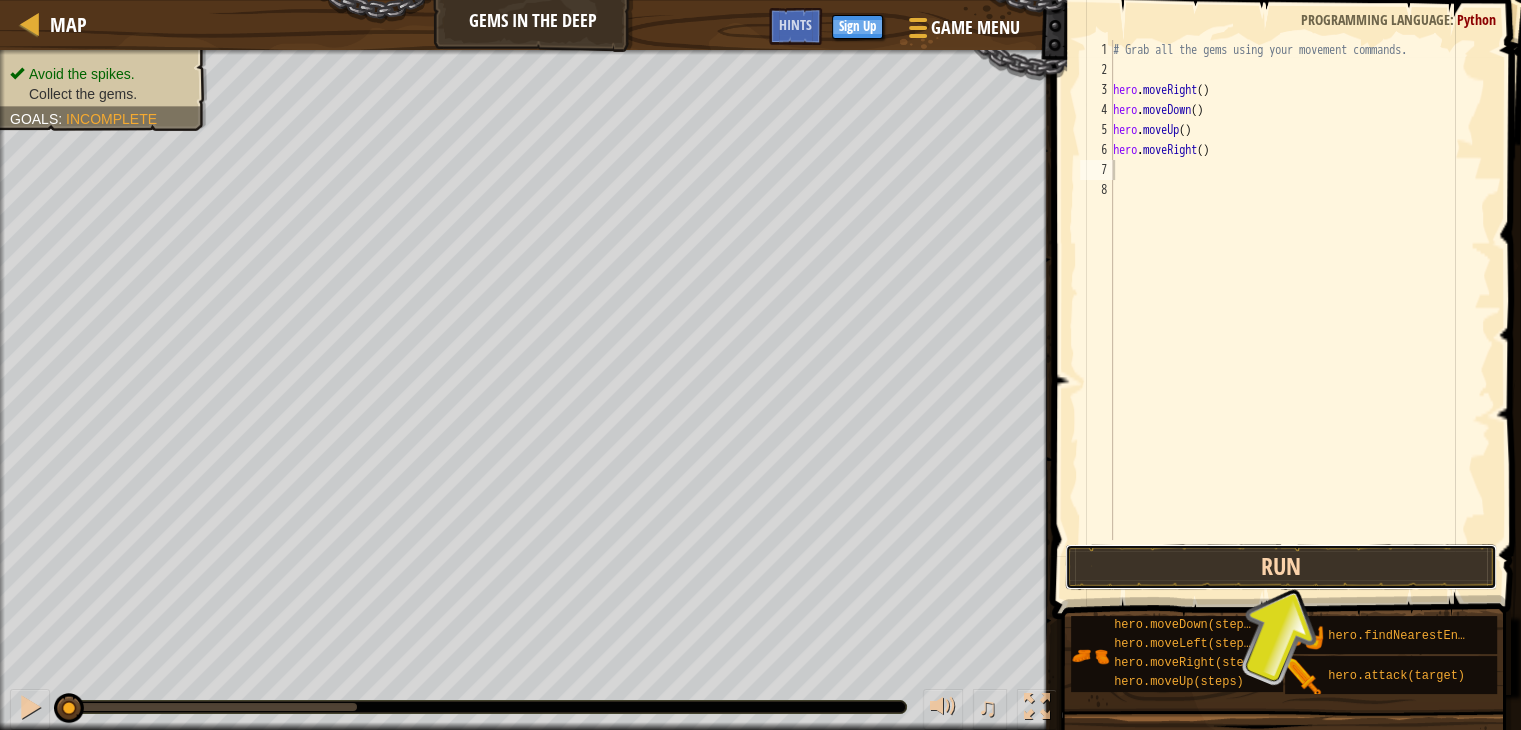 click on "Run" at bounding box center (1281, 567) 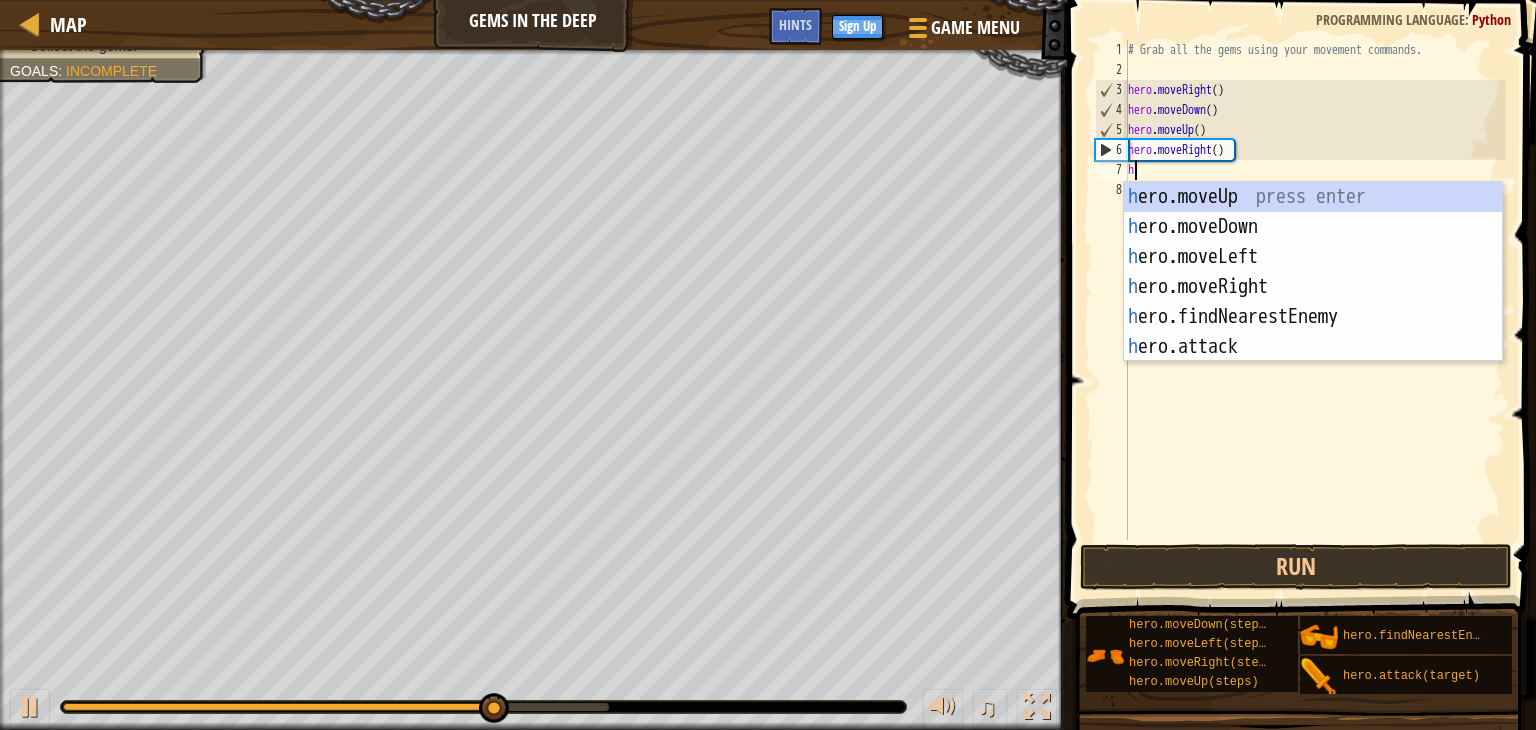 type on "he" 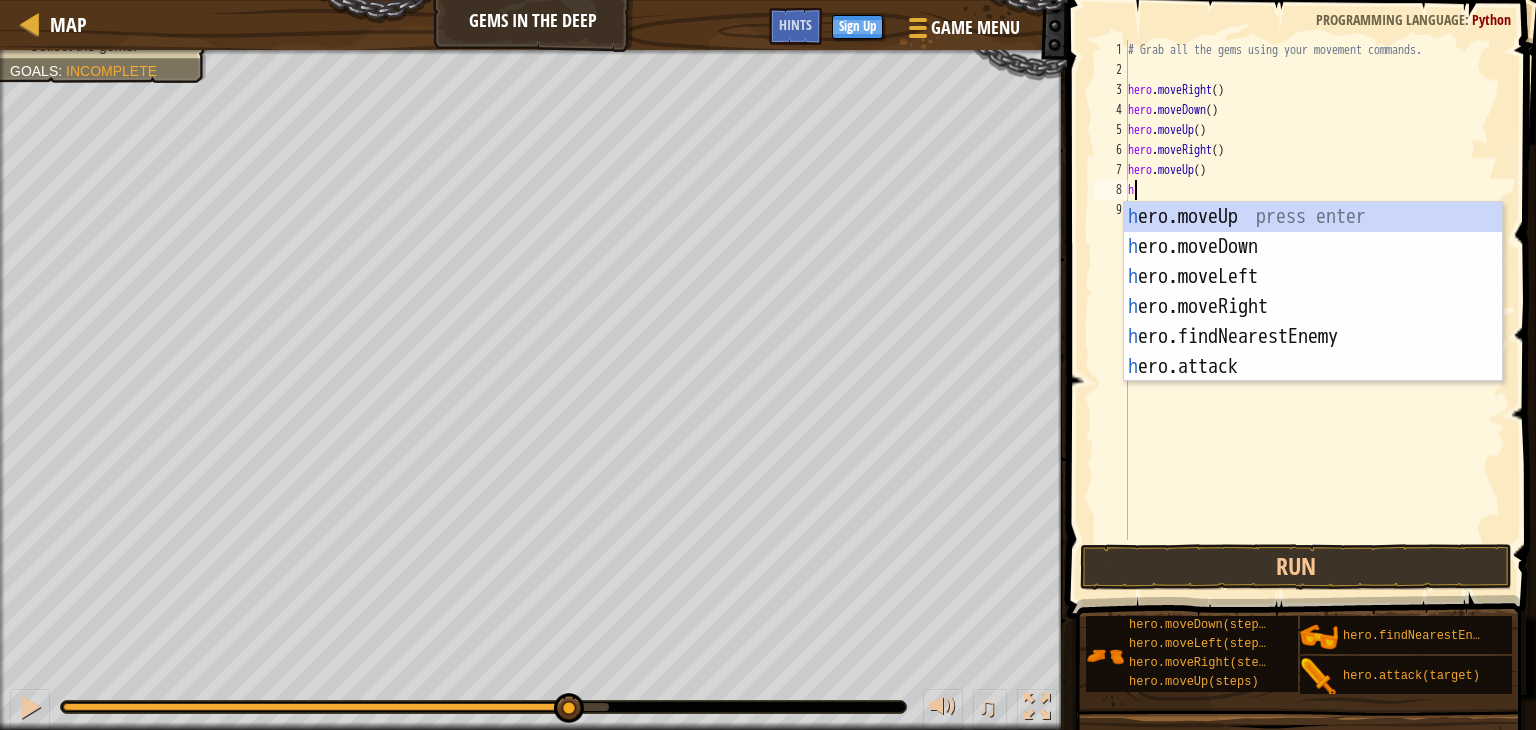type on "he" 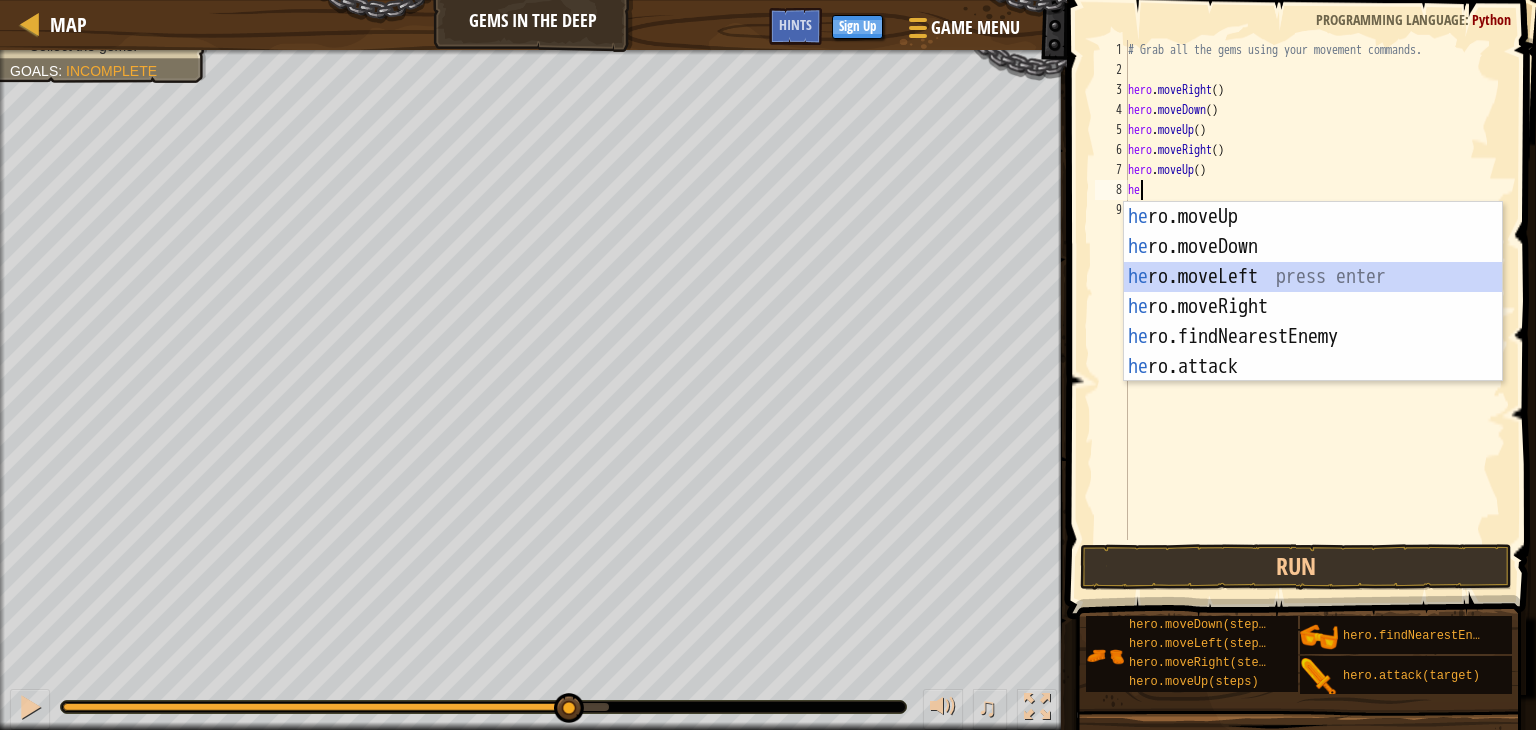 type 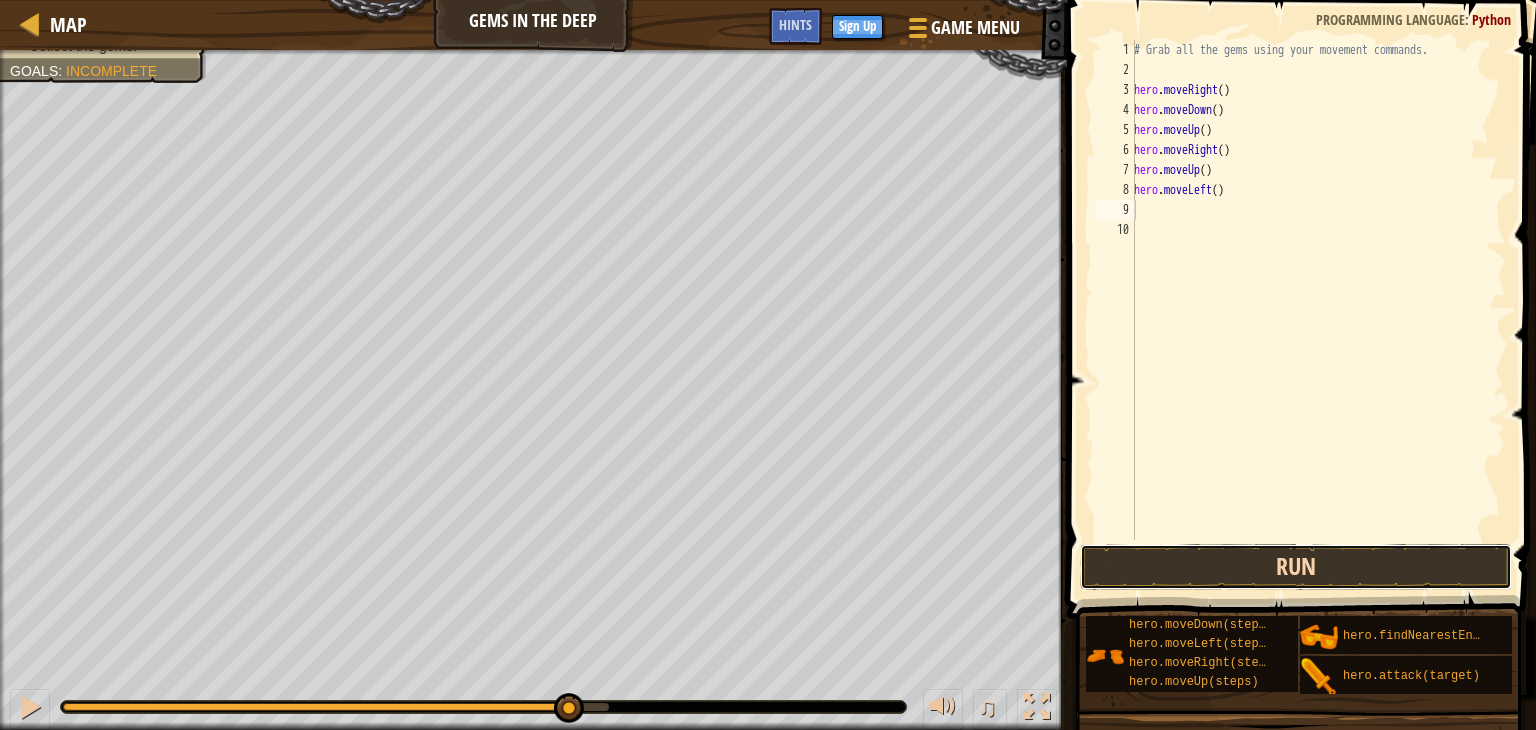 click on "Run" at bounding box center [1296, 567] 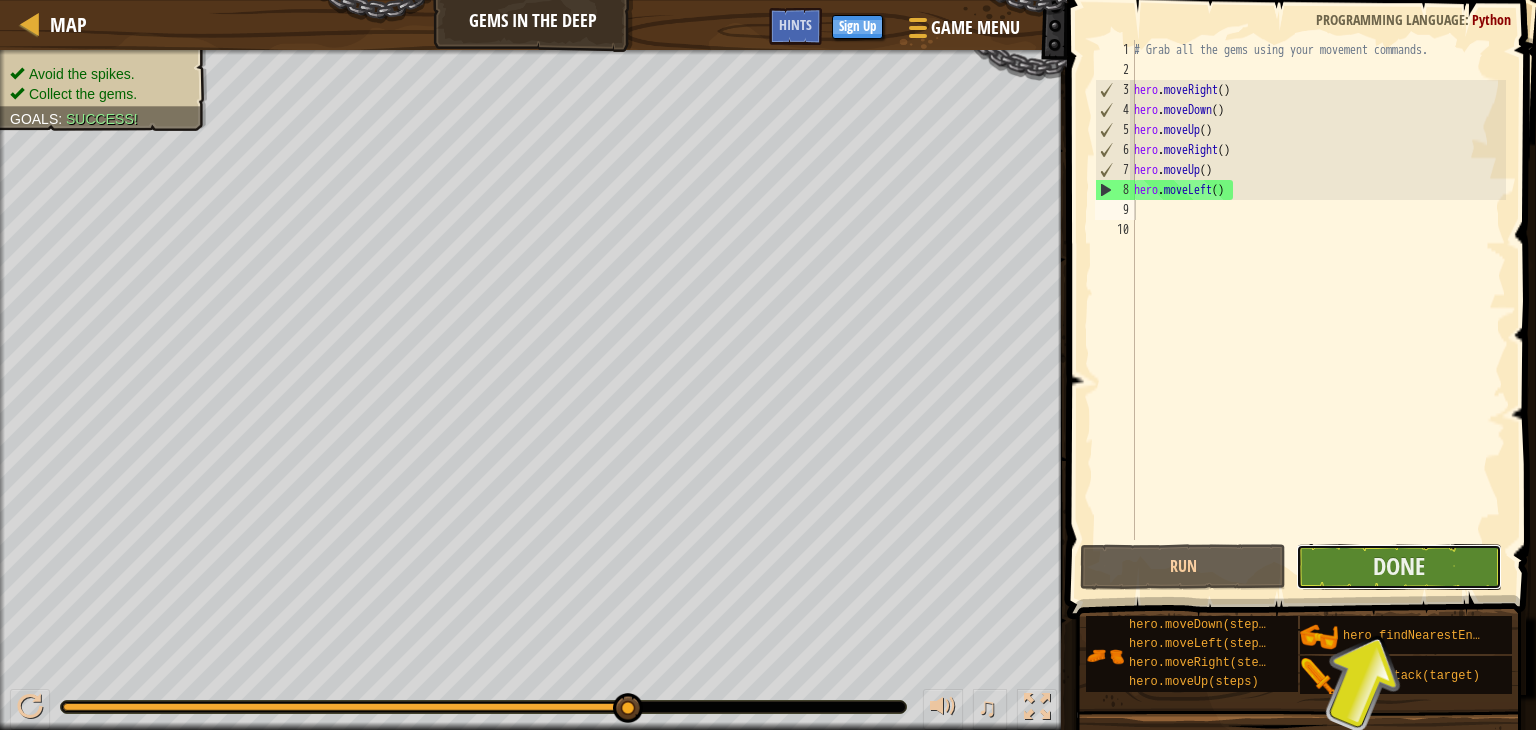 click on "Done" at bounding box center (1399, 567) 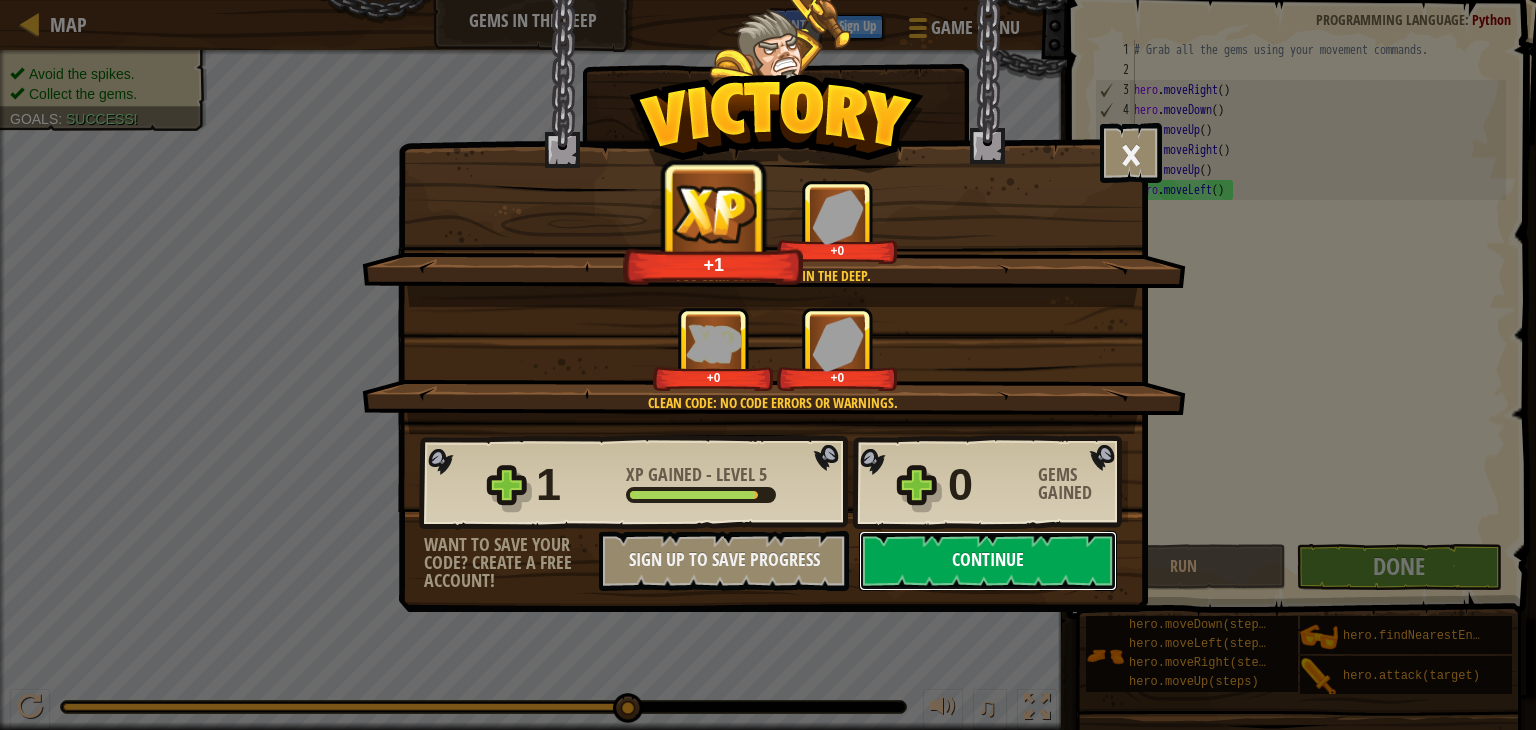 click on "Continue" at bounding box center [988, 561] 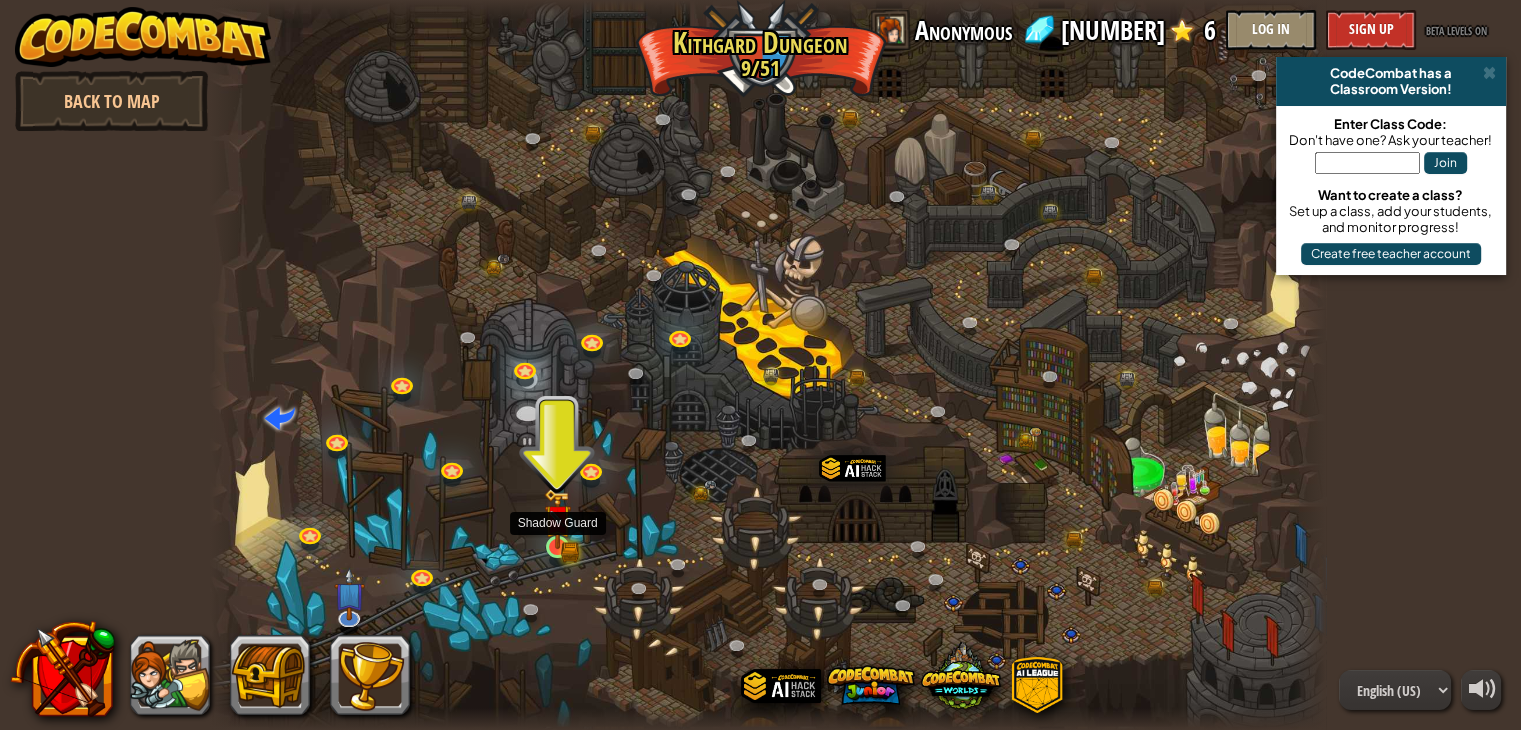 click at bounding box center (558, 518) 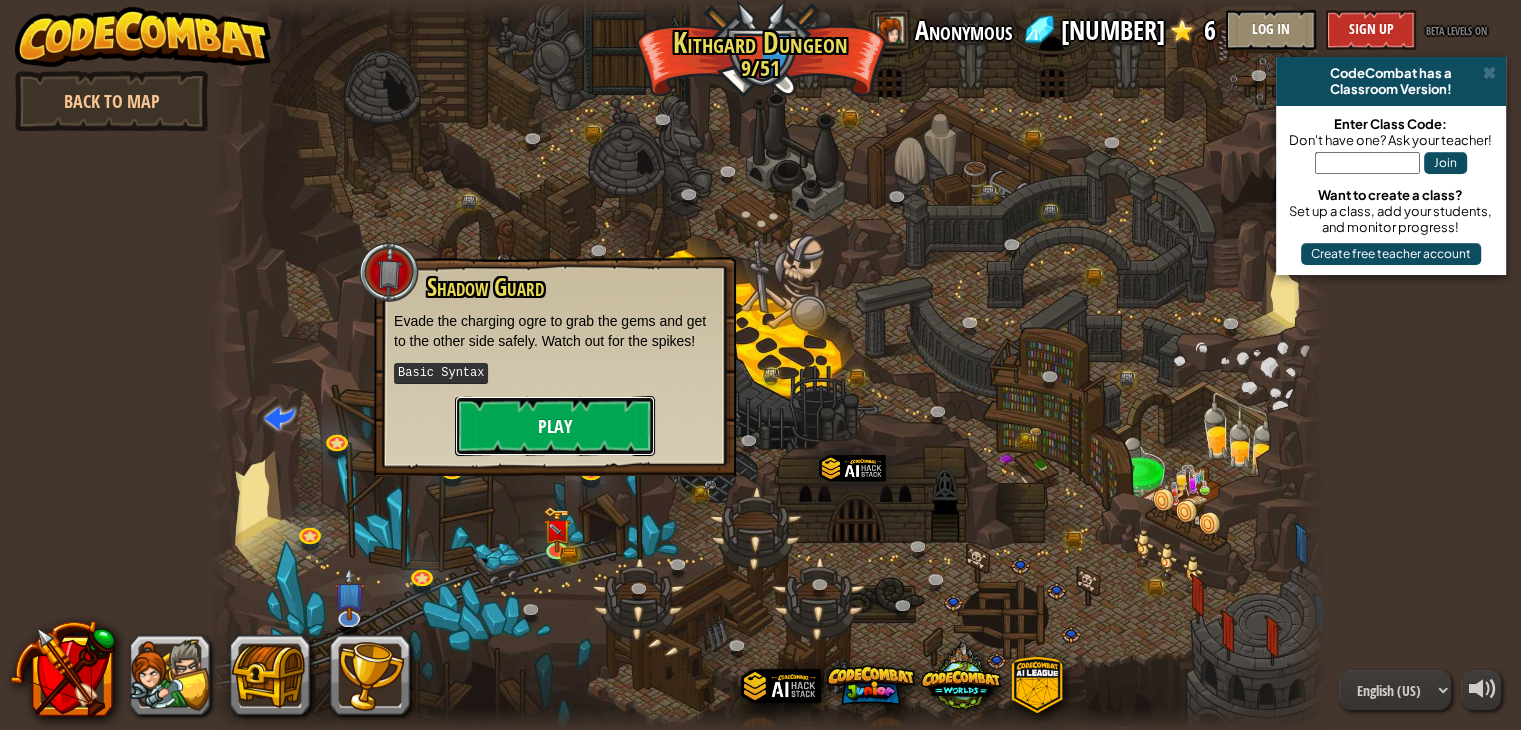 click on "Play" at bounding box center (555, 426) 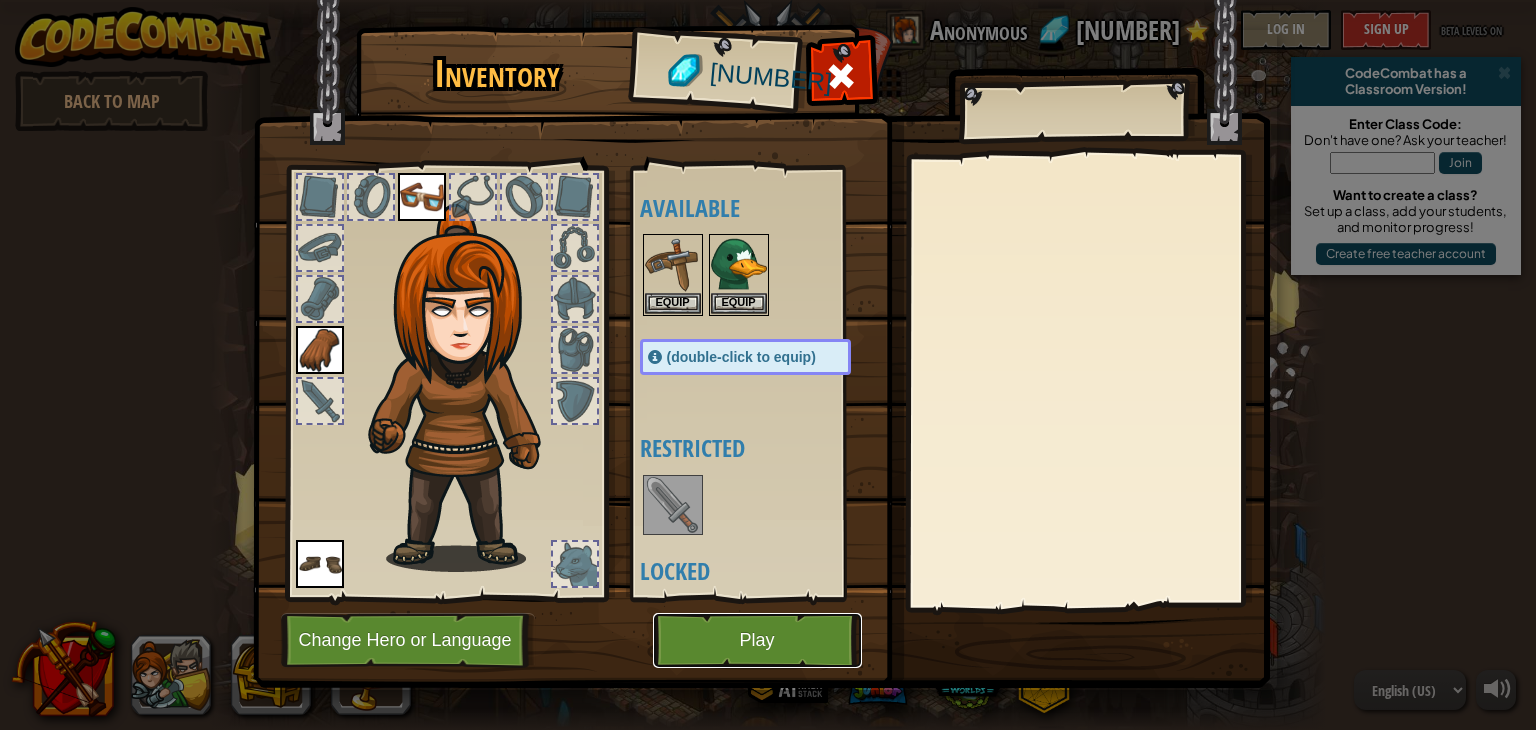 click on "Play" at bounding box center (757, 640) 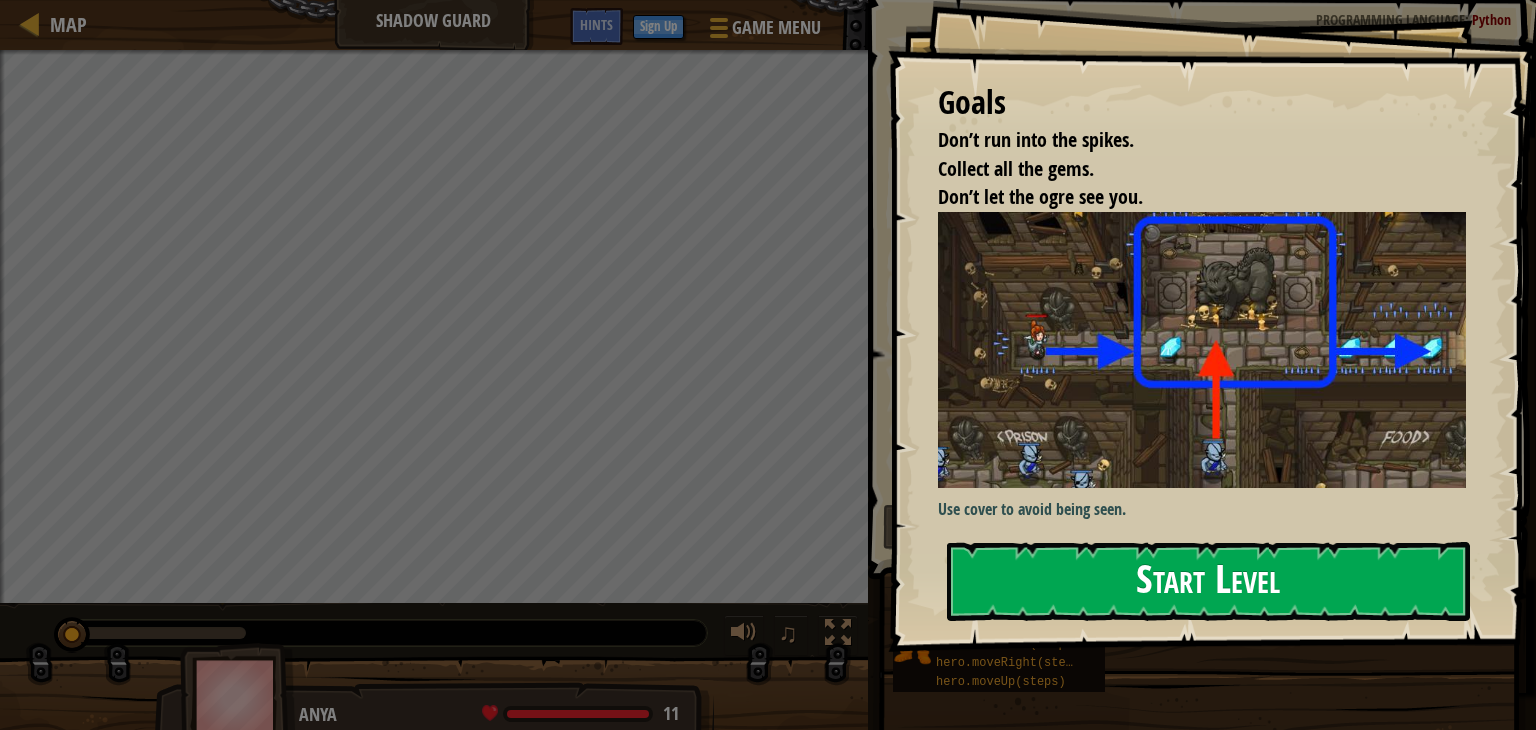 click on "Start Level" at bounding box center (1208, 581) 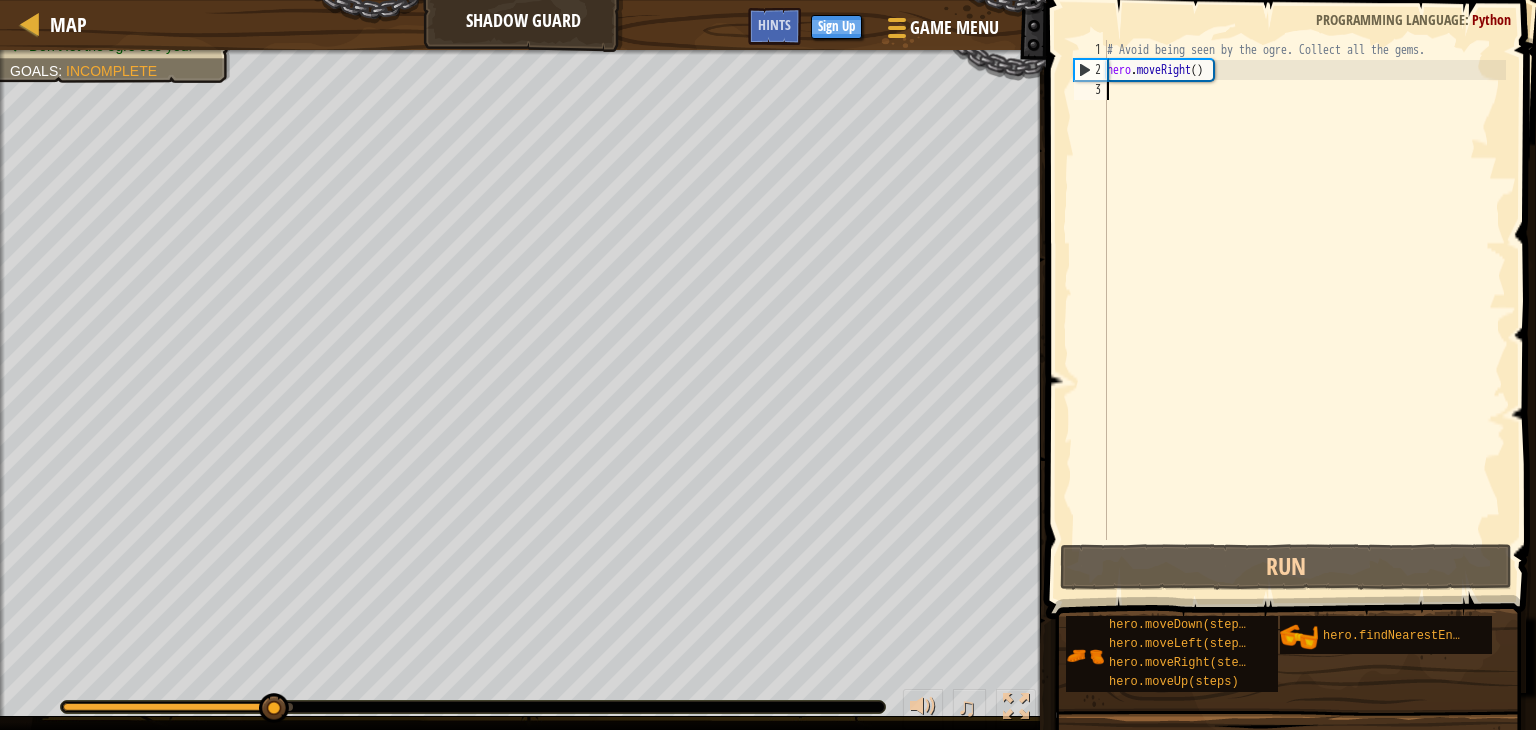 scroll, scrollTop: 9, scrollLeft: 0, axis: vertical 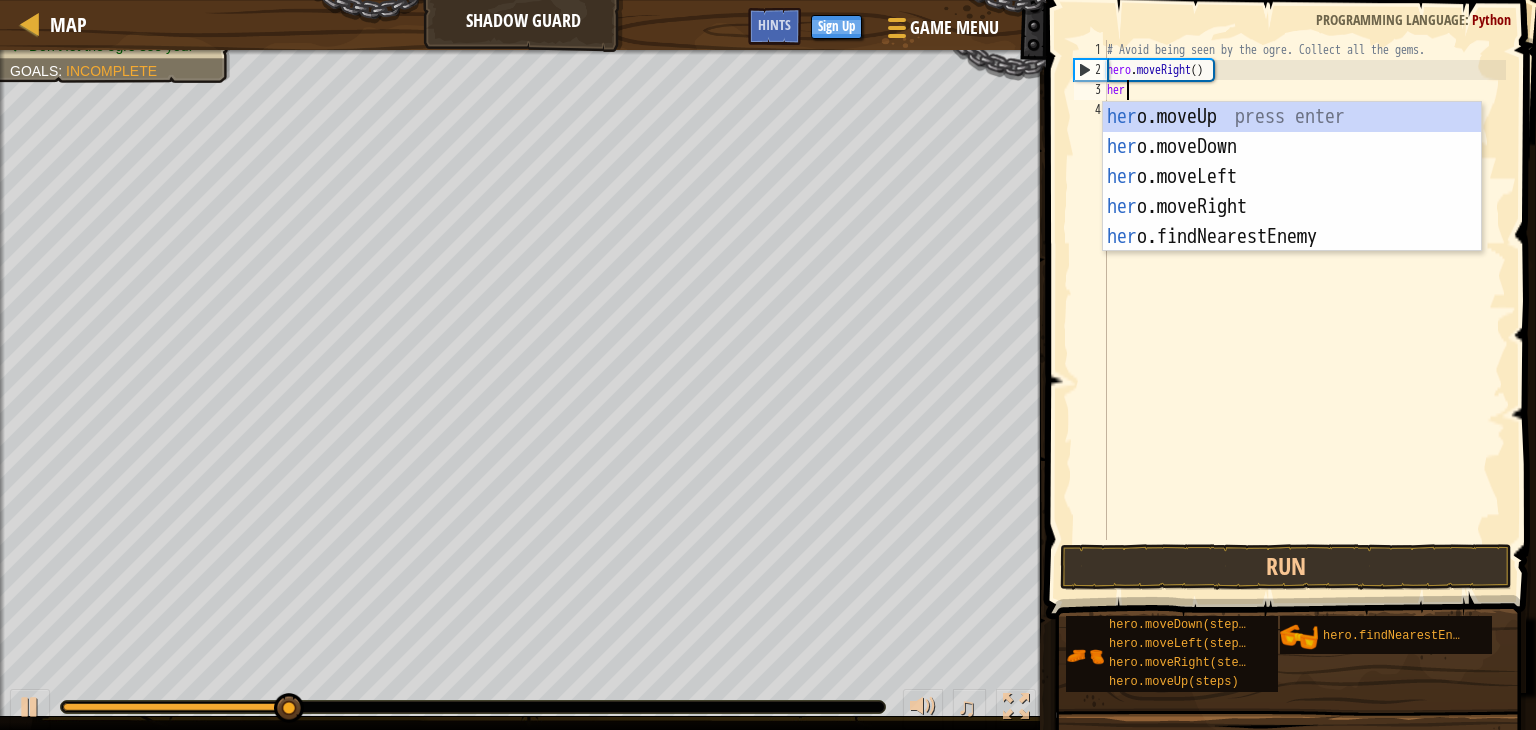 type on "her" 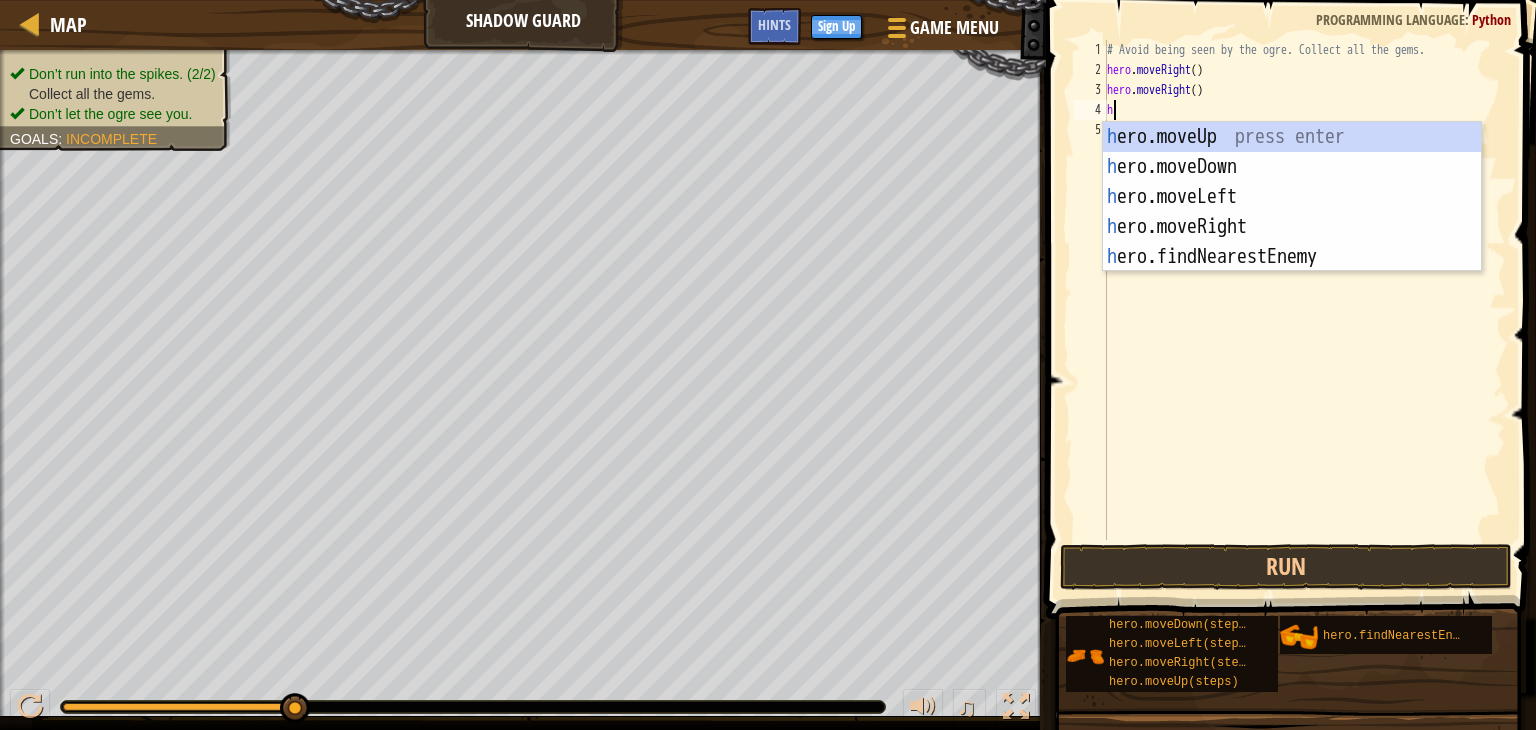 type on "he" 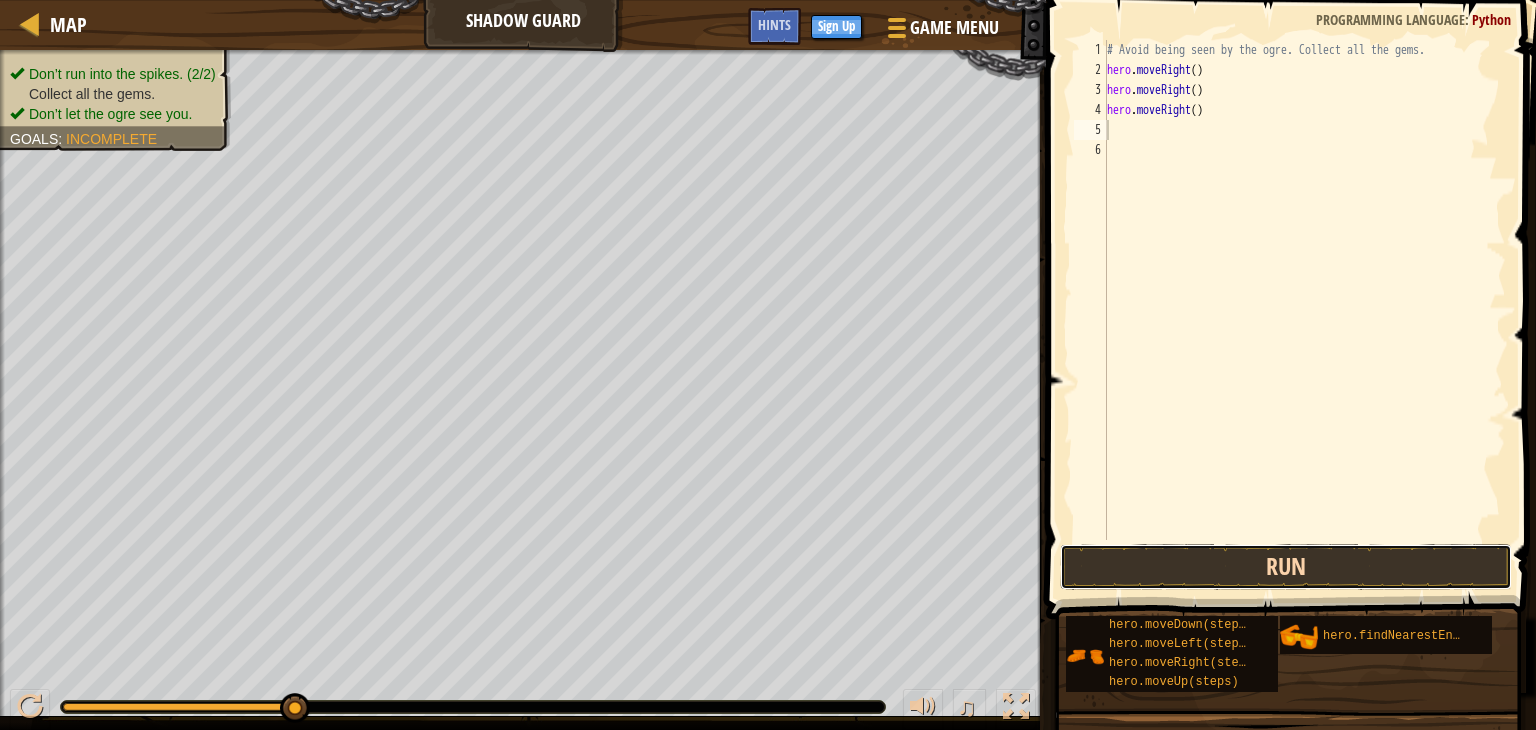 click on "Run" at bounding box center [1286, 567] 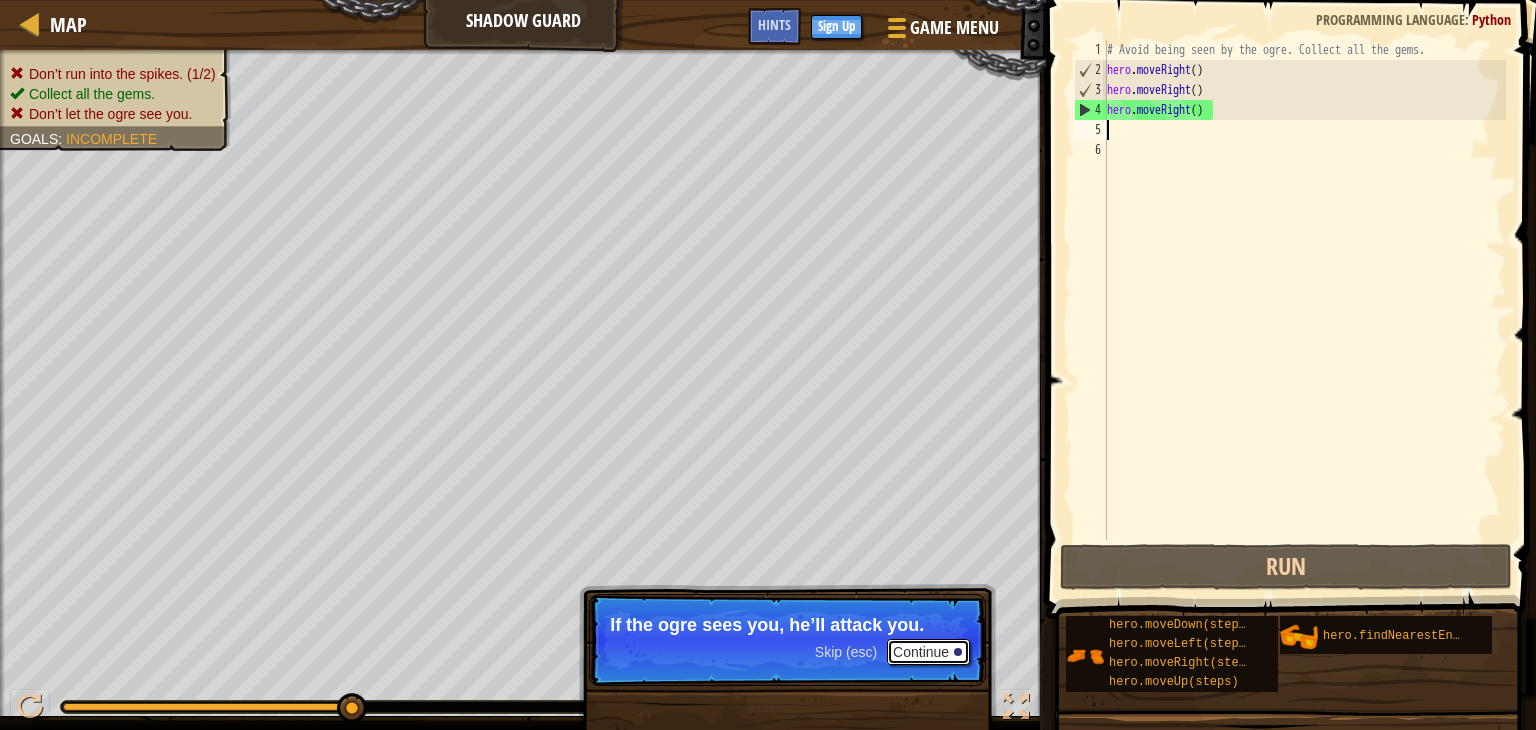 click on "Continue" at bounding box center [928, 652] 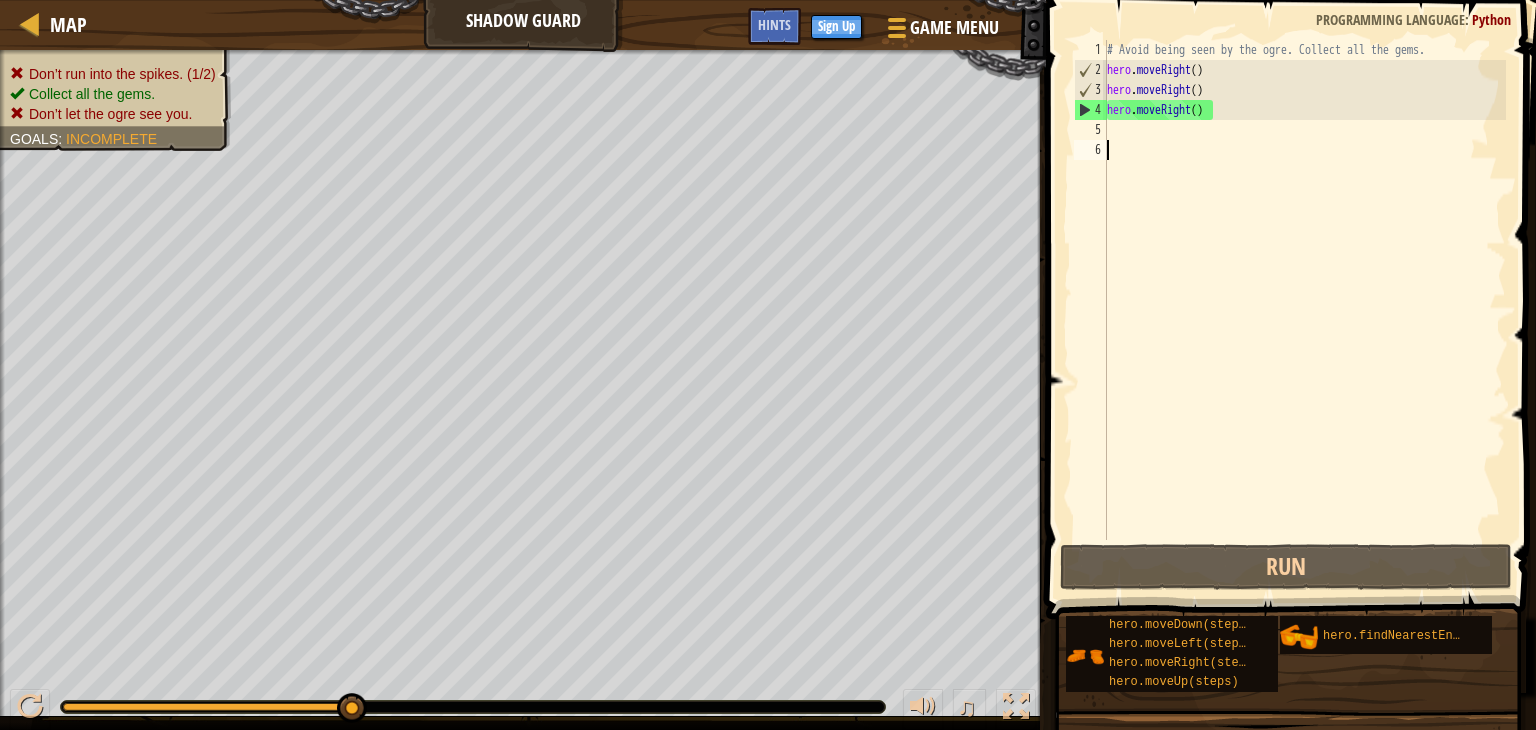 click on "# Avoid being seen by the ogre. Collect all the gems. hero . moveRight ( ) hero . moveRight ( ) hero . moveRight ( )" at bounding box center (1304, 310) 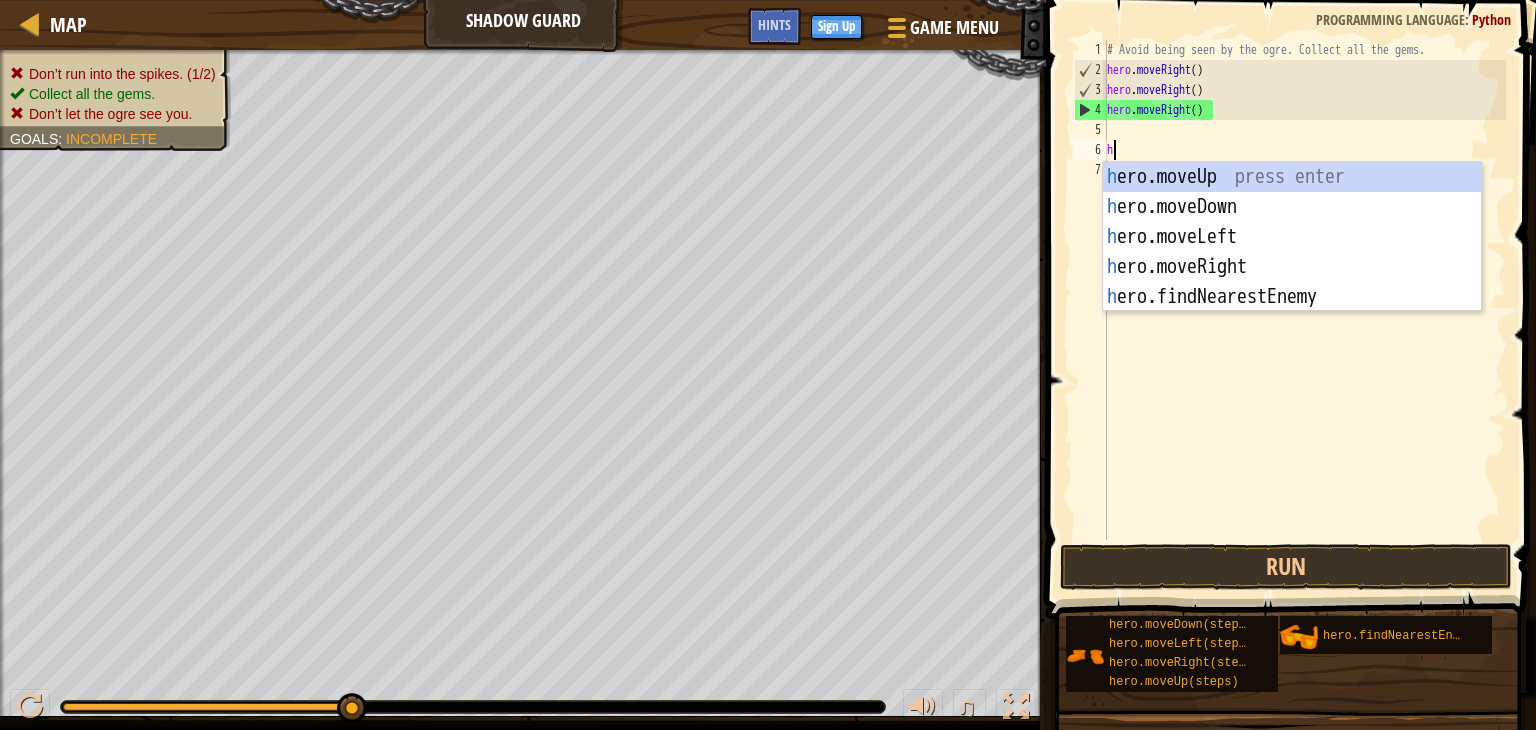 type on "he" 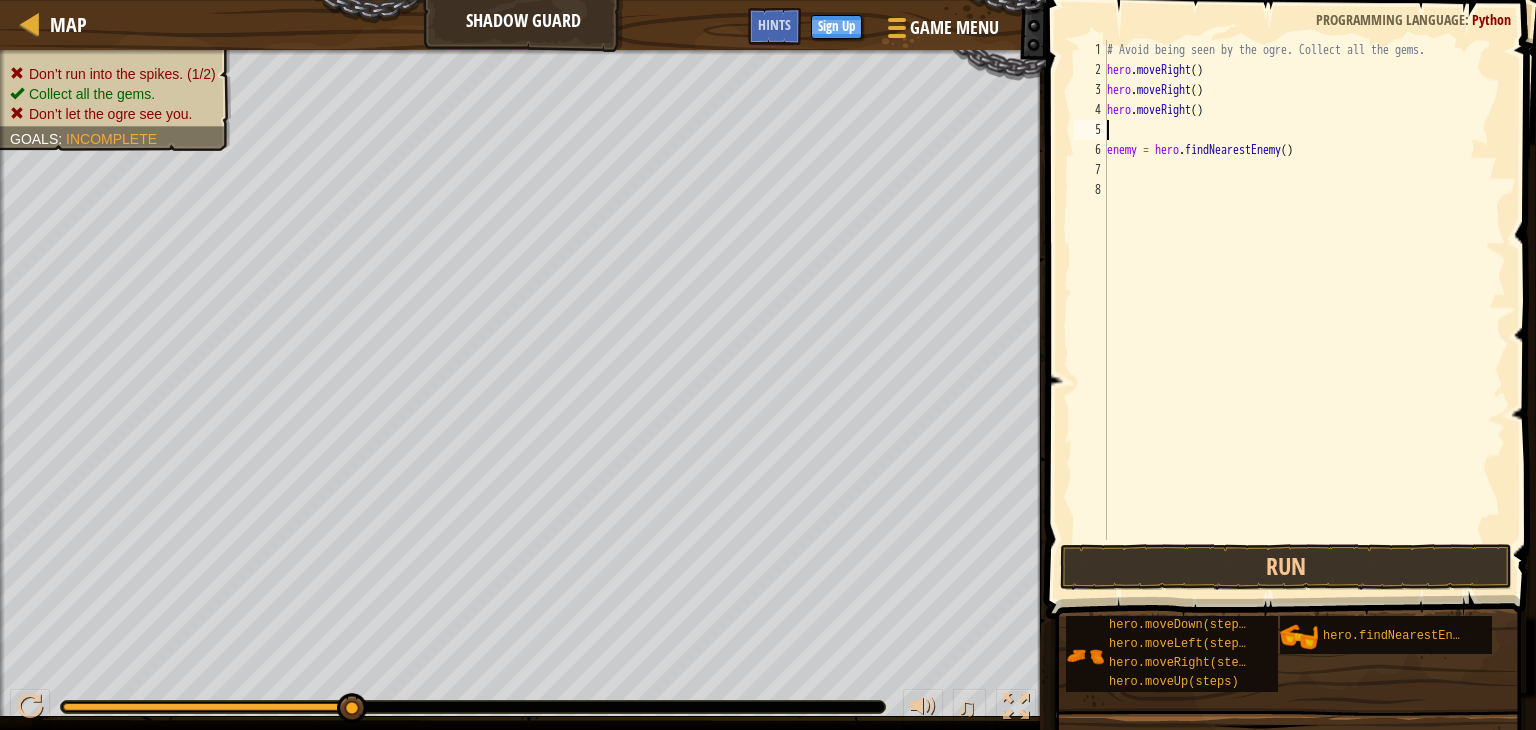 click on "# Avoid being seen by the ogre. Collect all the gems. hero . moveRight ( ) hero . moveRight ( ) hero . moveRight ( ) enemy   =   hero . findNearestEnemy ( )" at bounding box center [1304, 310] 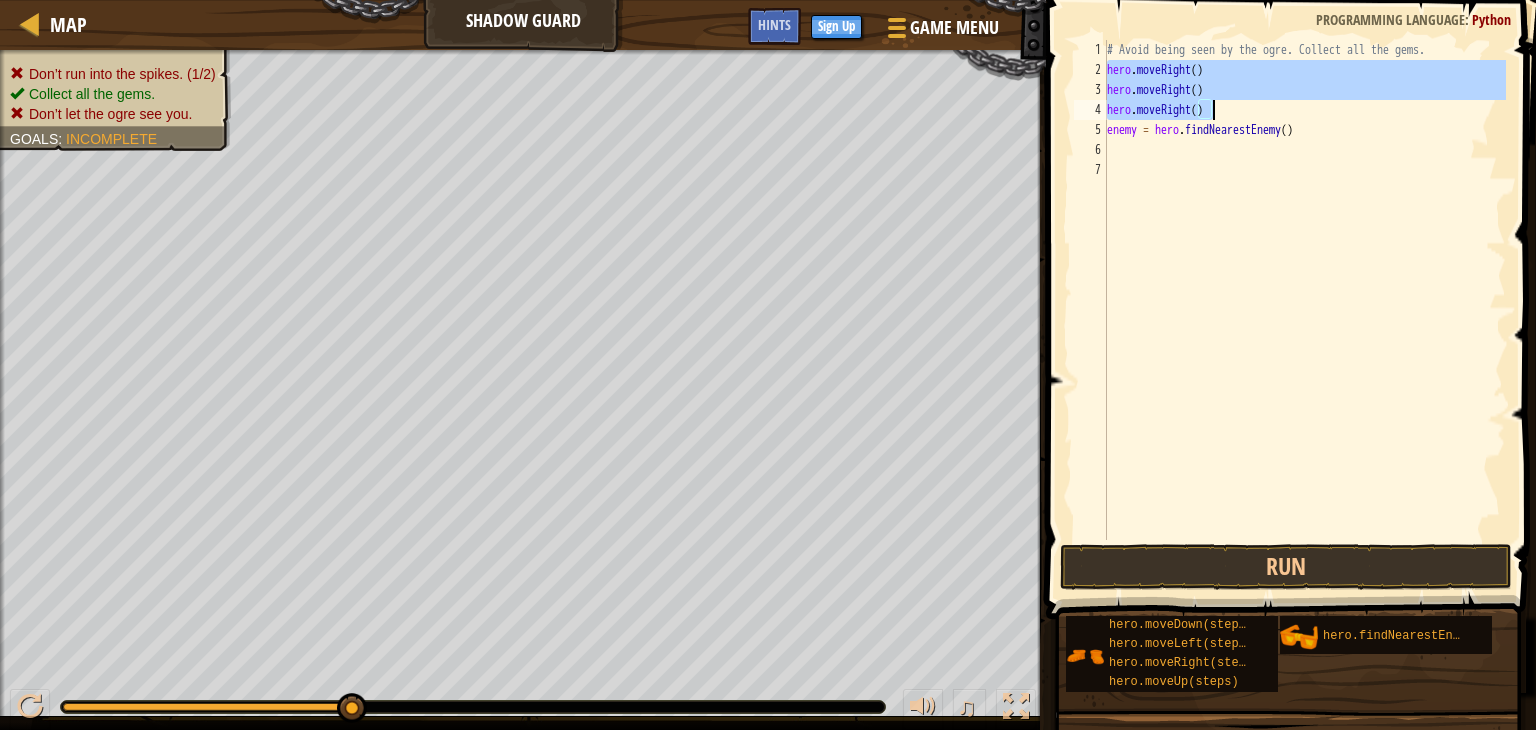 drag, startPoint x: 1110, startPoint y: 69, endPoint x: 1227, endPoint y: 105, distance: 122.41323 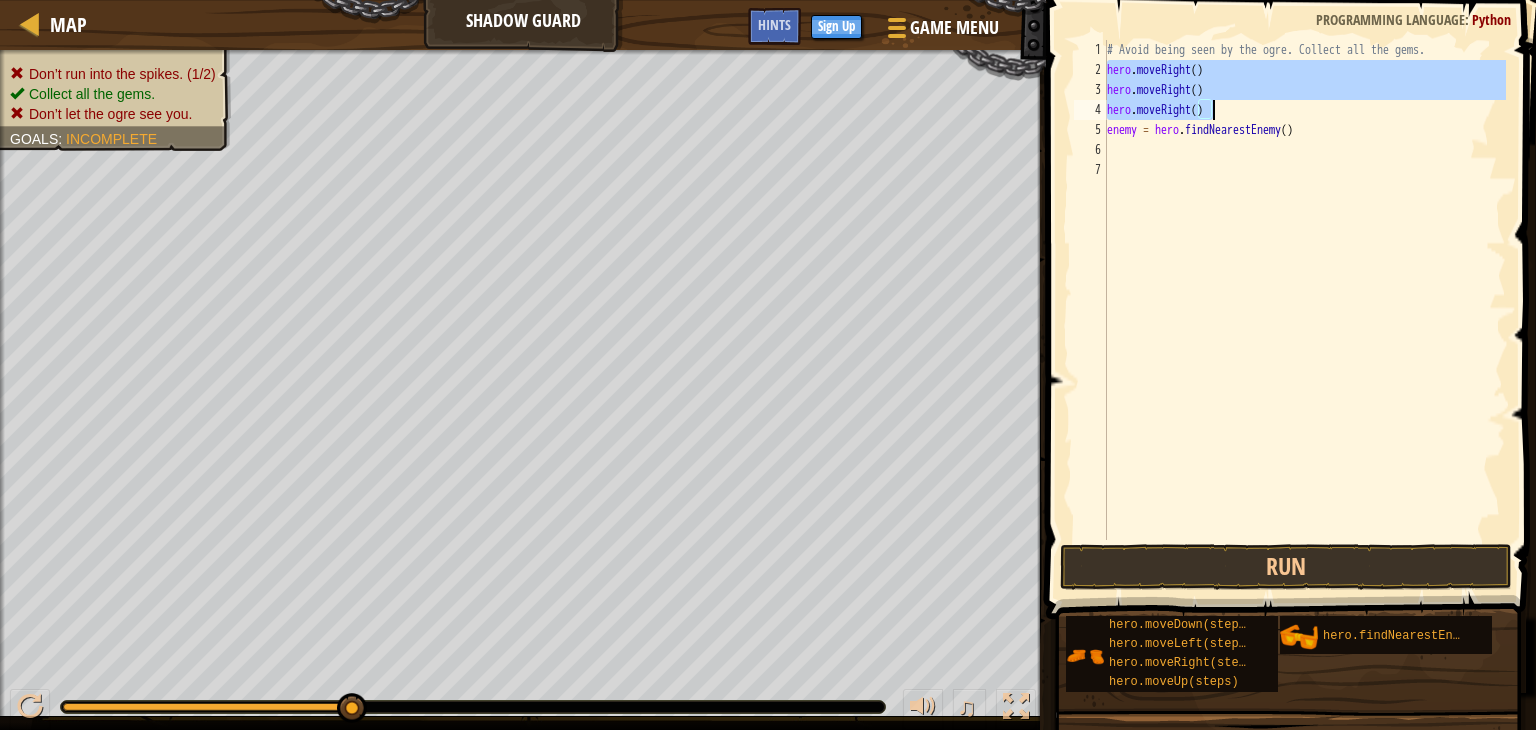 click on "# Avoid being seen by the ogre. Collect all the gems. hero . moveRight ( ) hero . moveRight ( ) hero . moveRight ( ) enemy   =   hero . findNearestEnemy ( )" at bounding box center (1304, 290) 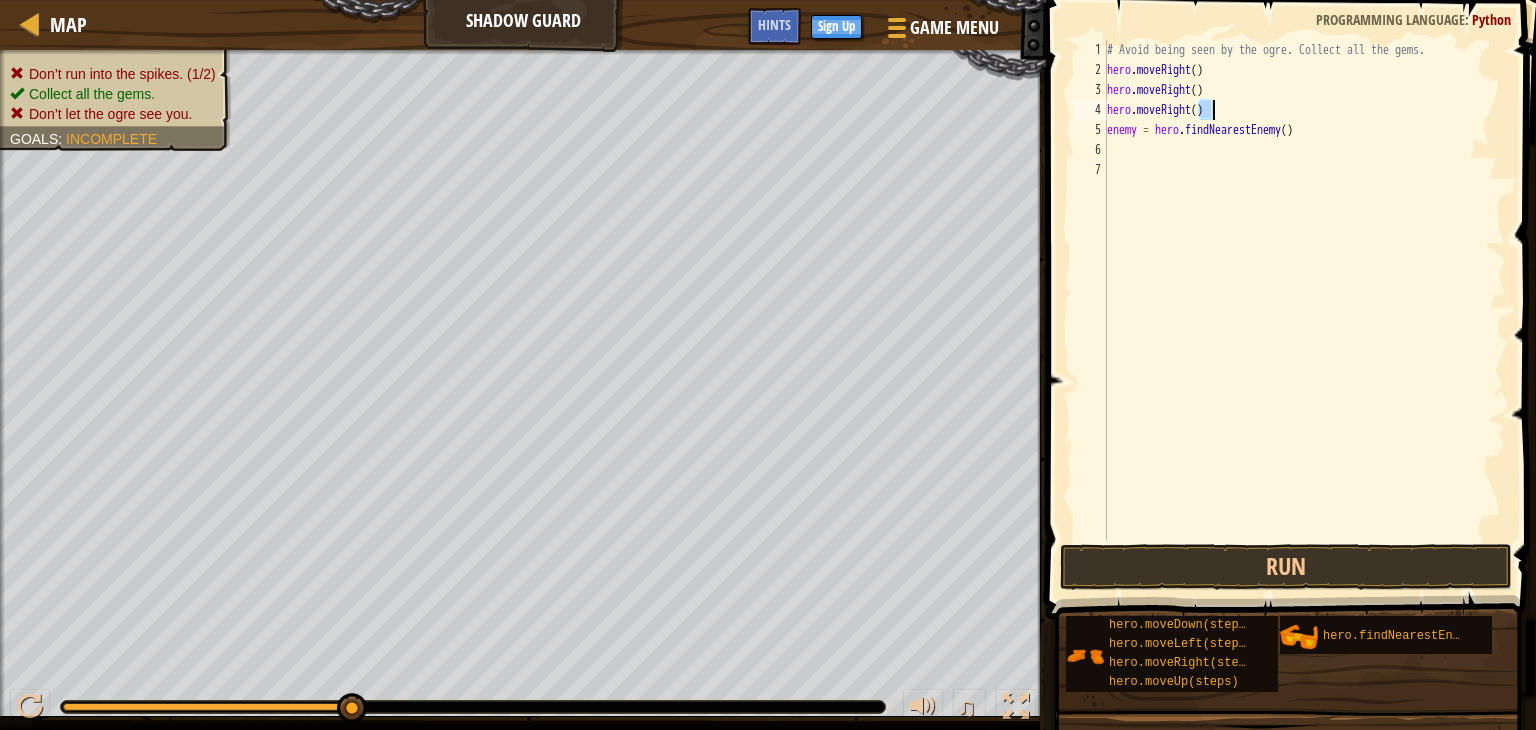 click on "# Avoid being seen by the ogre. Collect all the gems. hero . moveRight ( ) hero . moveRight ( ) hero . moveRight ( ) enemy   =   hero . findNearestEnemy ( )" at bounding box center (1304, 310) 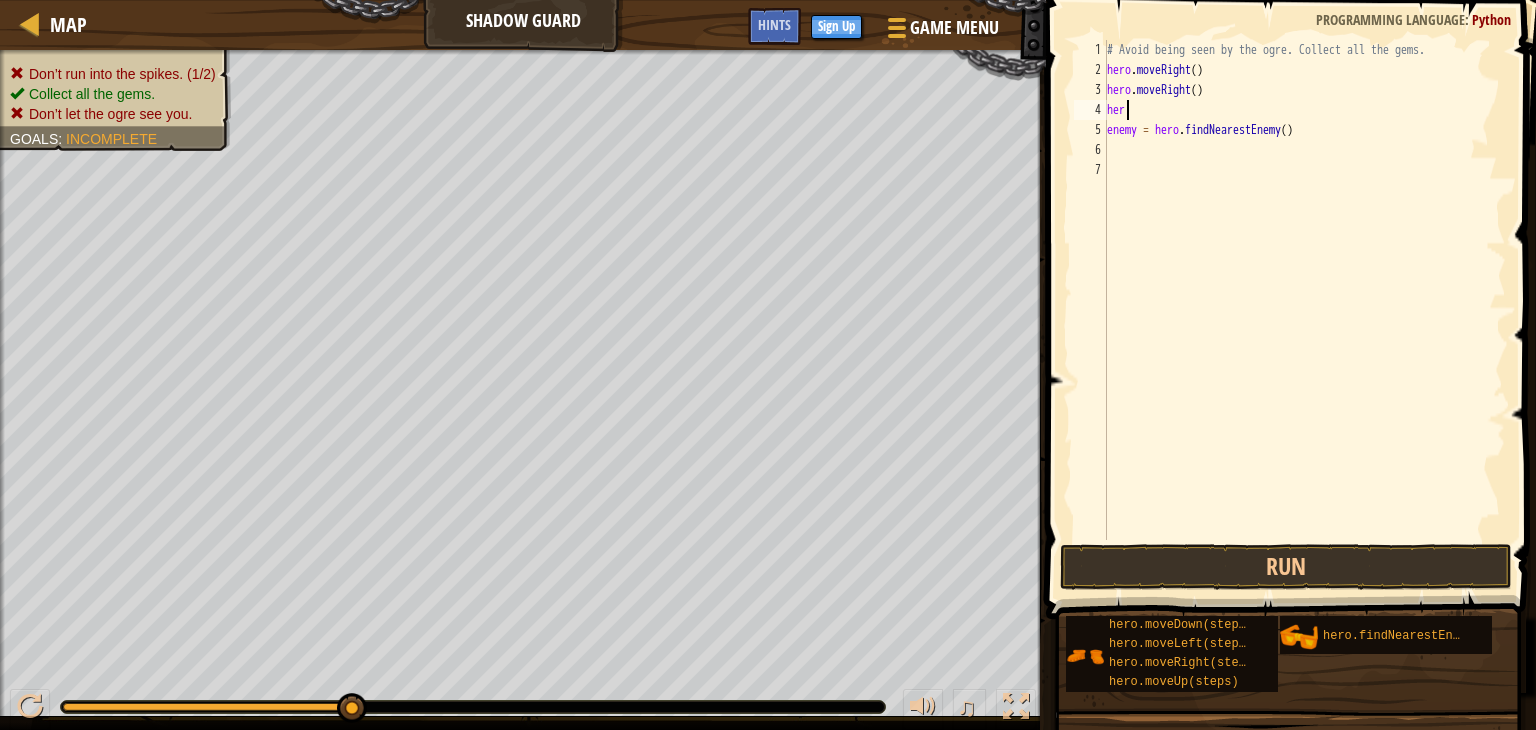 type on "h" 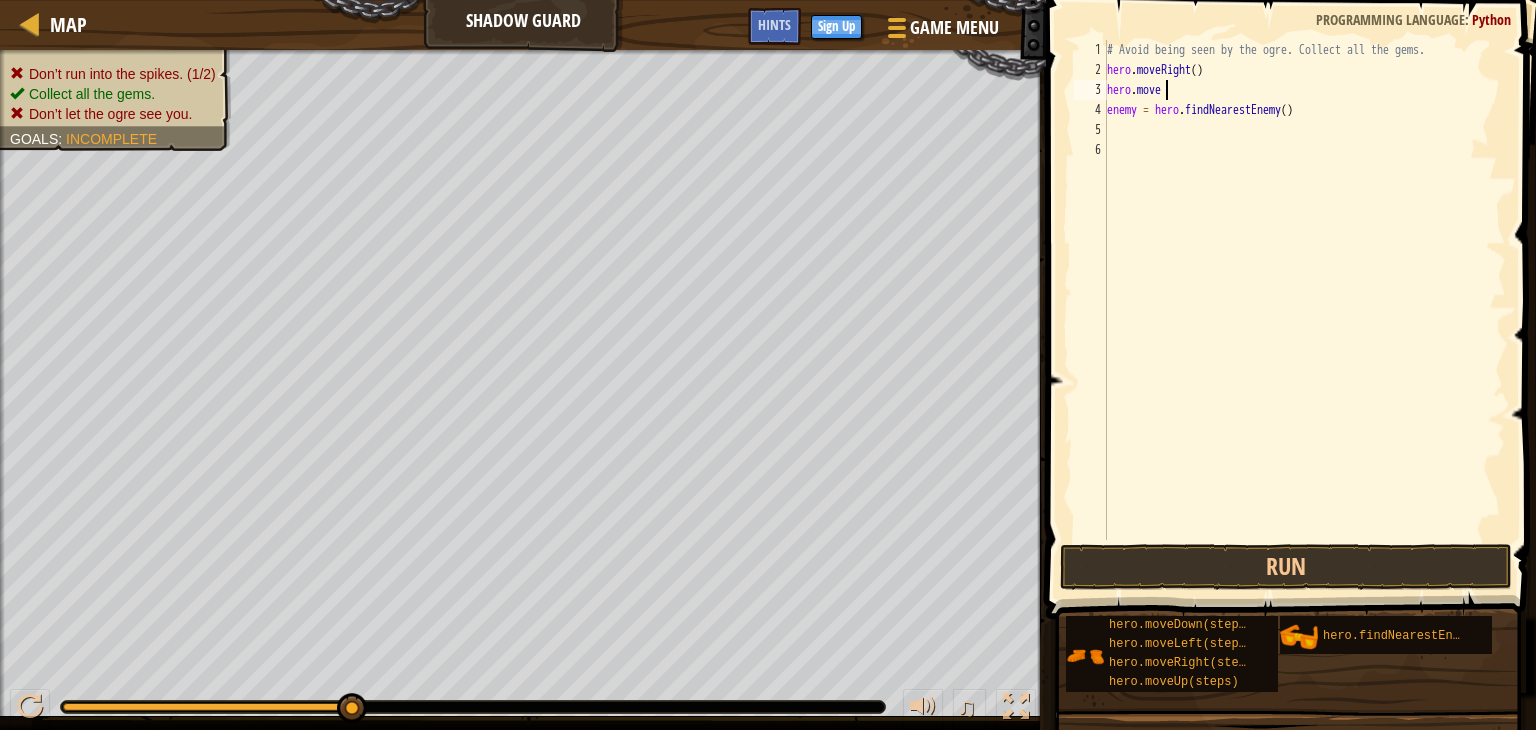 type on "h" 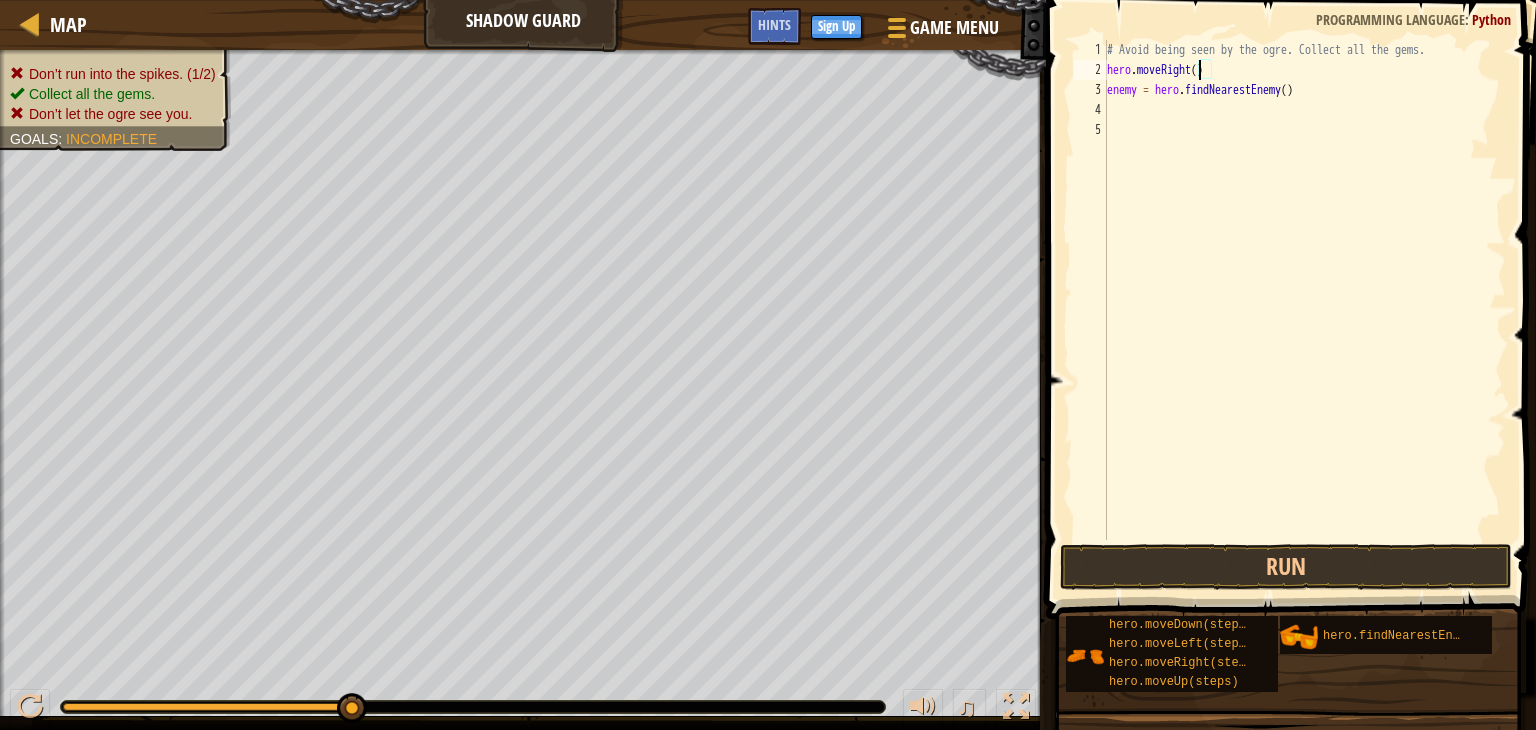 click on "# Avoid being seen by the ogre. Collect all the gems. hero . moveRight ( ) enemy   =   hero . findNearestEnemy ( )" at bounding box center (1304, 310) 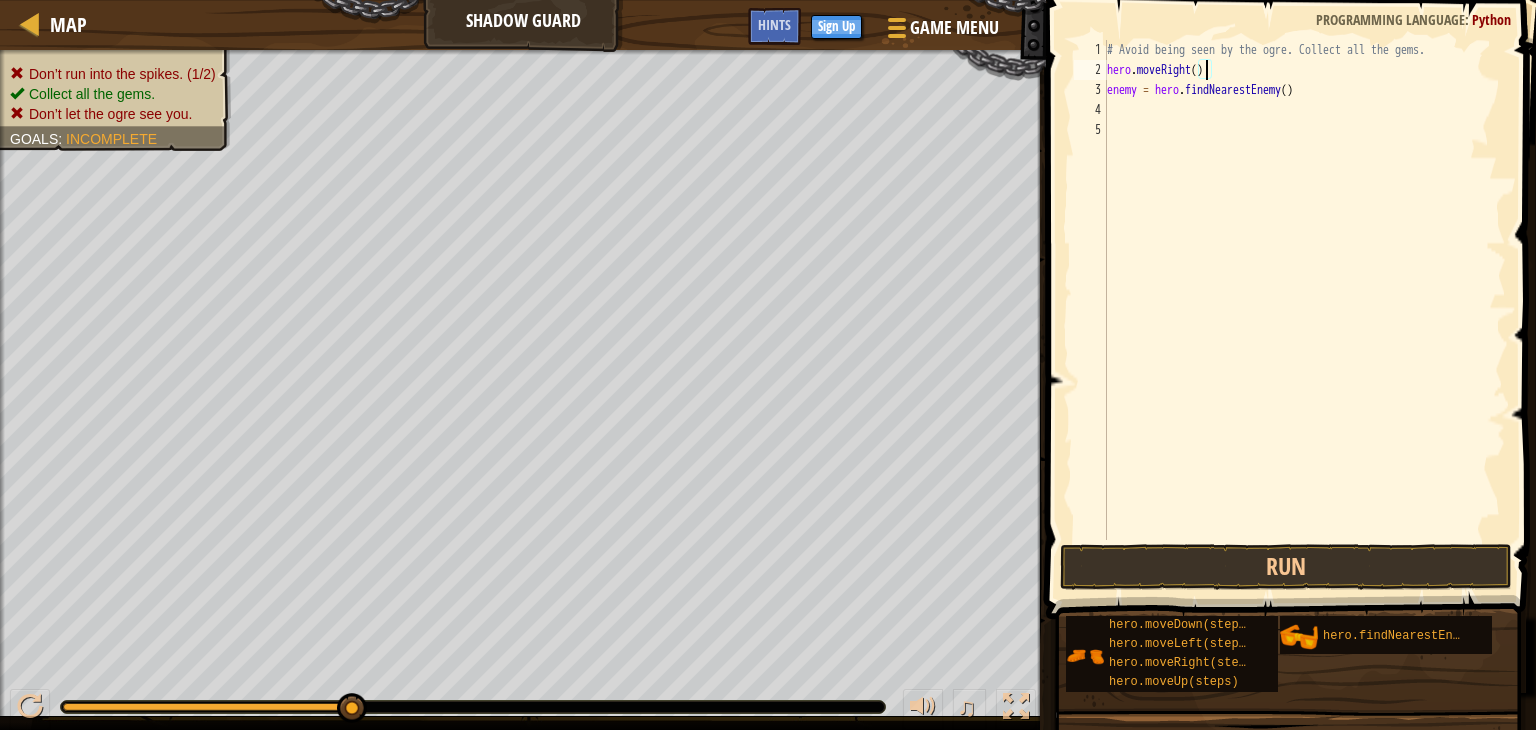 click on "# Avoid being seen by the ogre. Collect all the gems. hero . moveRight ( ) enemy   =   hero . findNearestEnemy ( )" at bounding box center [1304, 310] 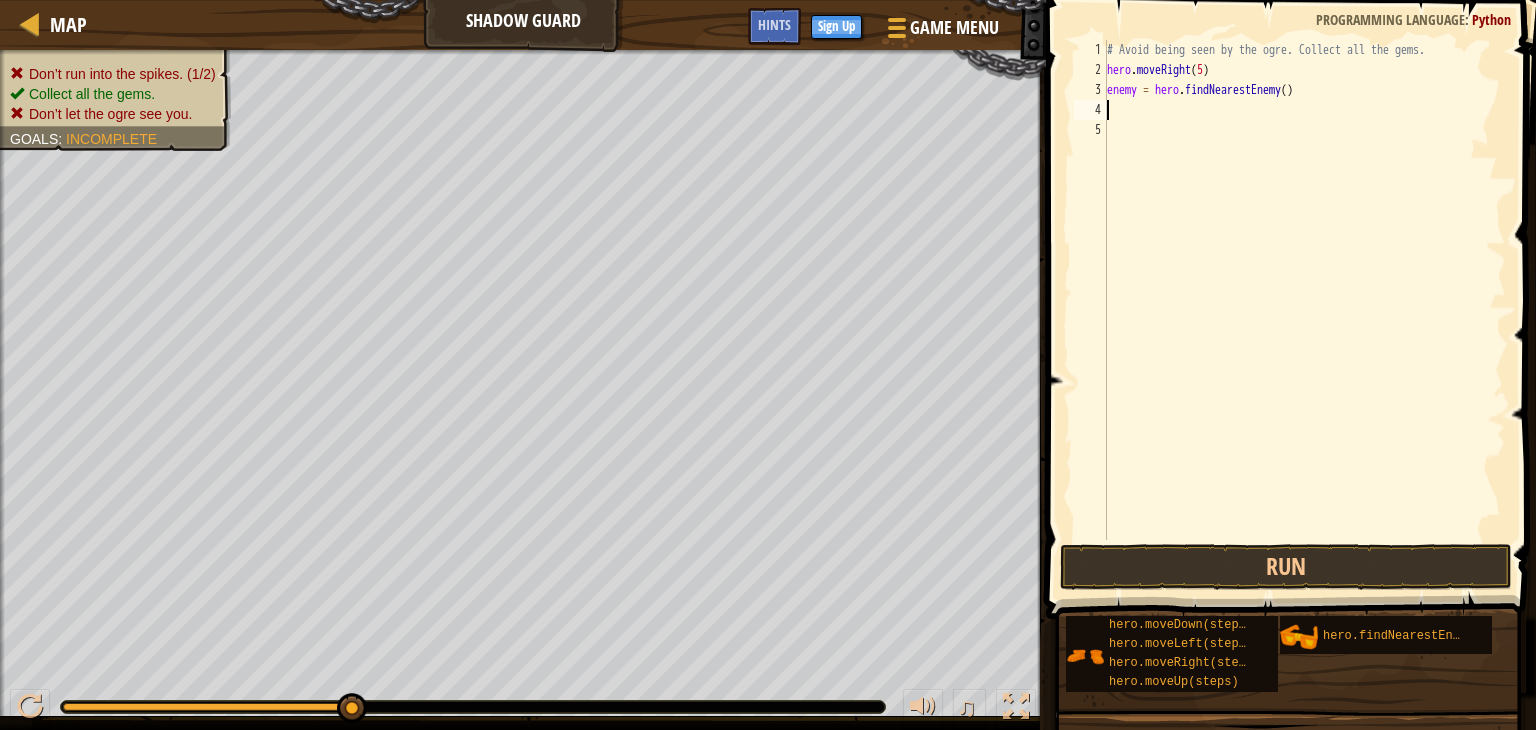 click on "# Avoid being seen by the ogre. Collect all the gems. hero . moveRight ( 5 ) enemy   =   hero . findNearestEnemy ( )" at bounding box center [1304, 310] 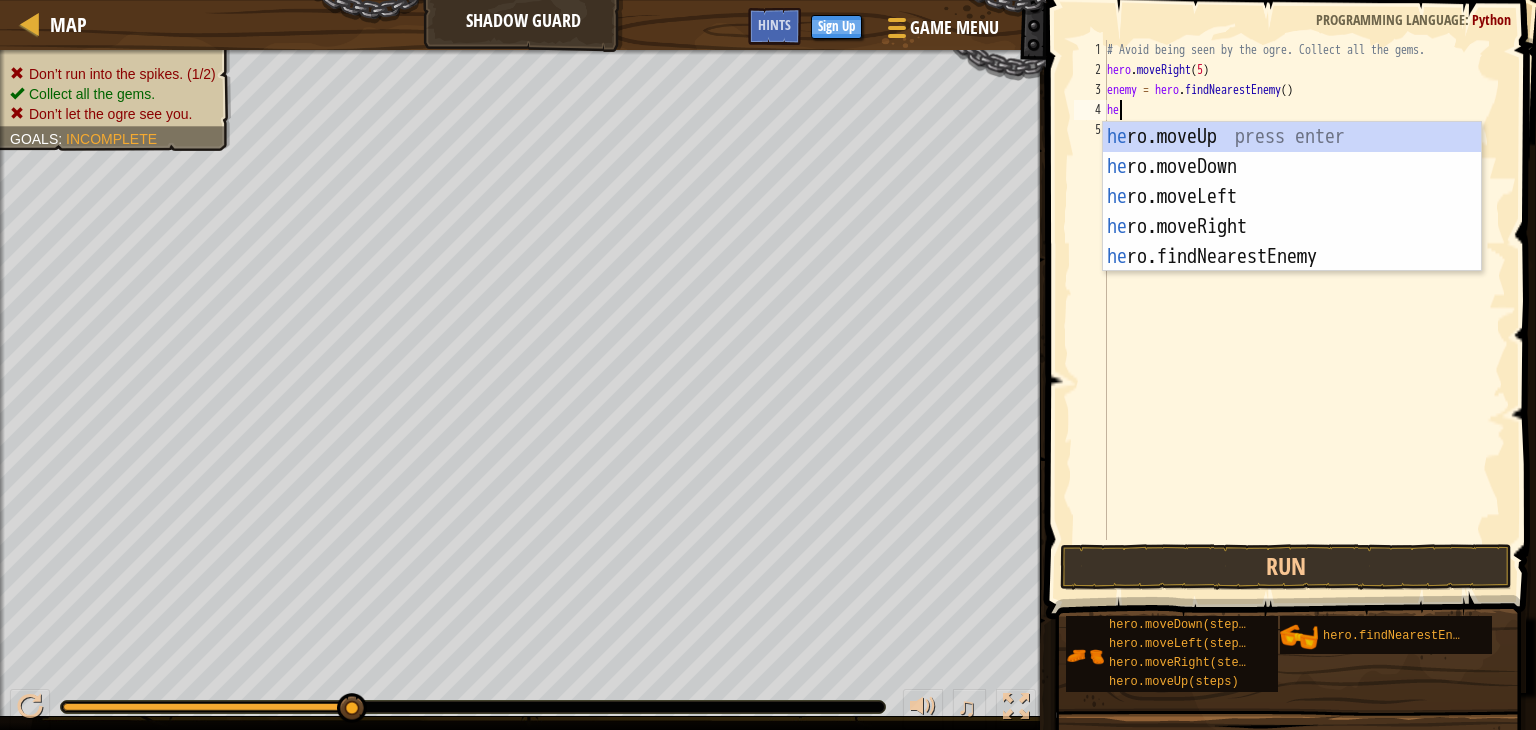 type on "her" 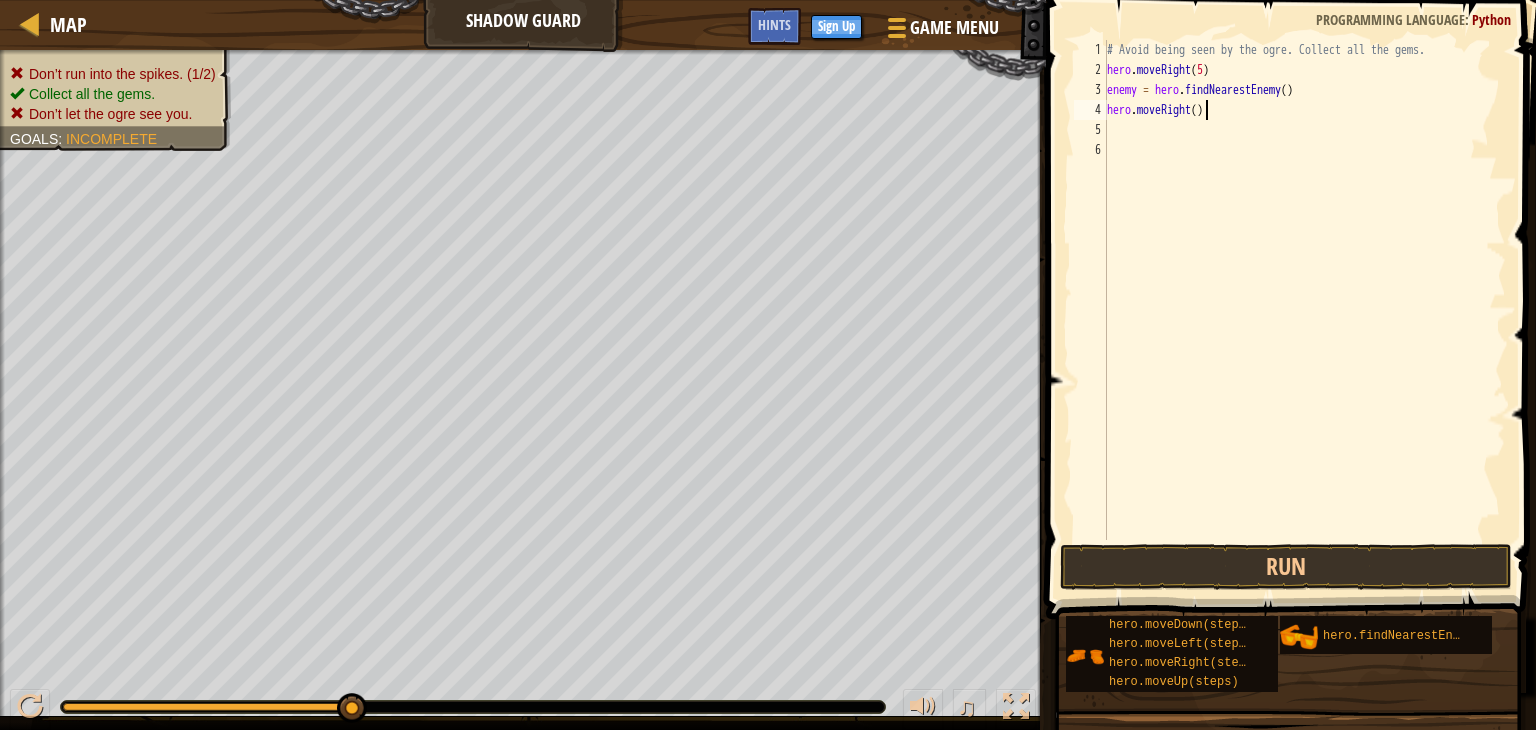 click on "# Avoid being seen by the ogre. Collect all the gems. hero . moveRight ( 5 ) enemy   =   hero . findNearestEnemy ( ) hero . moveRight ( )" at bounding box center (1304, 310) 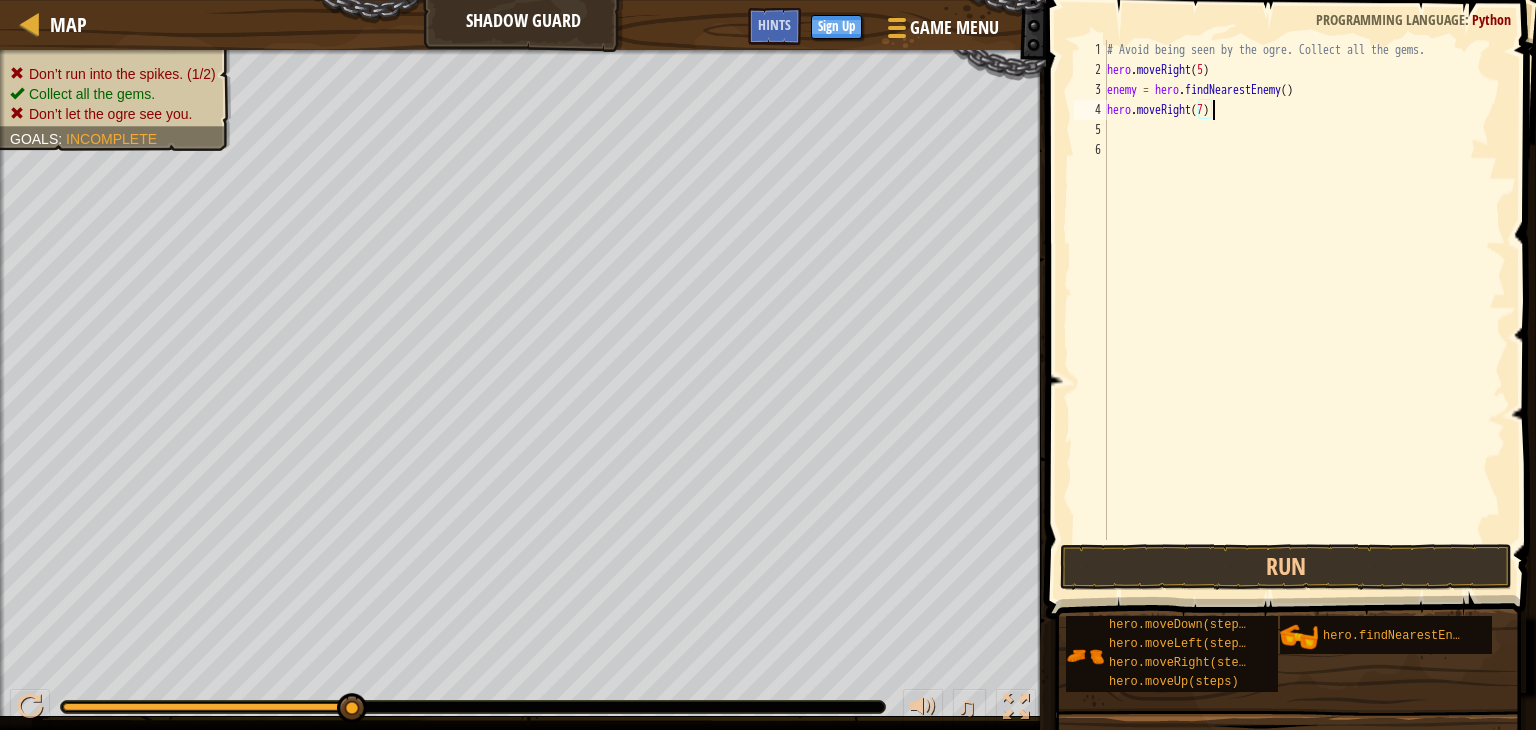 scroll, scrollTop: 9, scrollLeft: 8, axis: both 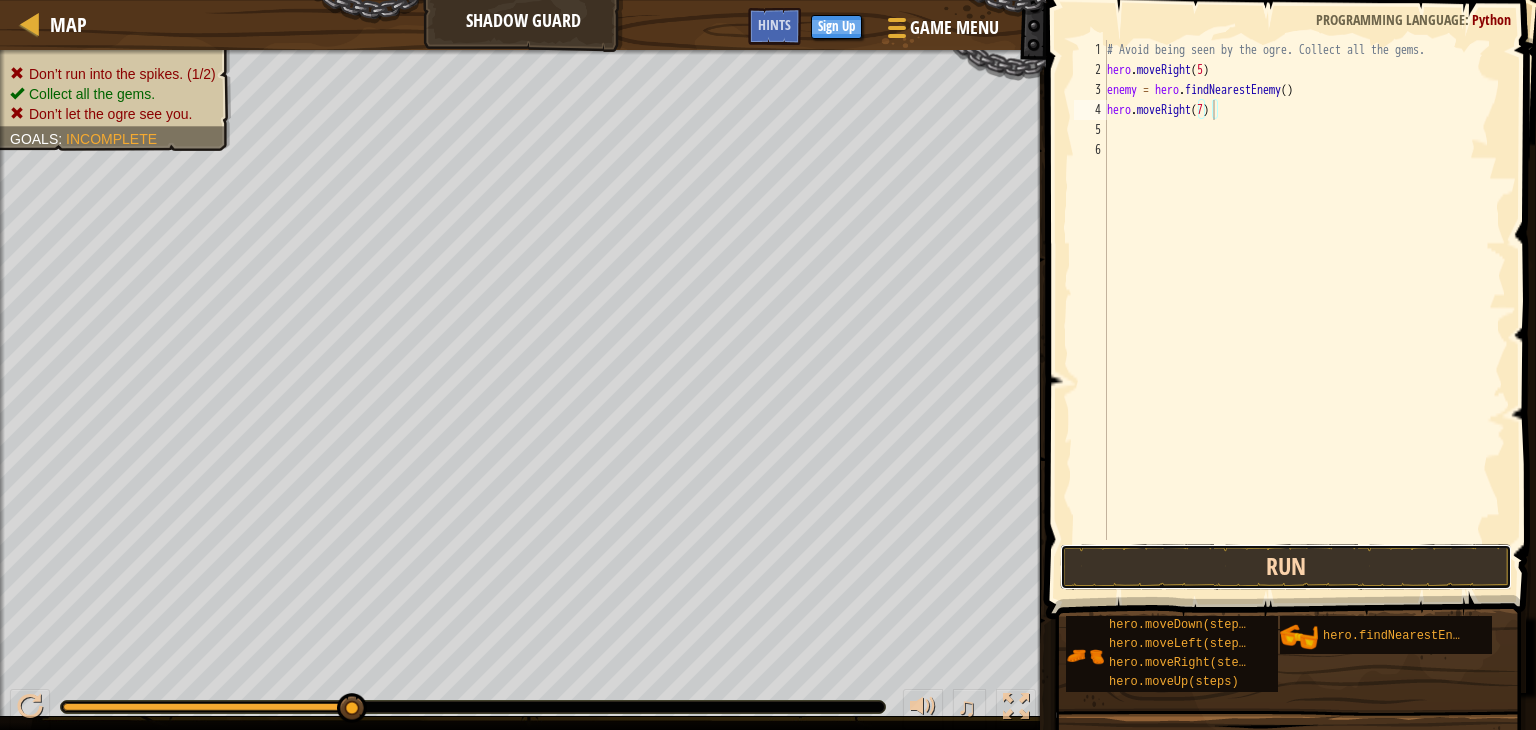 click on "Run" at bounding box center [1286, 567] 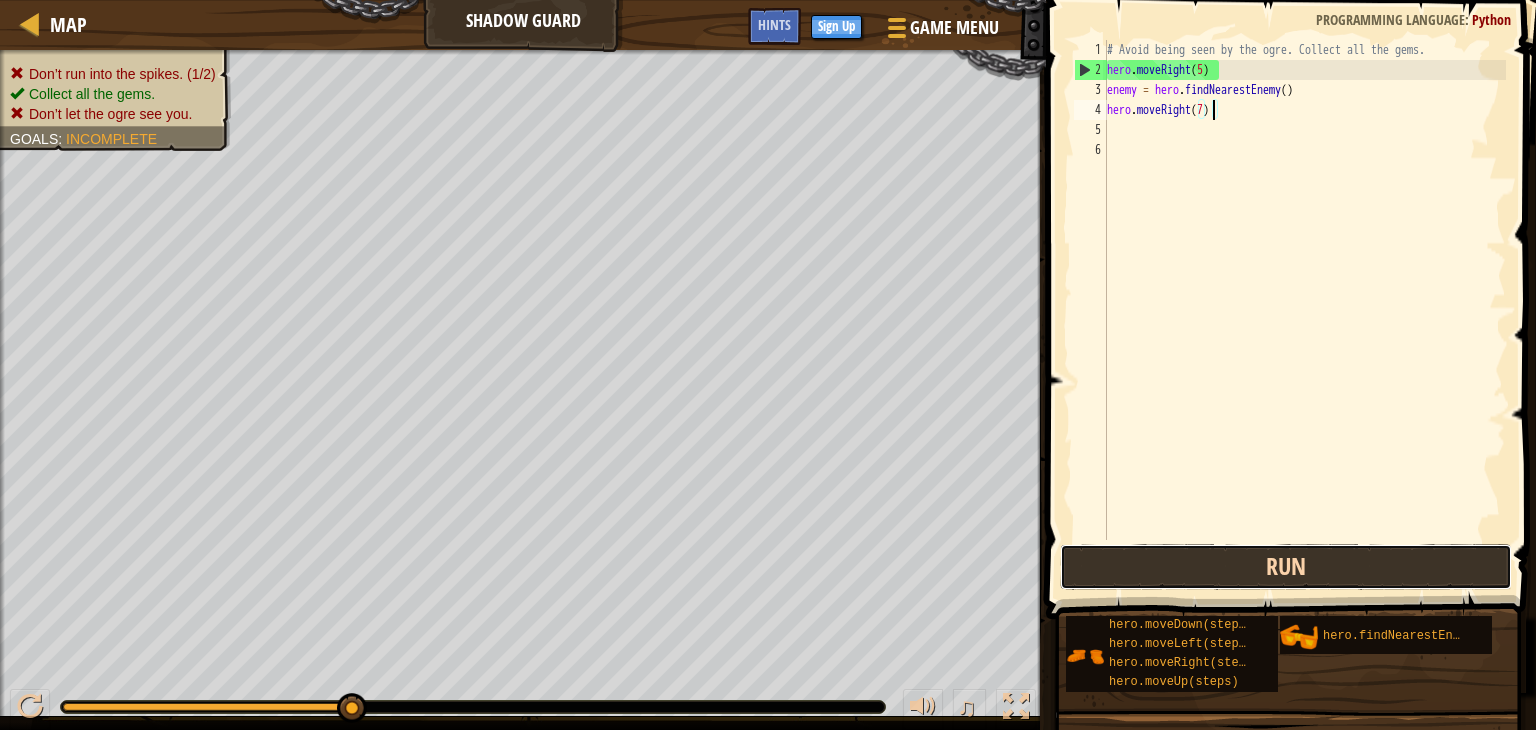 click on "Run" at bounding box center (1286, 567) 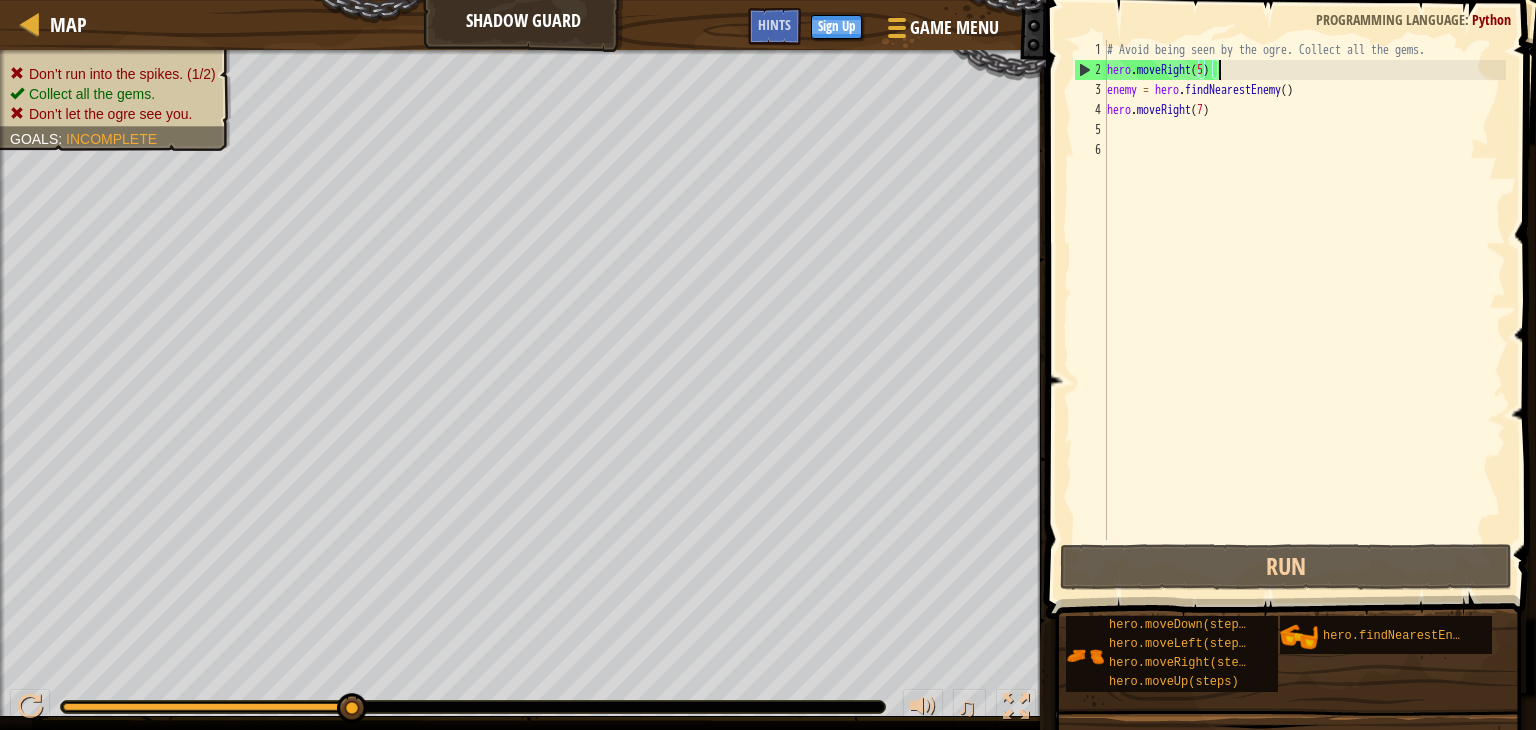 click on "# Avoid being seen by the ogre. Collect all the gems. hero . moveRight ( [NUMBER] ) enemy   =   hero . findNearestEnemy ( ) hero . moveRight ( [NUMBER] )" at bounding box center (1304, 310) 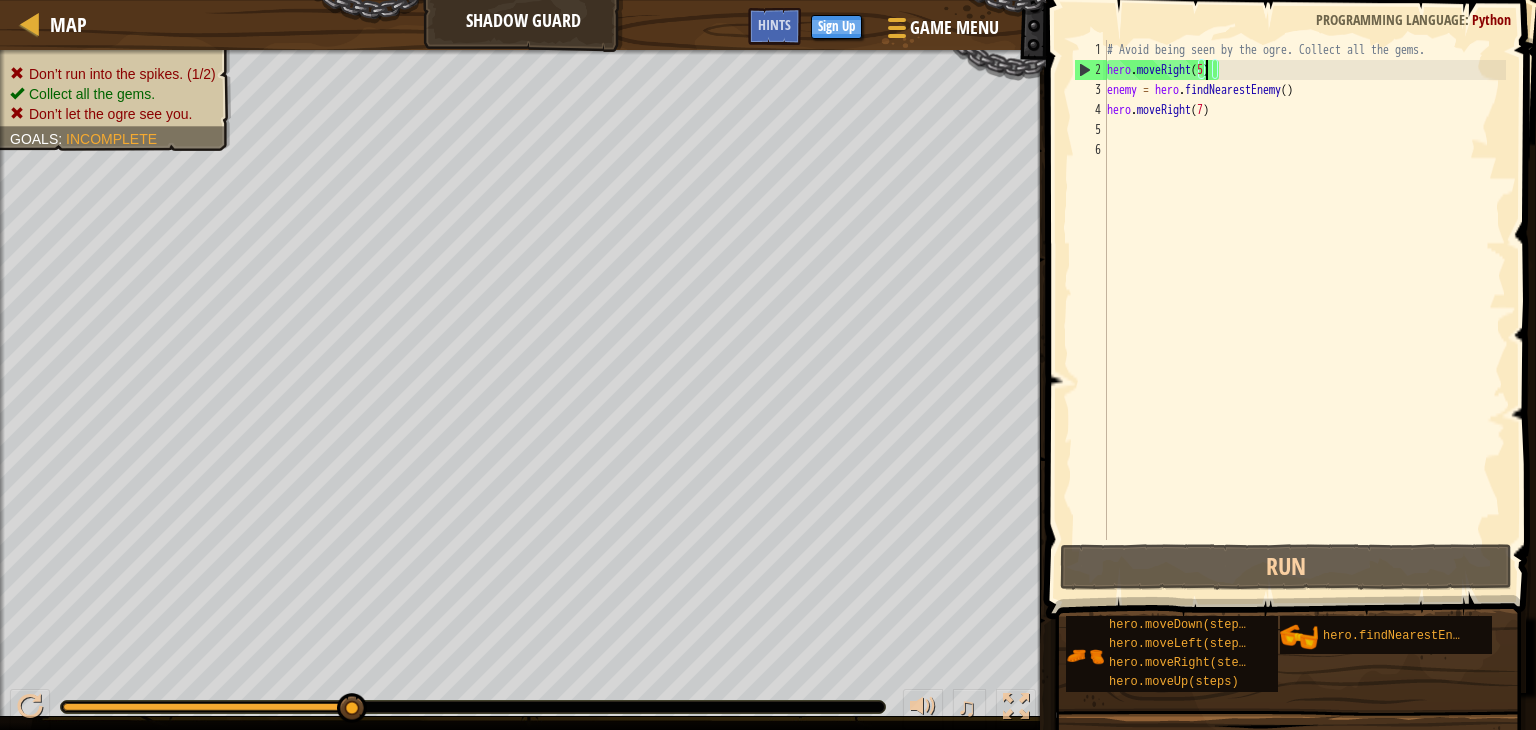 click on "# Avoid being seen by the ogre. Collect all the gems. hero . moveRight ( [NUMBER] ) enemy   =   hero . findNearestEnemy ( ) hero . moveRight ( [NUMBER] )" at bounding box center (1304, 310) 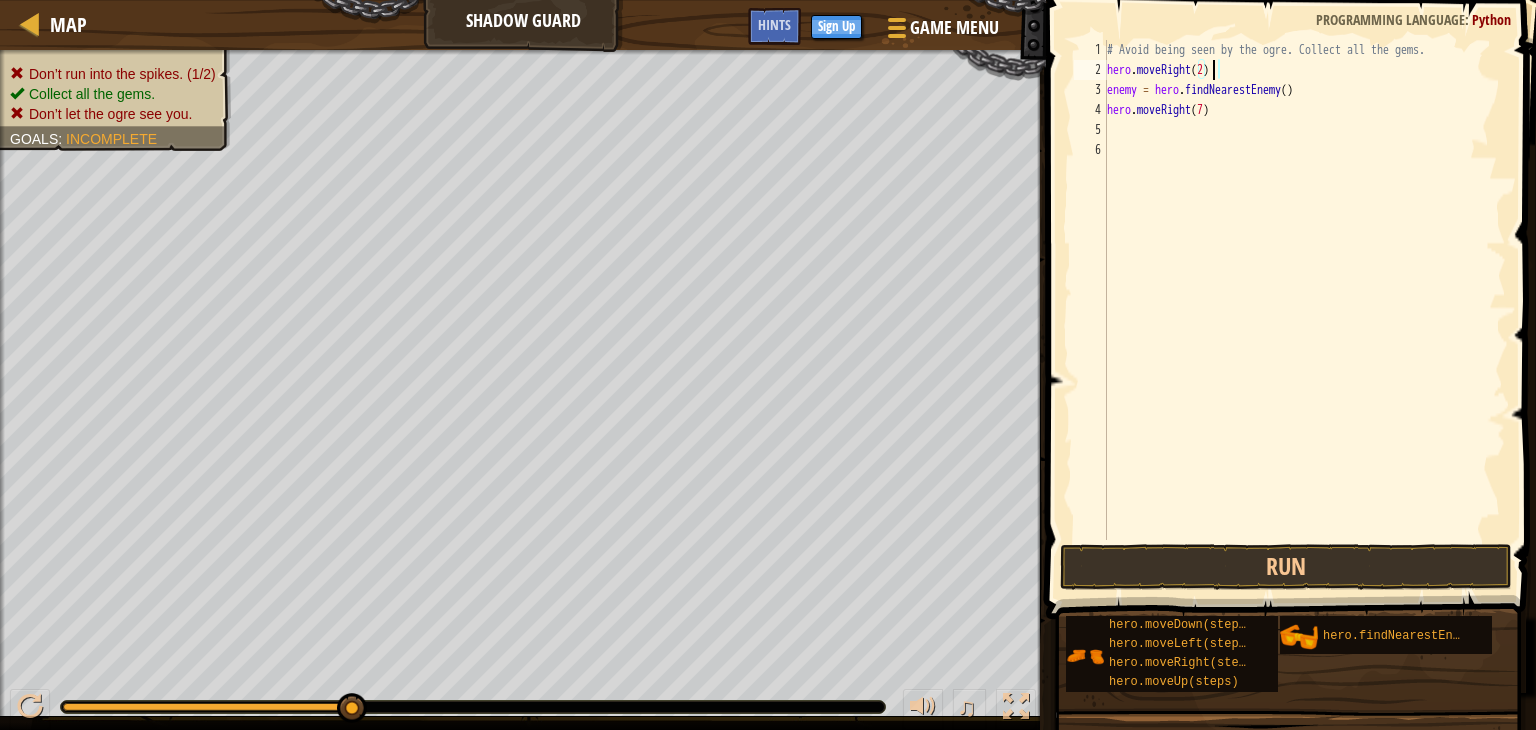 scroll, scrollTop: 9, scrollLeft: 8, axis: both 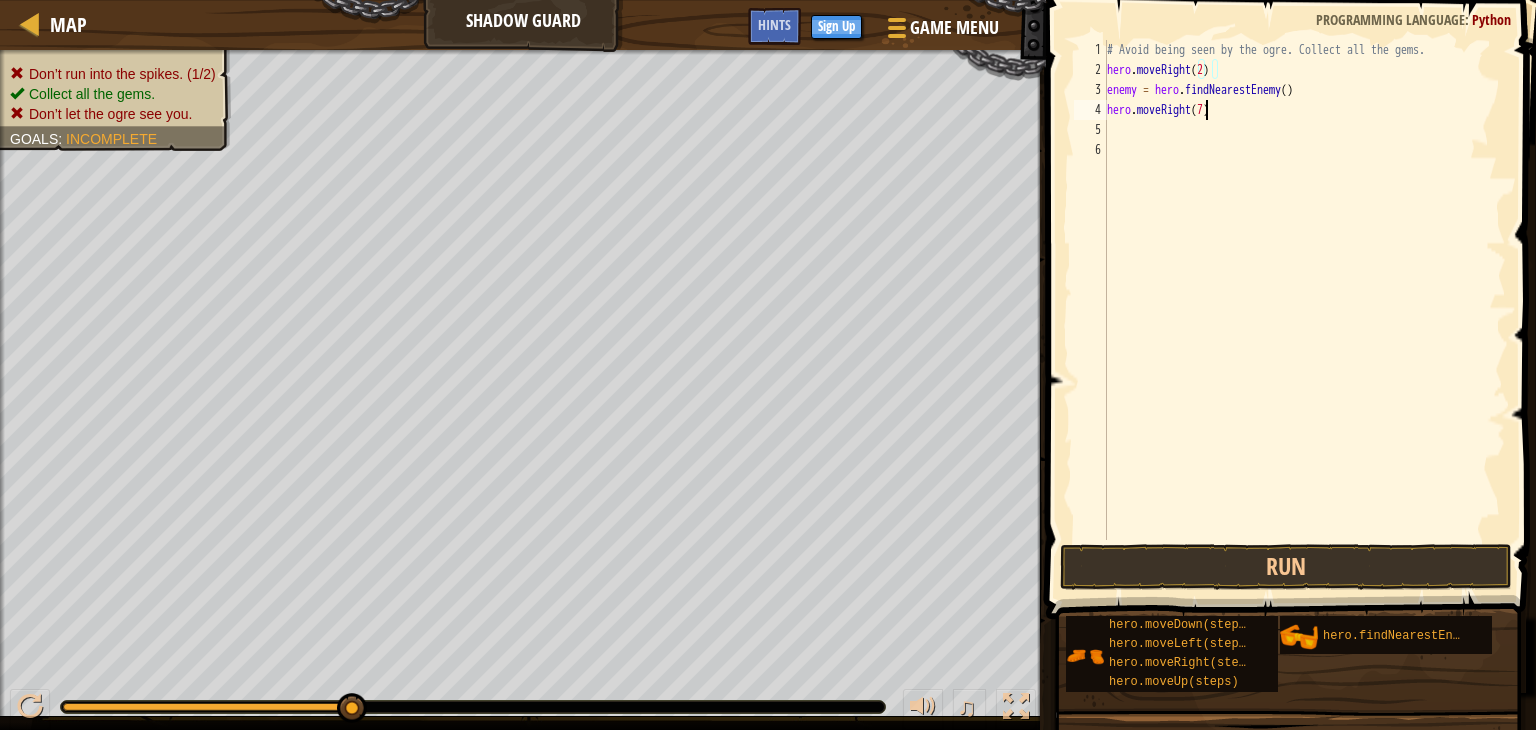 click on "# Avoid being seen by the ogre. Collect all the gems. hero . moveRight ( [NUMBER] ) enemy   =   hero . findNearestEnemy ( ) hero . moveRight ( [NUMBER] )" at bounding box center [1304, 310] 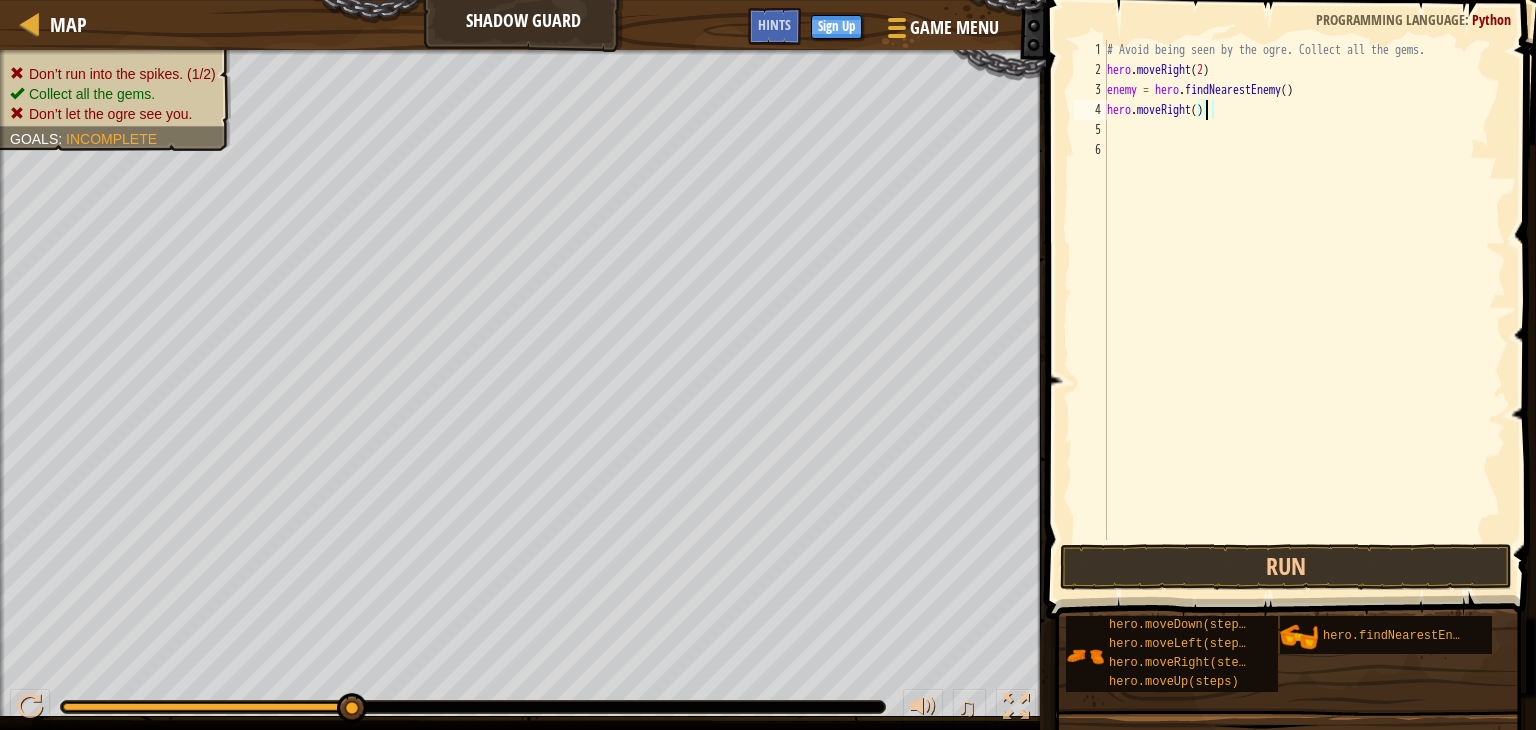 scroll, scrollTop: 9, scrollLeft: 8, axis: both 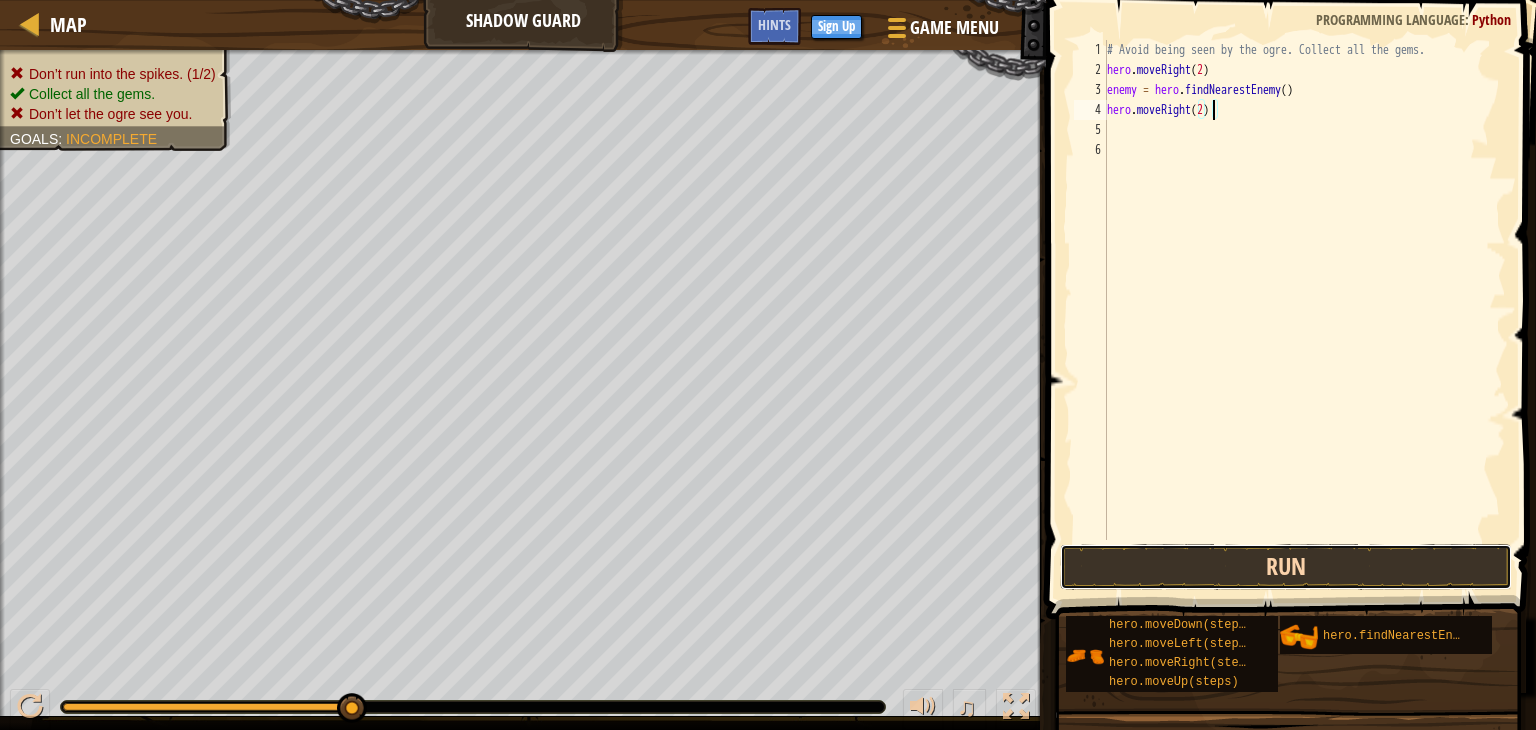 click on "Run" at bounding box center [1286, 567] 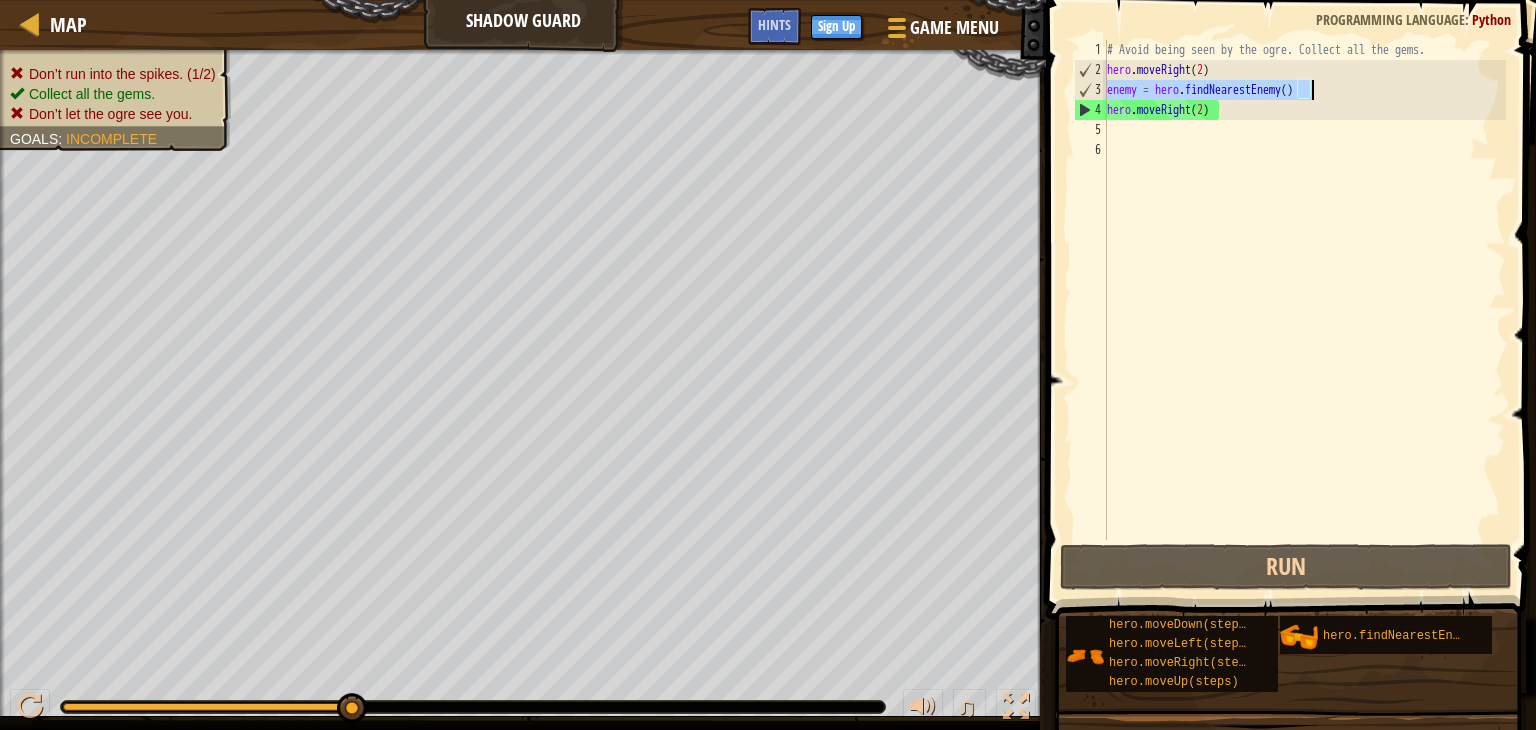 drag, startPoint x: 1108, startPoint y: 88, endPoint x: 1324, endPoint y: 89, distance: 216.00232 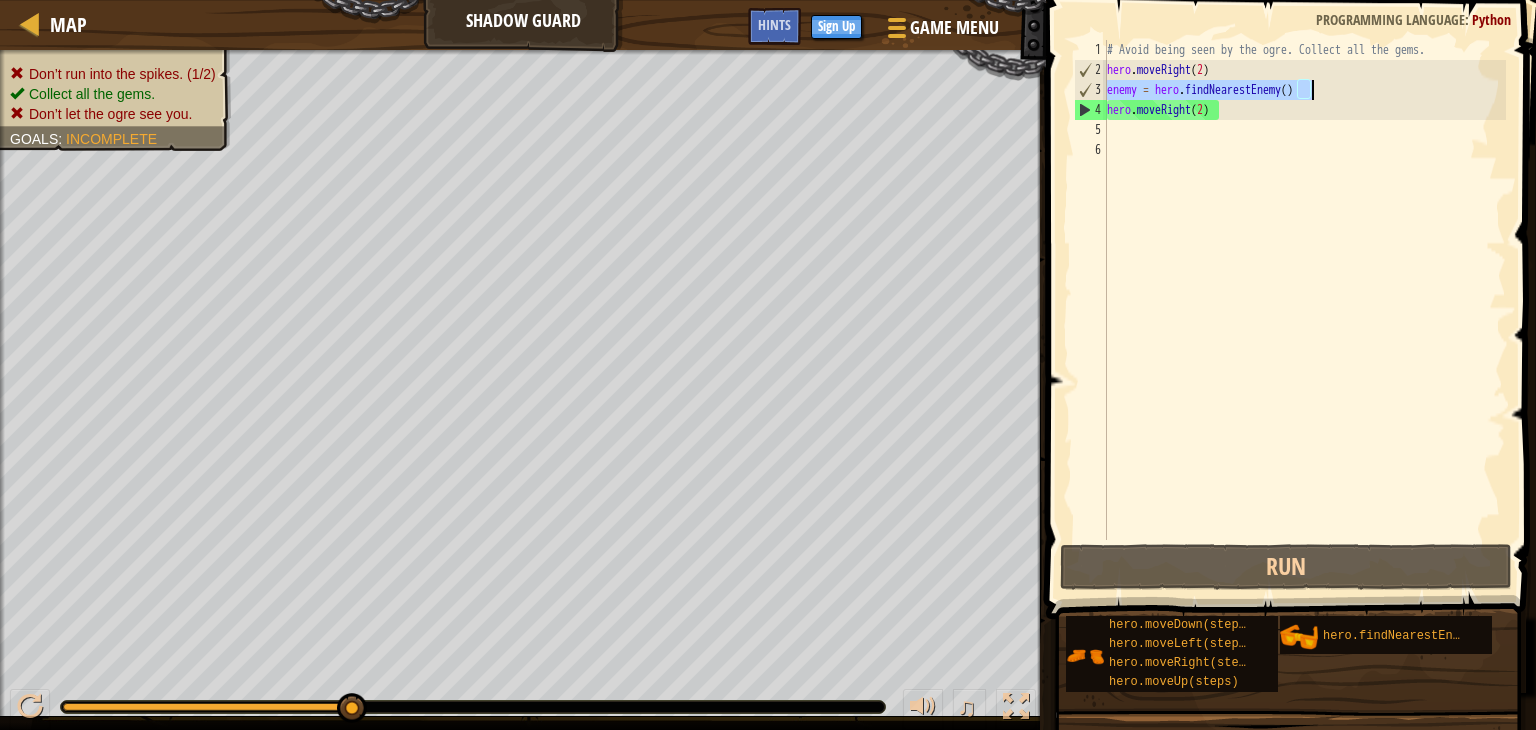 click on "# Avoid being seen by the ogre. Collect all the gems. hero . moveRight ( [NUMBER] ) enemy   =   hero . findNearestEnemy ( ) hero . moveRight ( [NUMBER] )" at bounding box center (1304, 290) 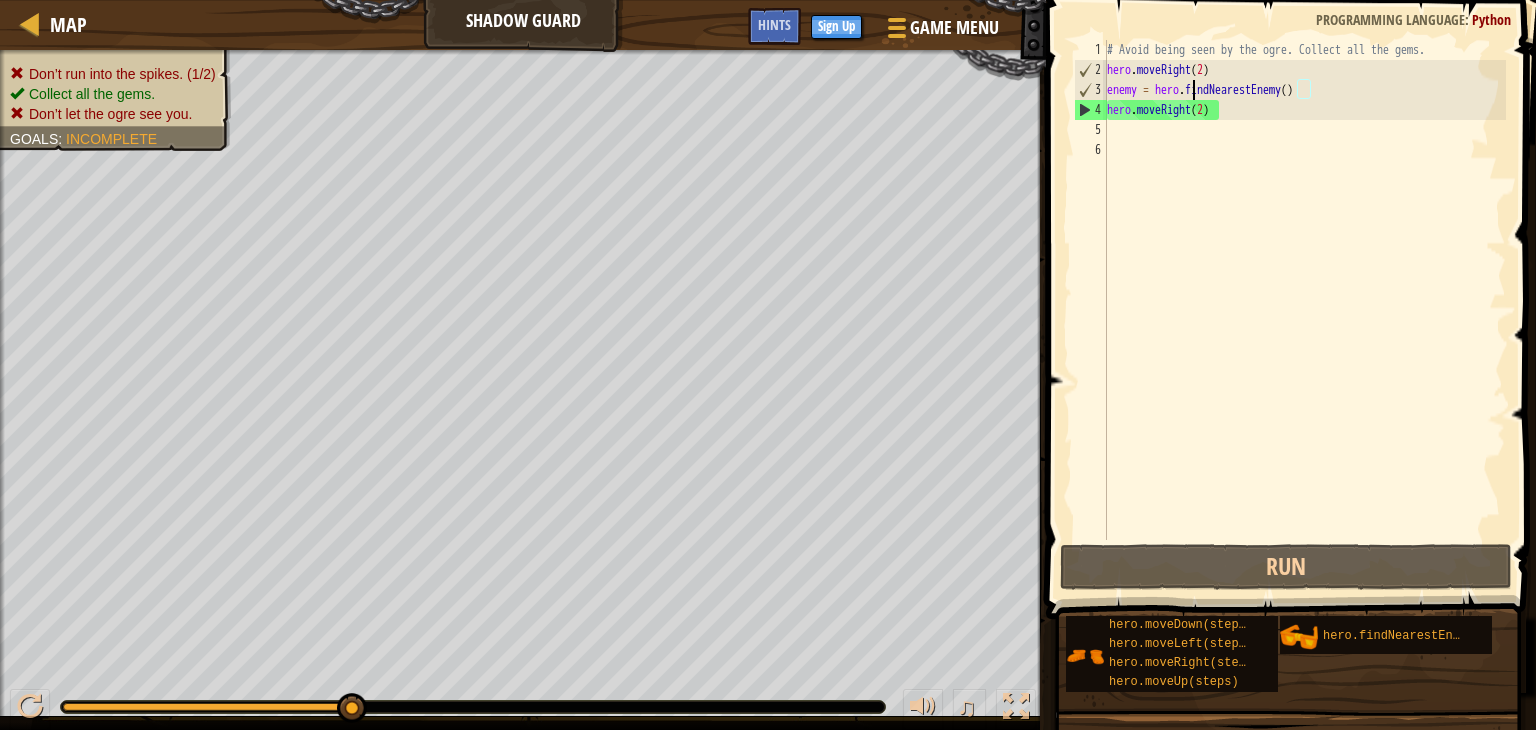 click on "# Avoid being seen by the ogre. Collect all the gems. hero . moveRight ( [NUMBER] ) enemy   =   hero . findNearestEnemy ( ) hero . moveRight ( [NUMBER] )" at bounding box center [1304, 310] 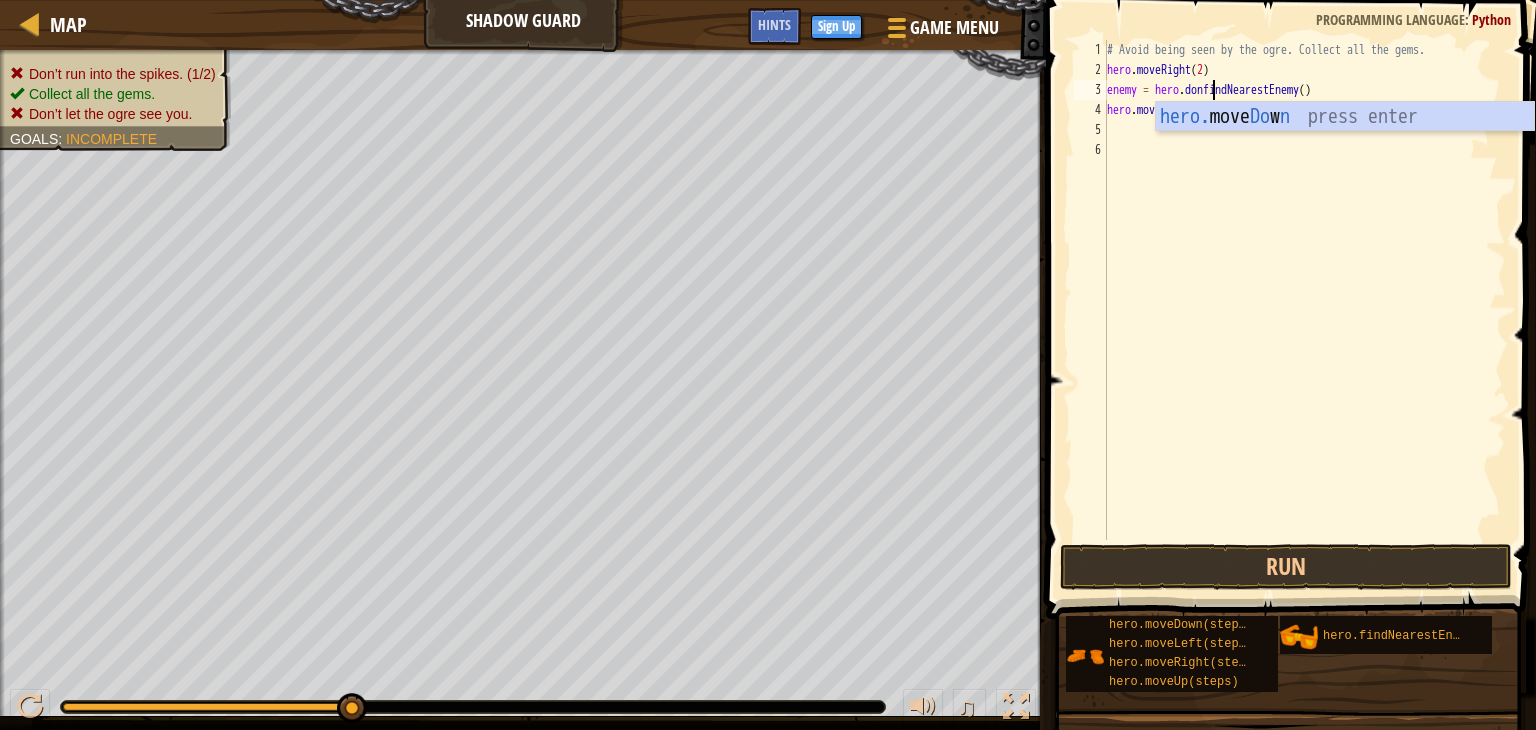 scroll, scrollTop: 9, scrollLeft: 8, axis: both 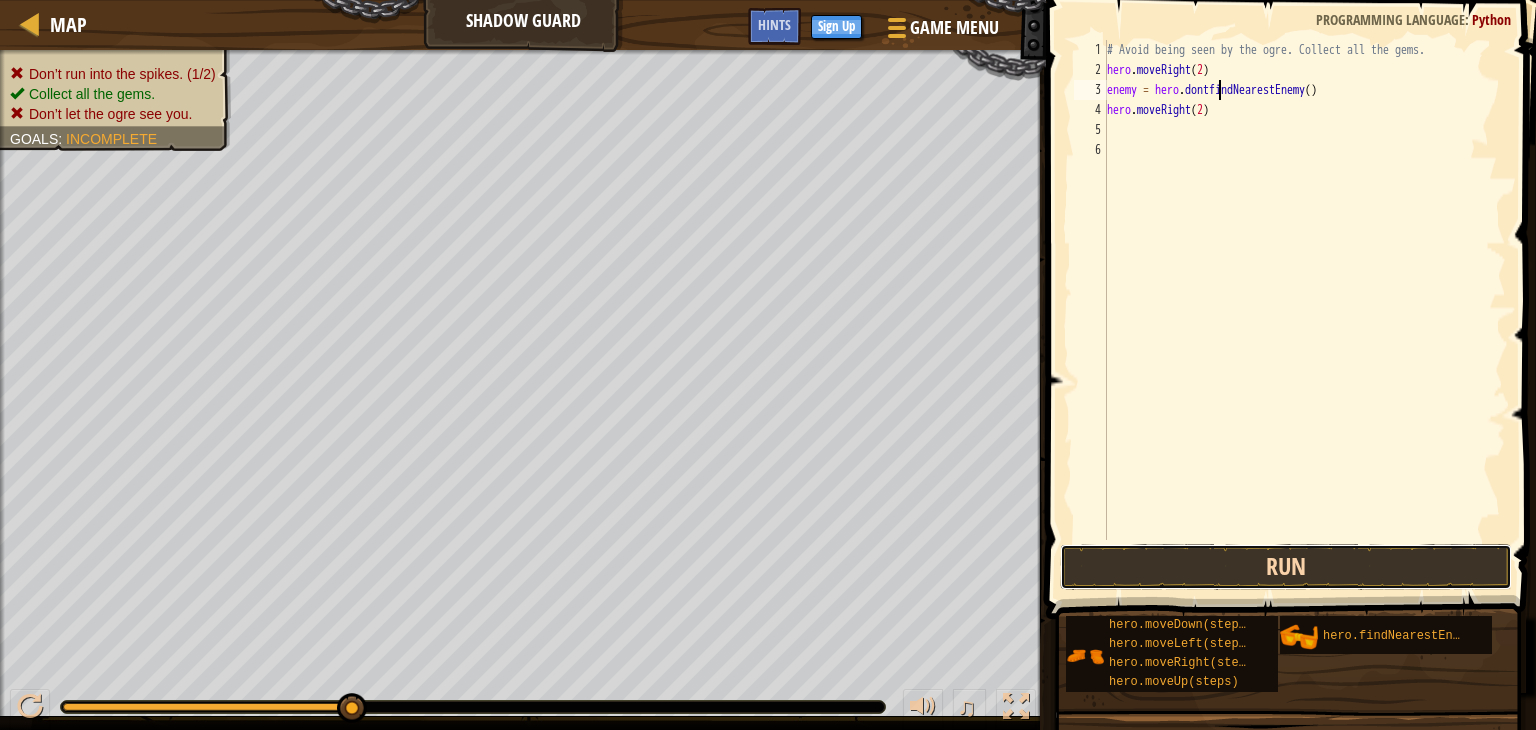 click on "Run" at bounding box center [1286, 567] 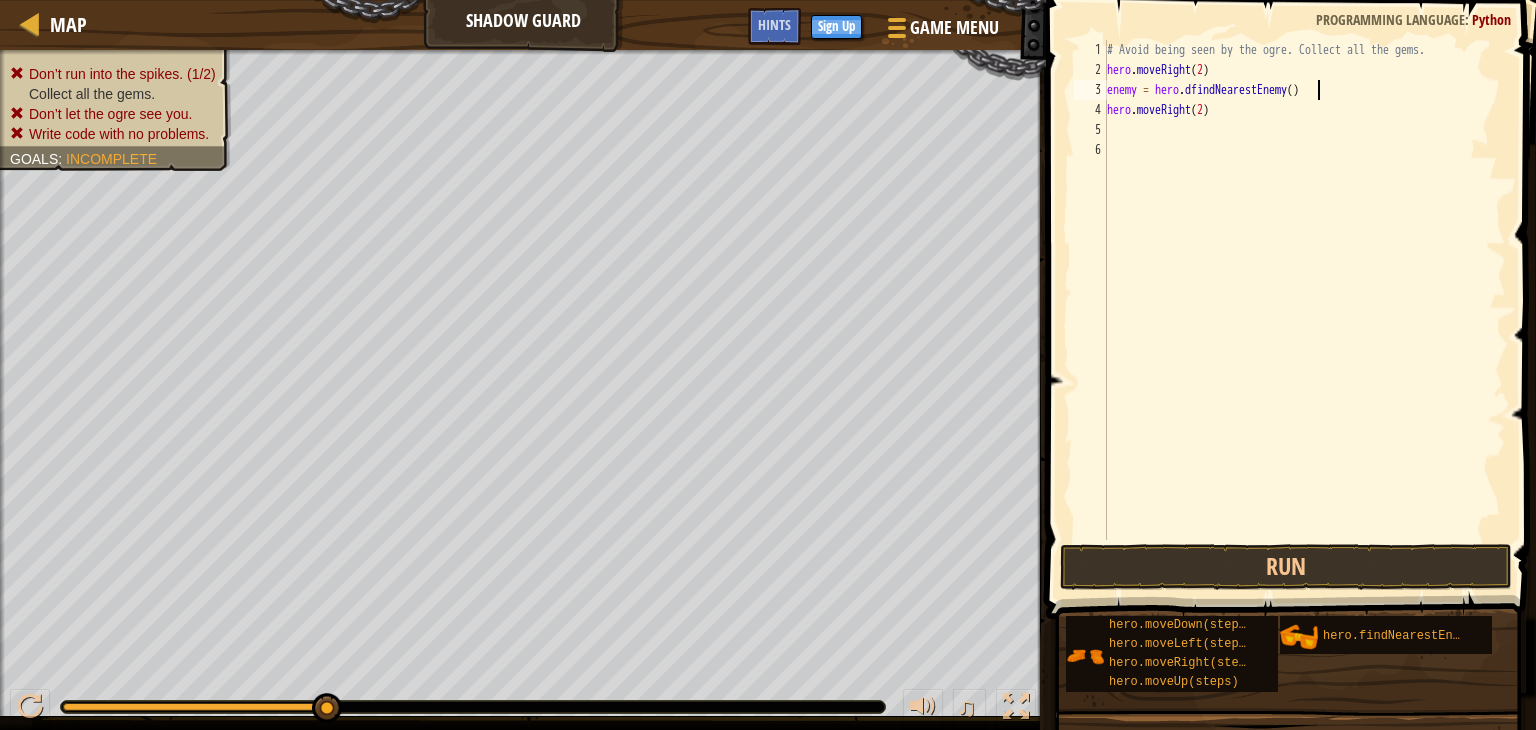 click on "# Avoid being seen by the ogre. Collect all the gems. hero . moveRight ( [NUMBER] ) enemy   =   hero . dfindNearestEnemy ( ) hero . moveRight ( [NUMBER] )" at bounding box center (1304, 310) 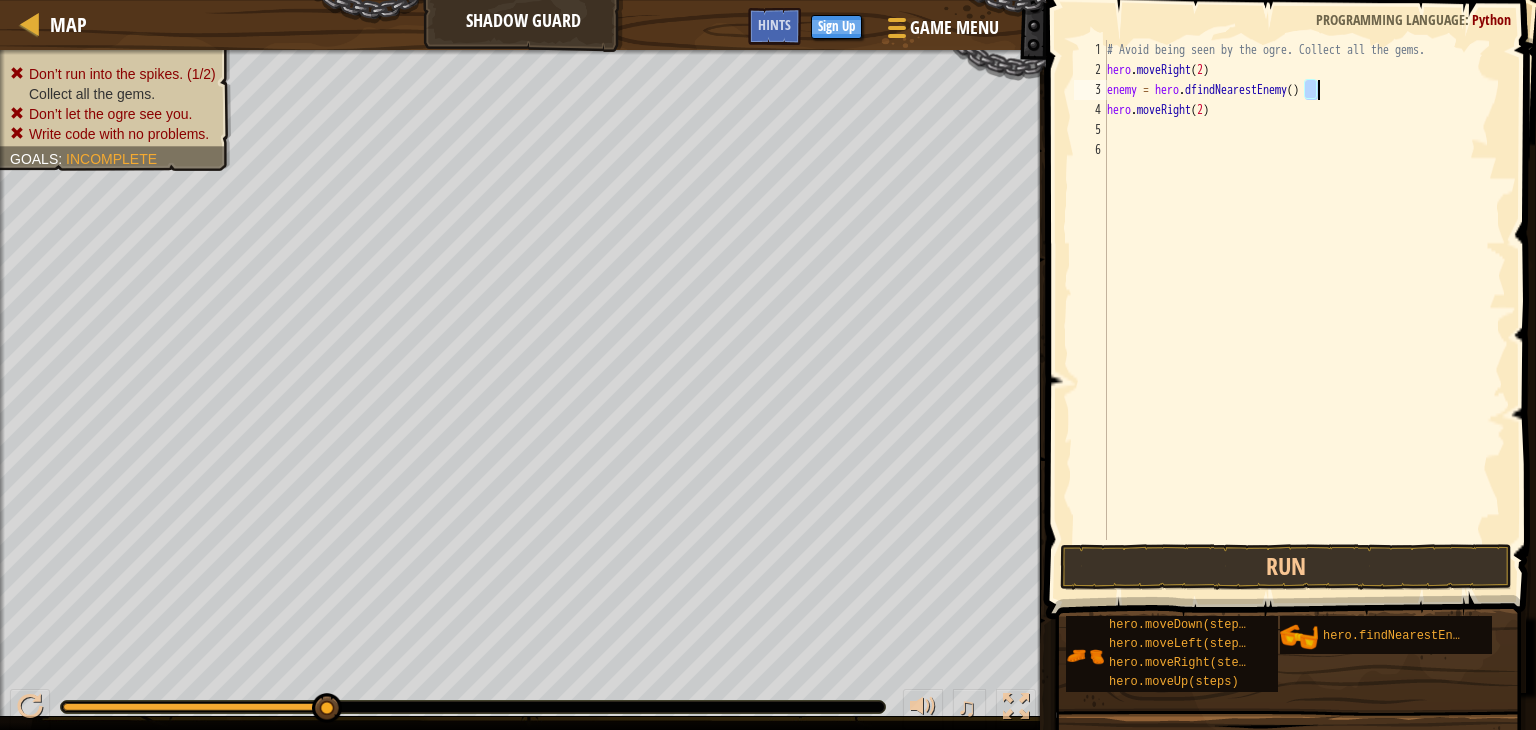 click on "# Avoid being seen by the ogre. Collect all the gems. hero . moveRight ( [NUMBER] ) enemy   =   hero . dfindNearestEnemy ( ) hero . moveRight ( [NUMBER] )" at bounding box center [1304, 310] 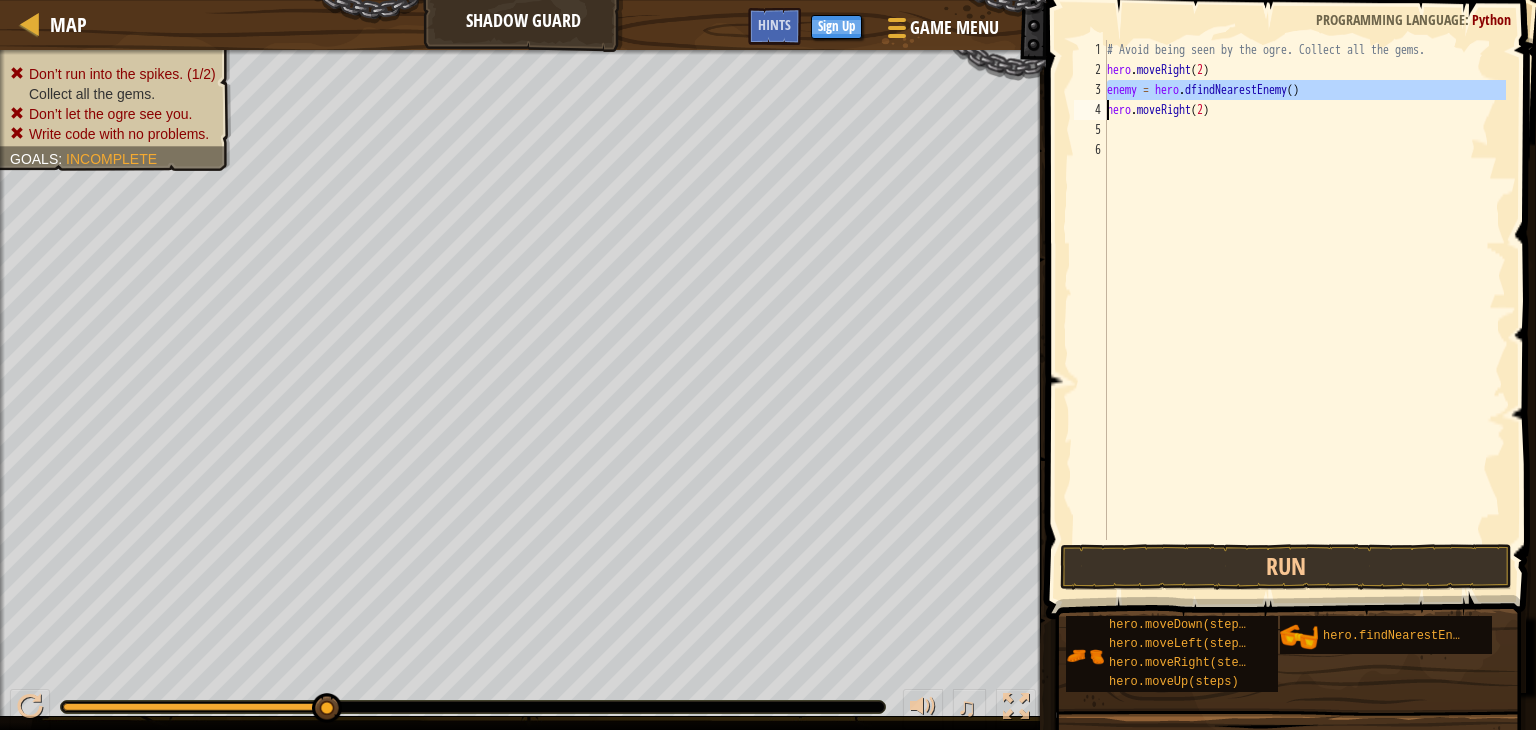 click on "# Avoid being seen by the ogre. Collect all the gems. hero . moveRight ( [NUMBER] ) enemy   =   hero . dfindNearestEnemy ( ) hero . moveRight ( [NUMBER] )" at bounding box center (1304, 310) 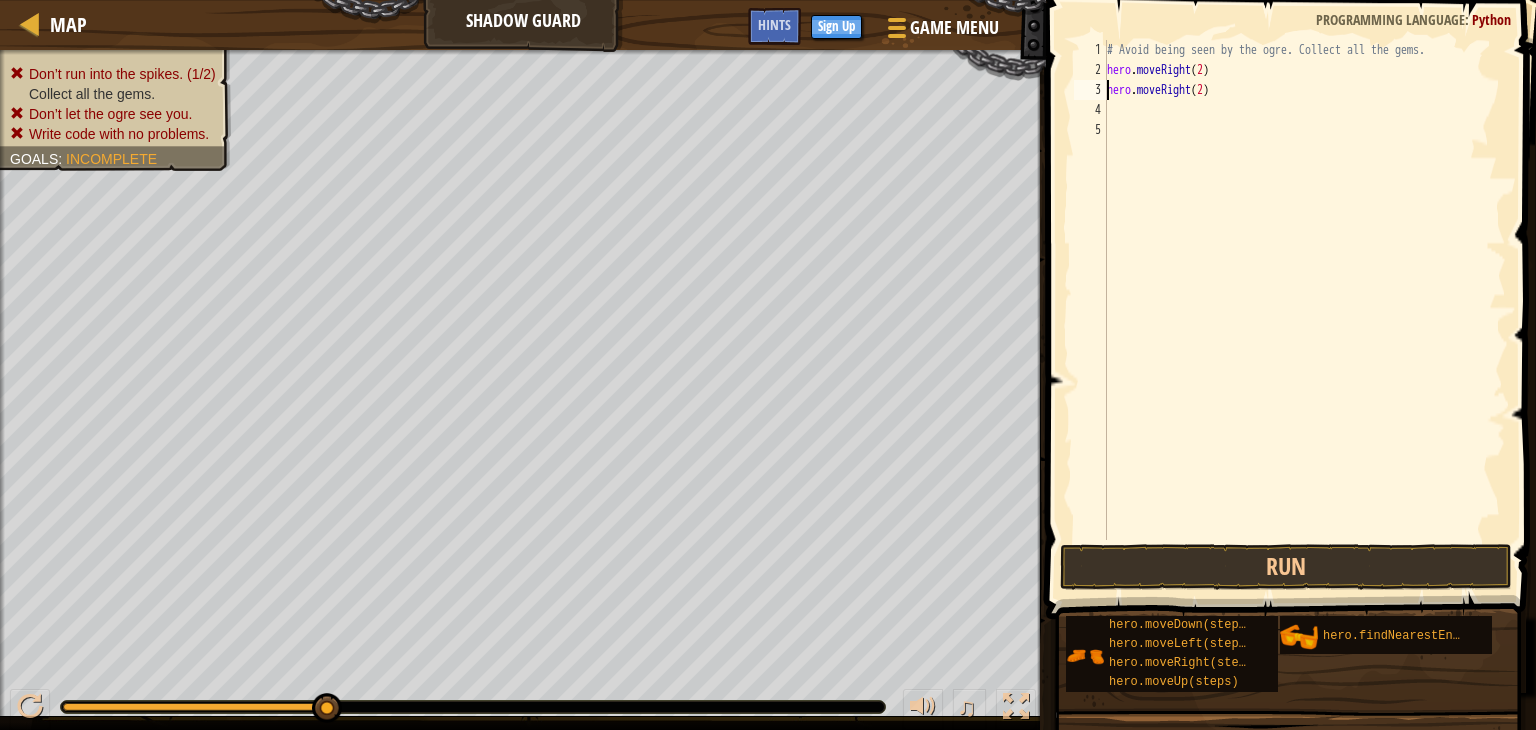 scroll, scrollTop: 9, scrollLeft: 8, axis: both 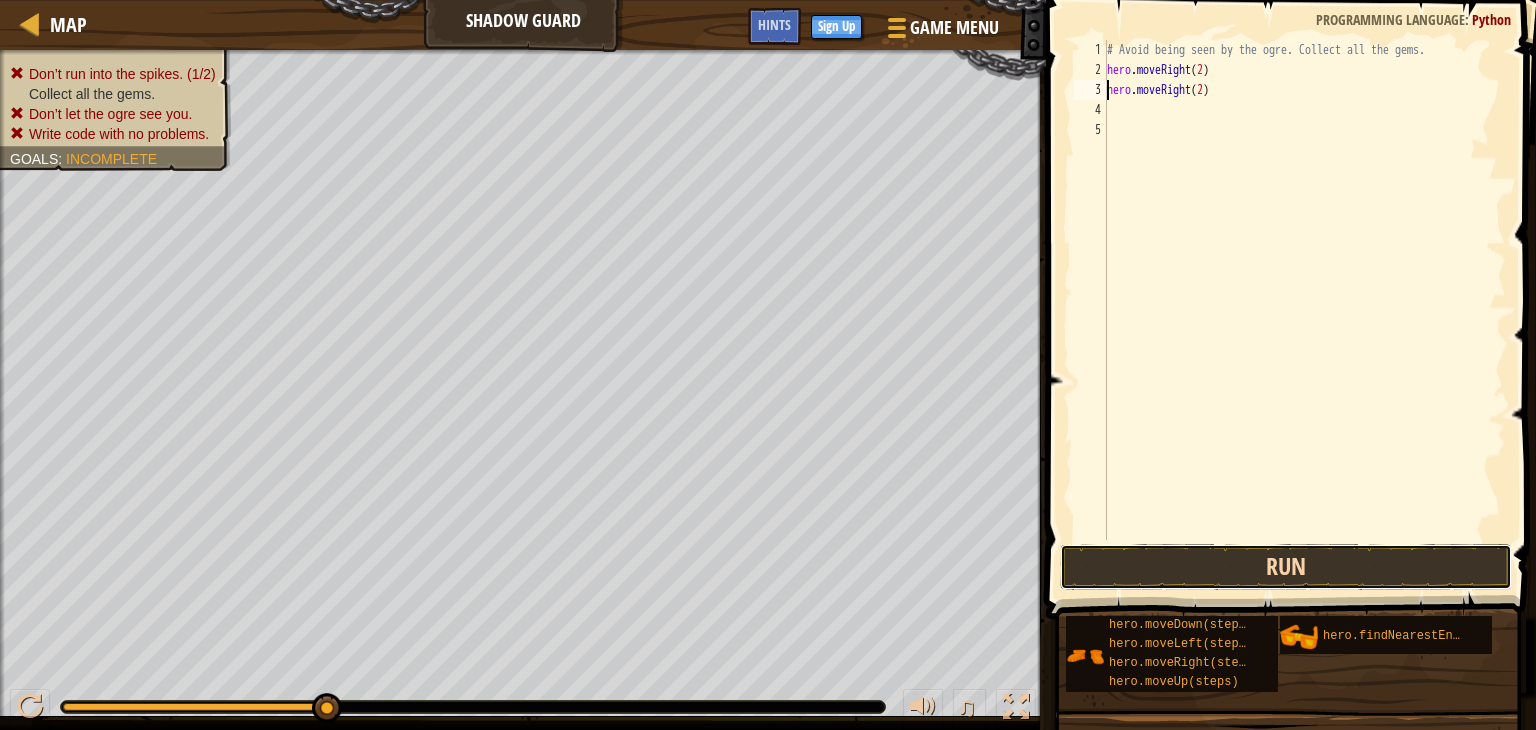 click on "Run" at bounding box center [1286, 567] 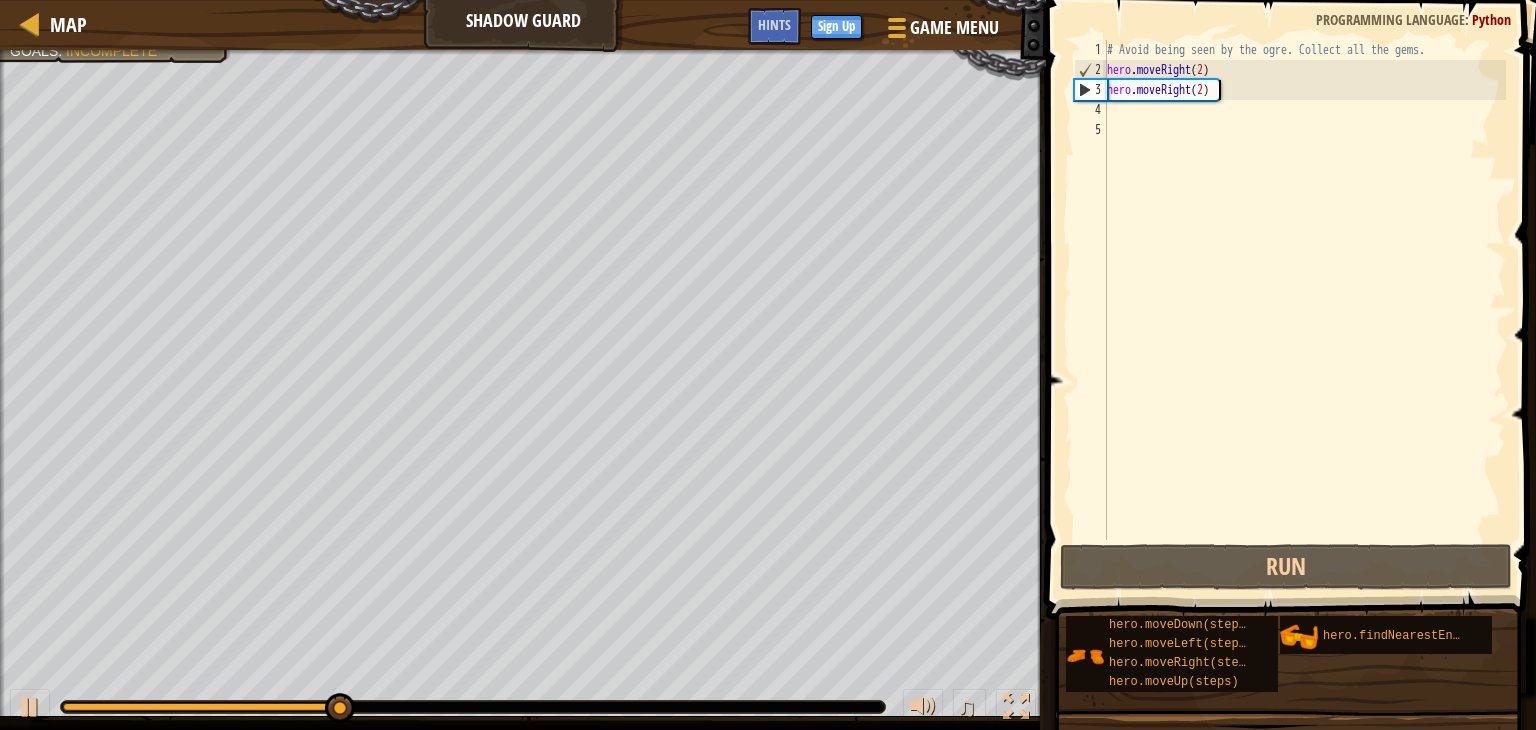 click on "# Avoid being seen by the ogre. Collect all the gems. hero . moveRight ( [NUMBER] ) hero . moveRight ( [NUMBER] )" at bounding box center (1304, 310) 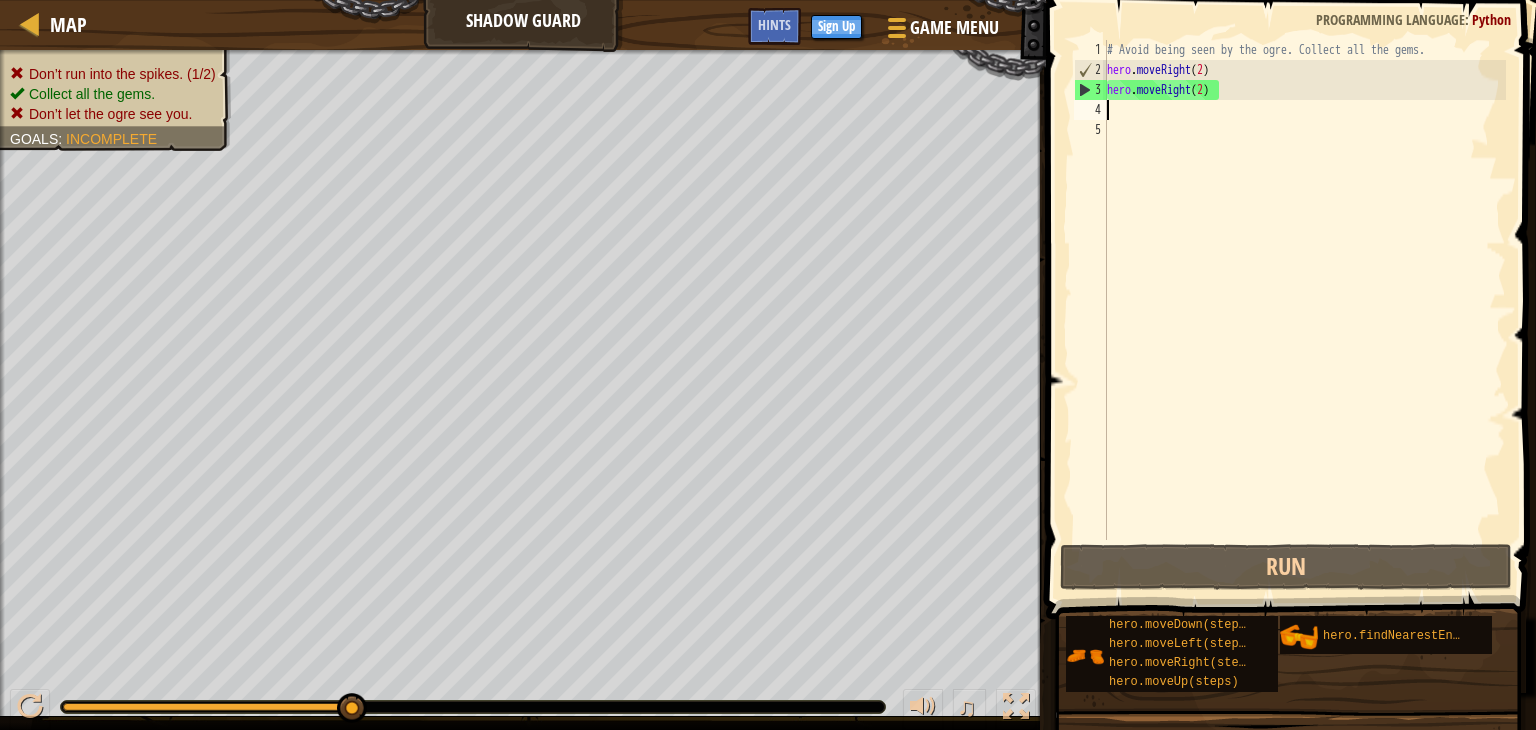 click on "# Avoid being seen by the ogre. Collect all the gems. hero . moveRight ( [NUMBER] ) hero . moveRight ( [NUMBER] )" at bounding box center (1304, 310) 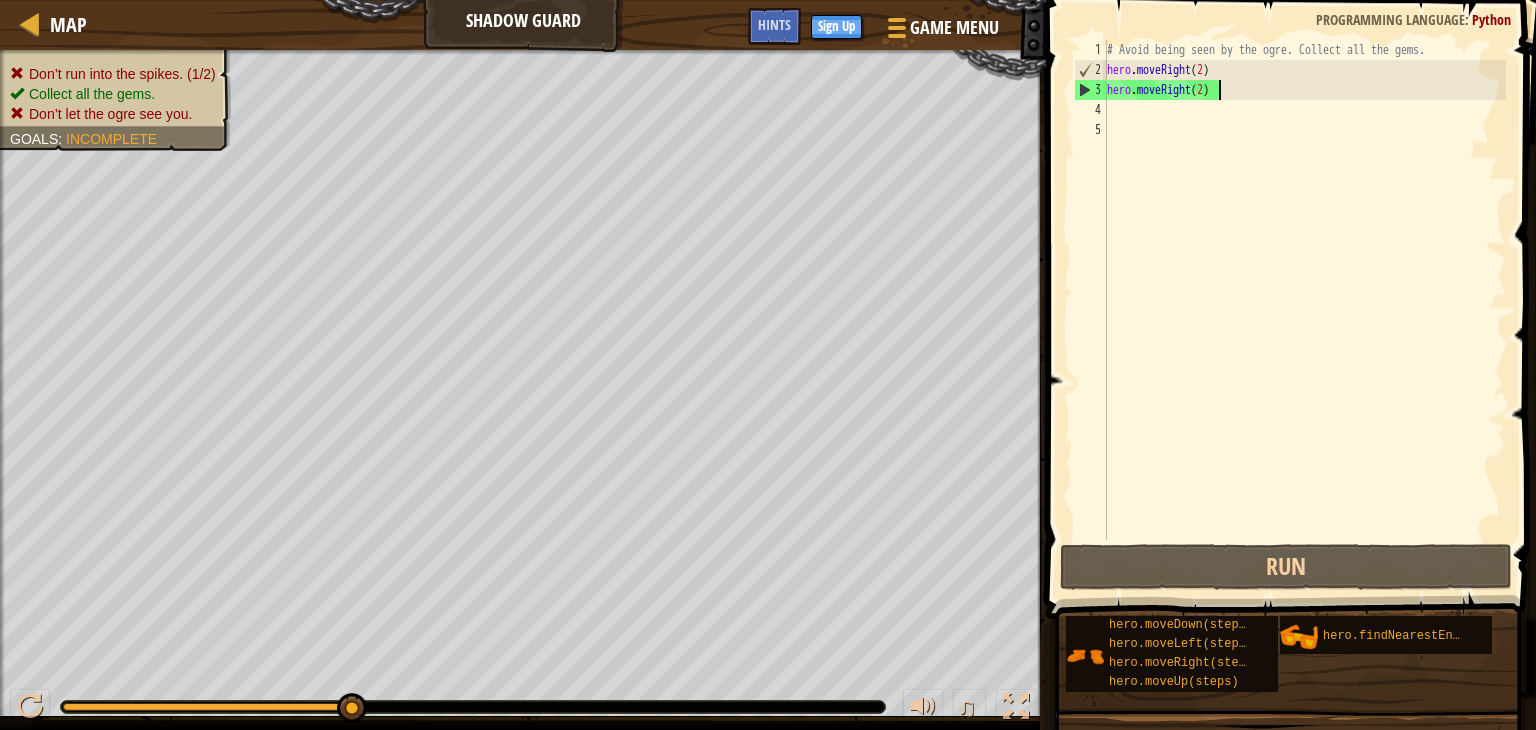 click on "# Avoid being seen by the ogre. Collect all the gems. hero . moveRight ( [NUMBER] ) hero . moveRight ( [NUMBER] )" at bounding box center [1304, 310] 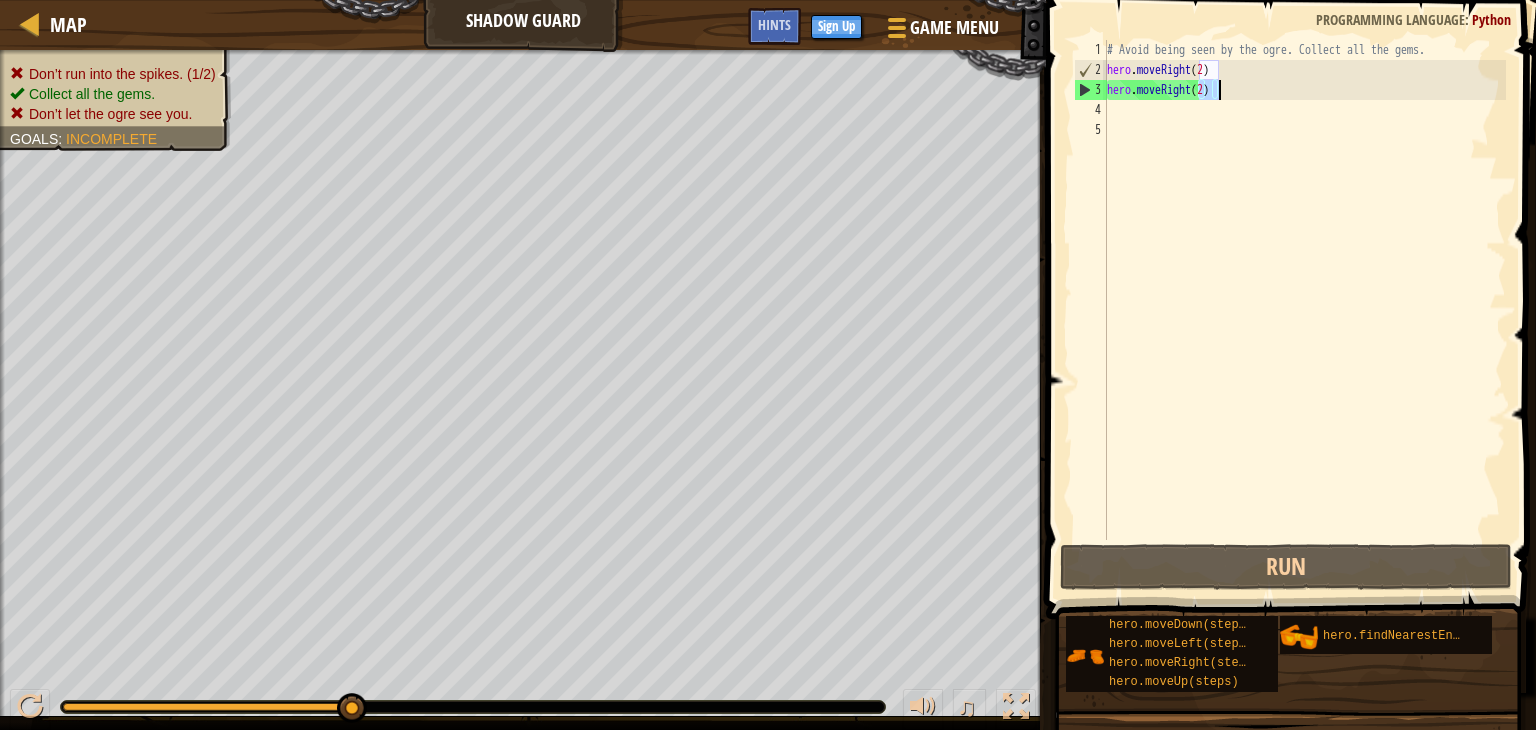 click on "# Avoid being seen by the ogre. Collect all the gems. hero . moveRight ( [NUMBER] ) hero . moveRight ( [NUMBER] )" at bounding box center [1304, 310] 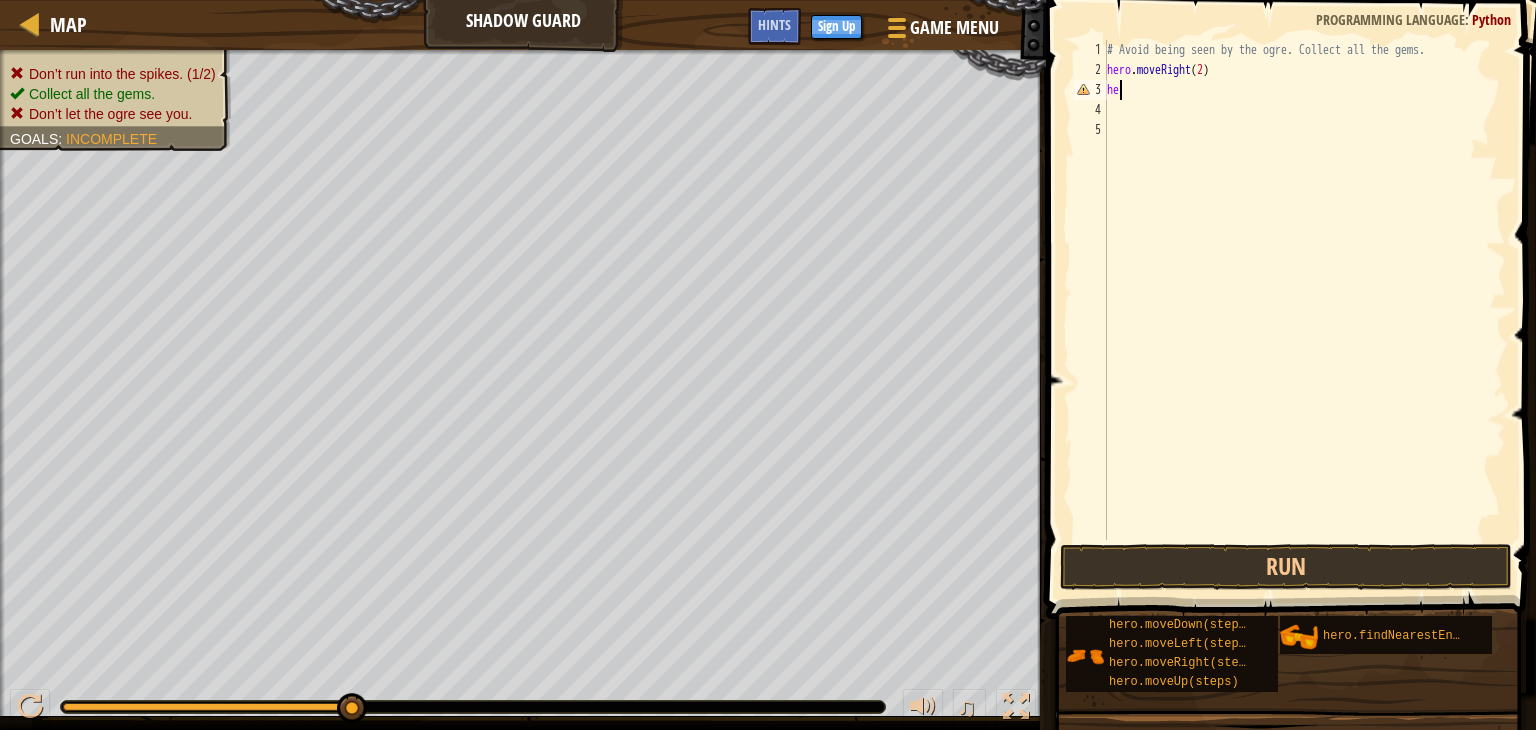 type on "h" 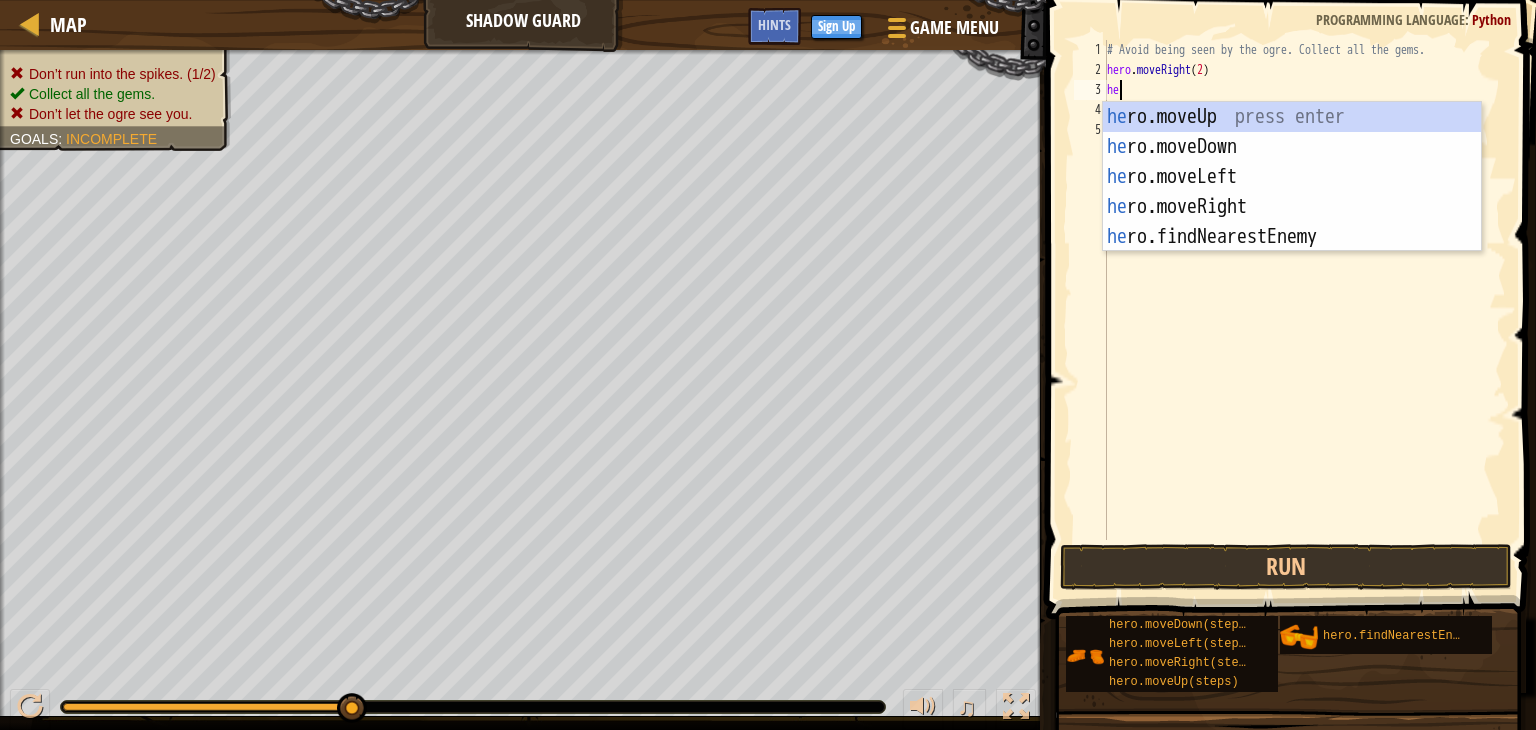 type on "her" 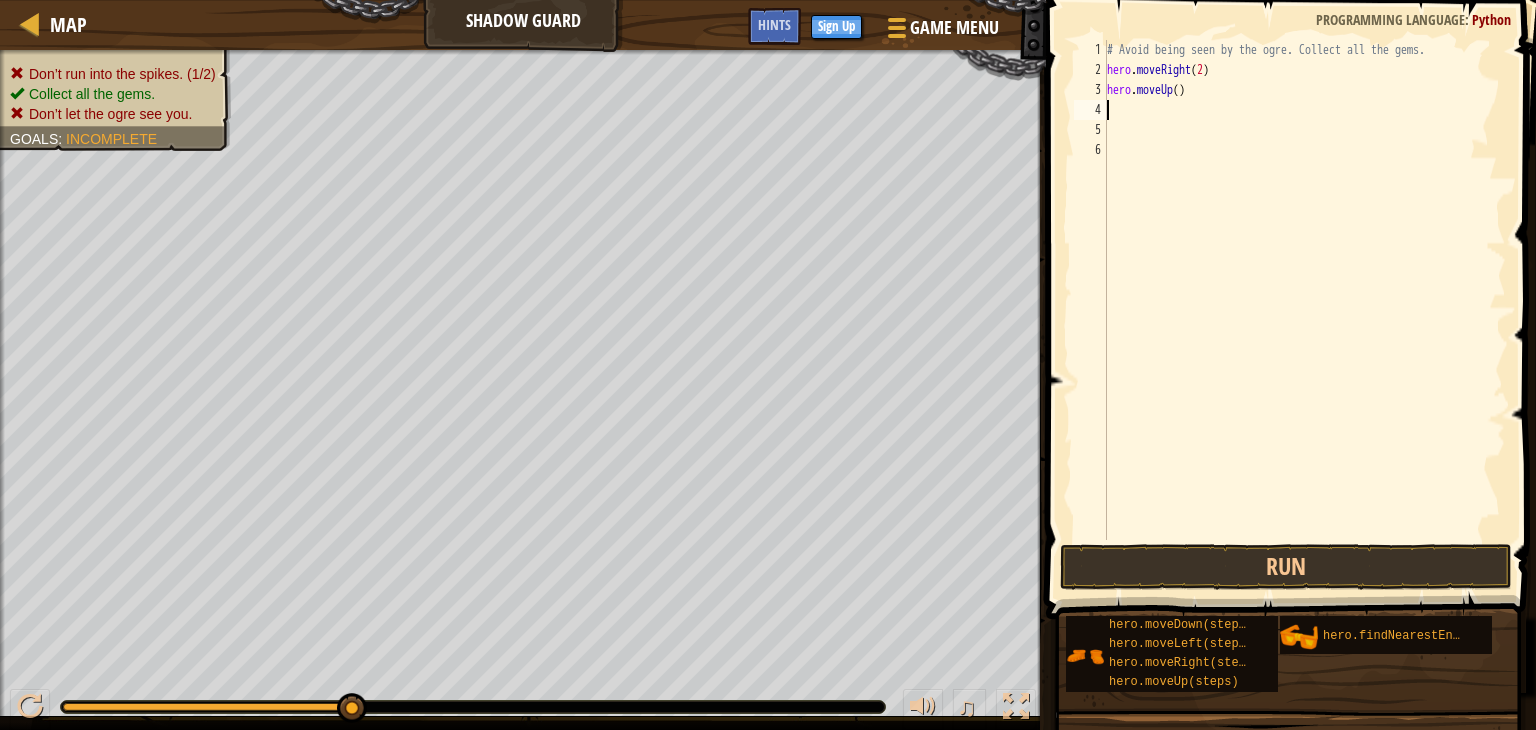 type on "h" 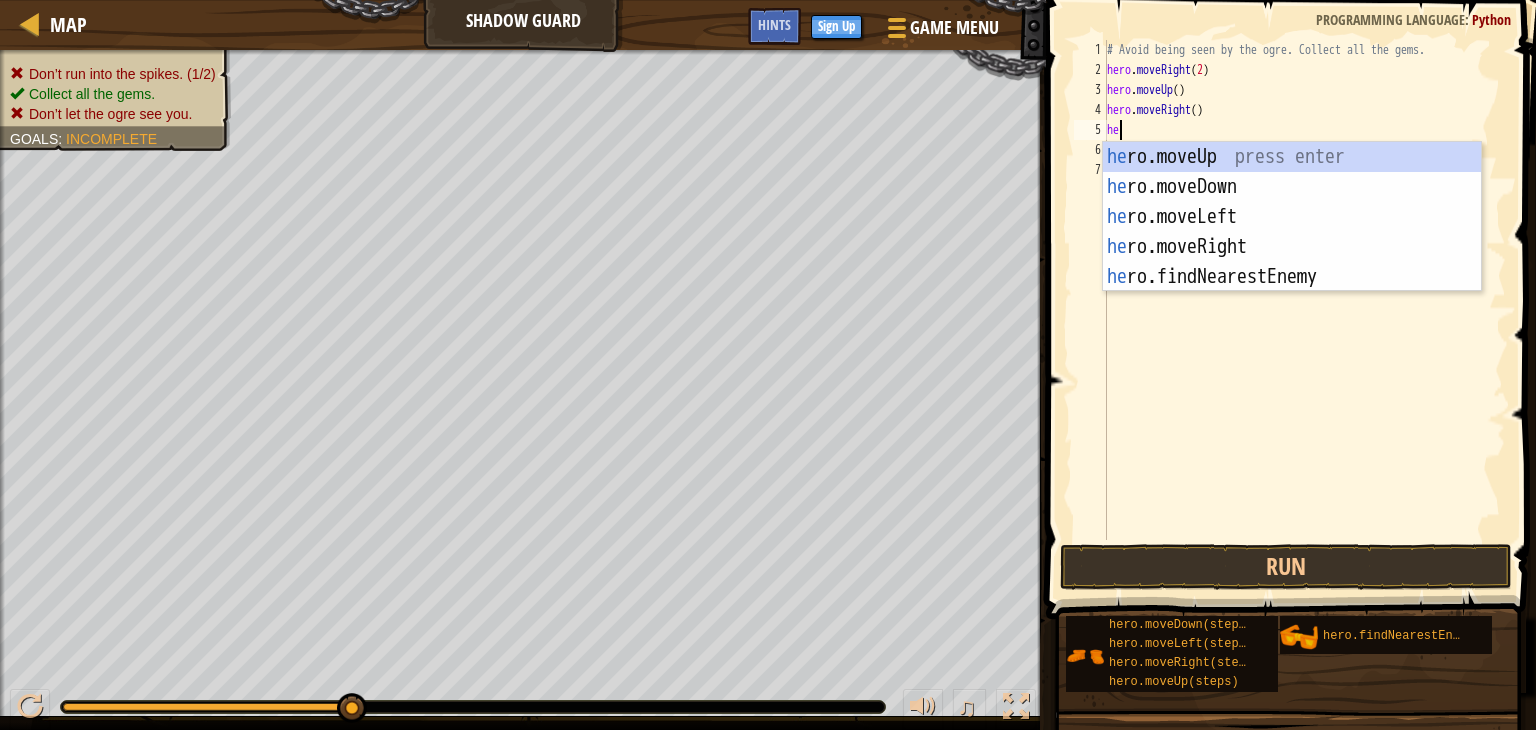 type on "her" 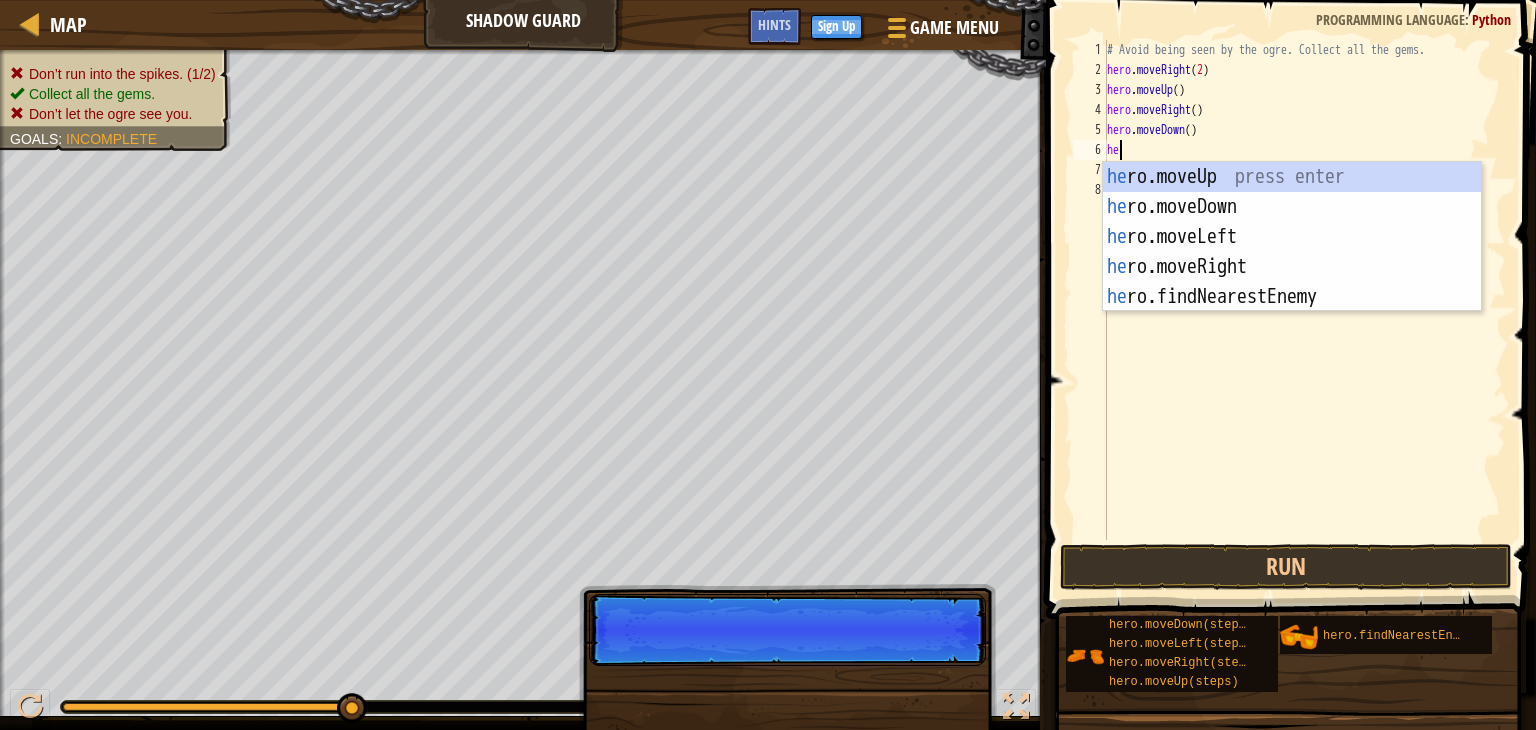 type on "her" 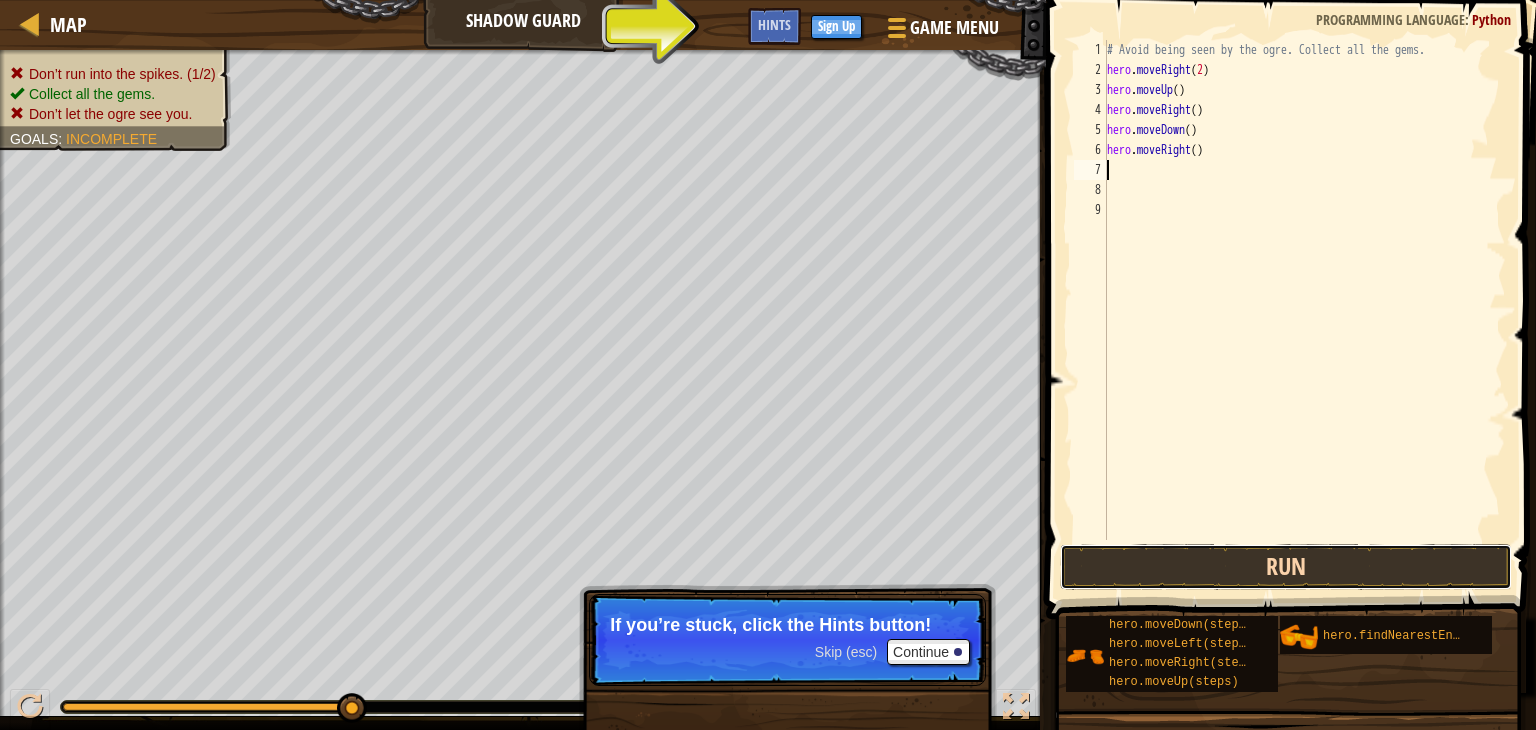 click on "Run" at bounding box center [1286, 567] 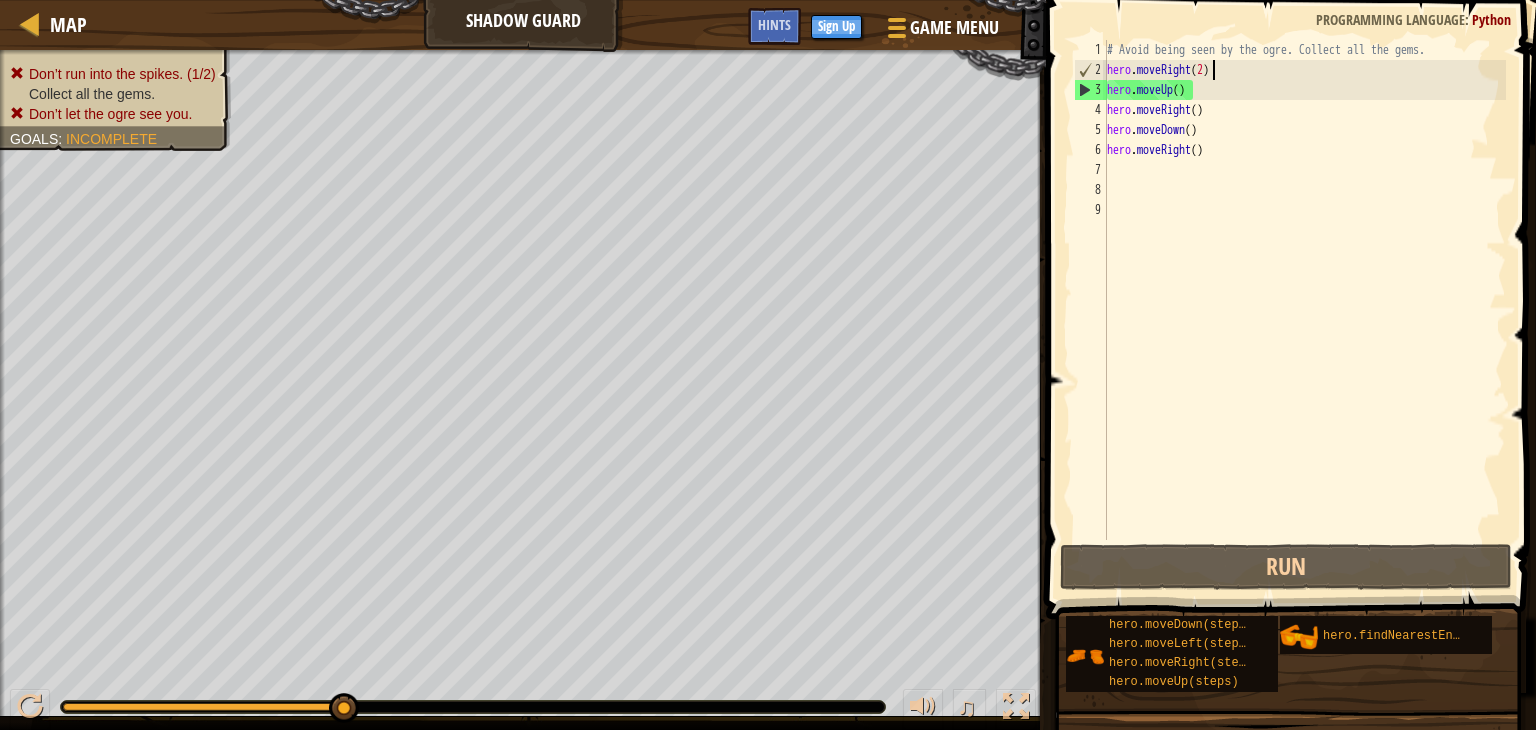 click on "# Avoid being seen by the ogre. Collect all the gems. hero . moveRight ( [NUMBER] ) hero . moveUp ( ) hero . moveRight ( ) hero . moveDown ( ) hero . moveRight ( )" at bounding box center (1304, 310) 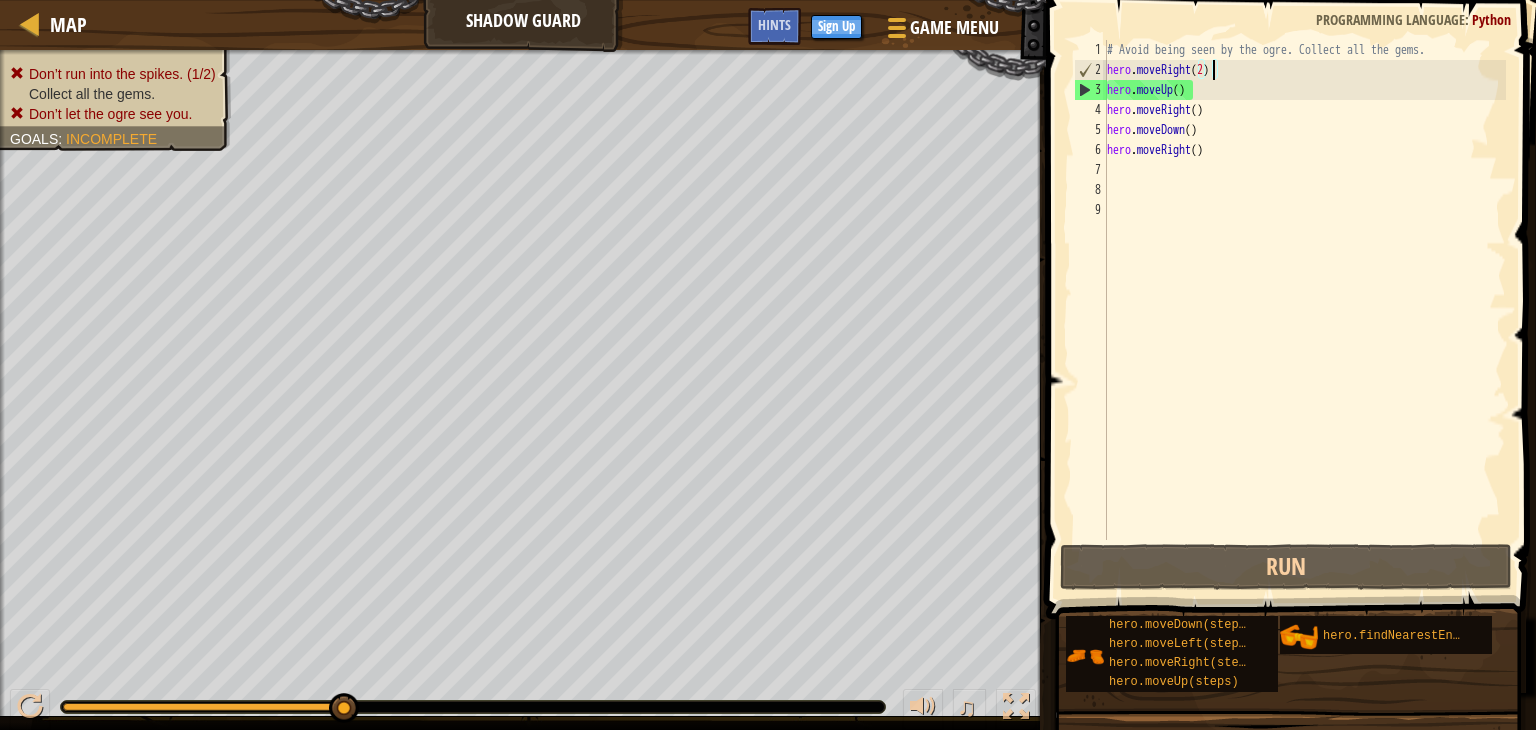 type on "hero.moveRight()" 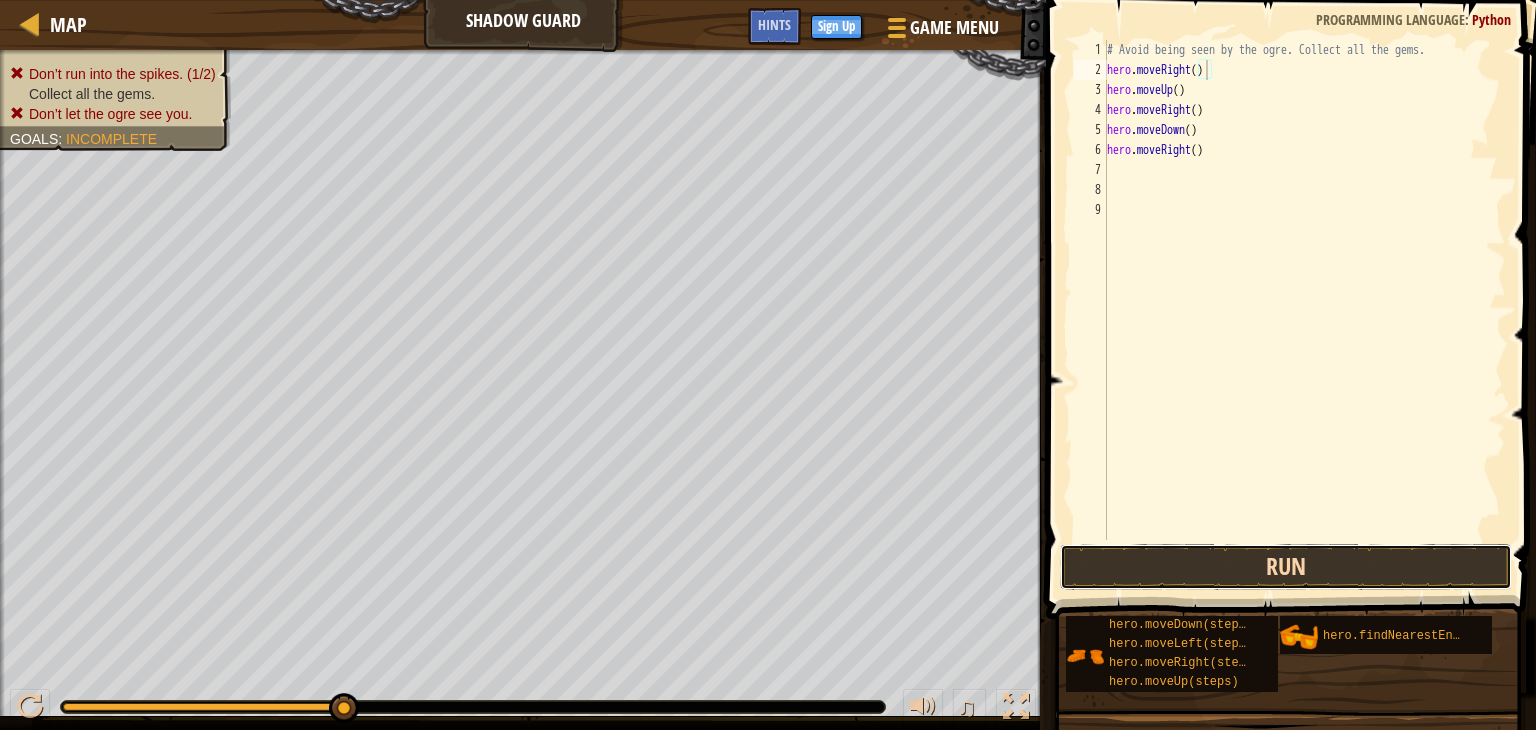 click on "Run" at bounding box center [1286, 567] 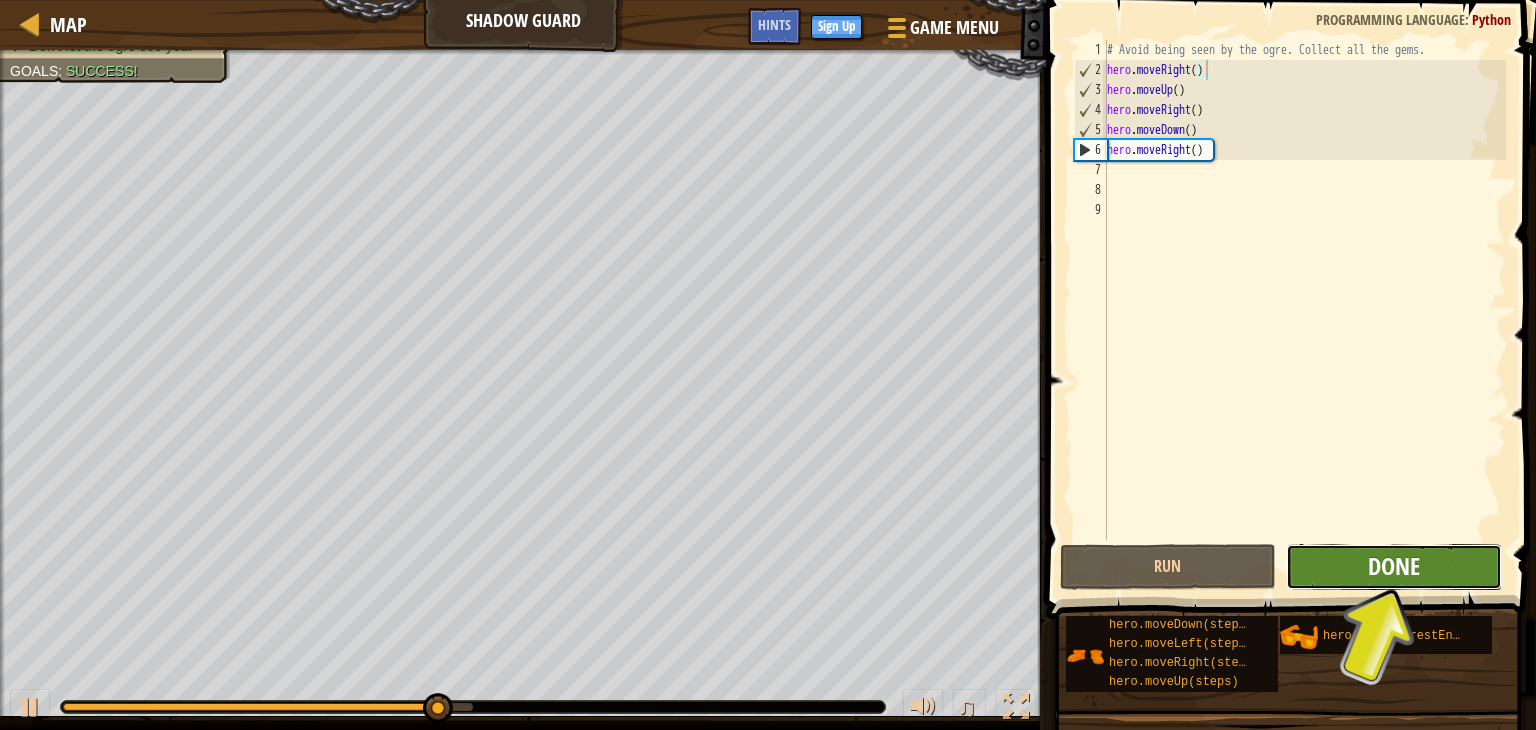 click on "Done" at bounding box center (1394, 566) 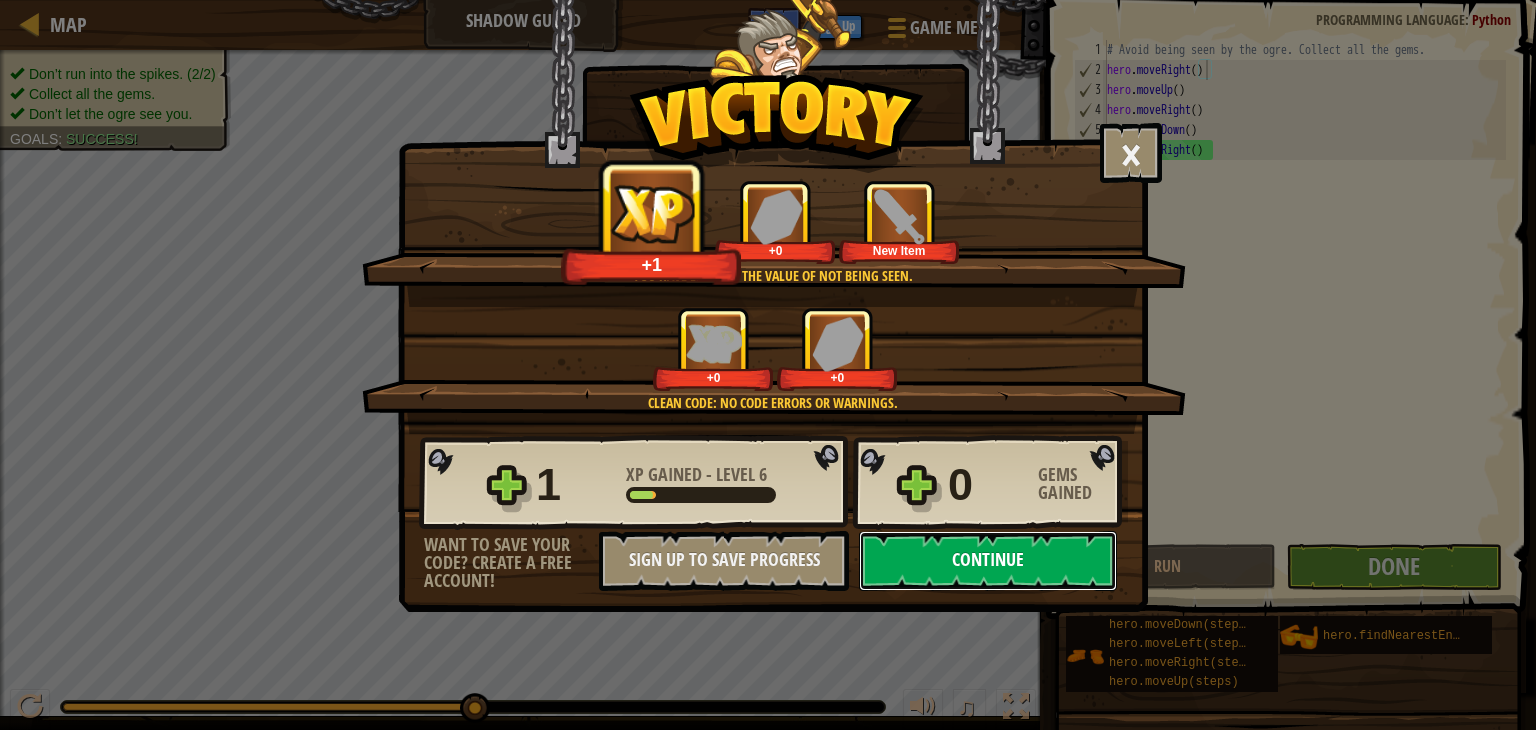 click on "Continue" at bounding box center (988, 561) 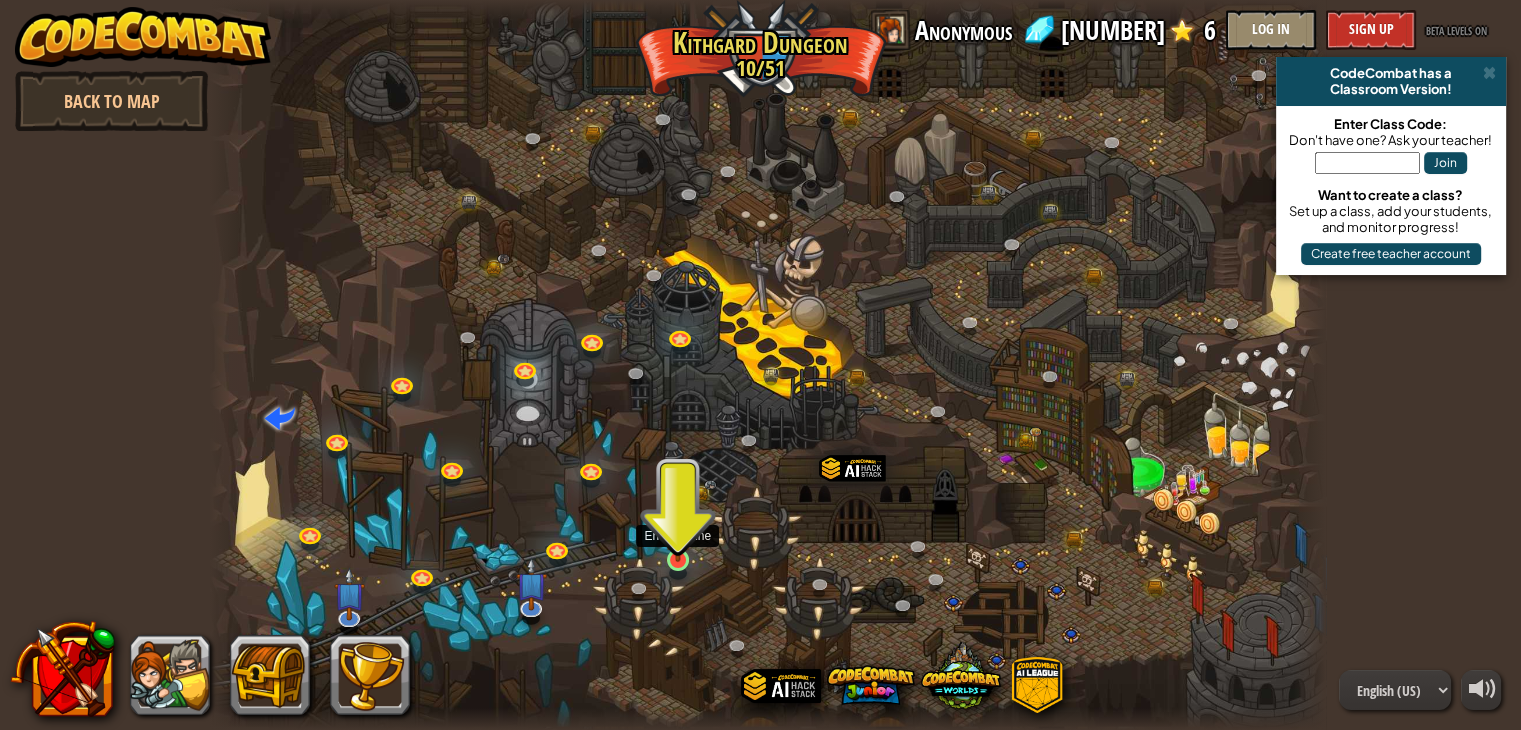click at bounding box center [678, 530] 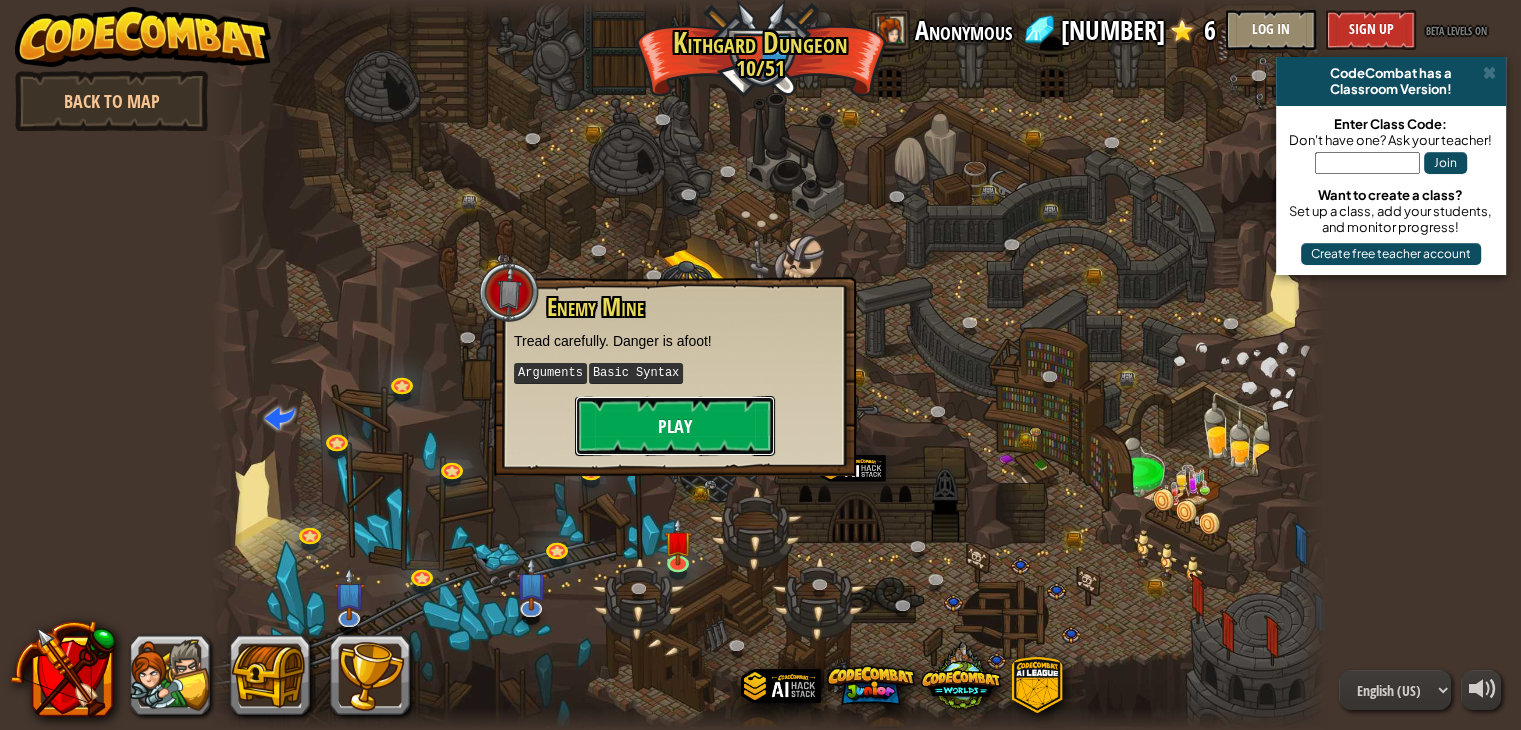 click on "Play" at bounding box center [675, 426] 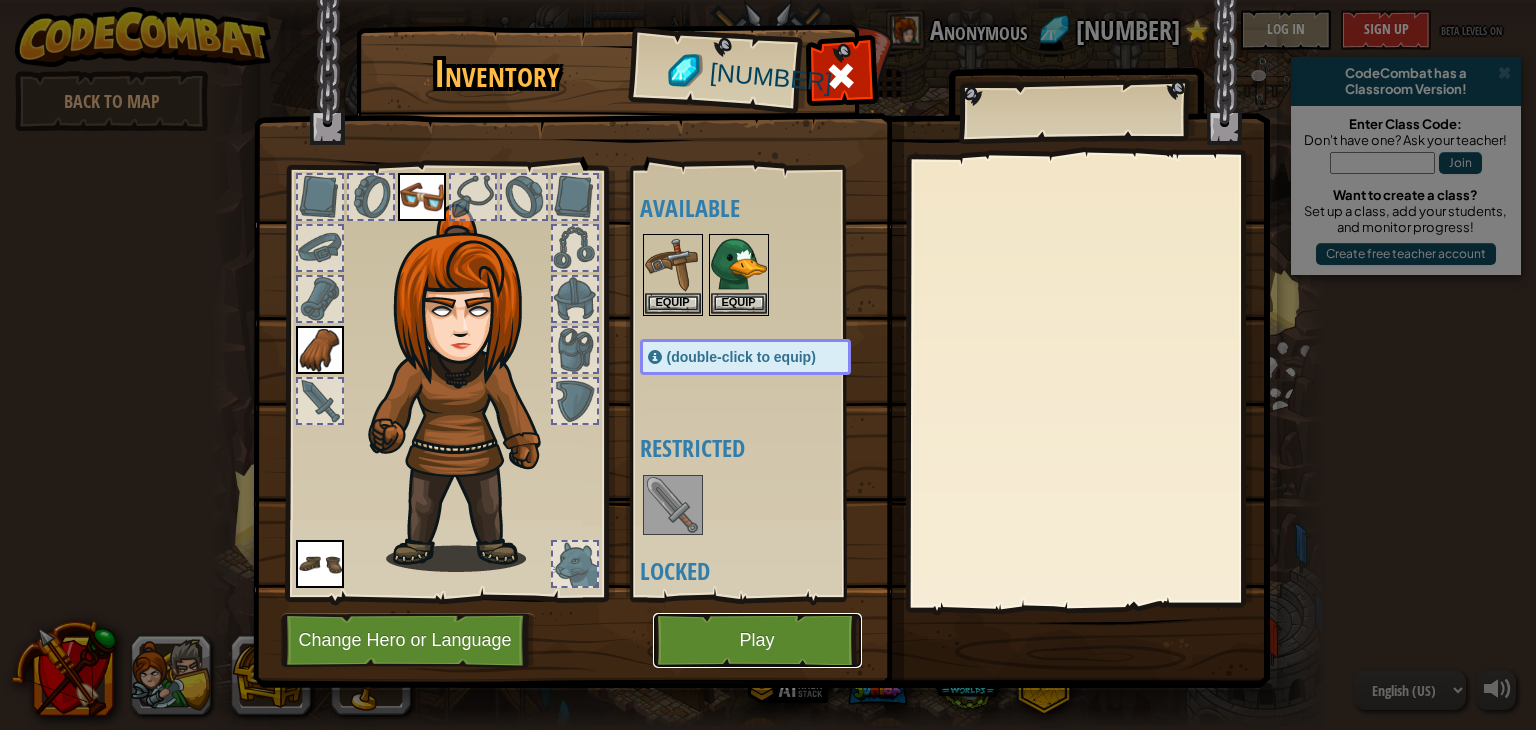 click on "Play" at bounding box center (757, 640) 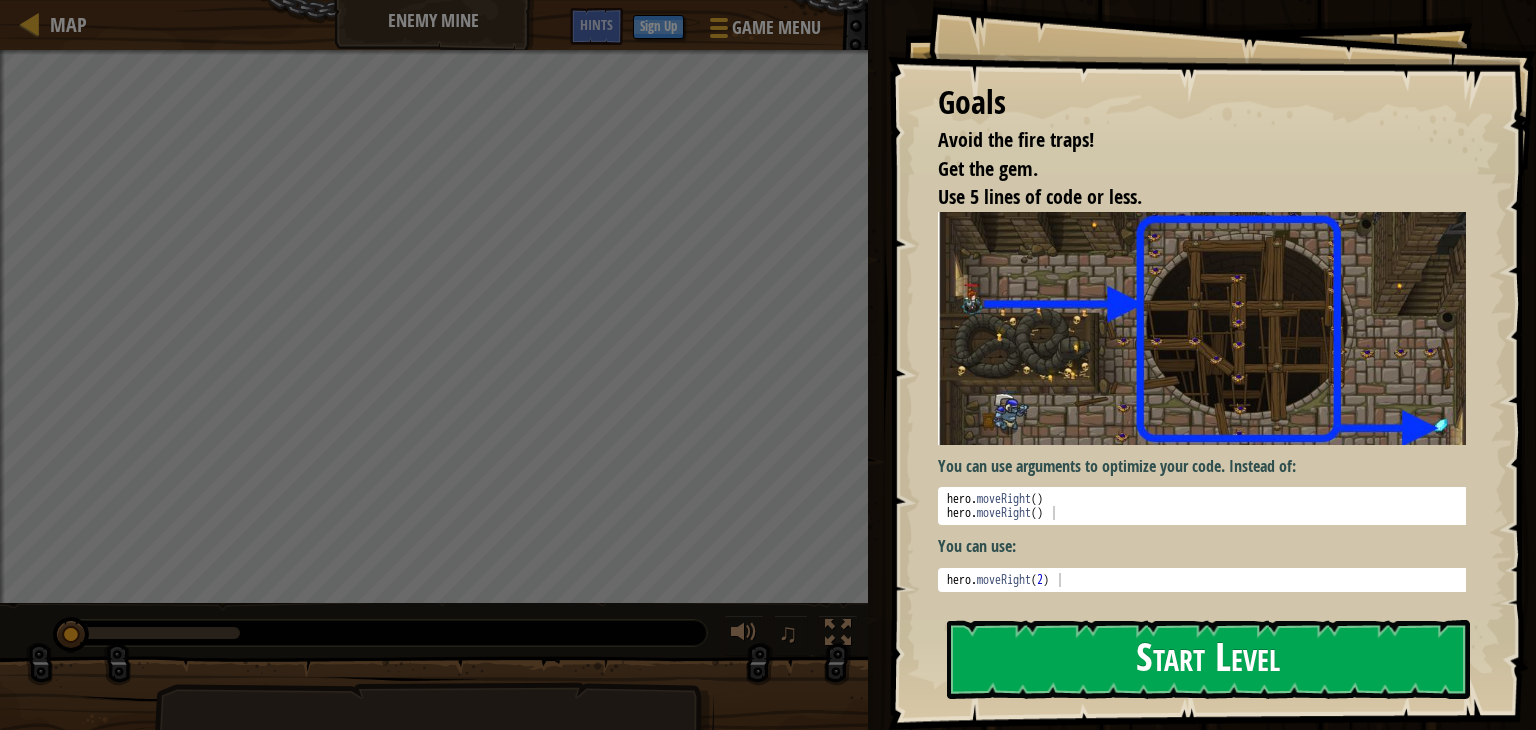 click on "Start Level" at bounding box center (1208, 659) 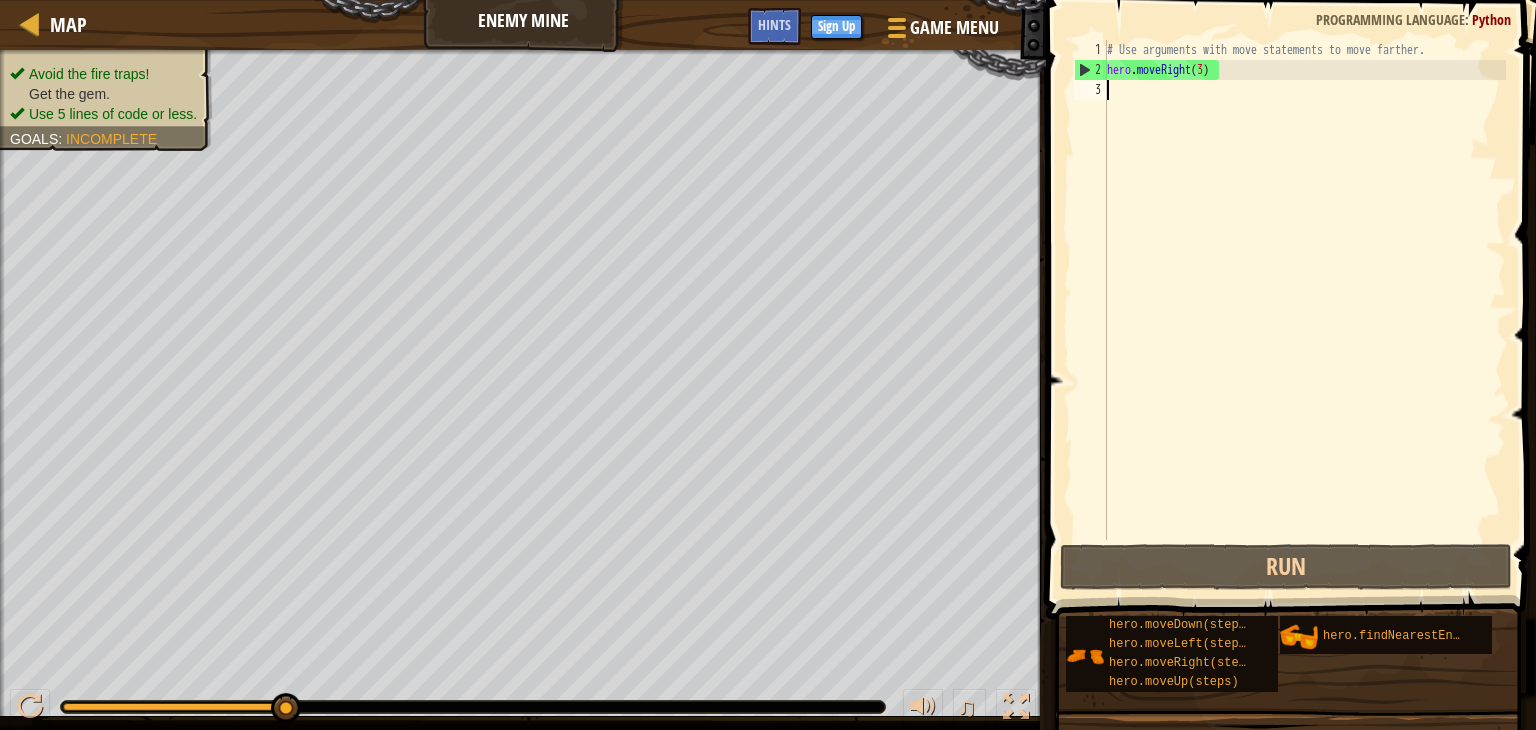 scroll, scrollTop: 9, scrollLeft: 0, axis: vertical 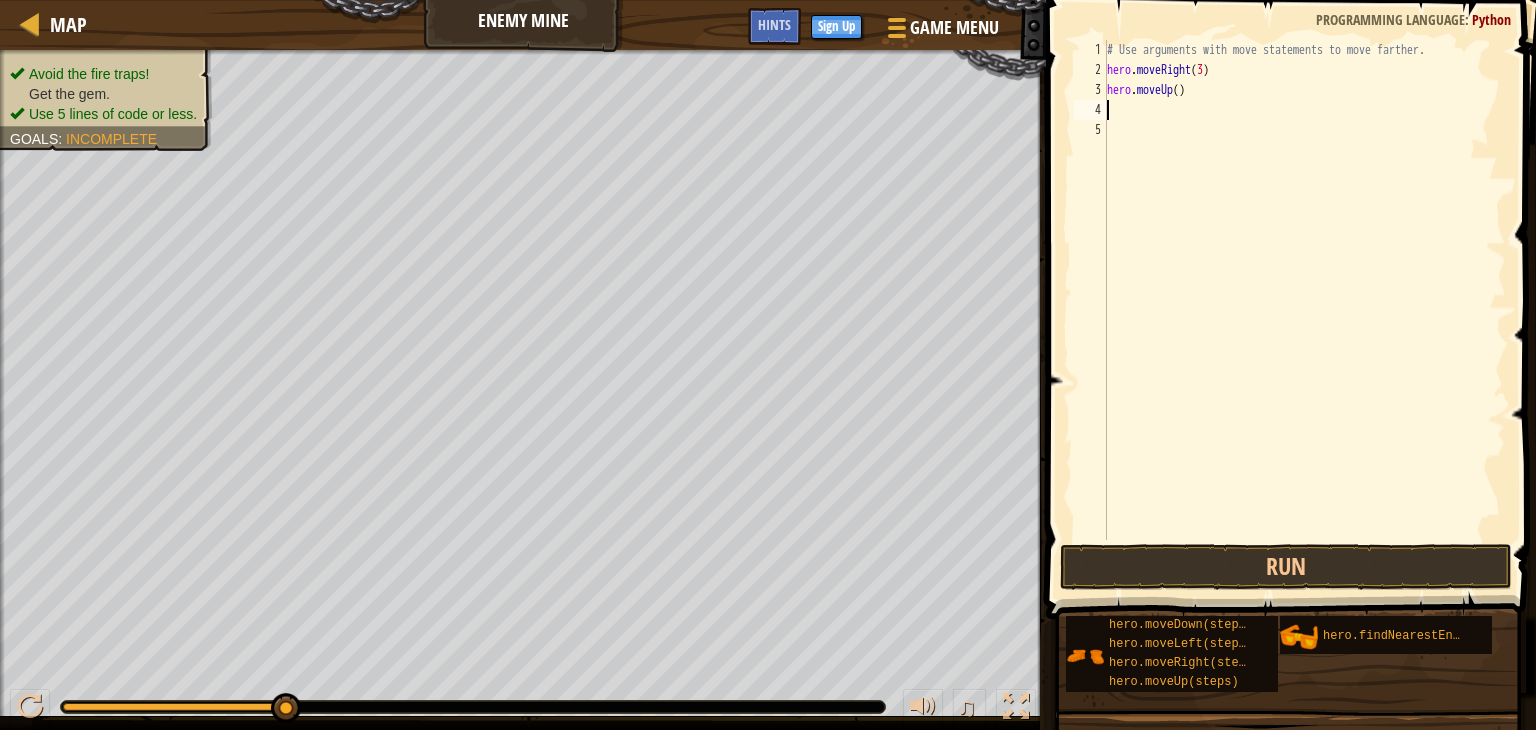 type on "he" 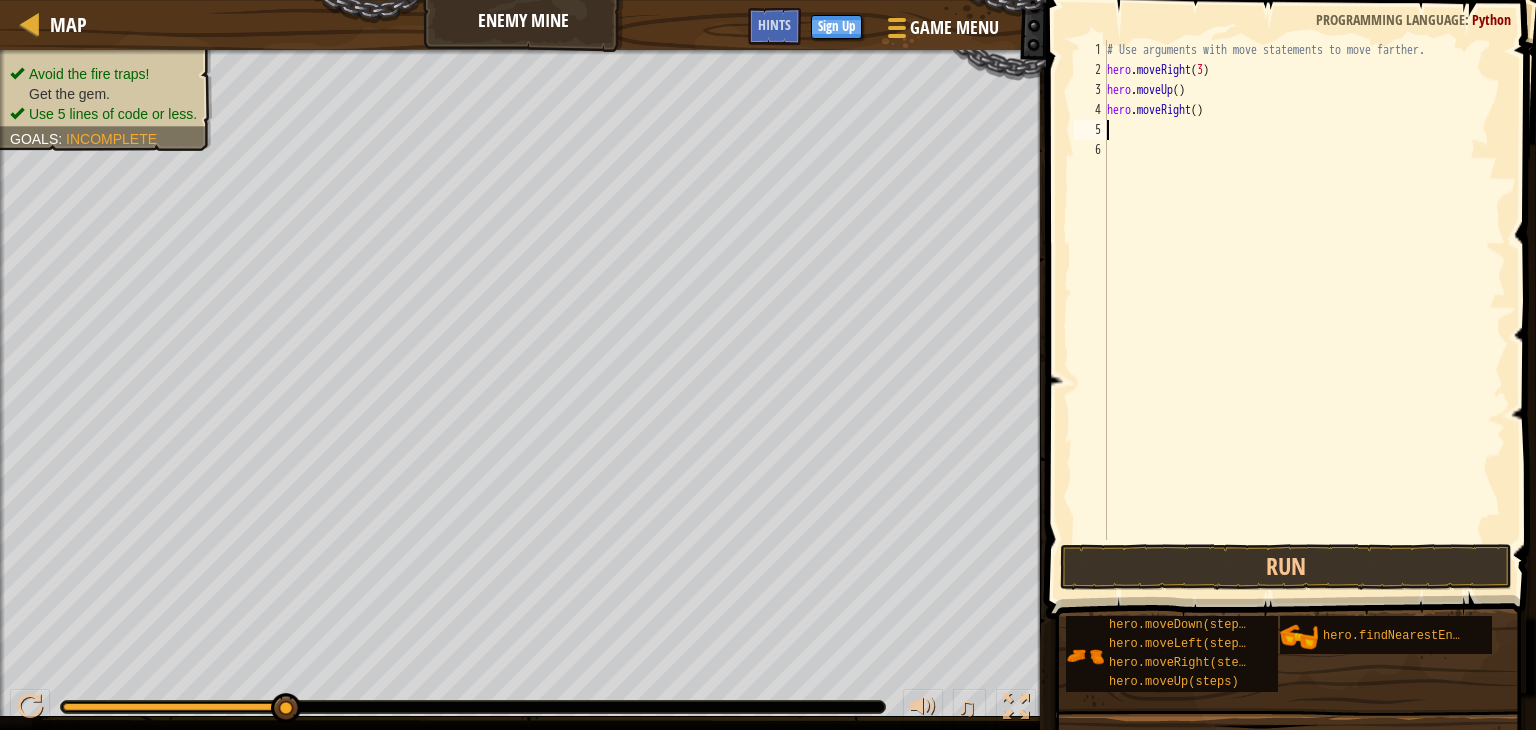 type on "he" 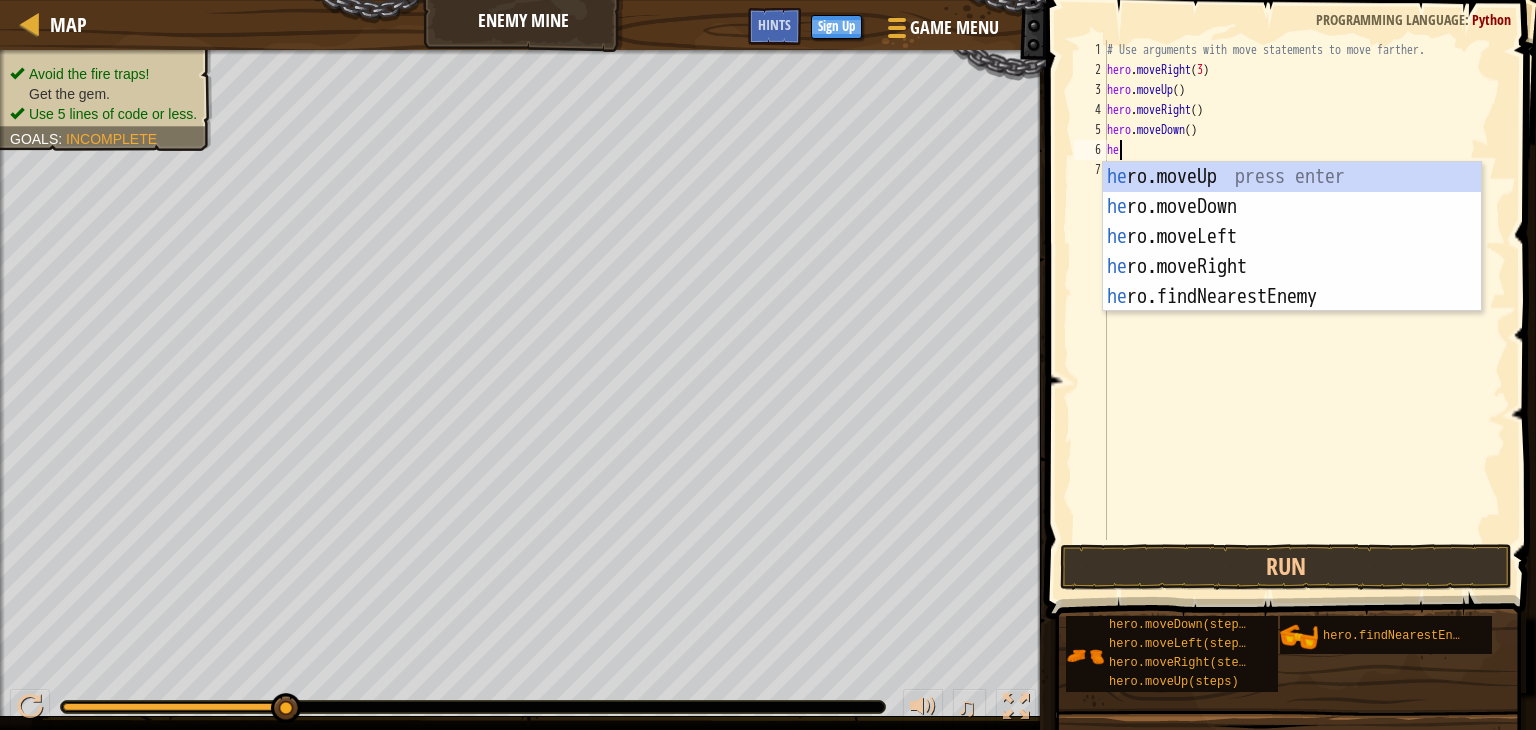 type on "h" 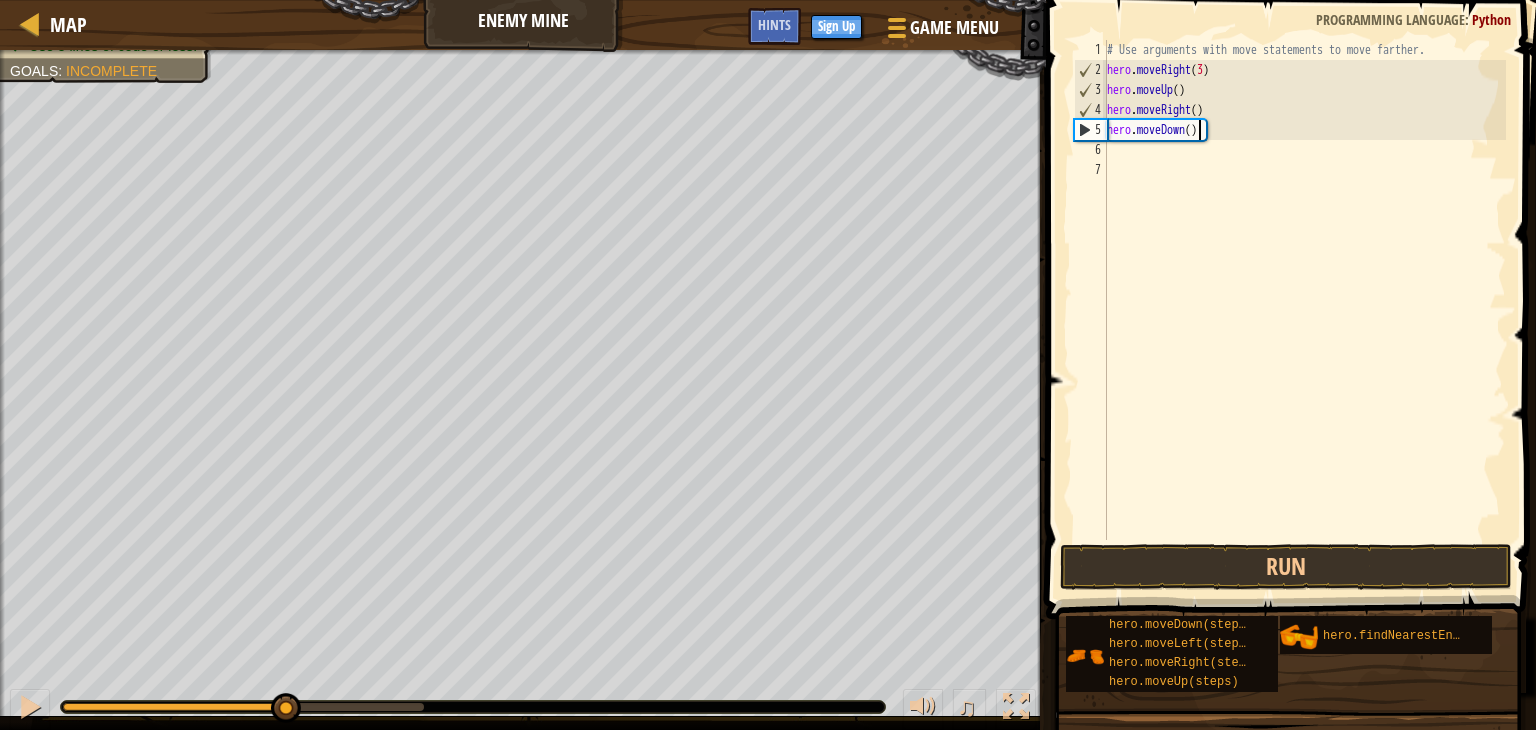 click on "# Use arguments with move statements to move farther. hero . moveRight ( 3 ) hero . moveUp ( ) hero . moveRight ( ) hero . moveDown ( )" at bounding box center [1304, 310] 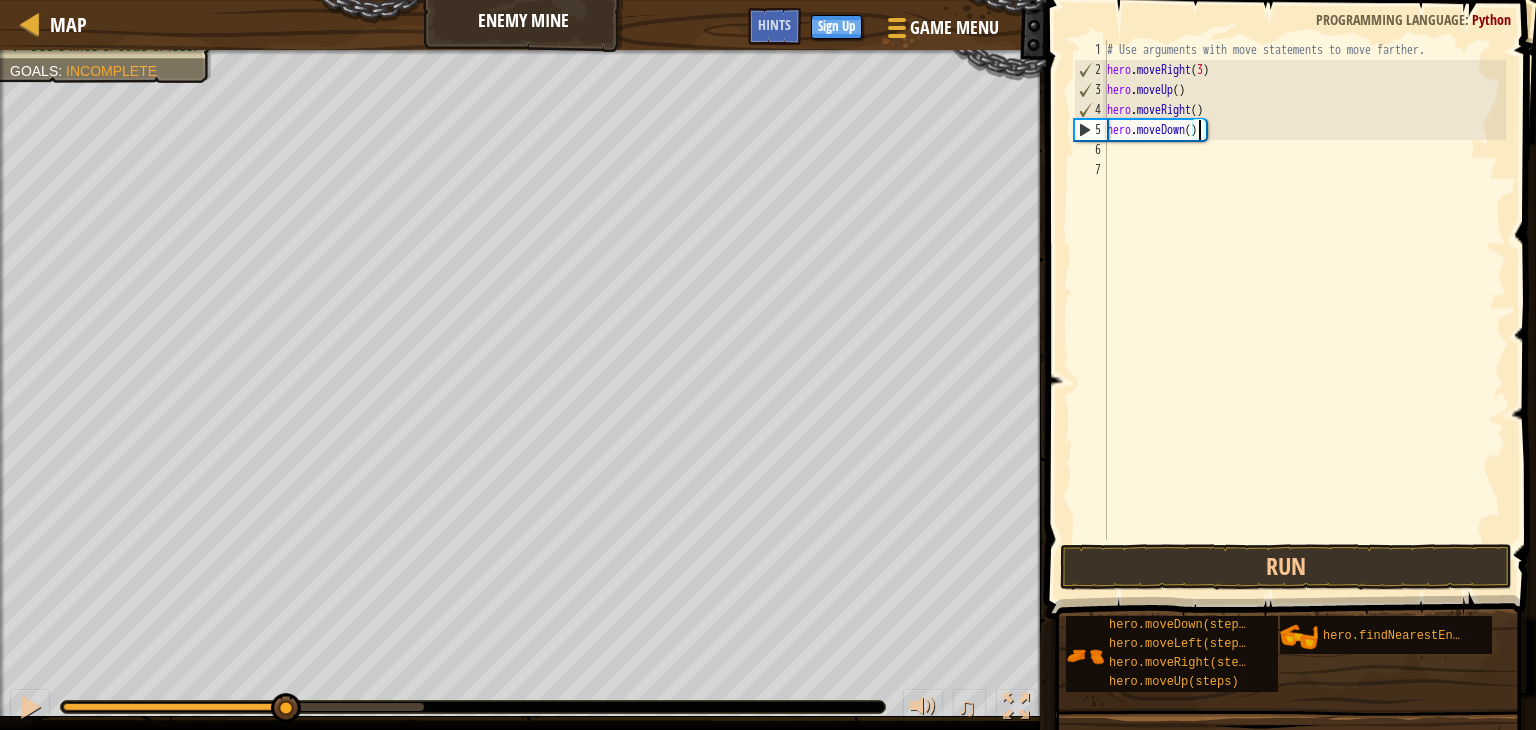 type on "hero.moveDown(3)" 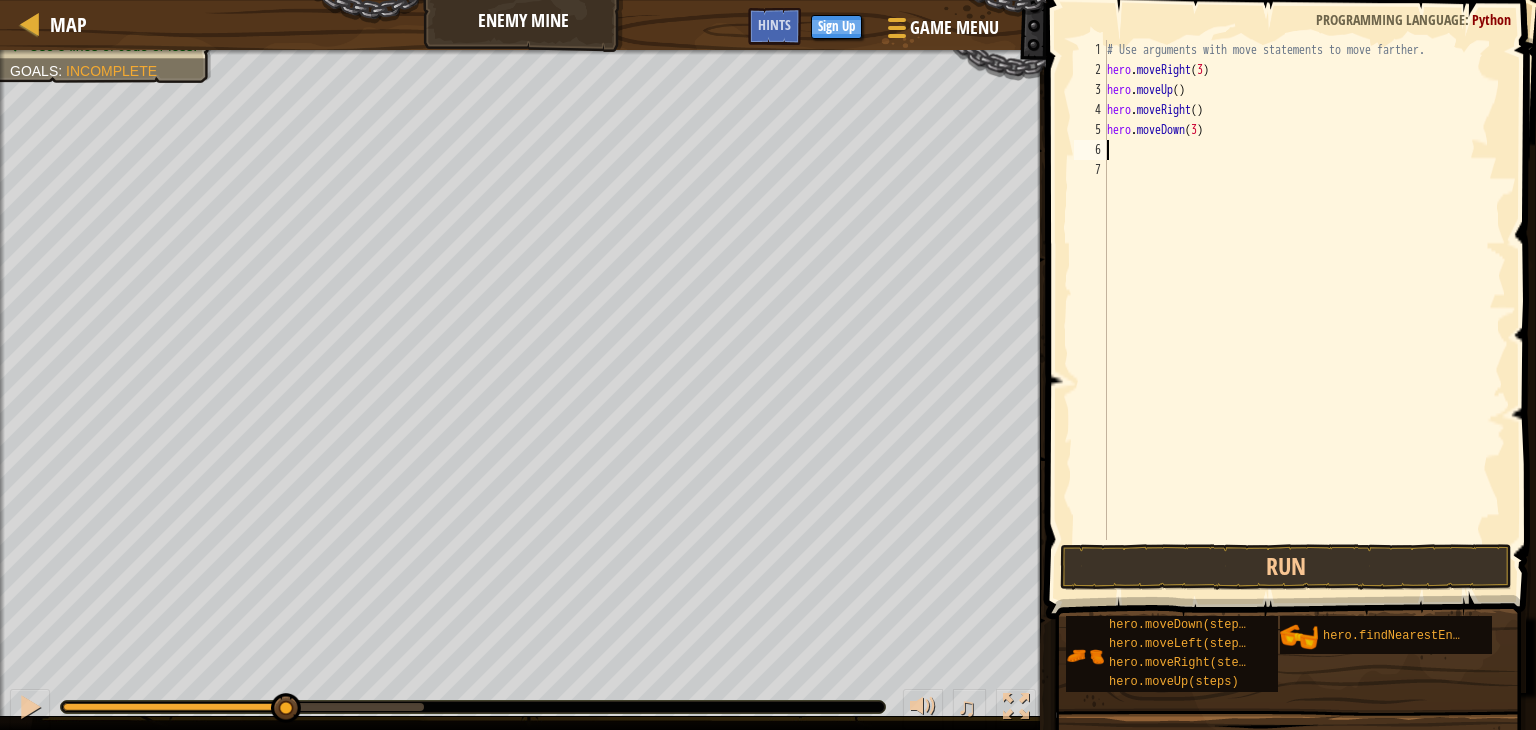 click on "# Use arguments with move statements to move farther. hero . moveRight ( [NUMBER] ) hero . moveUp ( ) hero . moveRight ( ) hero . moveDown ( [NUMBER] )" at bounding box center [1304, 310] 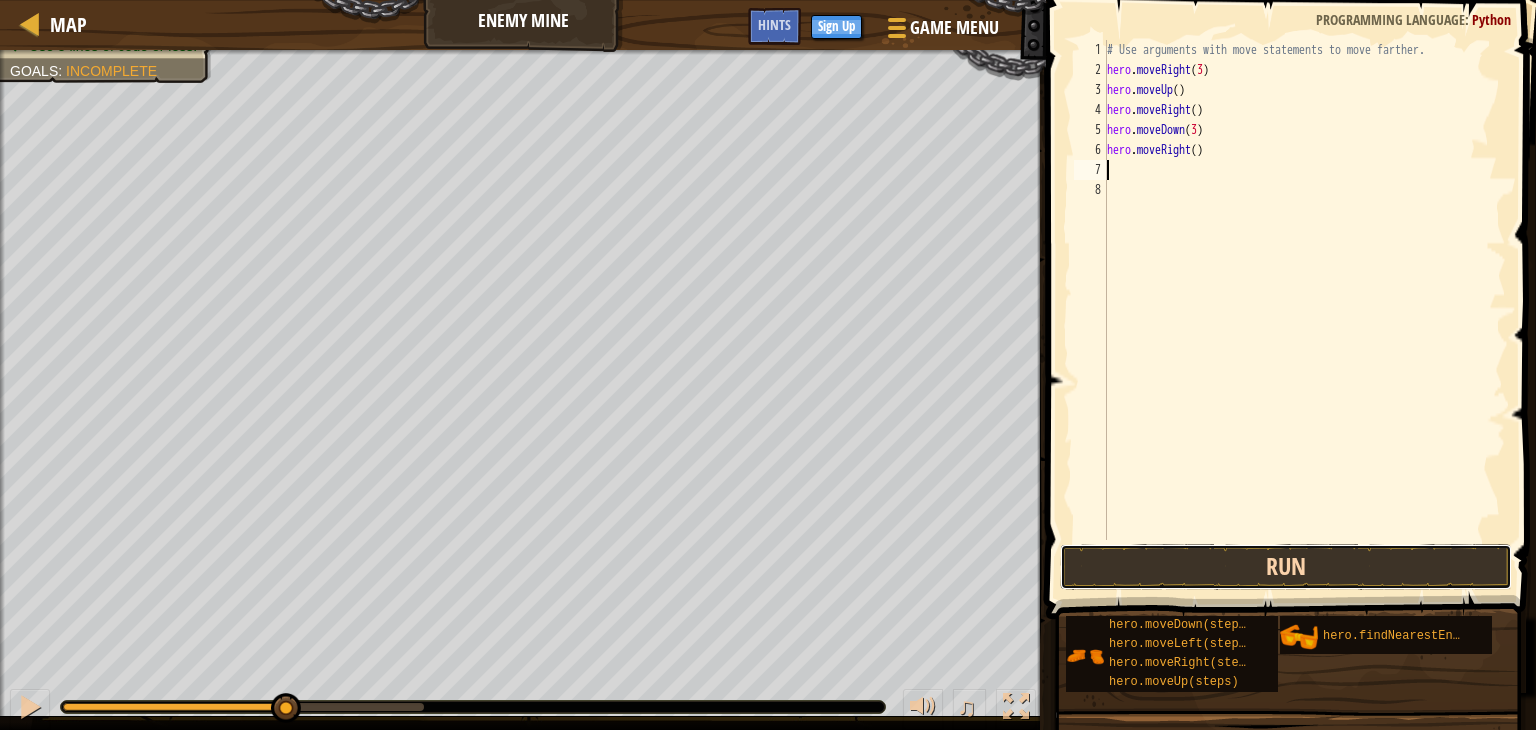 click on "Run" at bounding box center [1286, 567] 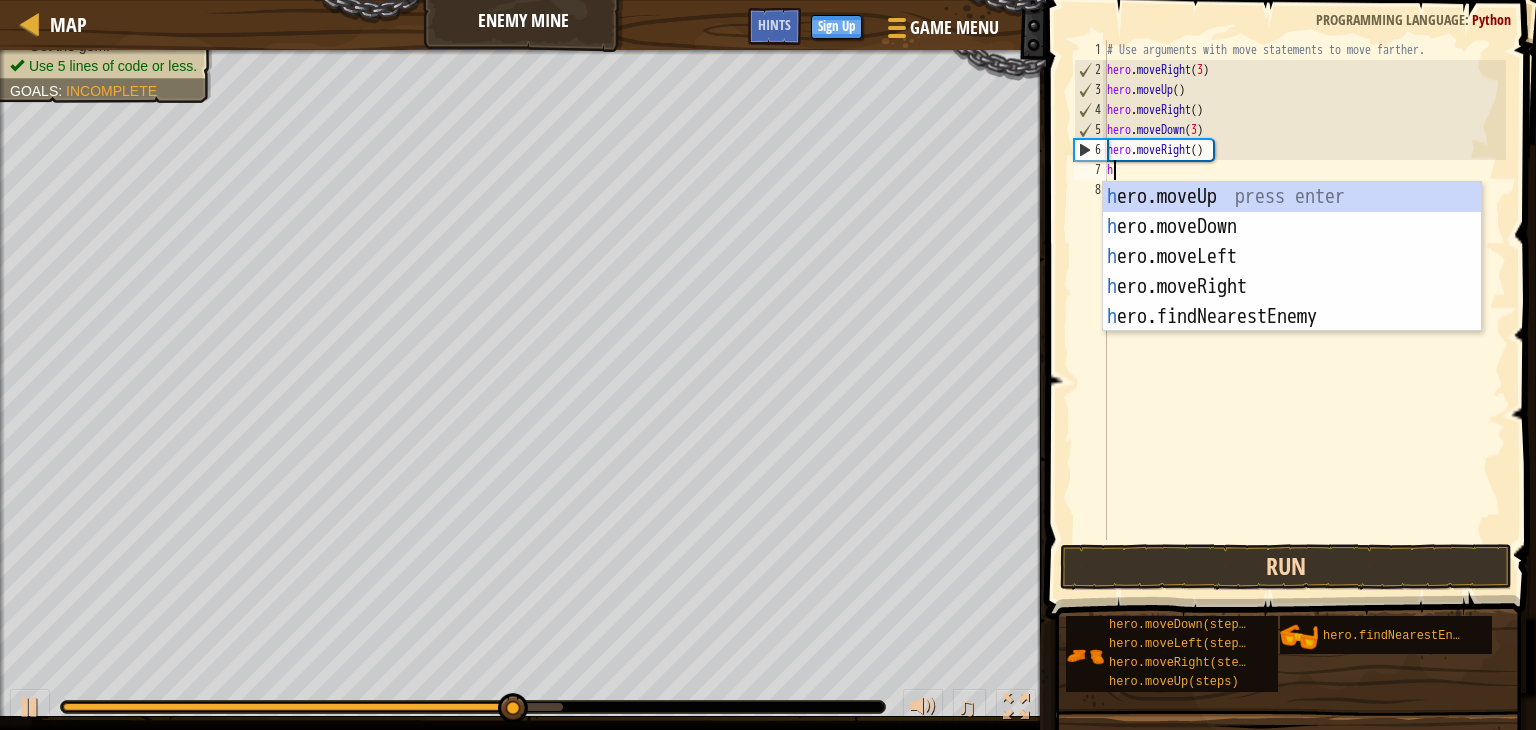 type on "he" 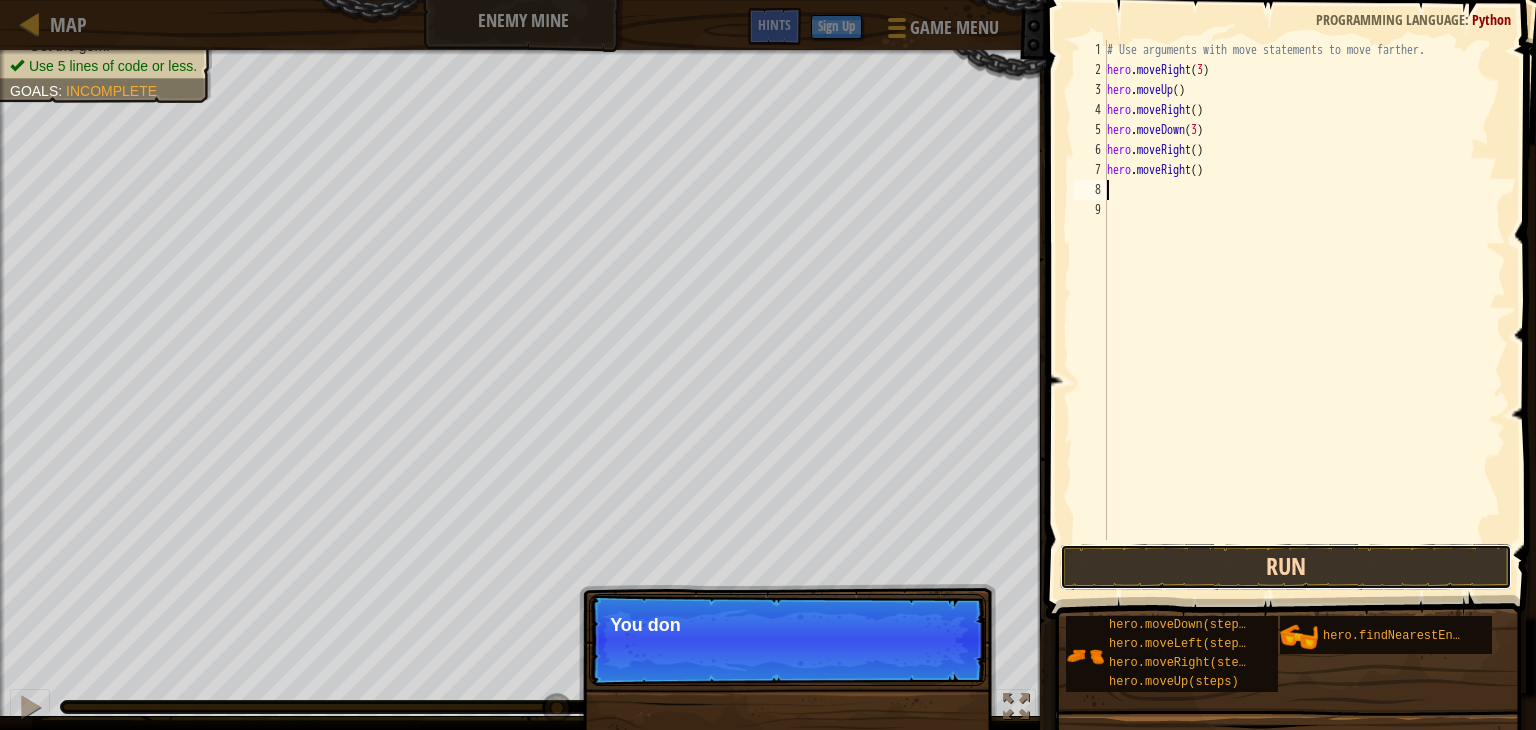 click on "Run" at bounding box center (1286, 567) 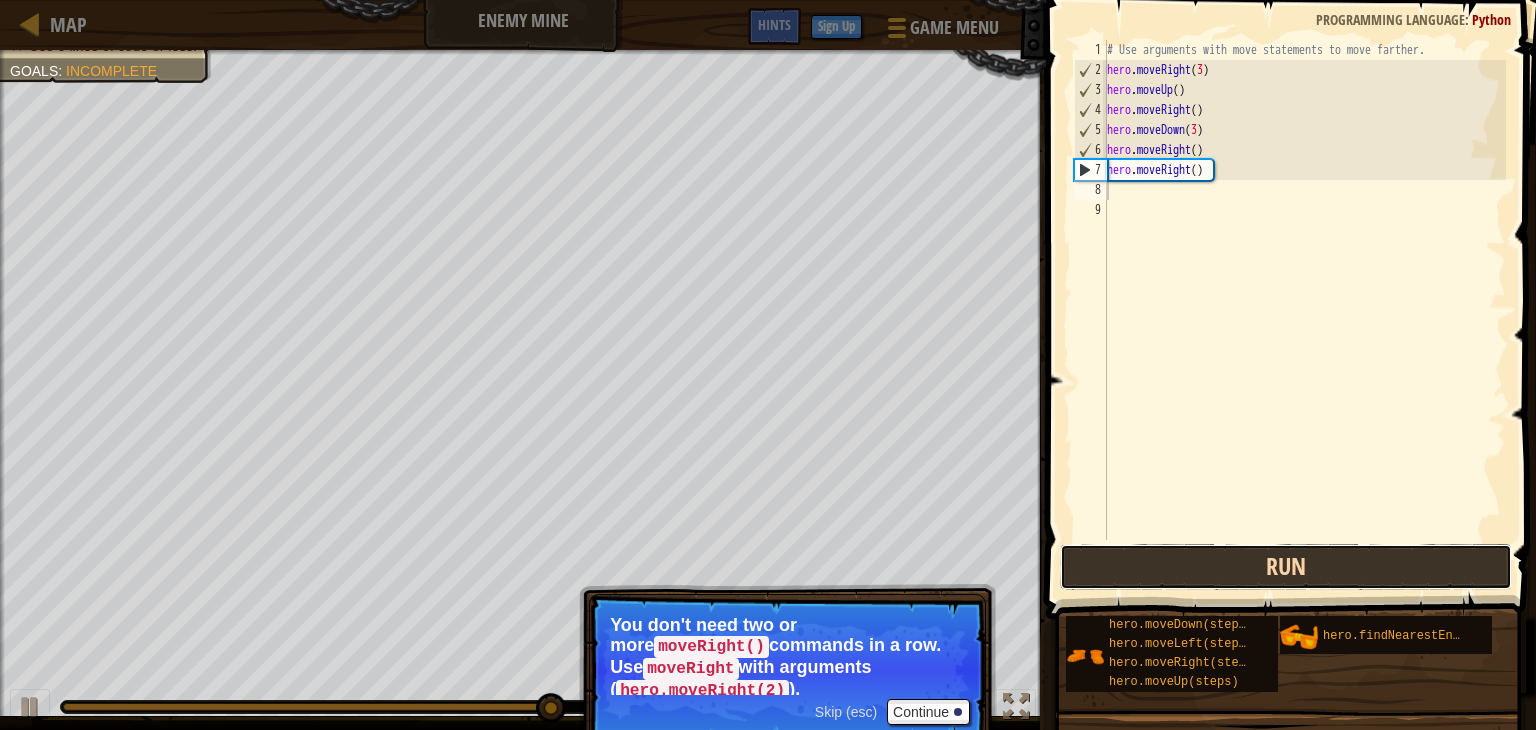 click on "Run" at bounding box center [1286, 567] 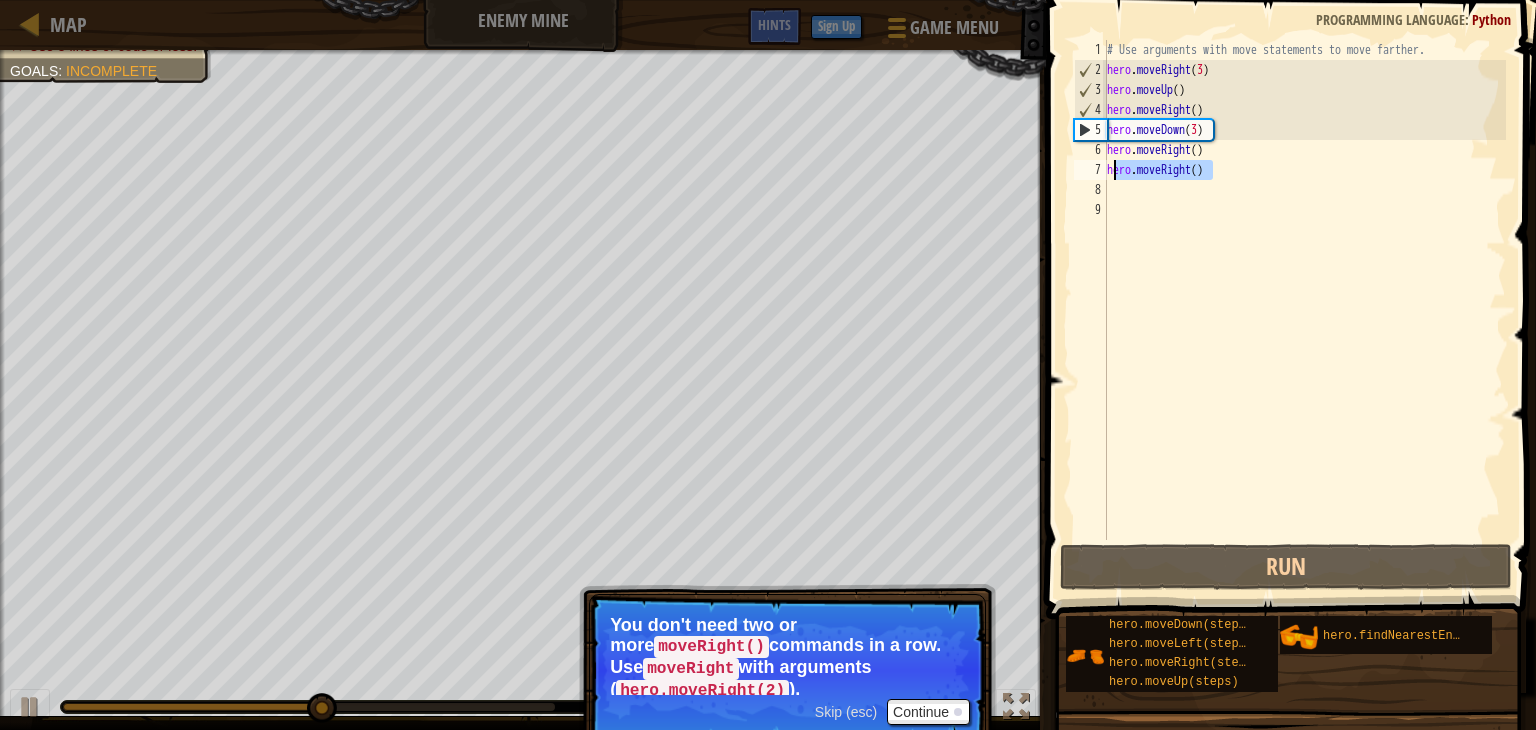 drag, startPoint x: 1204, startPoint y: 169, endPoint x: 1101, endPoint y: 170, distance: 103.00485 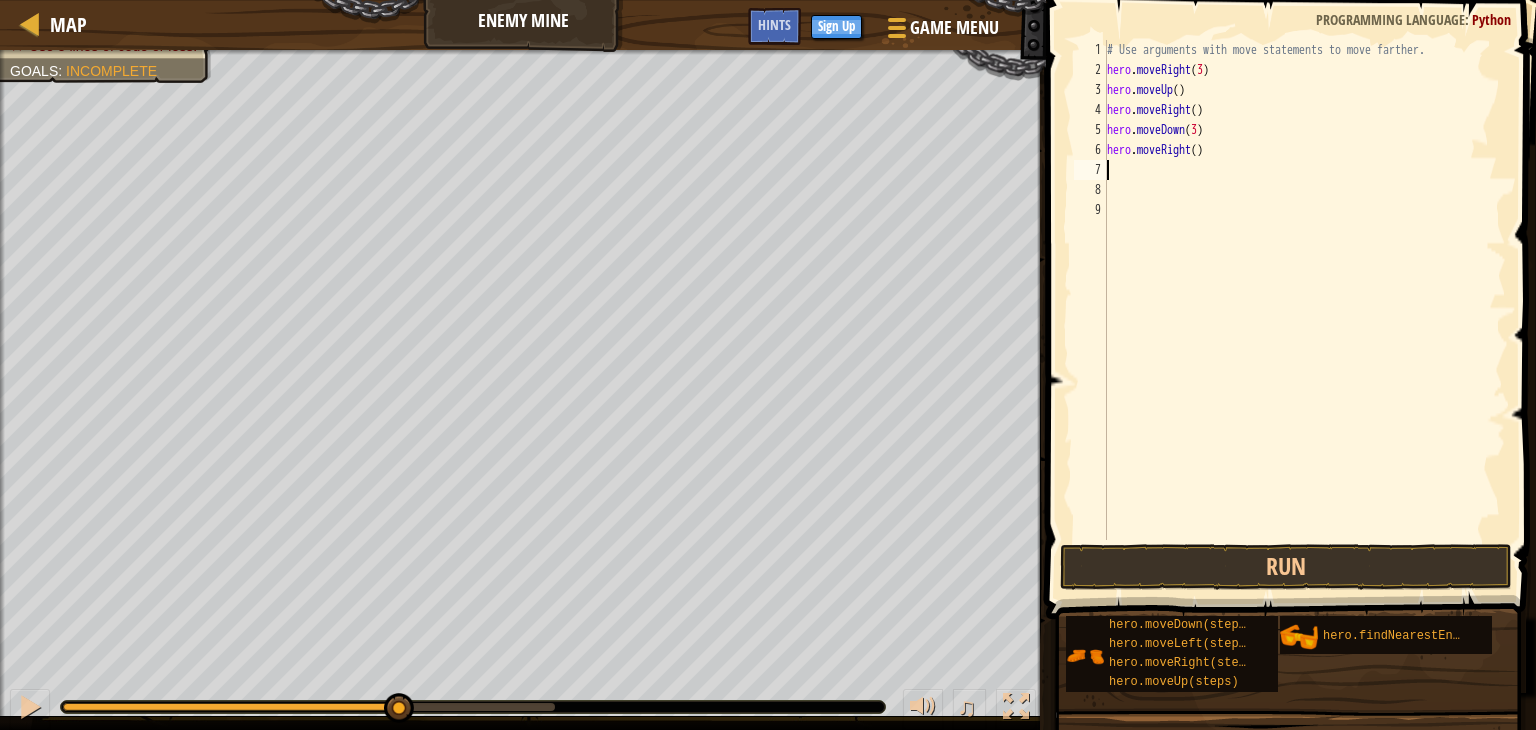 click on "# Use arguments with move statements to move farther. hero . moveRight ( [NUMBER] ) hero . moveUp ( ) hero . moveRight ( ) hero . moveDown ( [NUMBER] ) hero . moveRight ( )" at bounding box center [1304, 310] 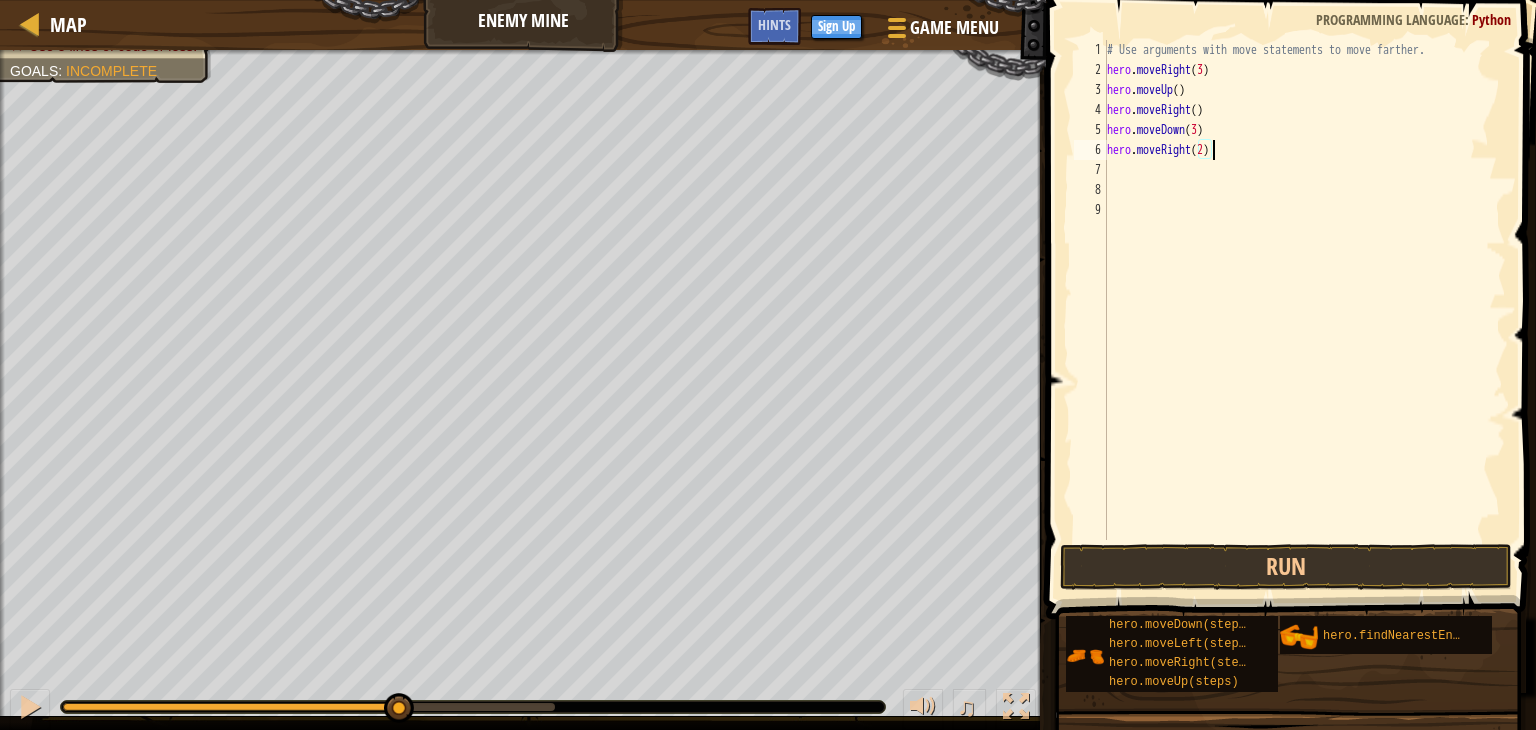 scroll, scrollTop: 9, scrollLeft: 8, axis: both 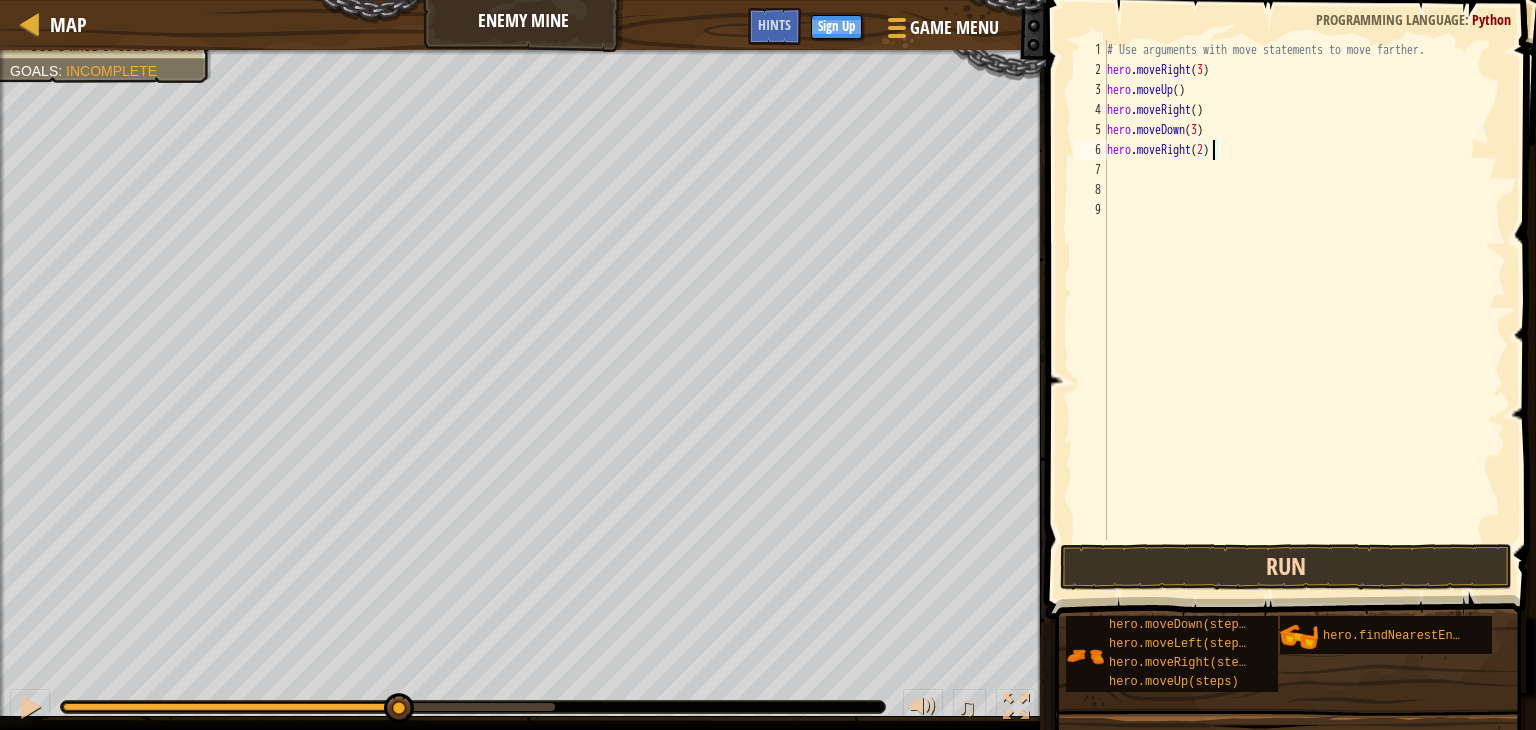 type on "hero.moveRight(2)" 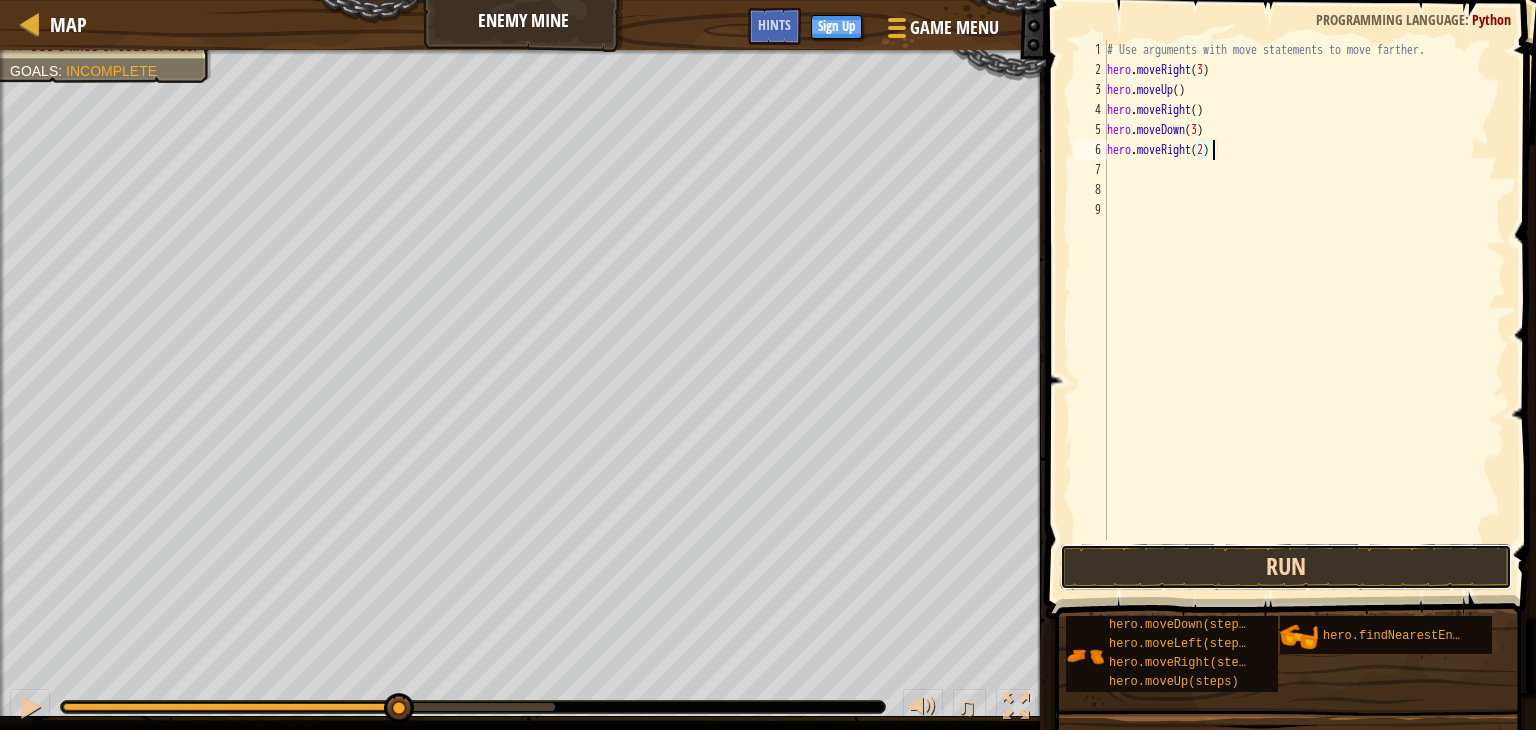 click on "Run" at bounding box center [1286, 567] 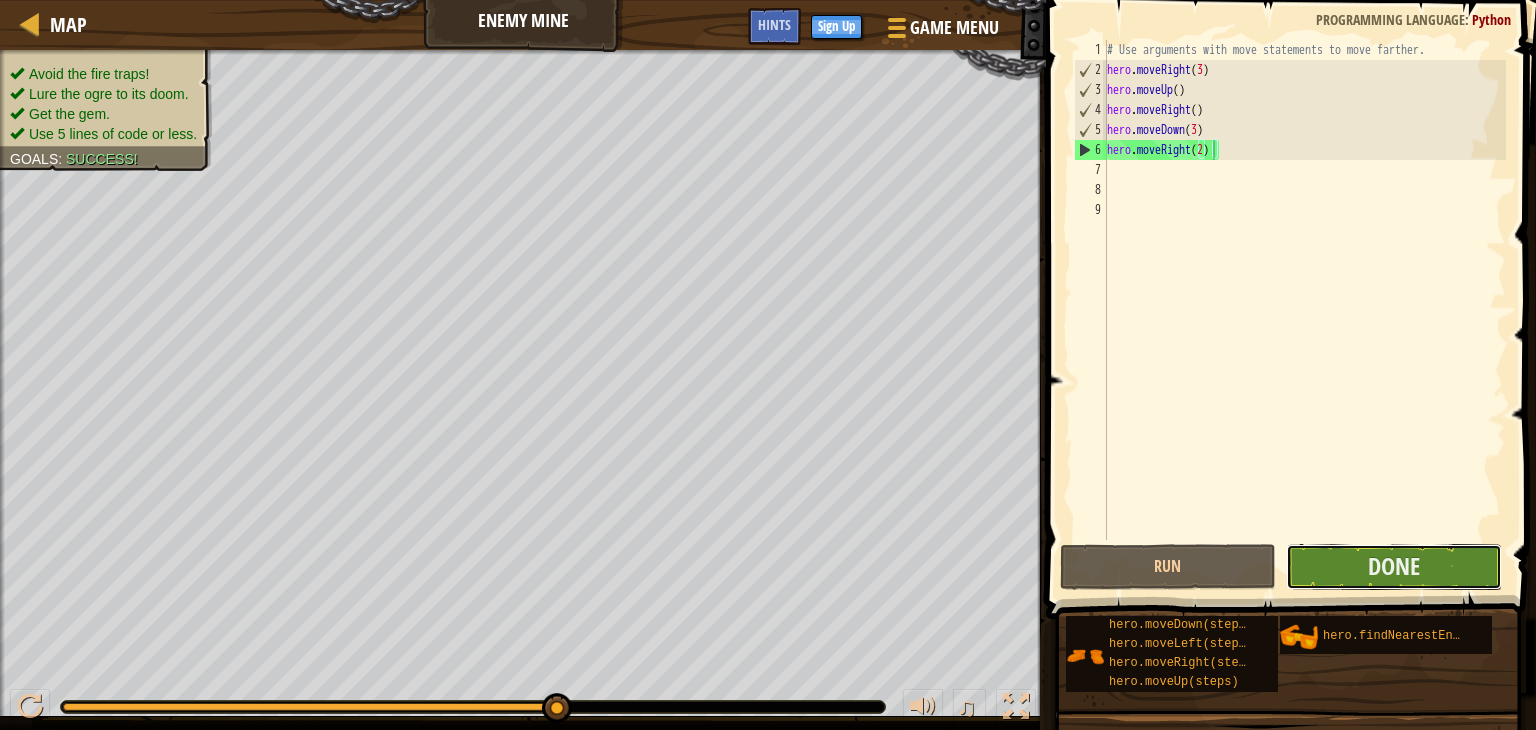click on "Done" at bounding box center (1394, 567) 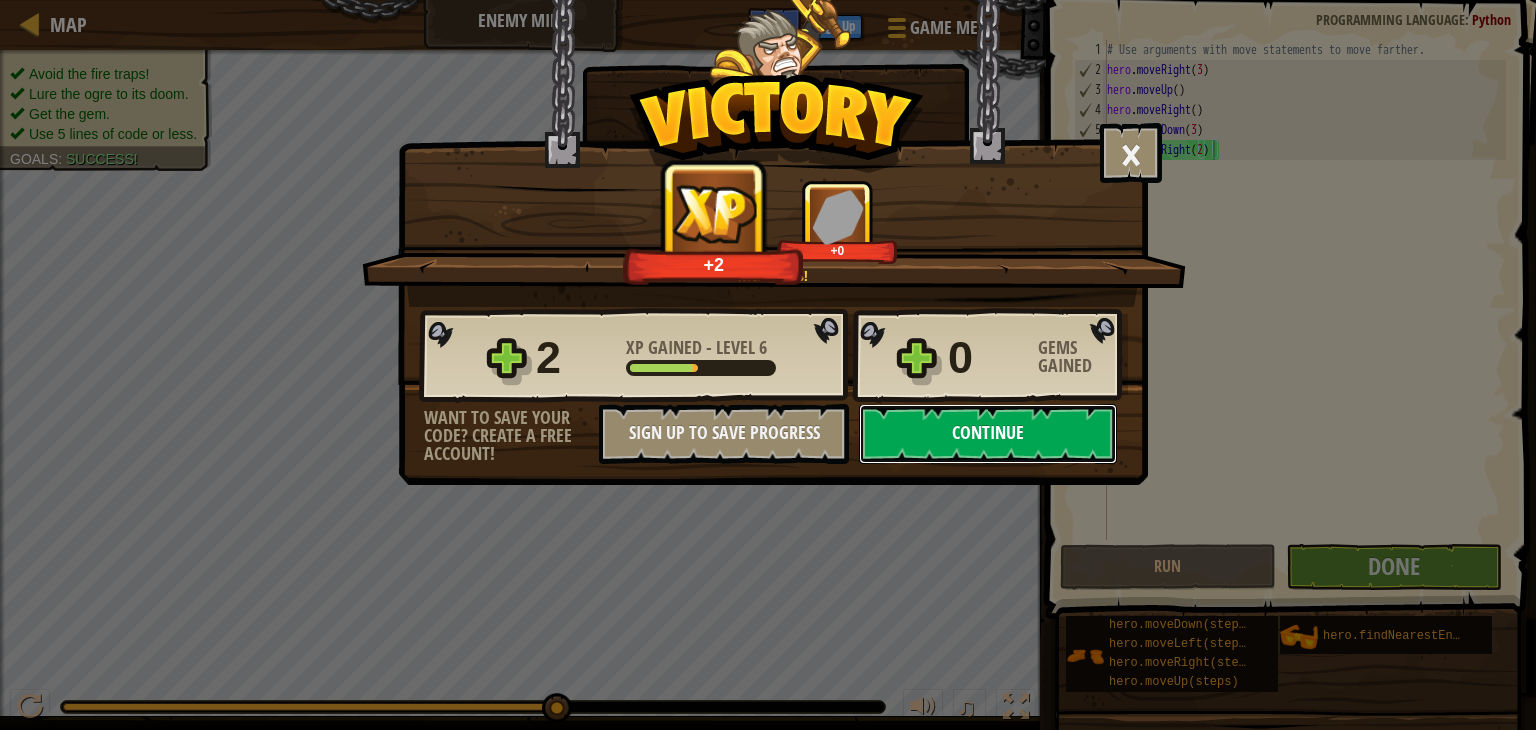 click on "Continue" at bounding box center (988, 434) 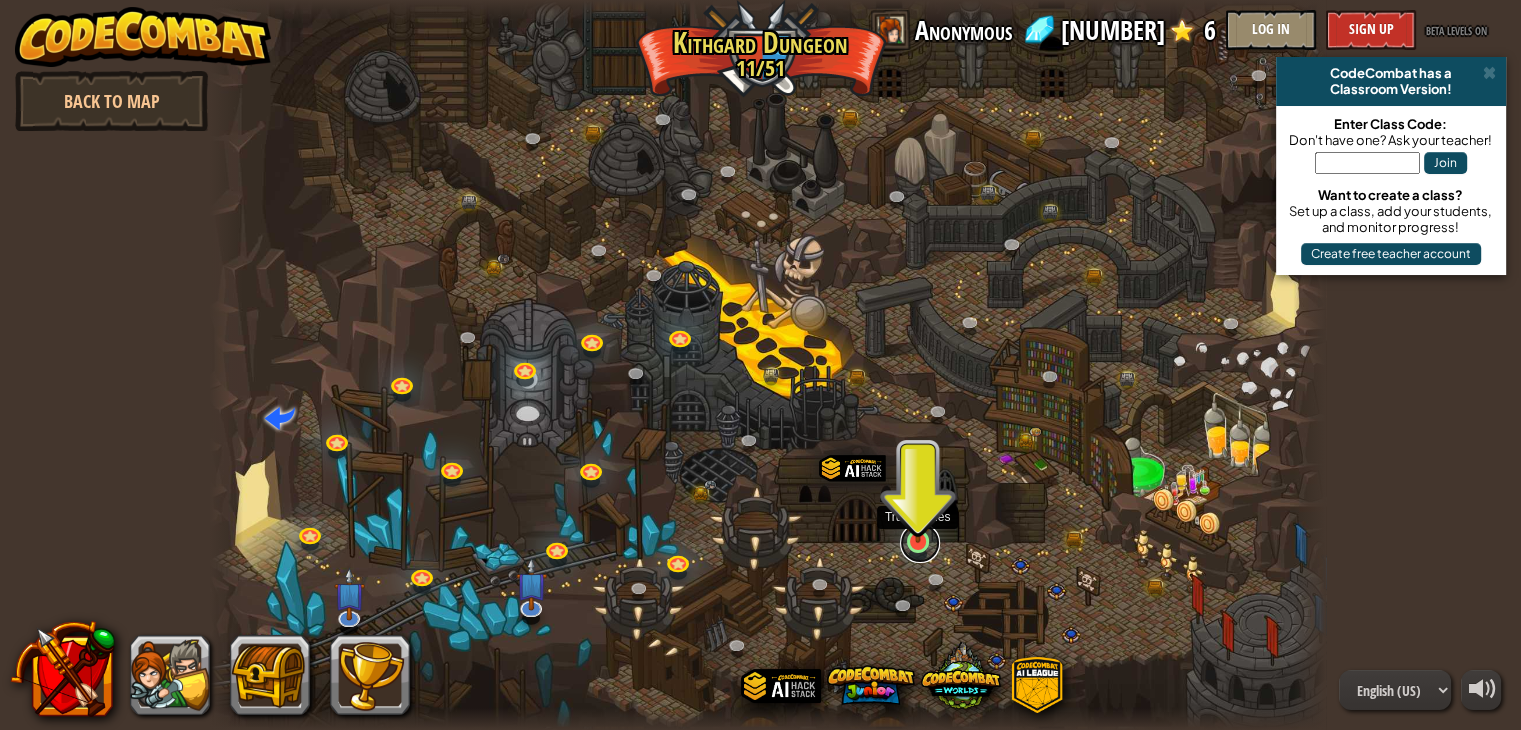 click at bounding box center [920, 543] 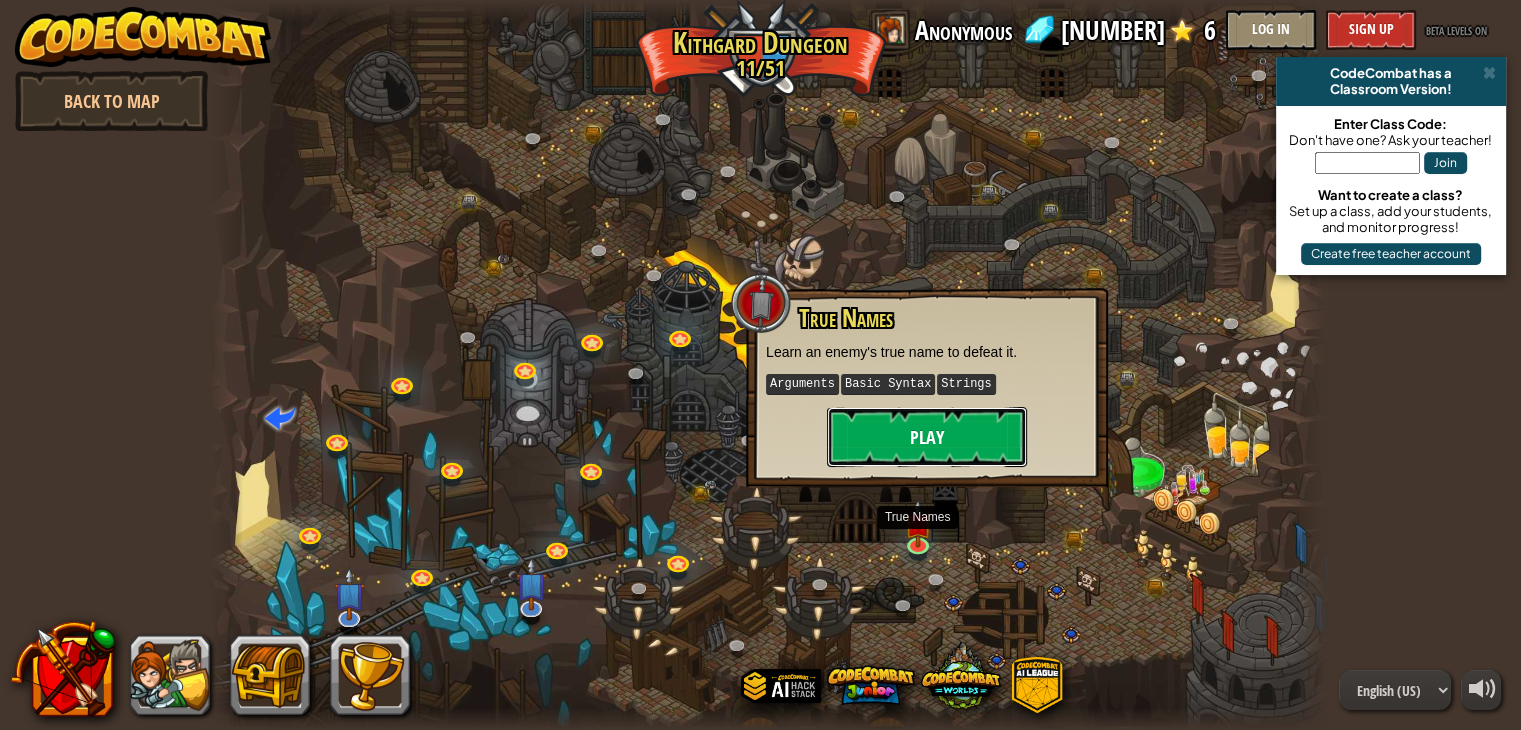 click on "Play" at bounding box center [927, 437] 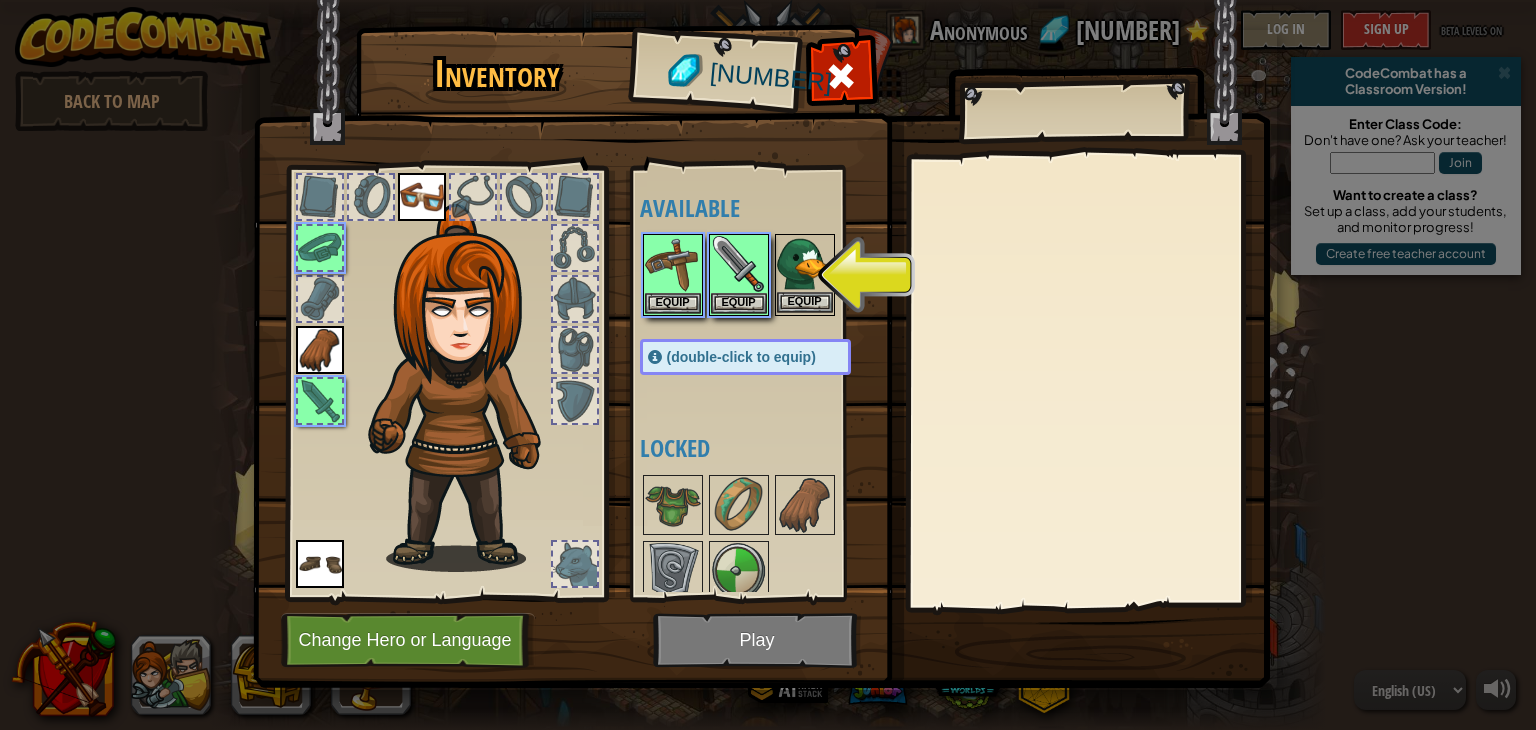 click at bounding box center (805, 264) 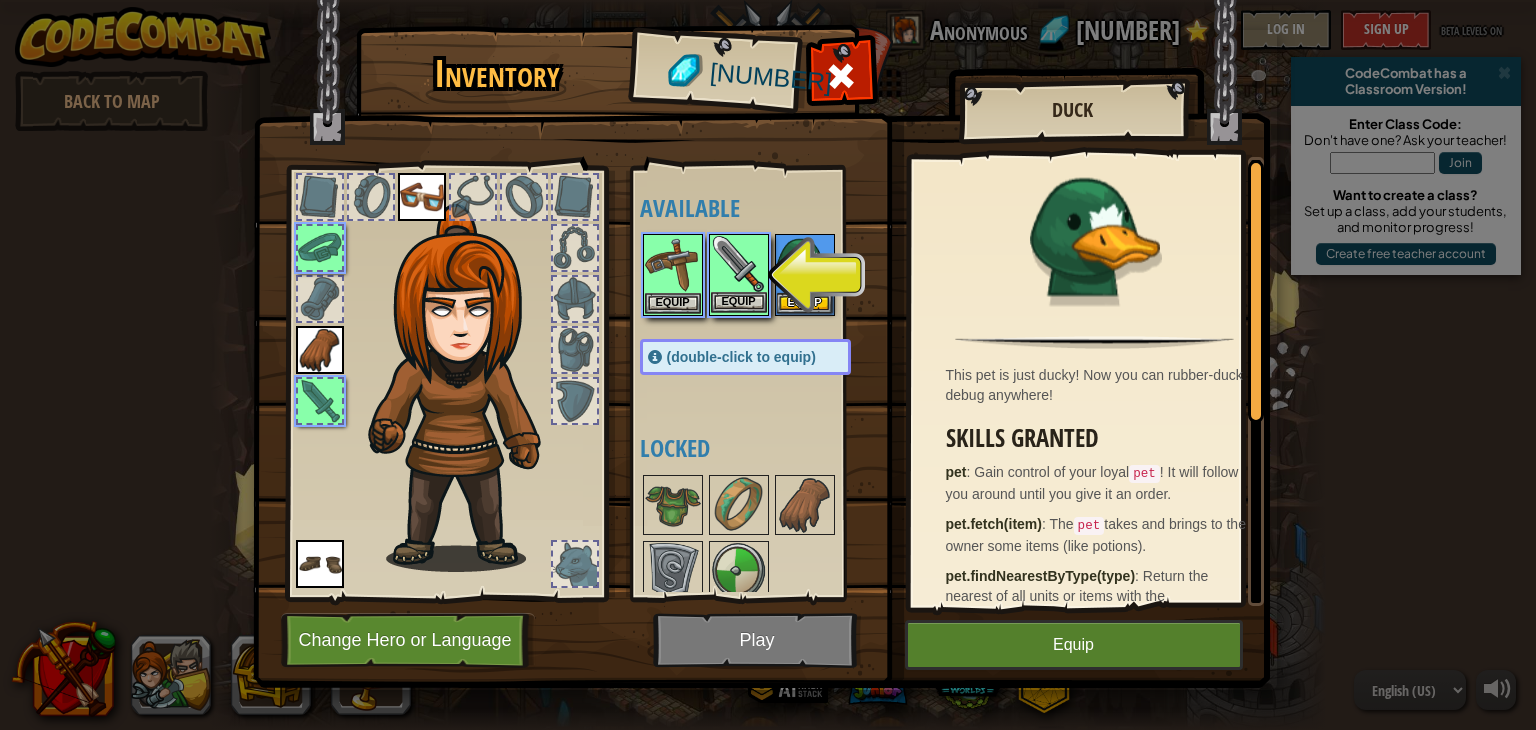 click at bounding box center [739, 264] 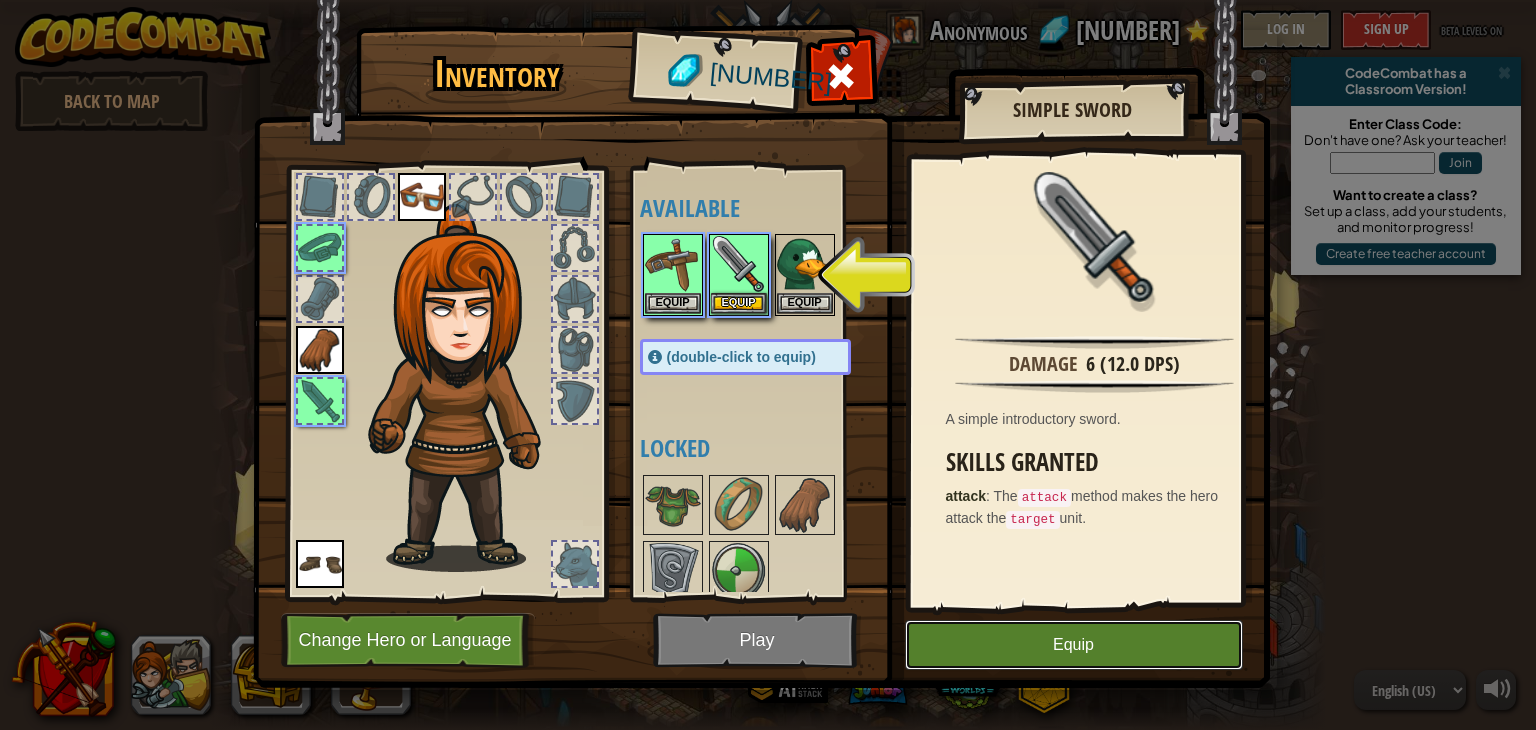 click on "Equip" at bounding box center [1074, 645] 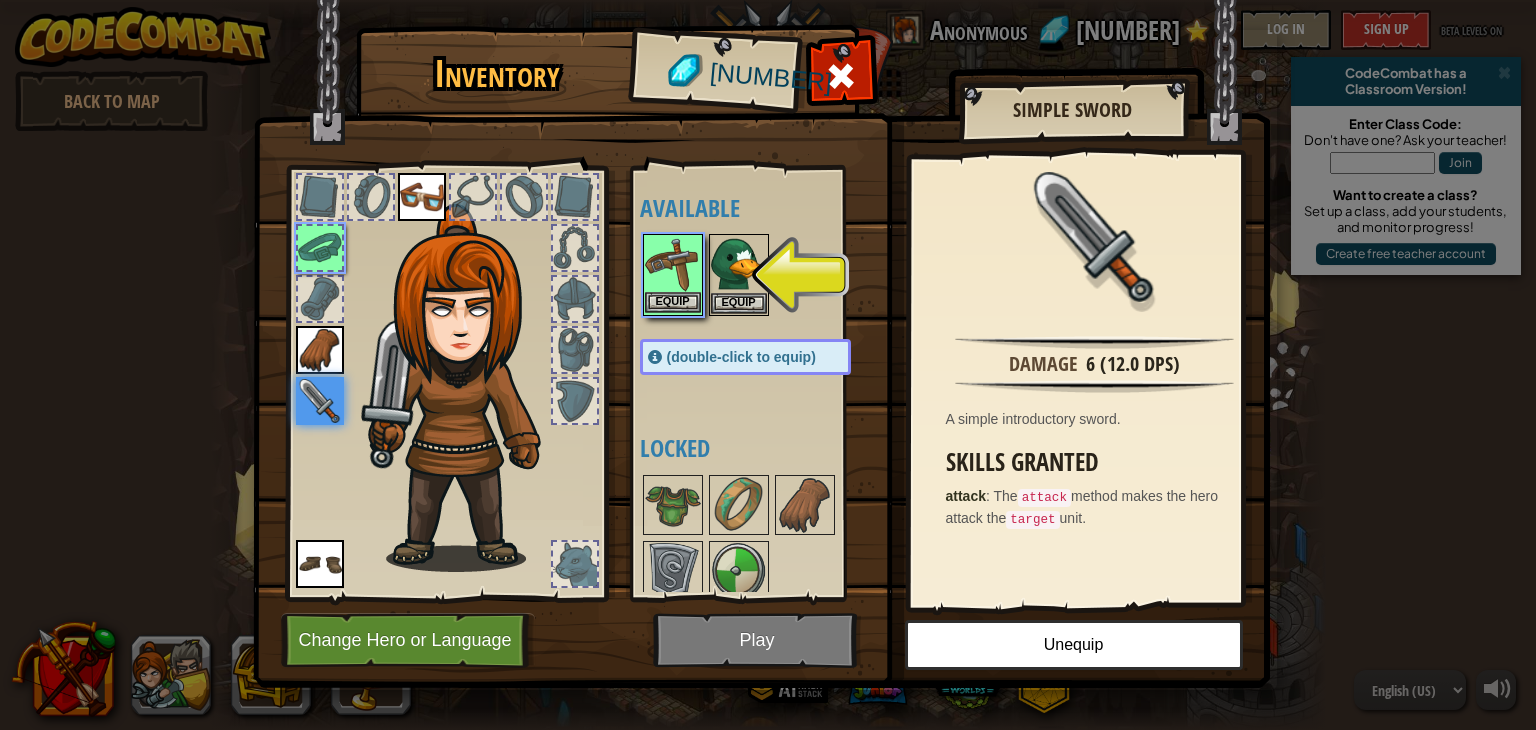 click at bounding box center [673, 264] 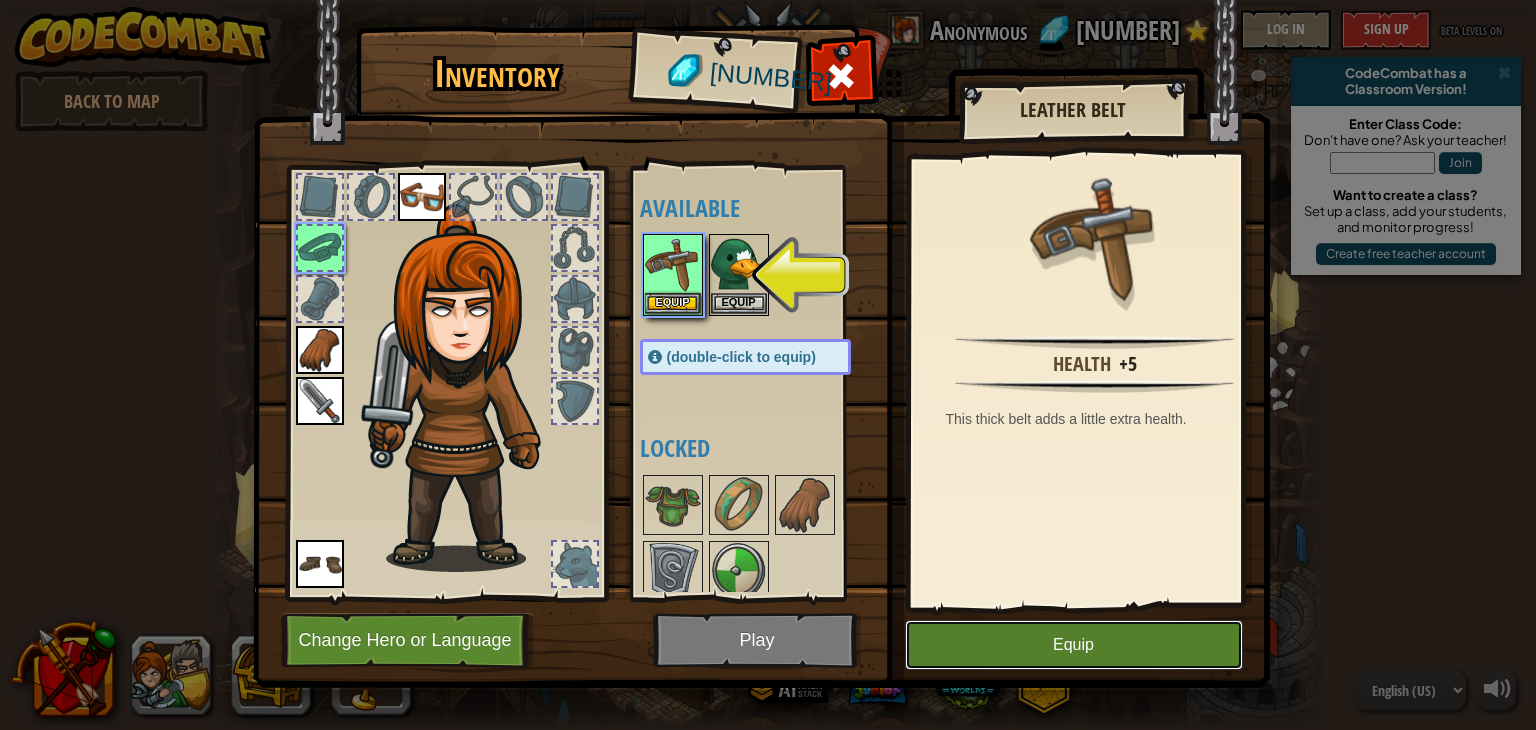 click on "Equip" at bounding box center (1074, 645) 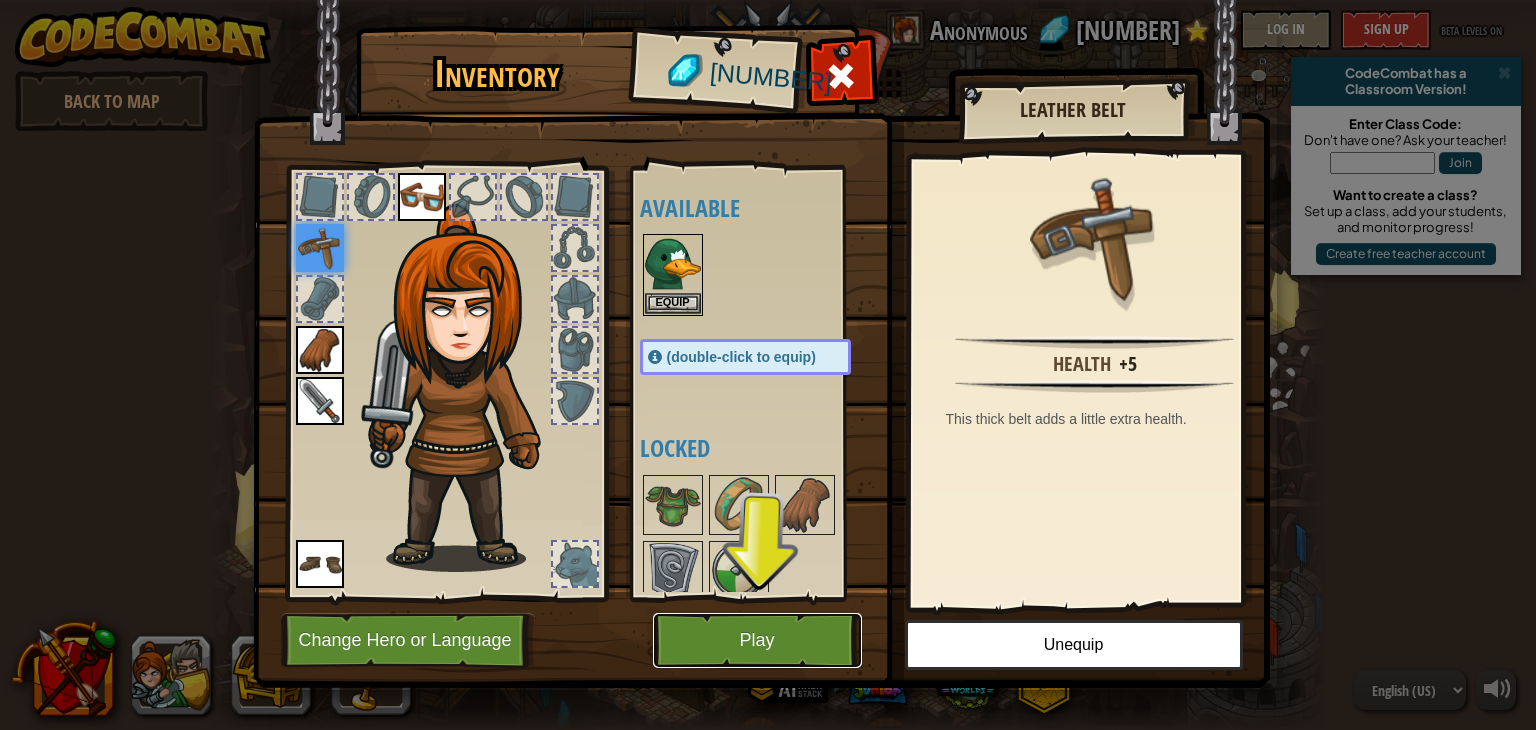 click on "Play" at bounding box center (757, 640) 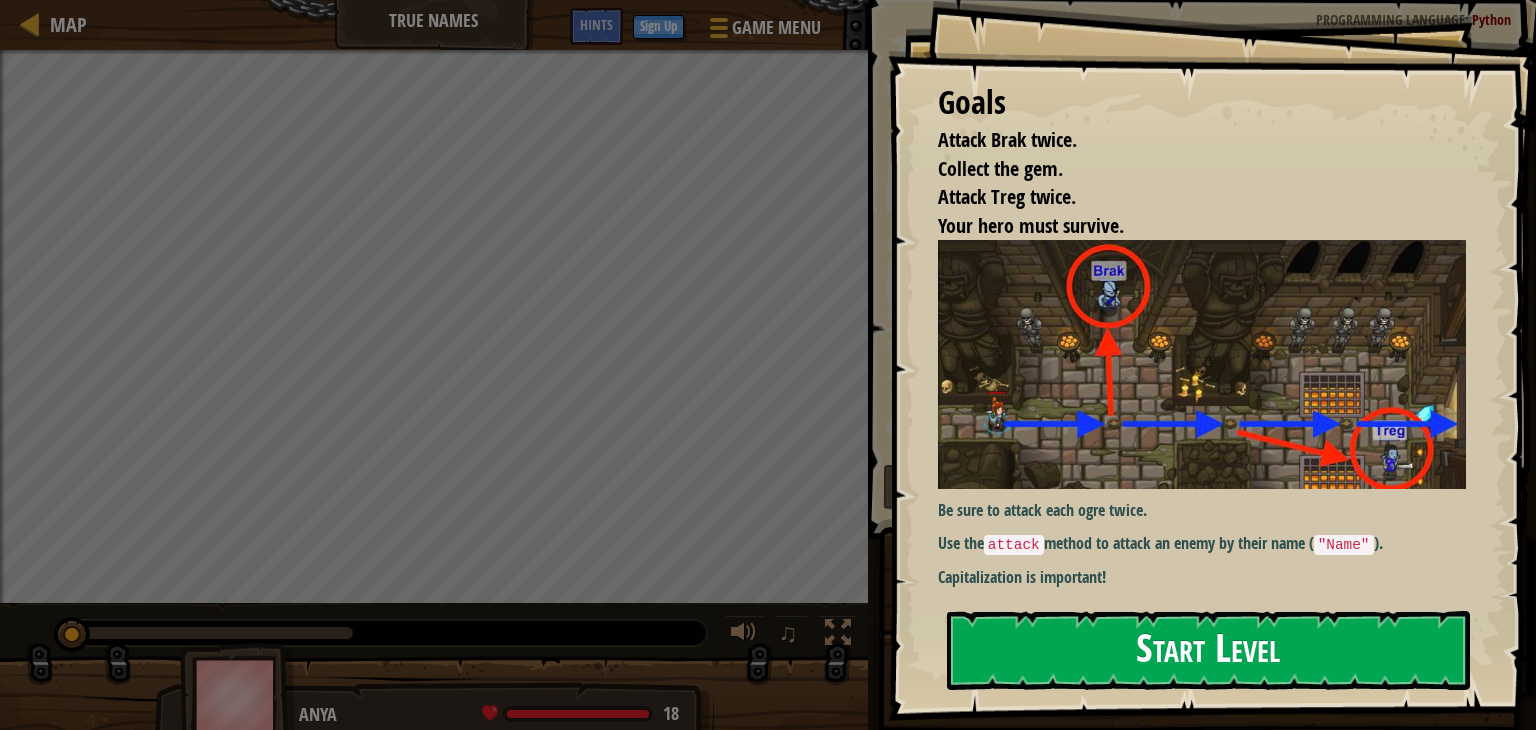 click on "Start Level" at bounding box center [1208, 650] 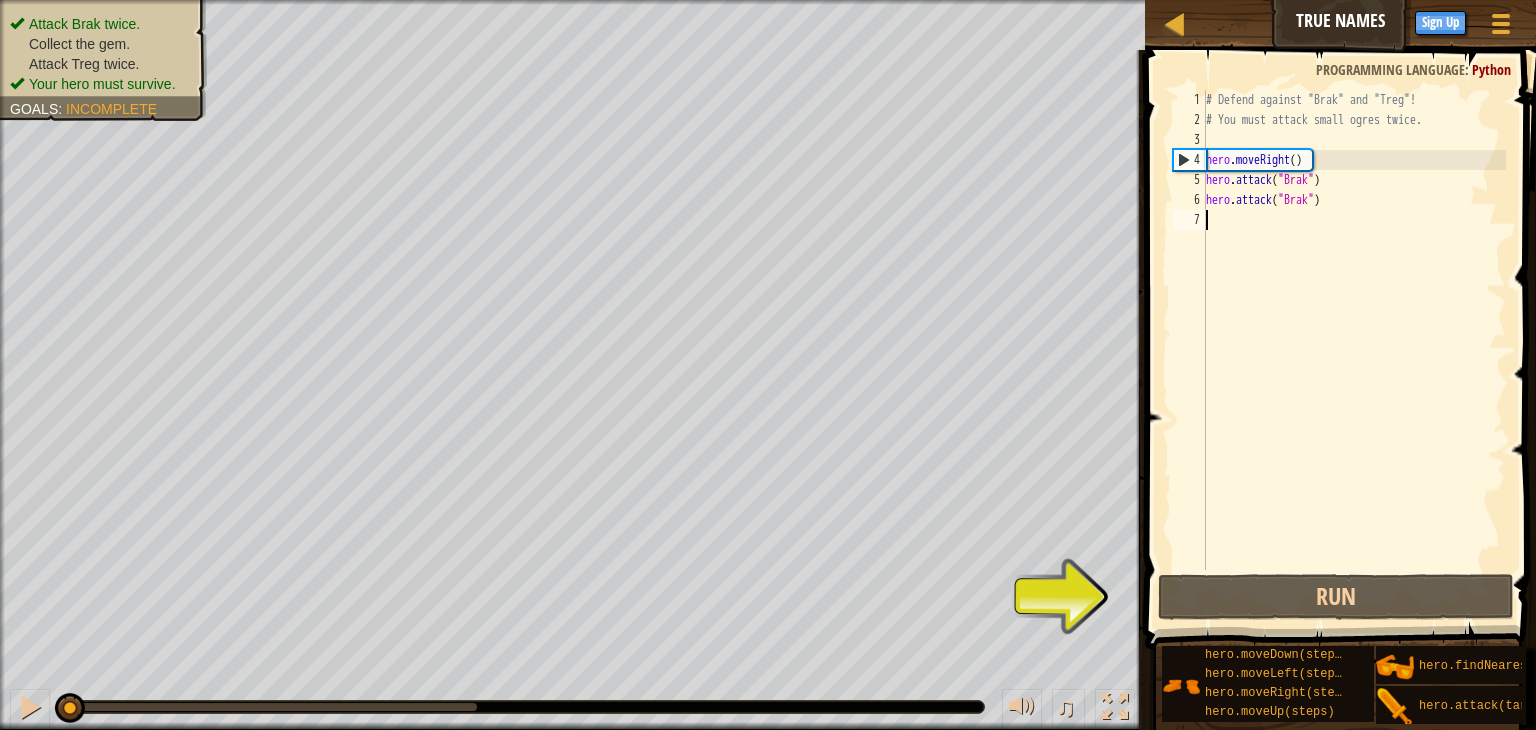 type on "h" 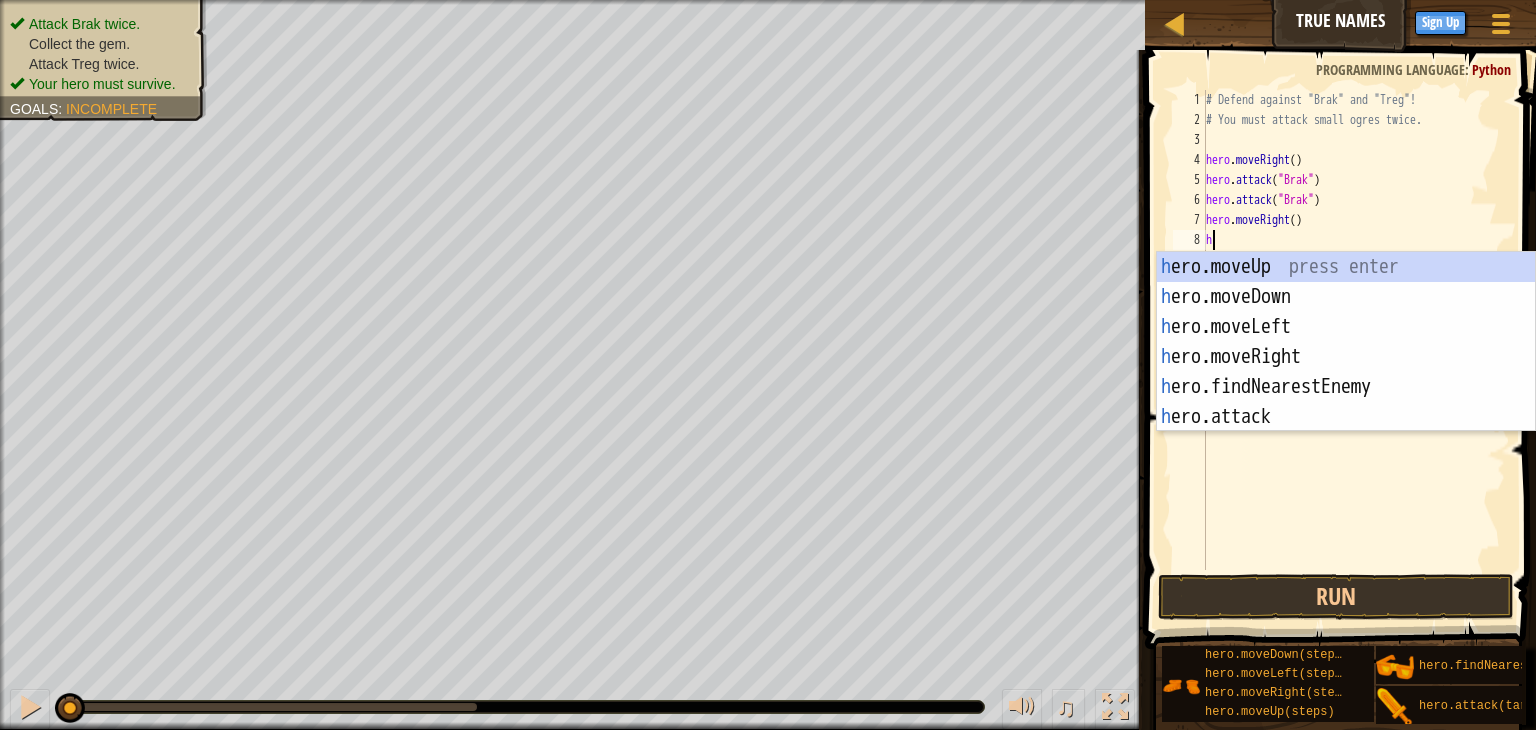type on "he" 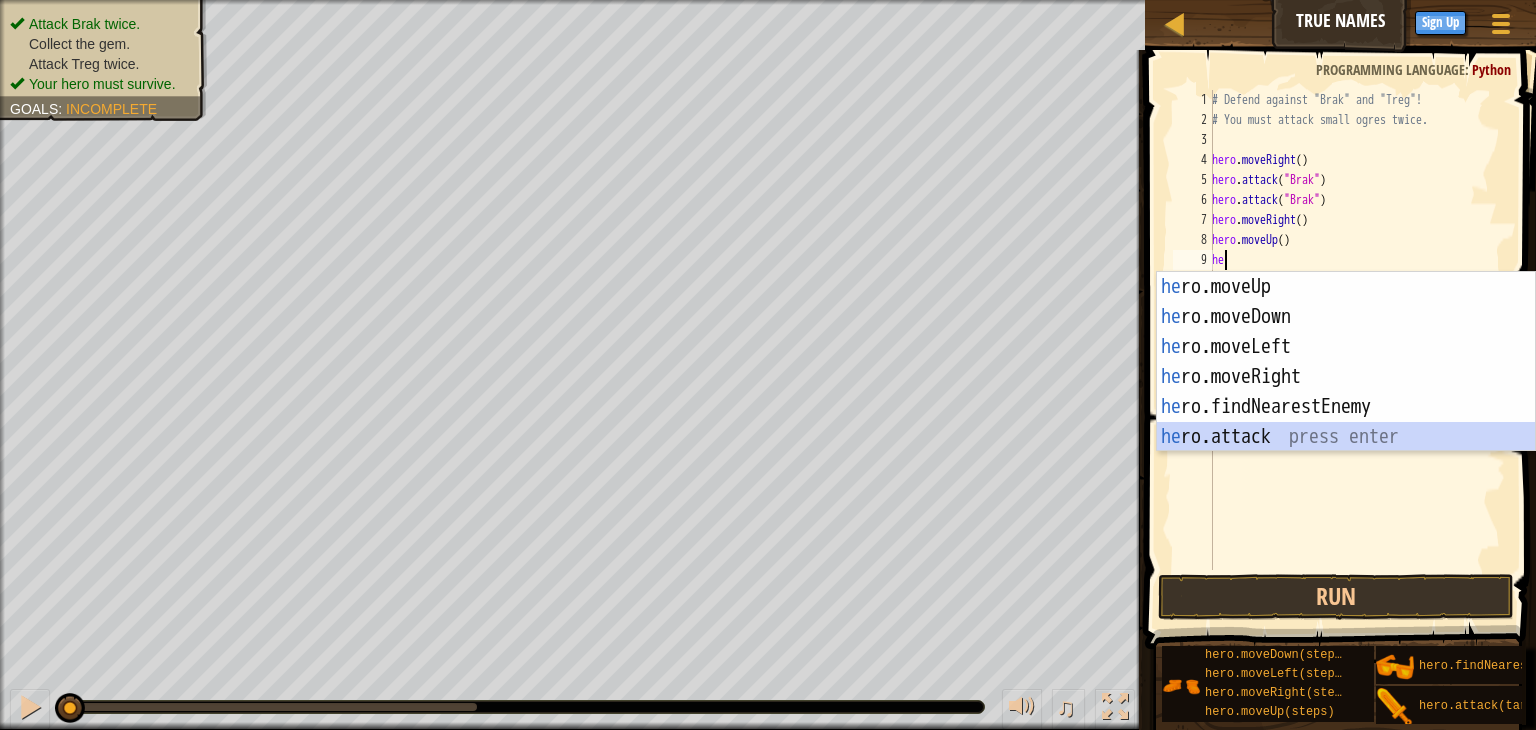 type on "hero.attack(enemy)" 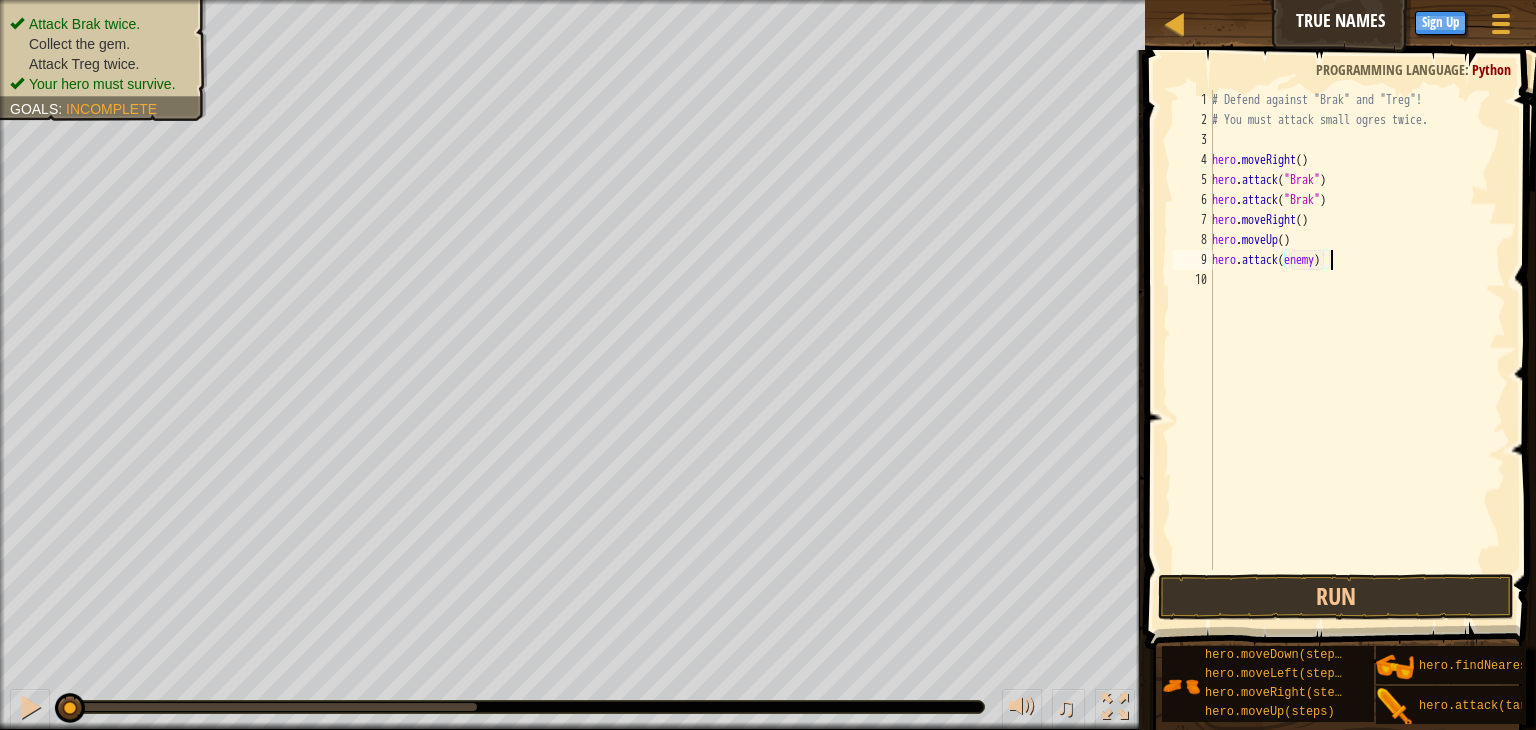click on "# Defend against "[ENEMY]" and "[ENEMY]"! # You must attack small ogres twice. hero . moveRight ( ) hero . attack ( "[ENEMY]" ) hero . attack ( "[ENEMY]" ) hero . moveRight ( ) hero . moveUp ( ) hero . attack ( enemy )" at bounding box center [1357, 350] 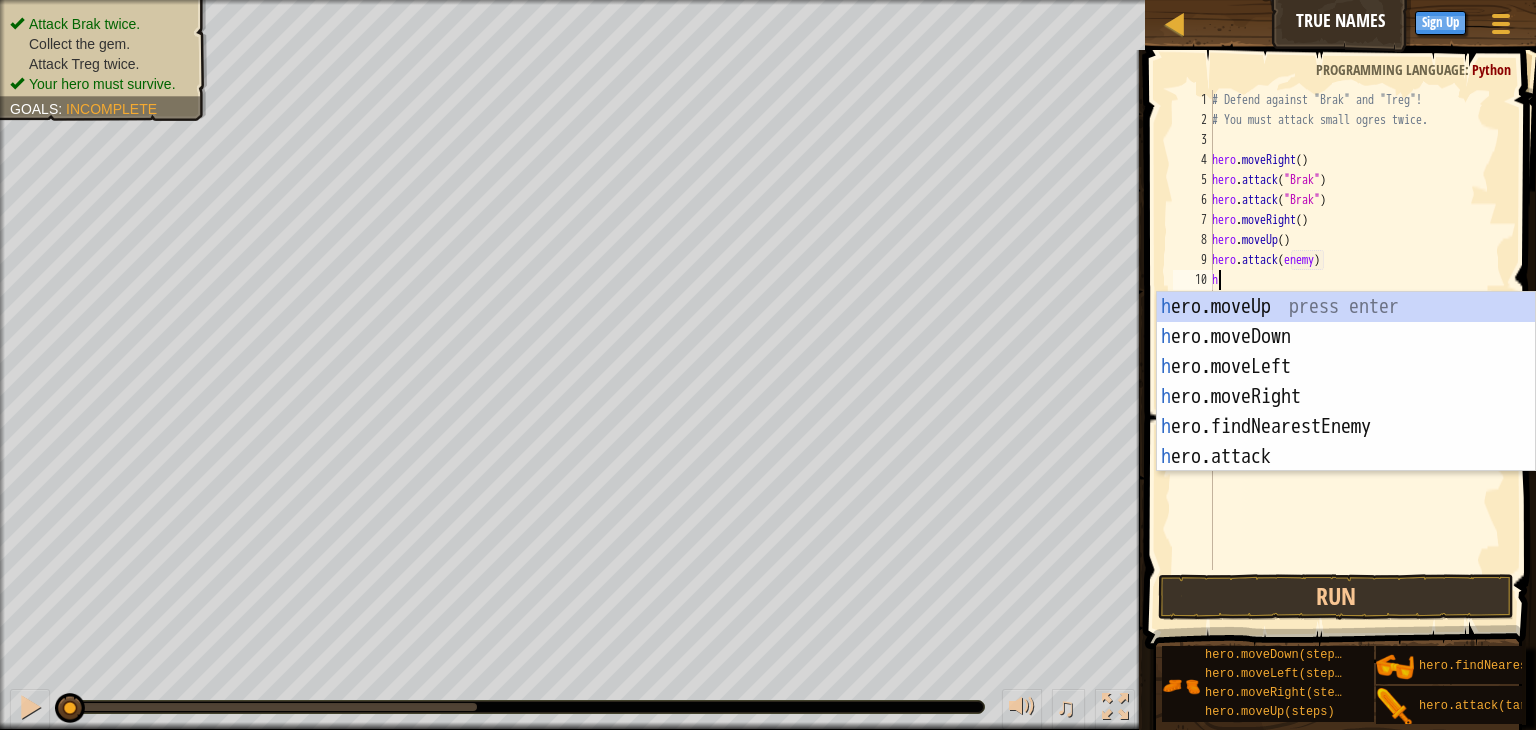 type on "he" 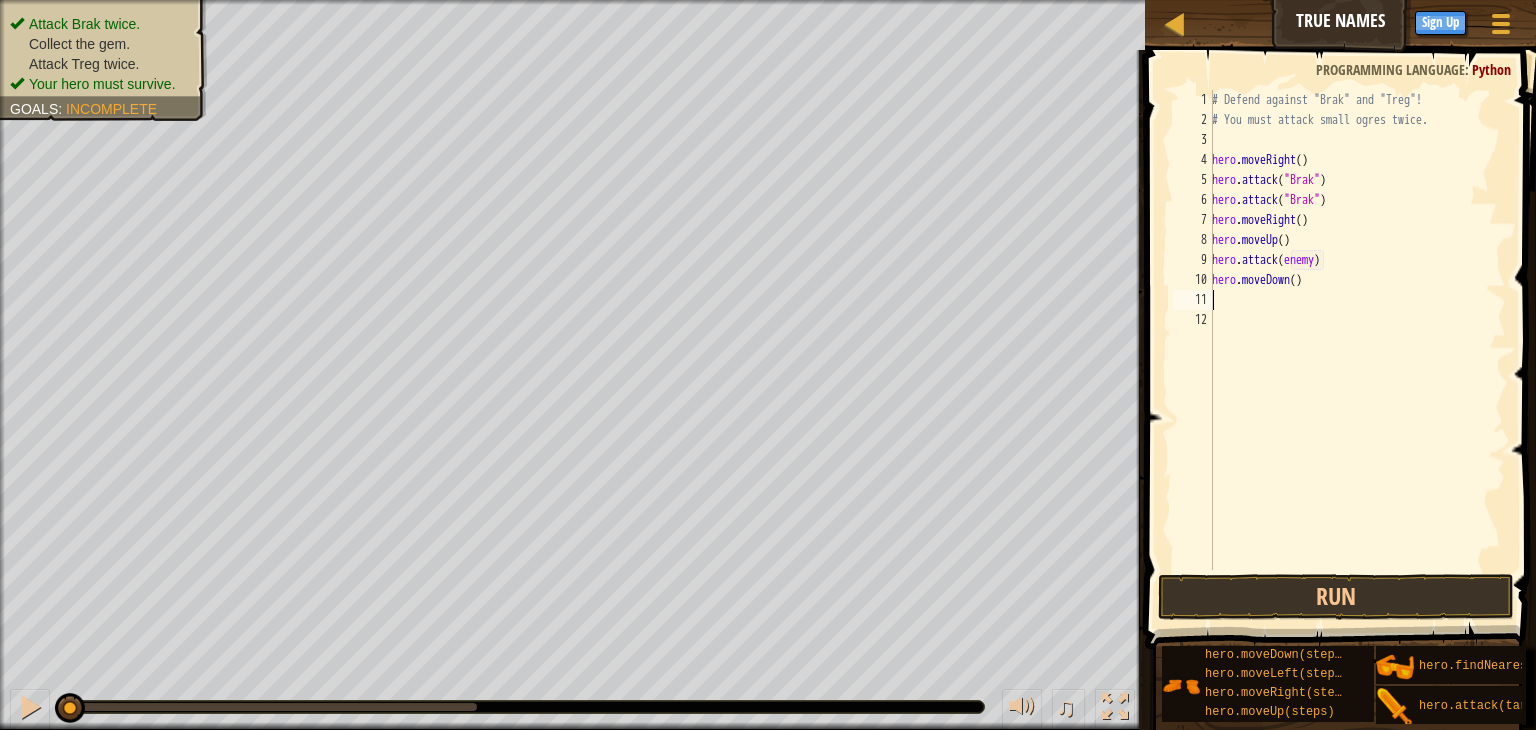 type on "he" 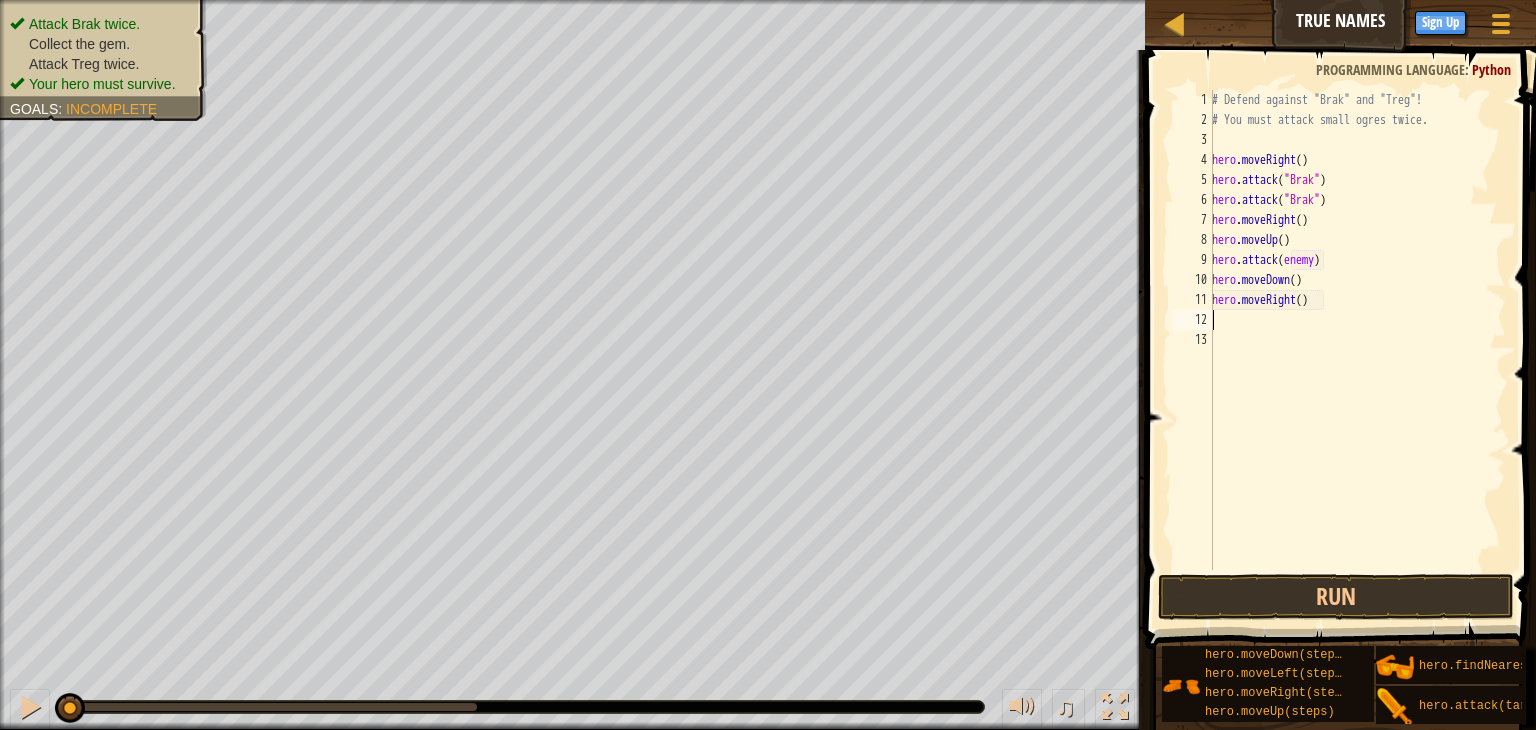 click on "# Defend against "Brak" and "Treg"! # You must attack small ogres twice. hero . moveRight ( ) hero . attack ( "Brak" ) hero . attack ( "Brak" ) hero . moveRight ( ) hero . moveUp ( ) hero . attack ( enemy ) hero . moveDown ( ) hero . moveRight ( )" at bounding box center [1357, 350] 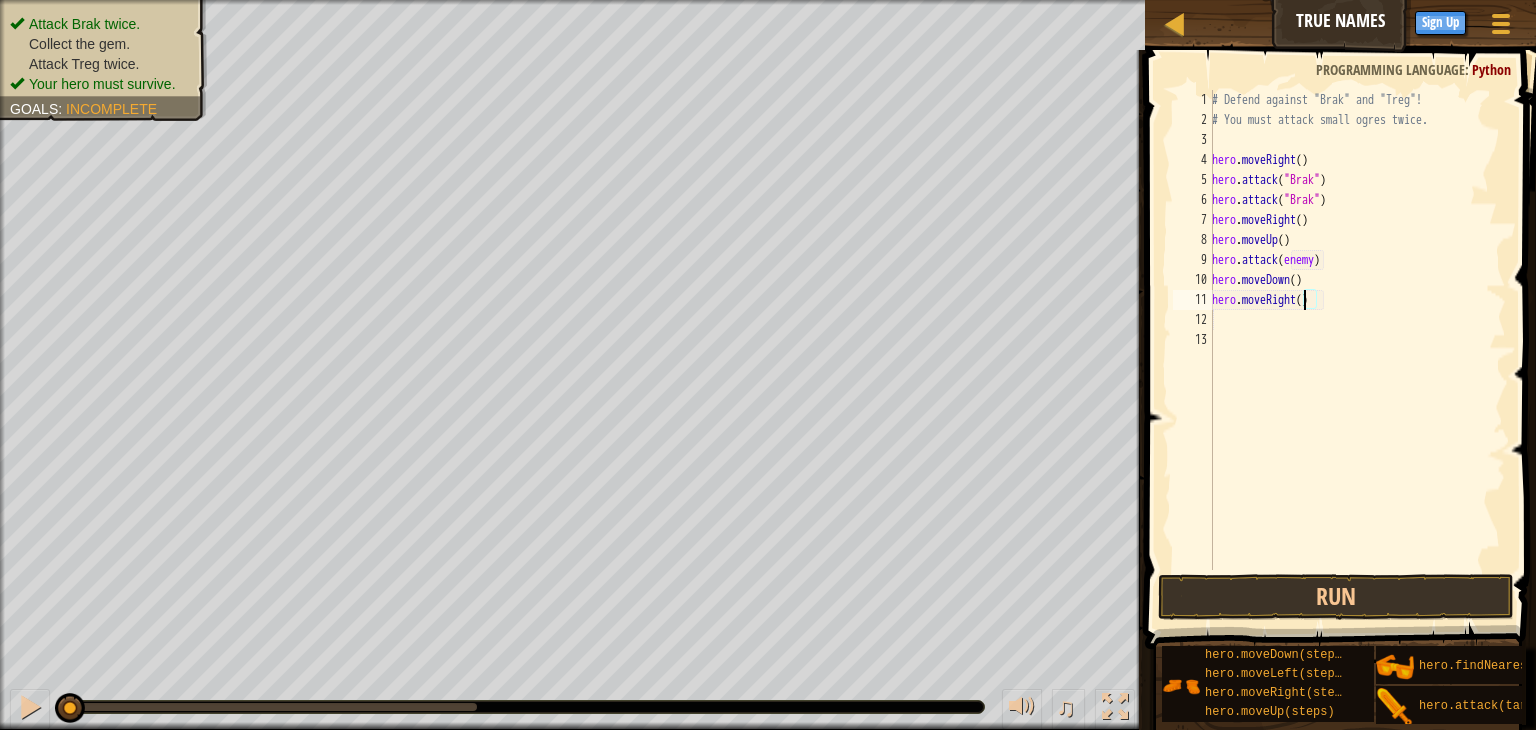 scroll, scrollTop: 9, scrollLeft: 8, axis: both 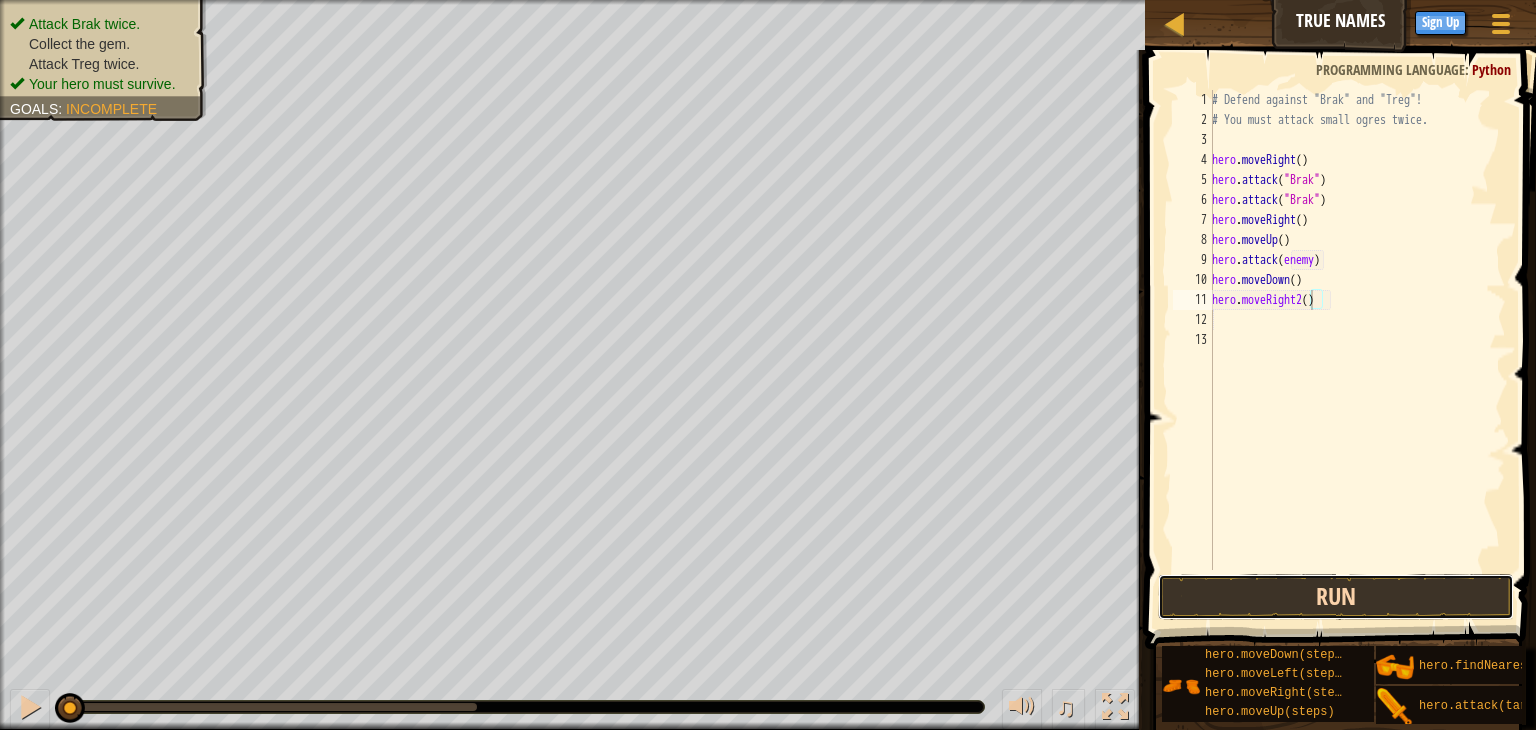 click on "Run" at bounding box center [1336, 597] 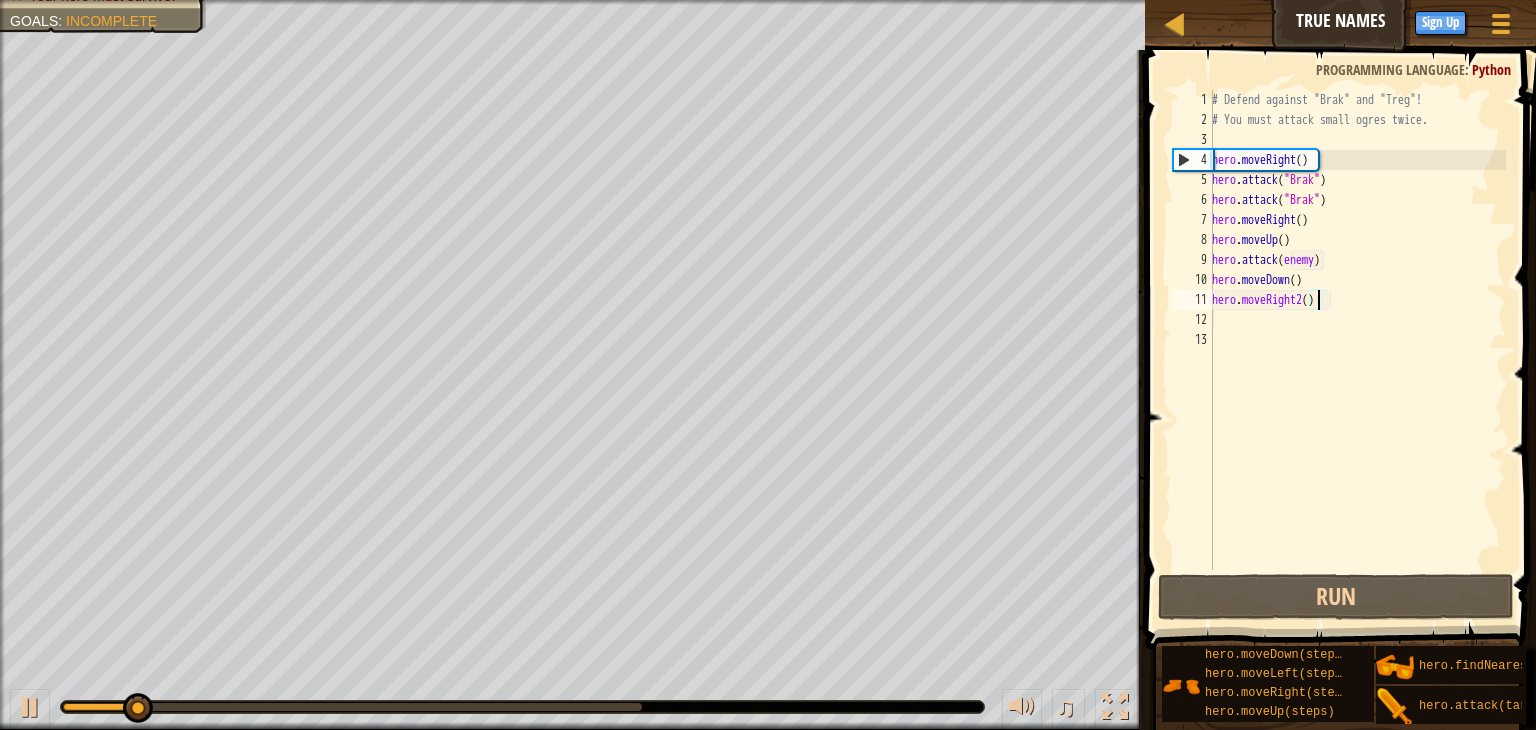 click on "# Defend against "[ENEMY]" and "[ENEMY]"! # You must attack small ogres twice. hero . moveRight ( ) hero . attack ( "[ENEMY]" ) hero . attack ( "[ENEMY]" ) hero . moveRight ( ) hero . moveUp ( ) hero . attack ( enemy ) hero . moveDown ( ) hero . moveRight2 ( )" at bounding box center [1357, 350] 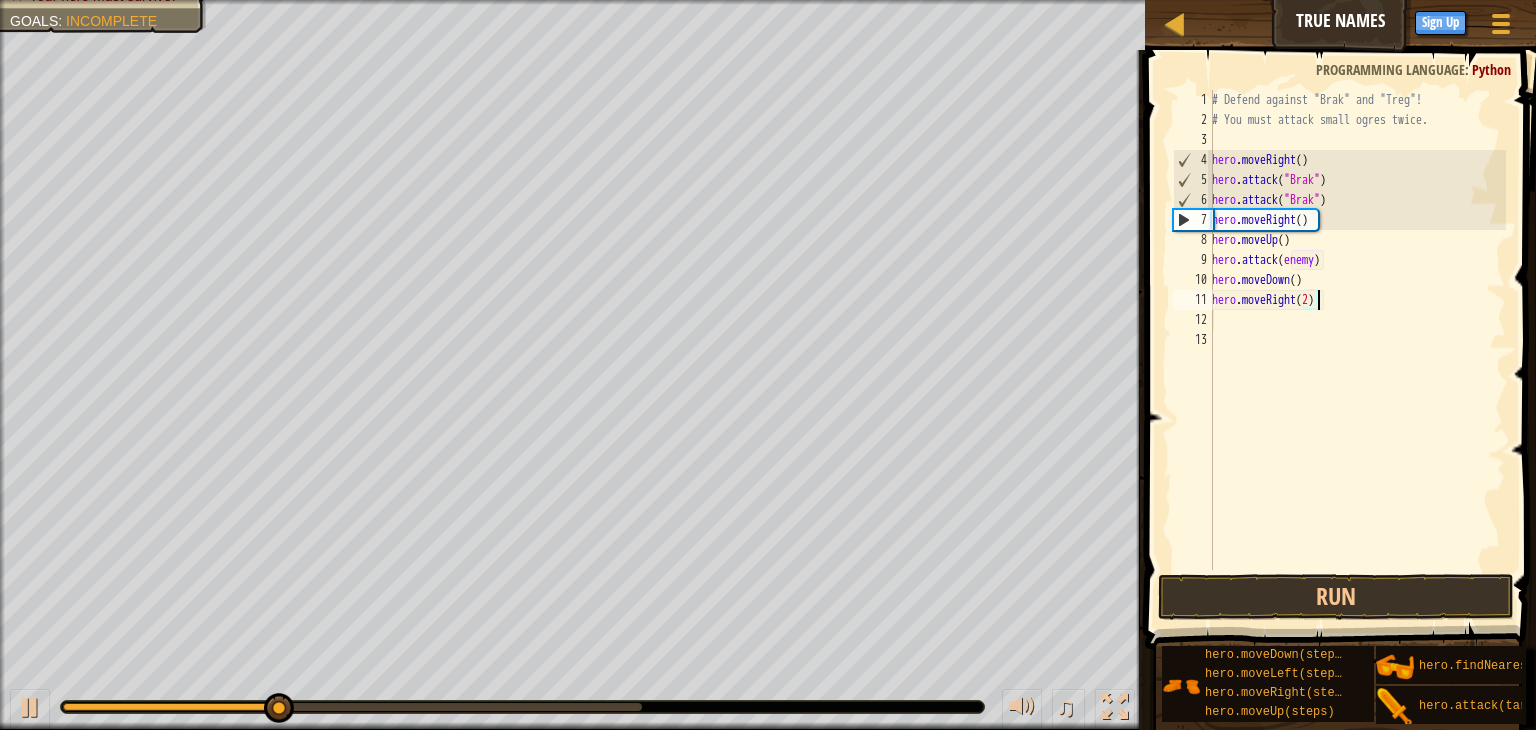 scroll, scrollTop: 9, scrollLeft: 8, axis: both 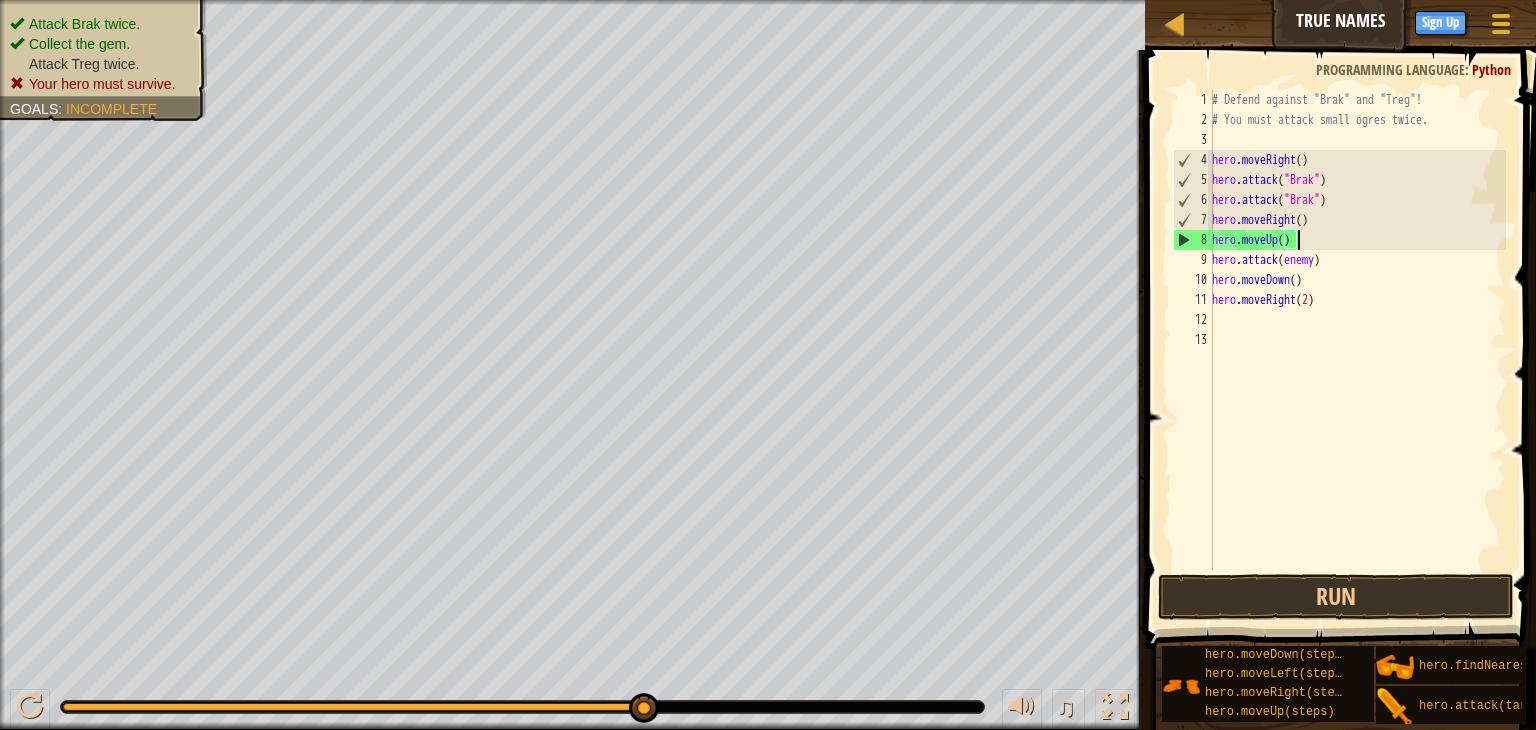 click on "# Defend against "Brak" and "Treg"! # You must attack small ogres twice. hero . moveRight ( ) hero . attack ( "Brak" ) hero . attack ( "Brak" ) hero . moveRight ( ) hero . moveUp ( ) hero . attack ( enemy ) hero . moveDown ( ) hero . moveRight ( 2 )" at bounding box center [1357, 350] 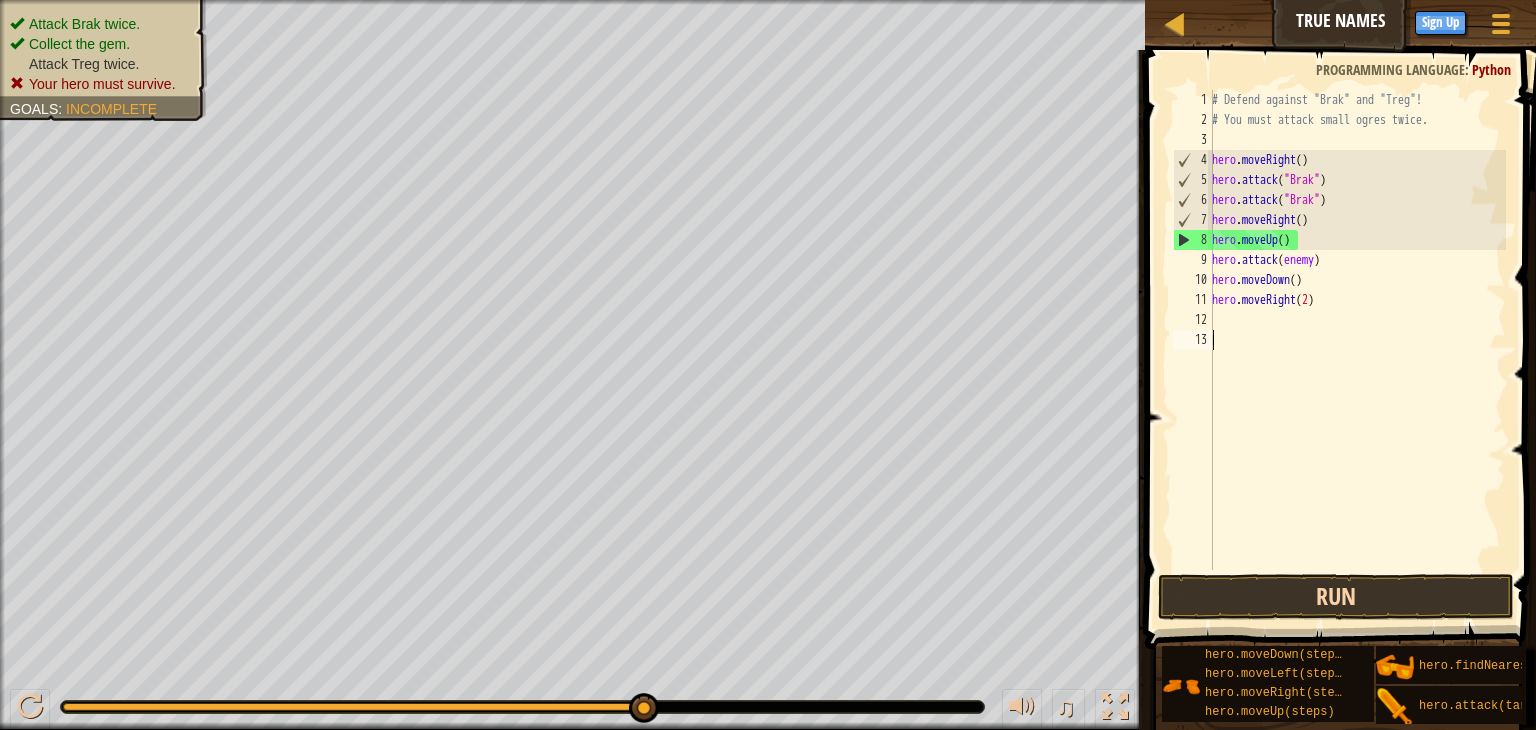 type 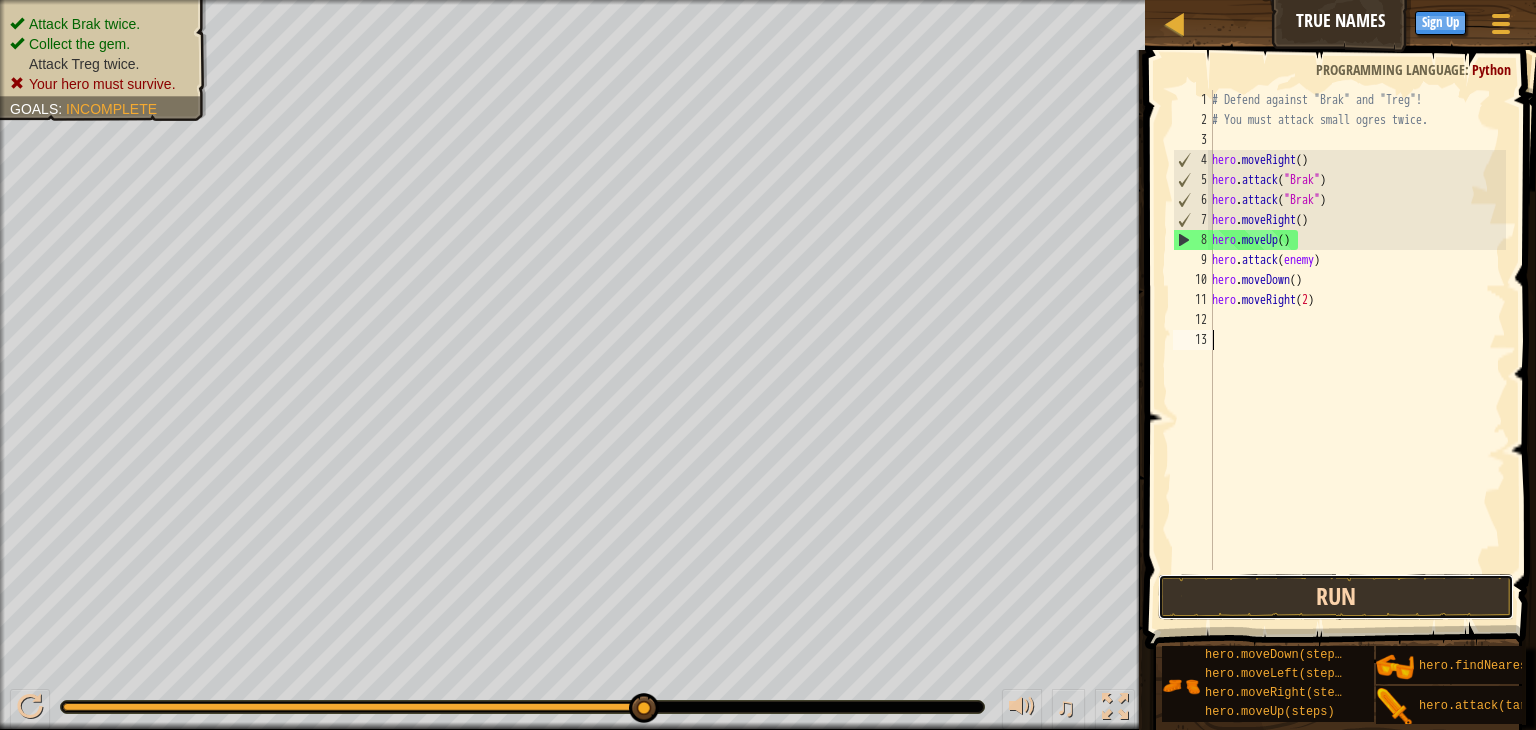 click on "Run" at bounding box center [1336, 597] 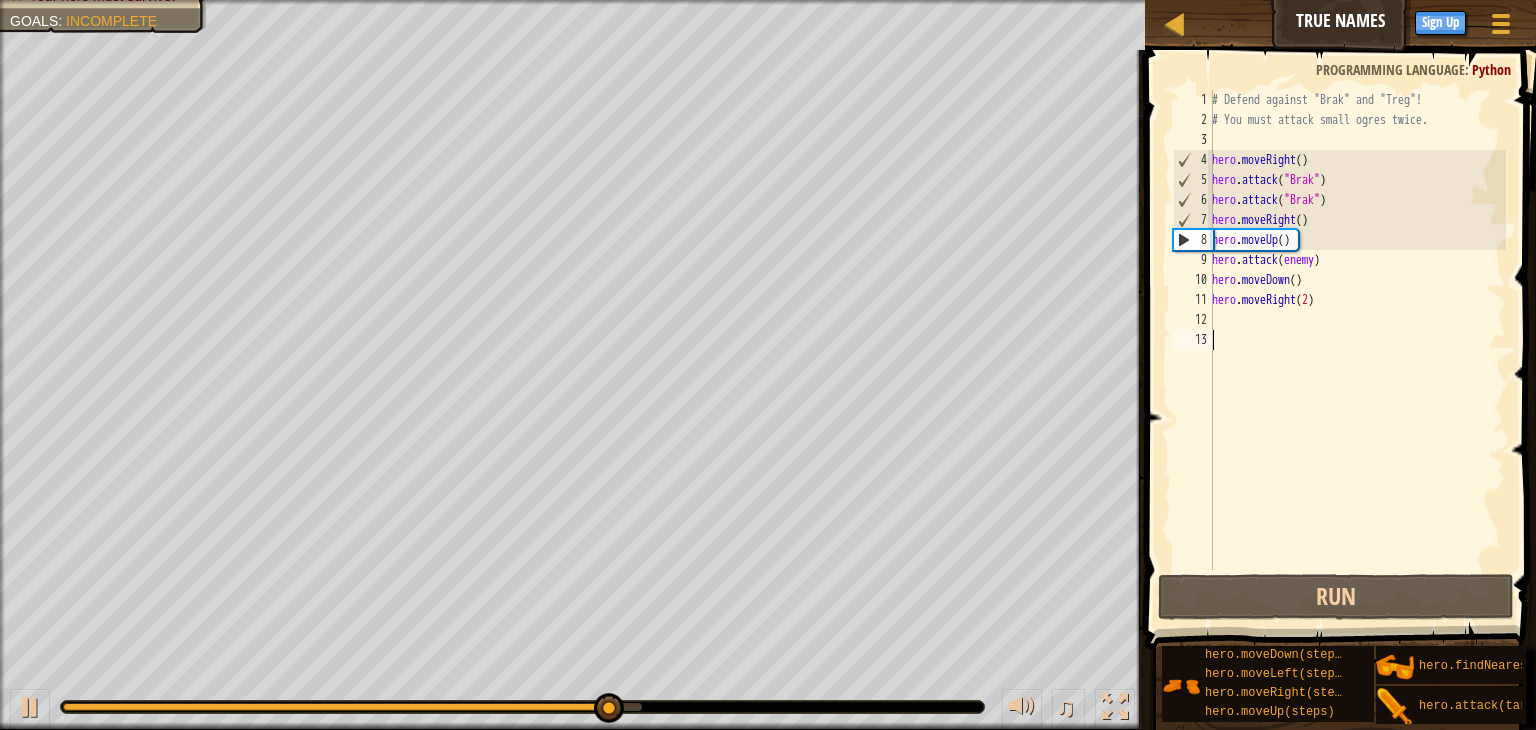 scroll, scrollTop: 0, scrollLeft: 0, axis: both 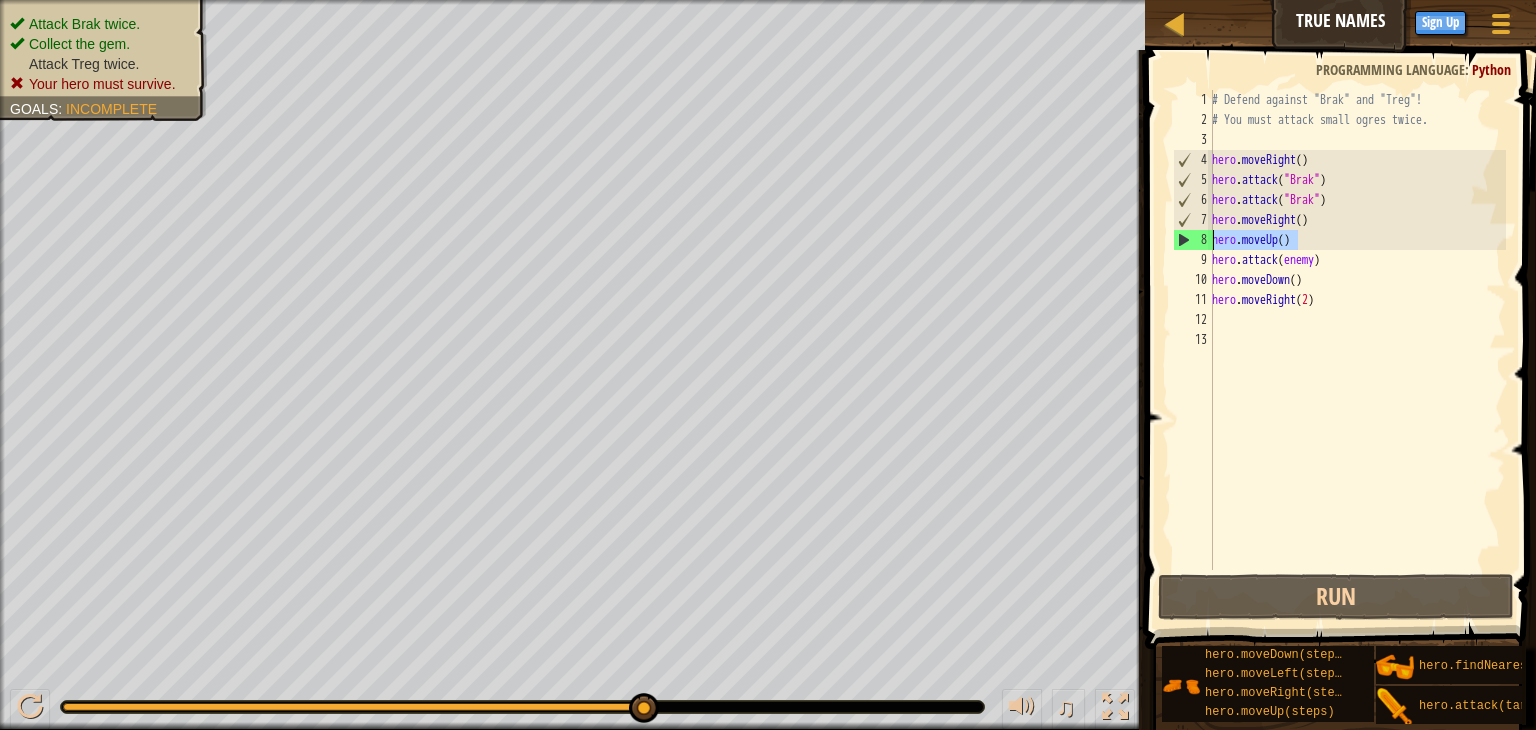 drag, startPoint x: 1302, startPoint y: 237, endPoint x: 1189, endPoint y: 237, distance: 113 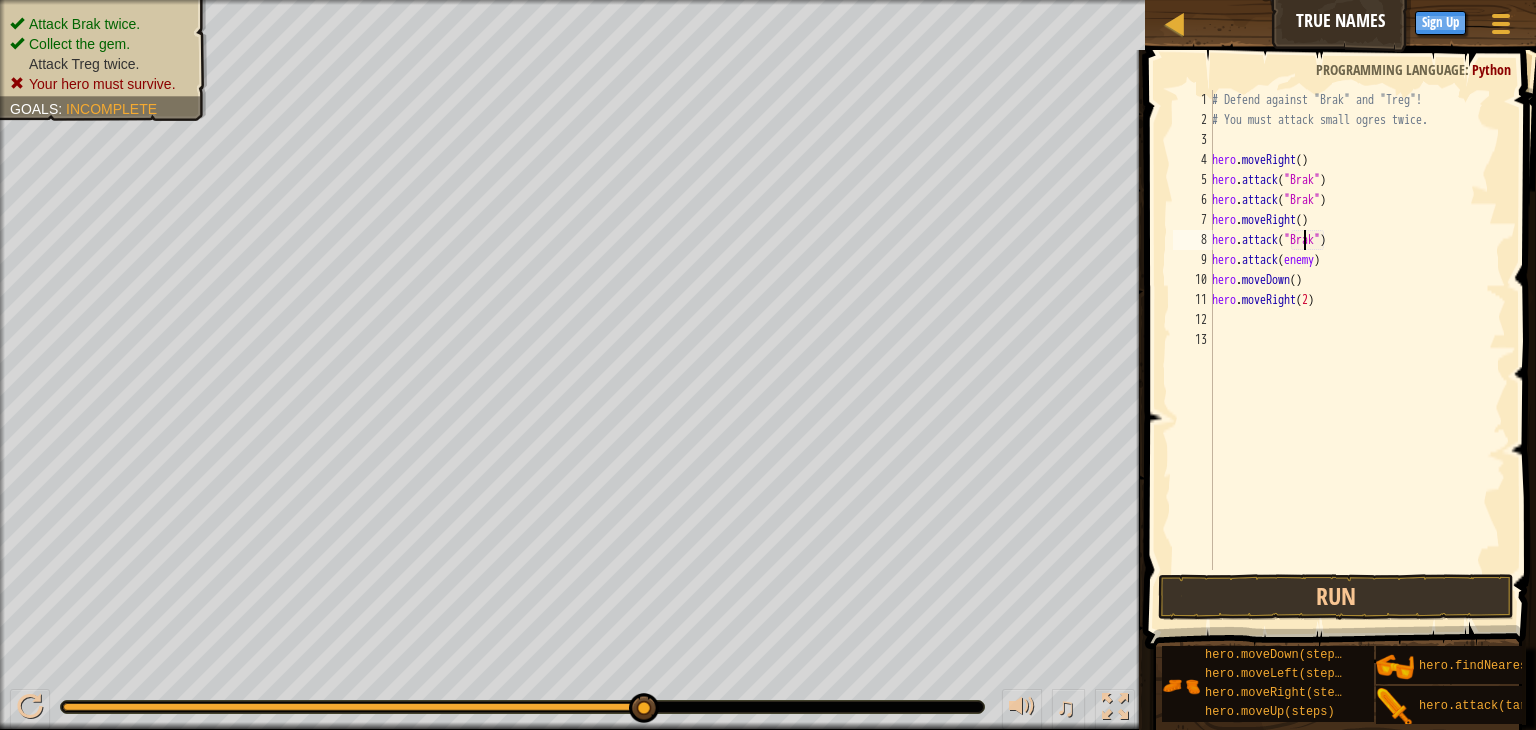 scroll, scrollTop: 9, scrollLeft: 8, axis: both 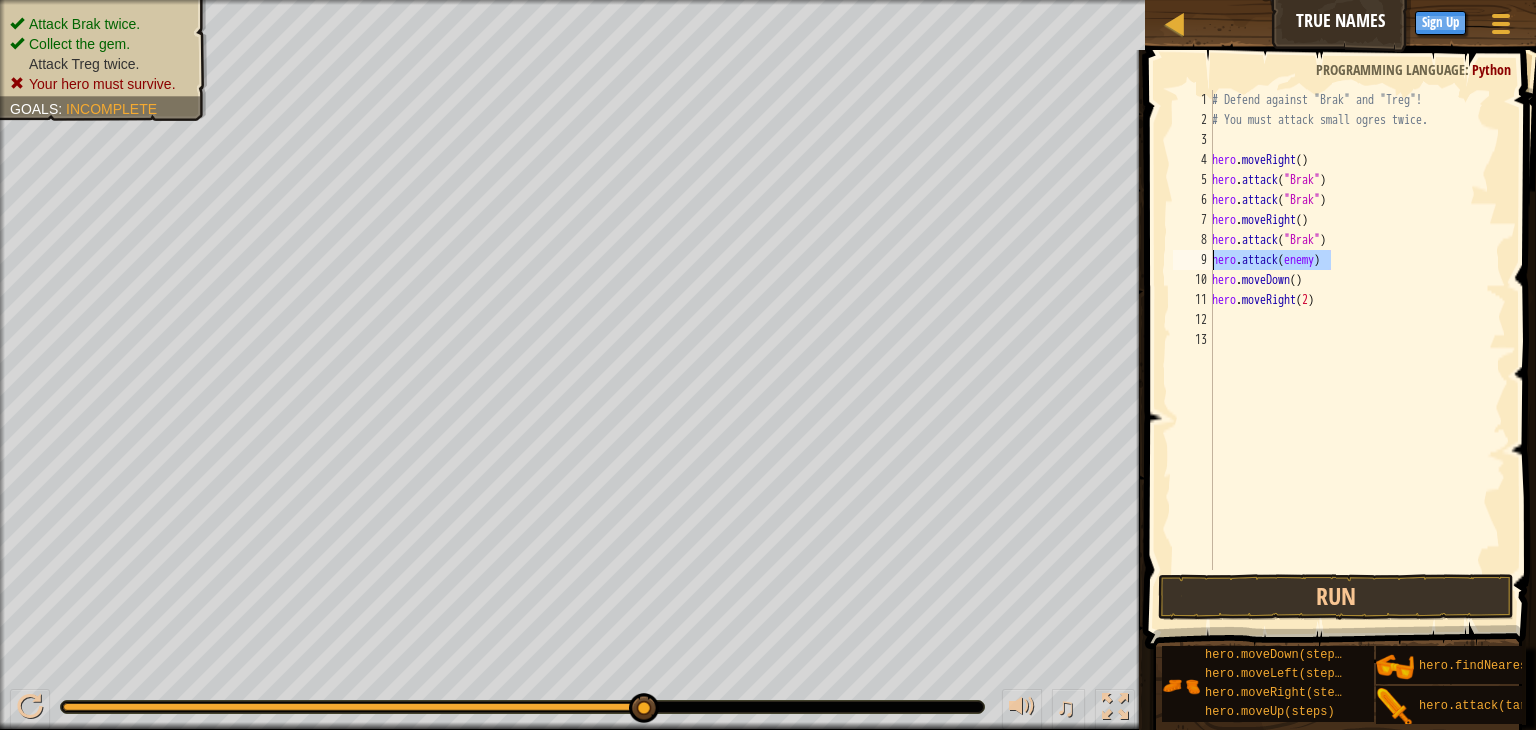 drag, startPoint x: 1334, startPoint y: 256, endPoint x: 1198, endPoint y: 260, distance: 136.0588 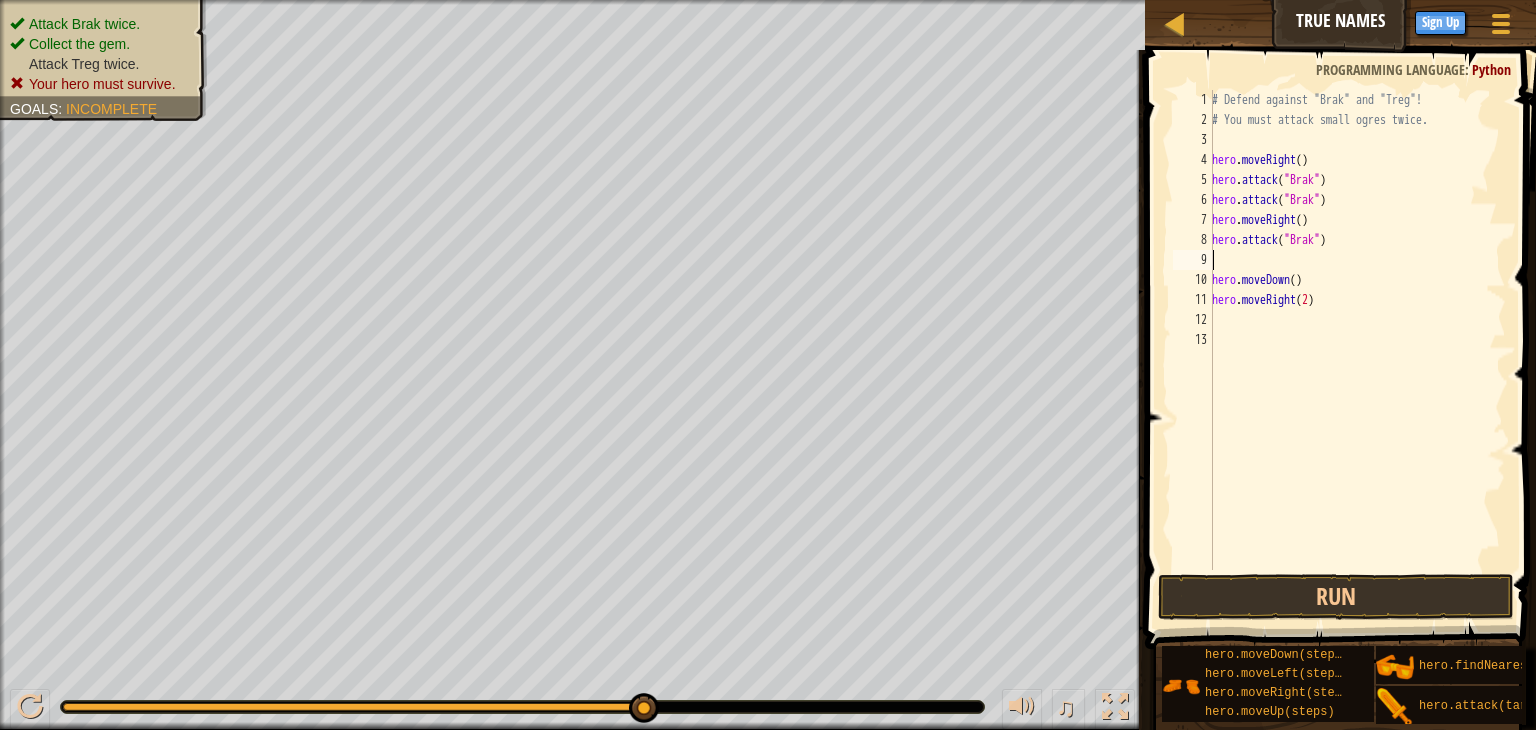 scroll, scrollTop: 9, scrollLeft: 0, axis: vertical 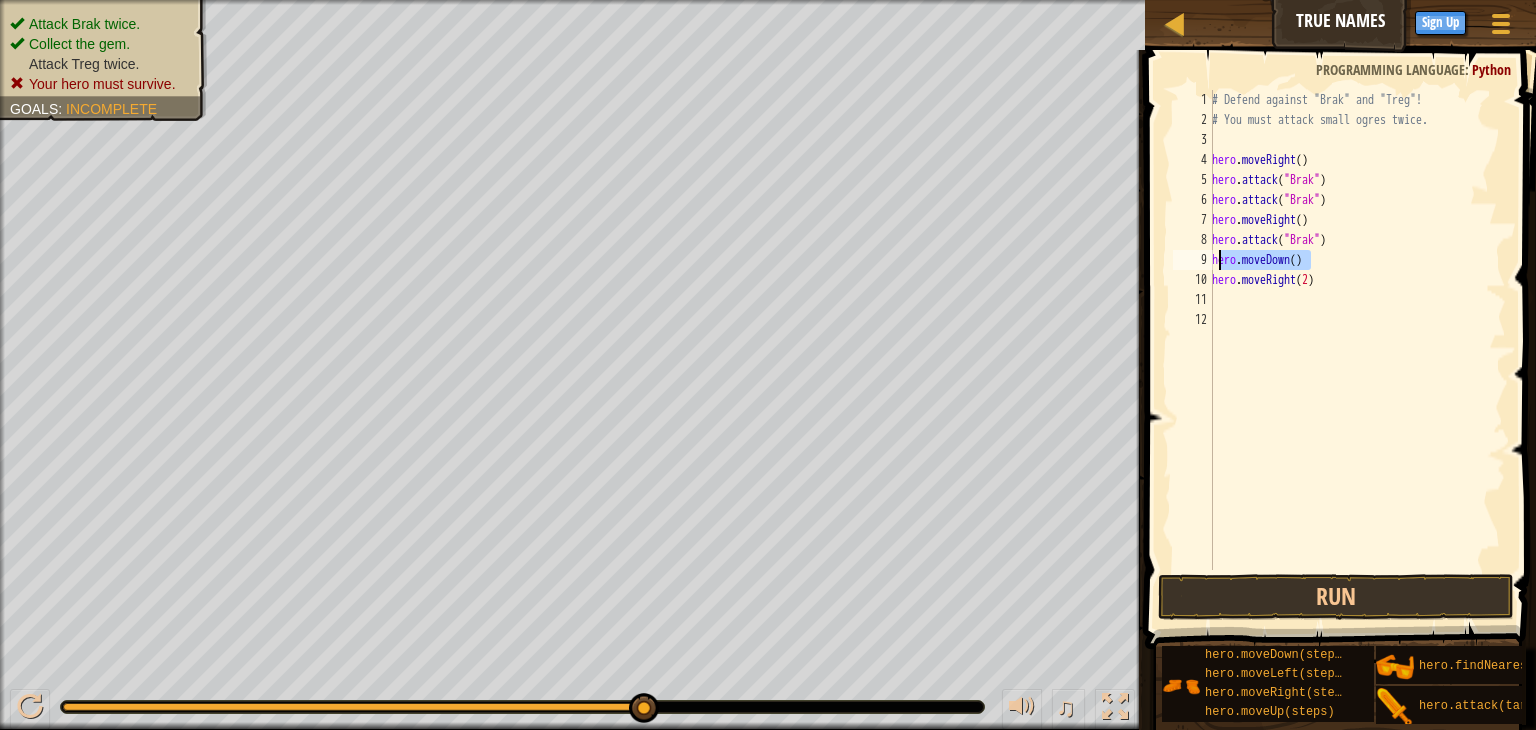 drag, startPoint x: 1311, startPoint y: 255, endPoint x: 1208, endPoint y: 258, distance: 103.04368 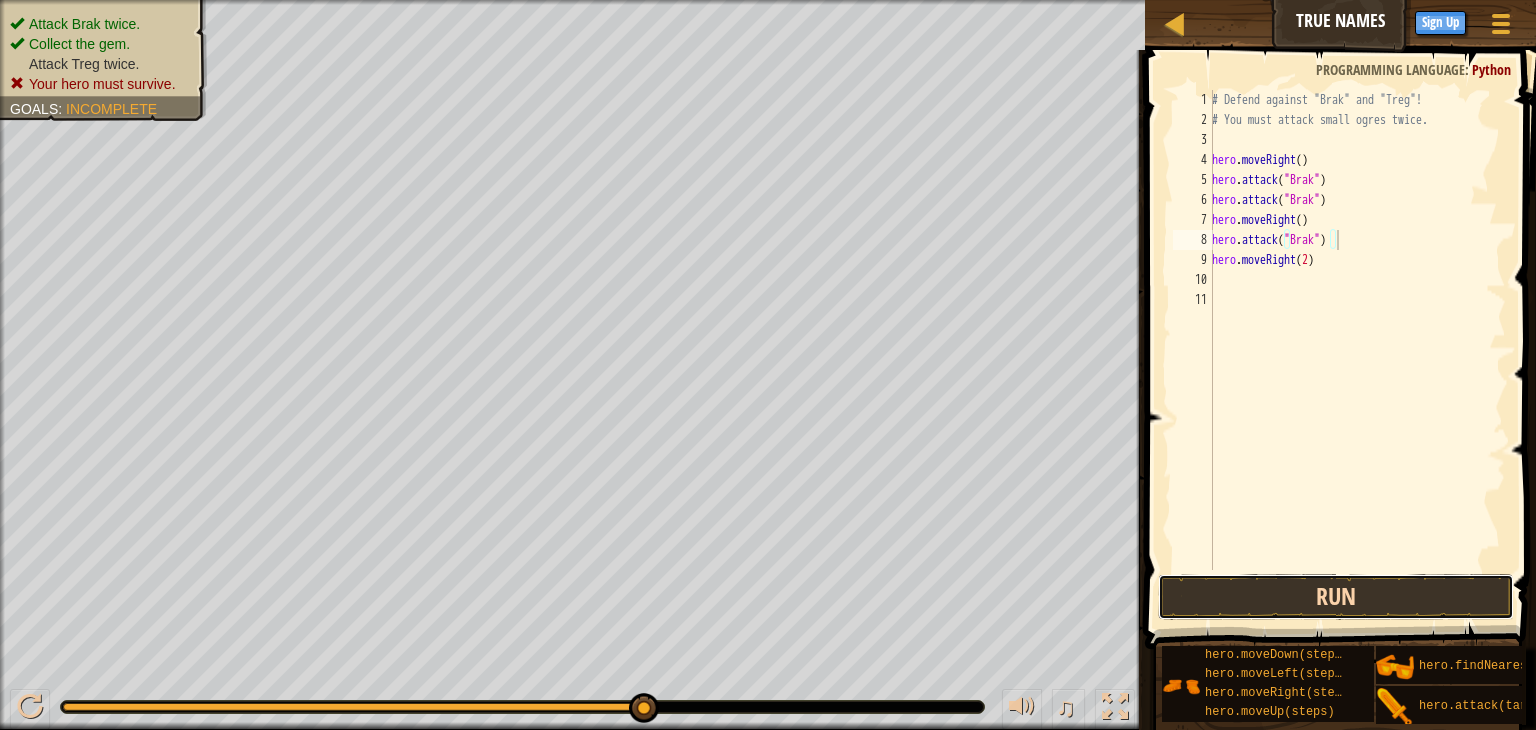click on "Run" at bounding box center (1336, 597) 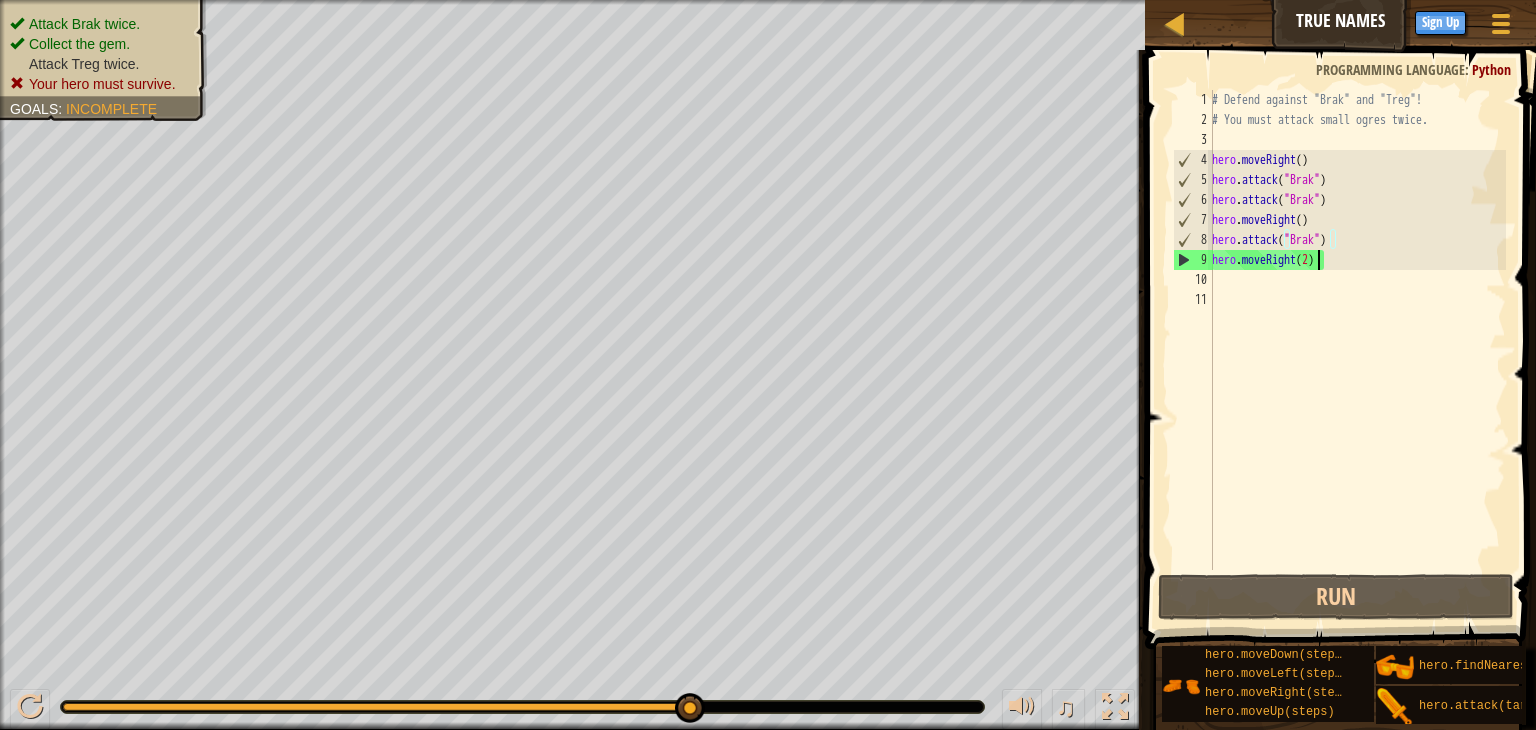 click on "# Defend against "Brak" and "Treg"! # You must attack small ogres twice. hero . moveRight ( ) hero . attack ( "Brak" ) hero . attack ( "Brak" ) hero . moveRight ( ) hero . attack ( "Brak" ) hero . moveRight ( 2 )" at bounding box center (1357, 350) 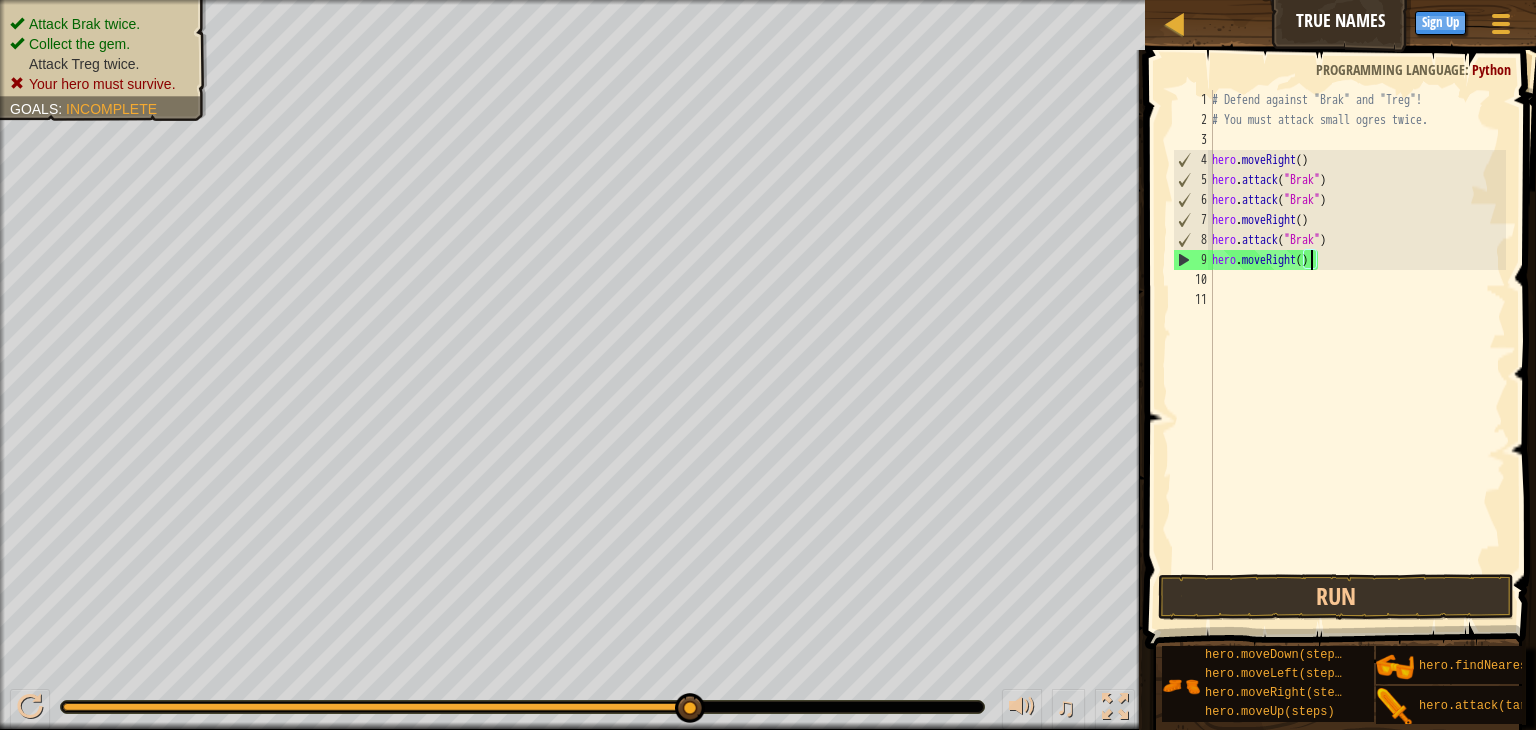 scroll, scrollTop: 9, scrollLeft: 8, axis: both 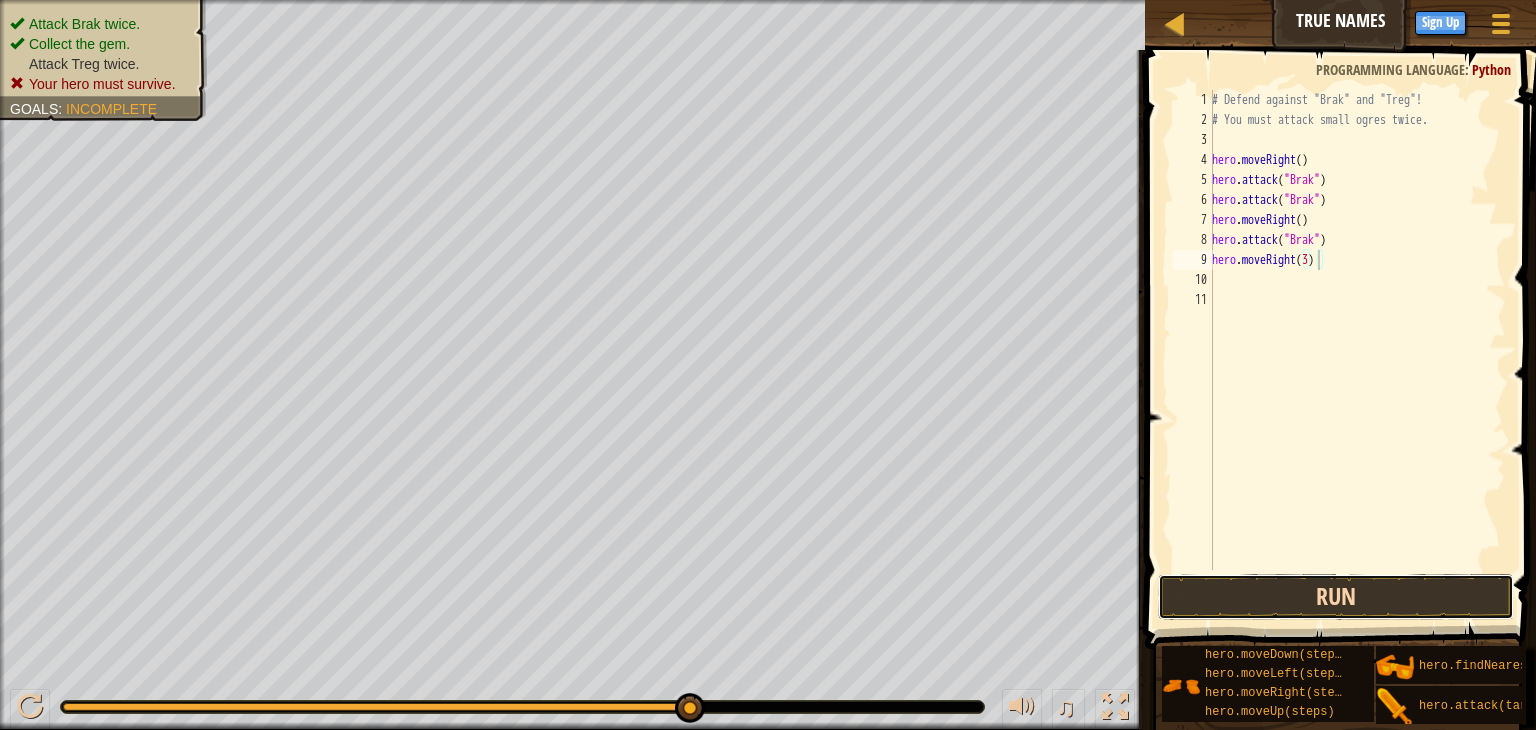 click on "Run" at bounding box center (1336, 597) 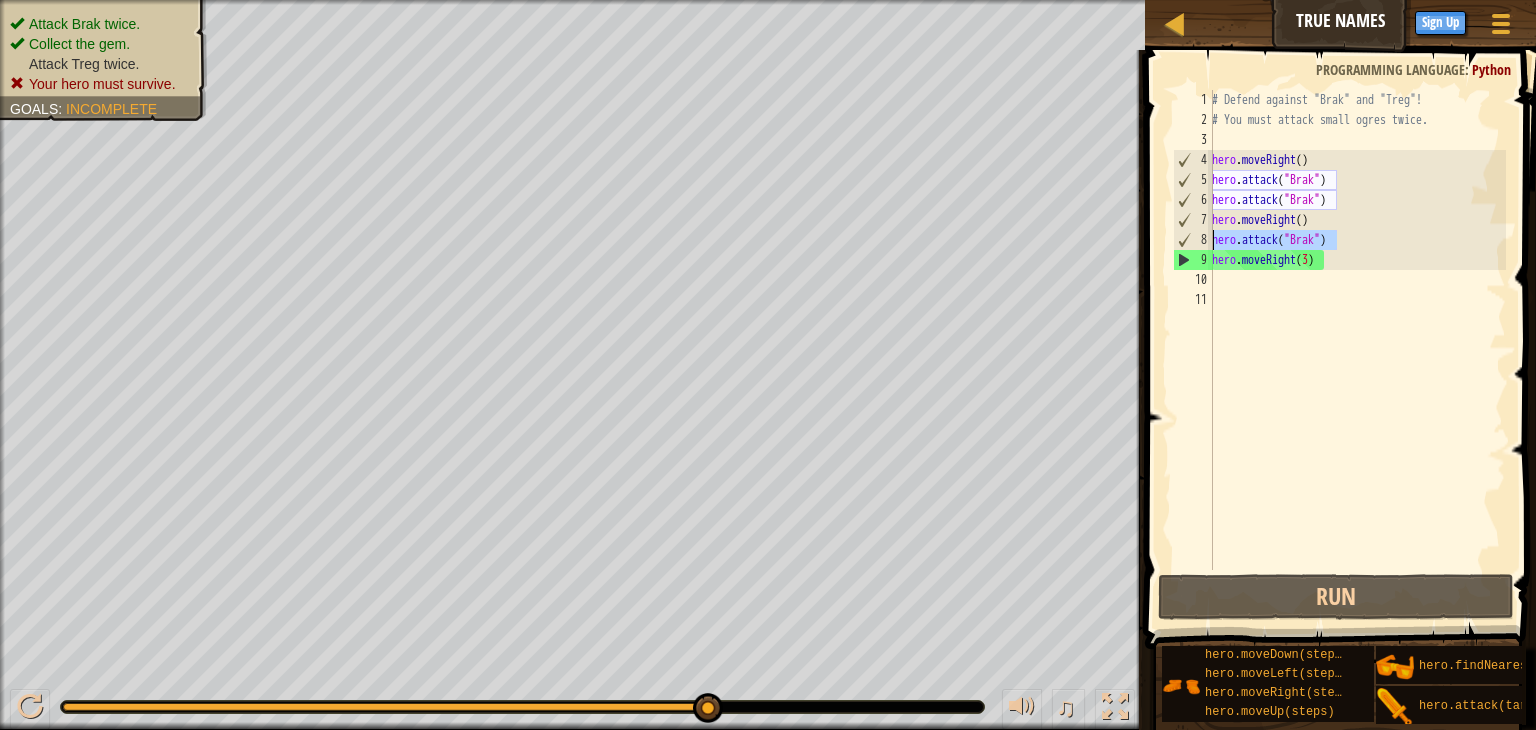 drag, startPoint x: 1340, startPoint y: 235, endPoint x: 1212, endPoint y: 237, distance: 128.01562 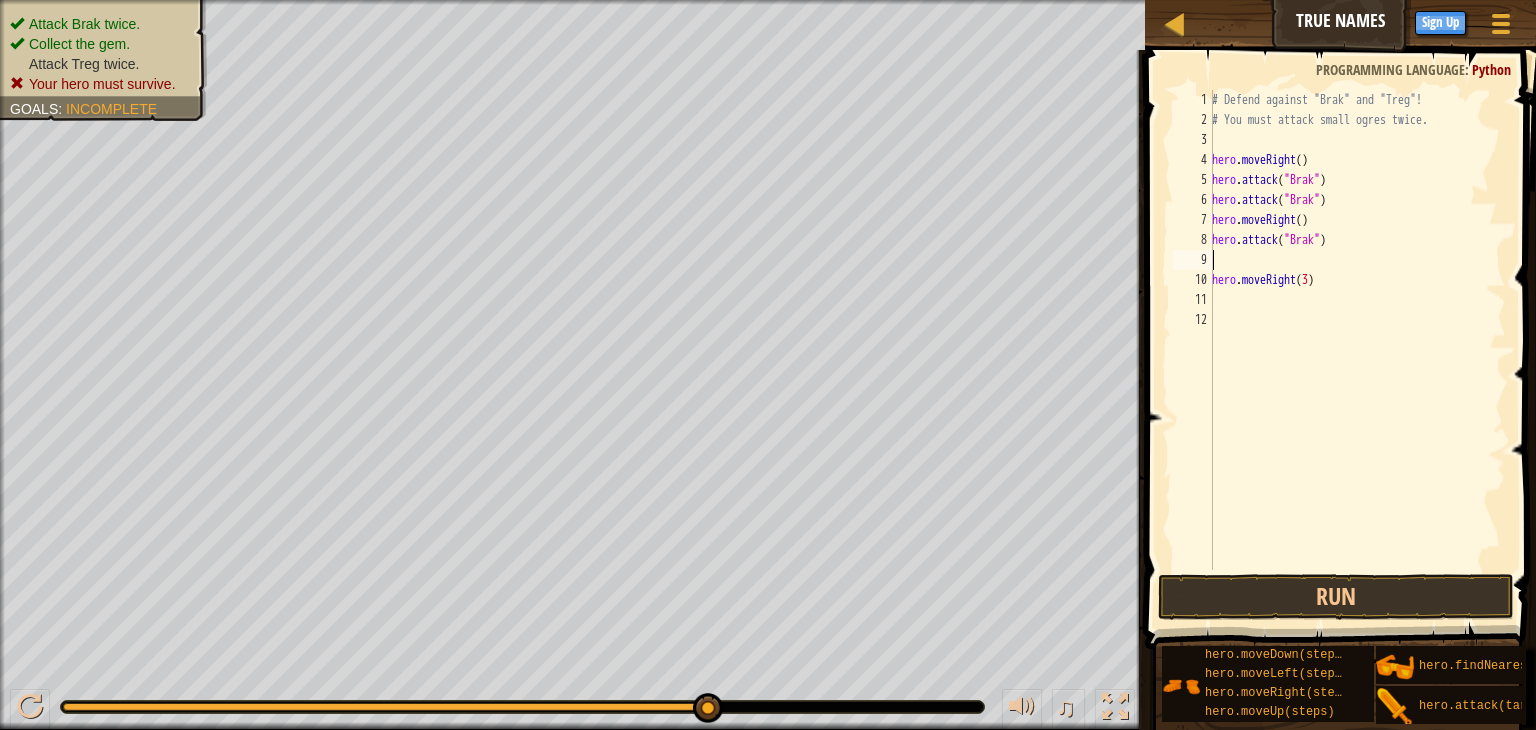 scroll, scrollTop: 9, scrollLeft: 9, axis: both 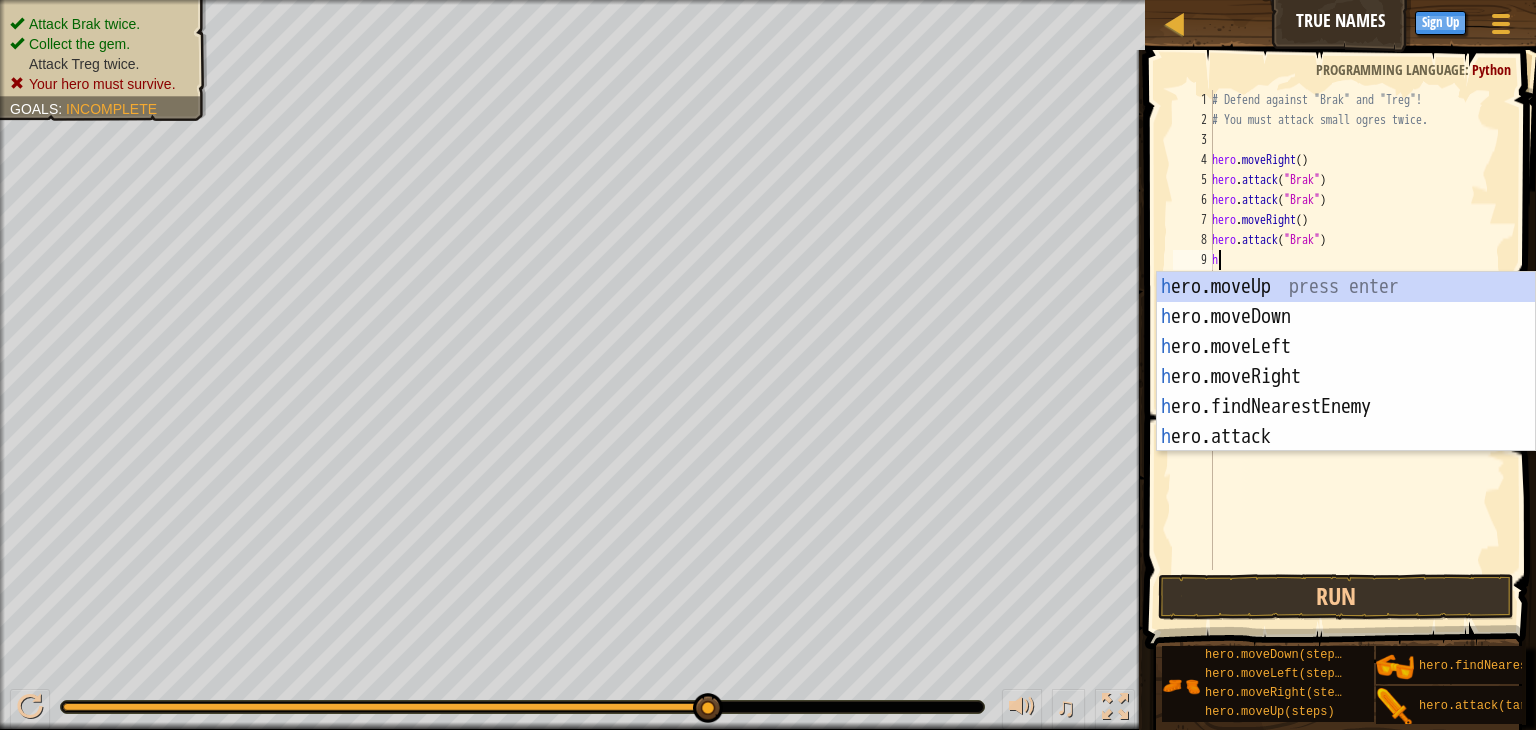 type on "h" 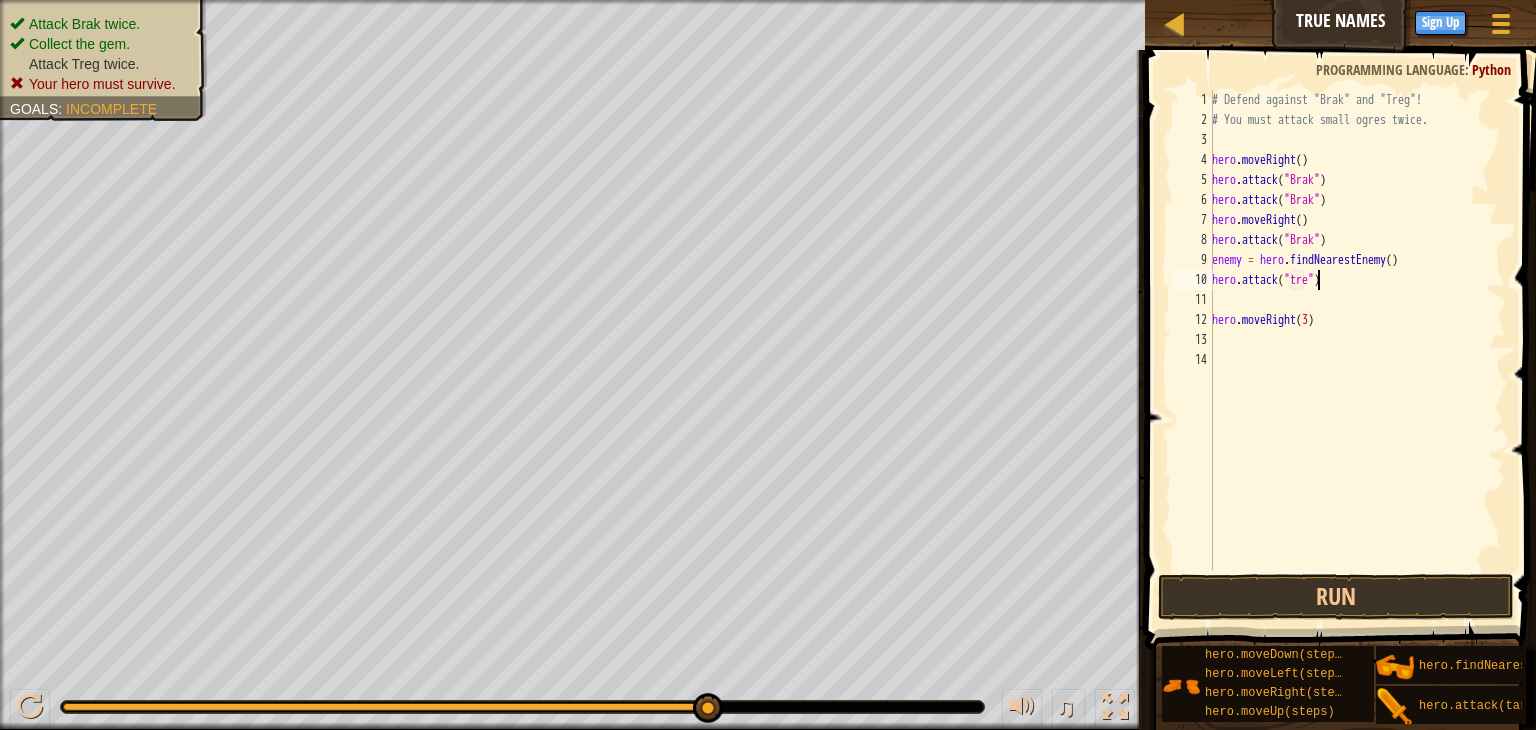 scroll, scrollTop: 9, scrollLeft: 8, axis: both 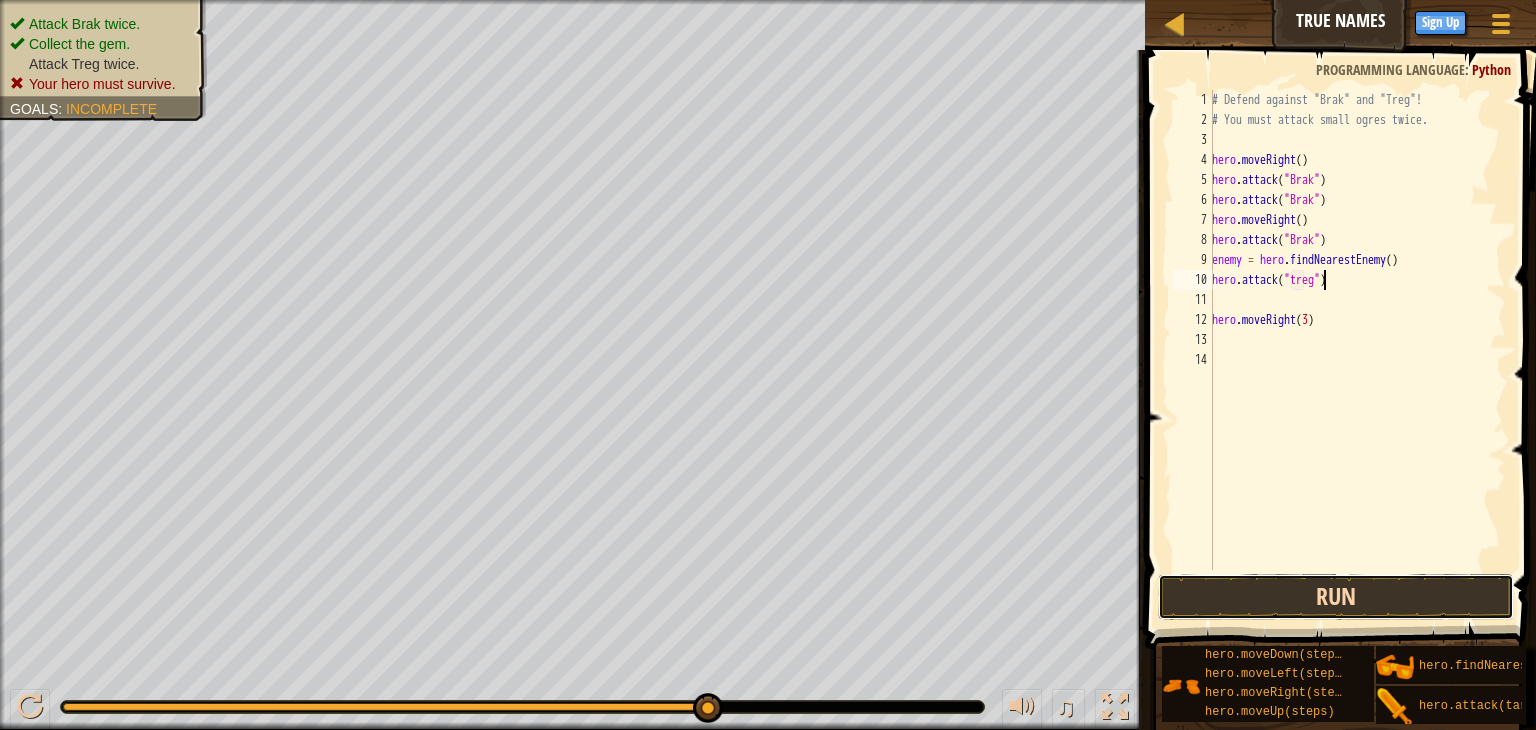click on "Run" at bounding box center (1336, 597) 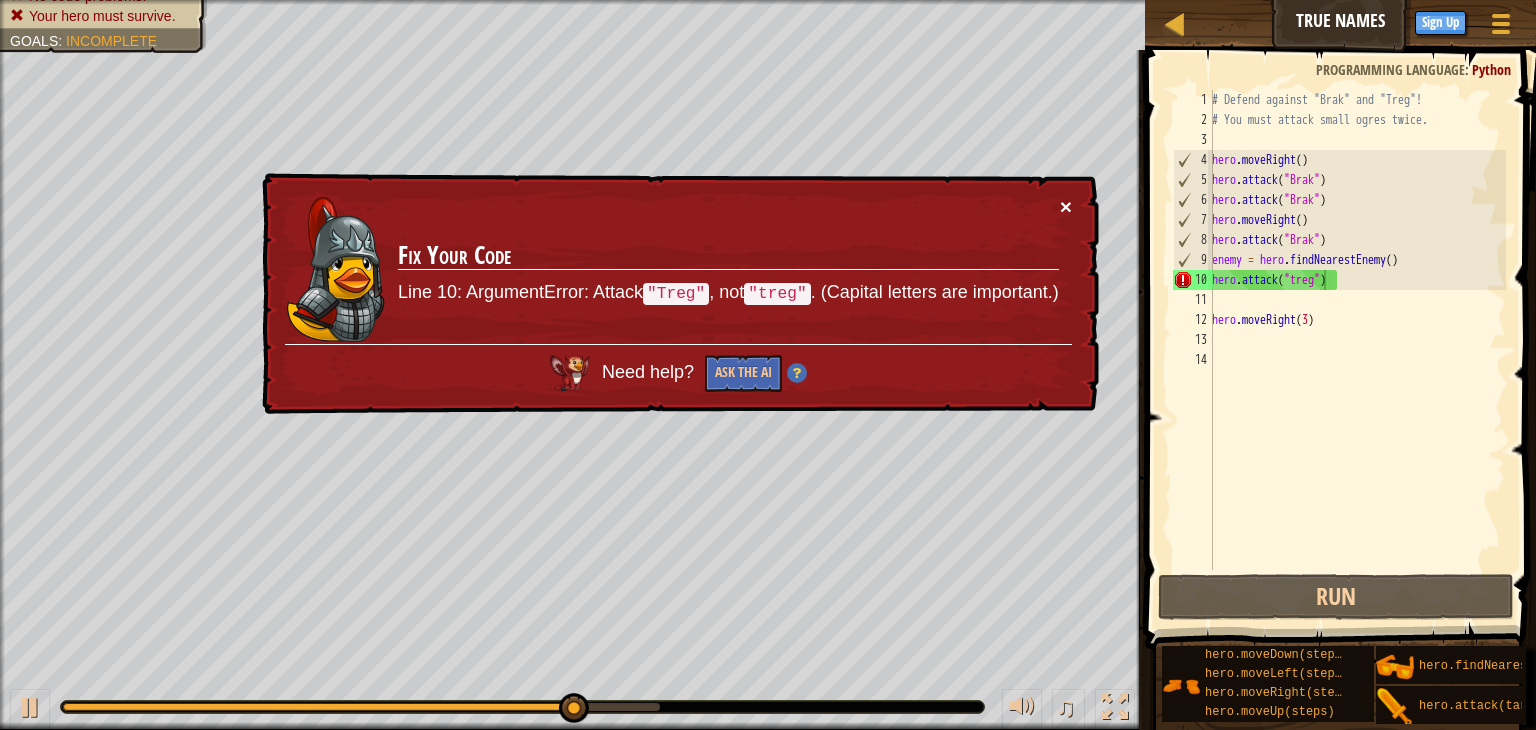 click on "×" at bounding box center [1066, 206] 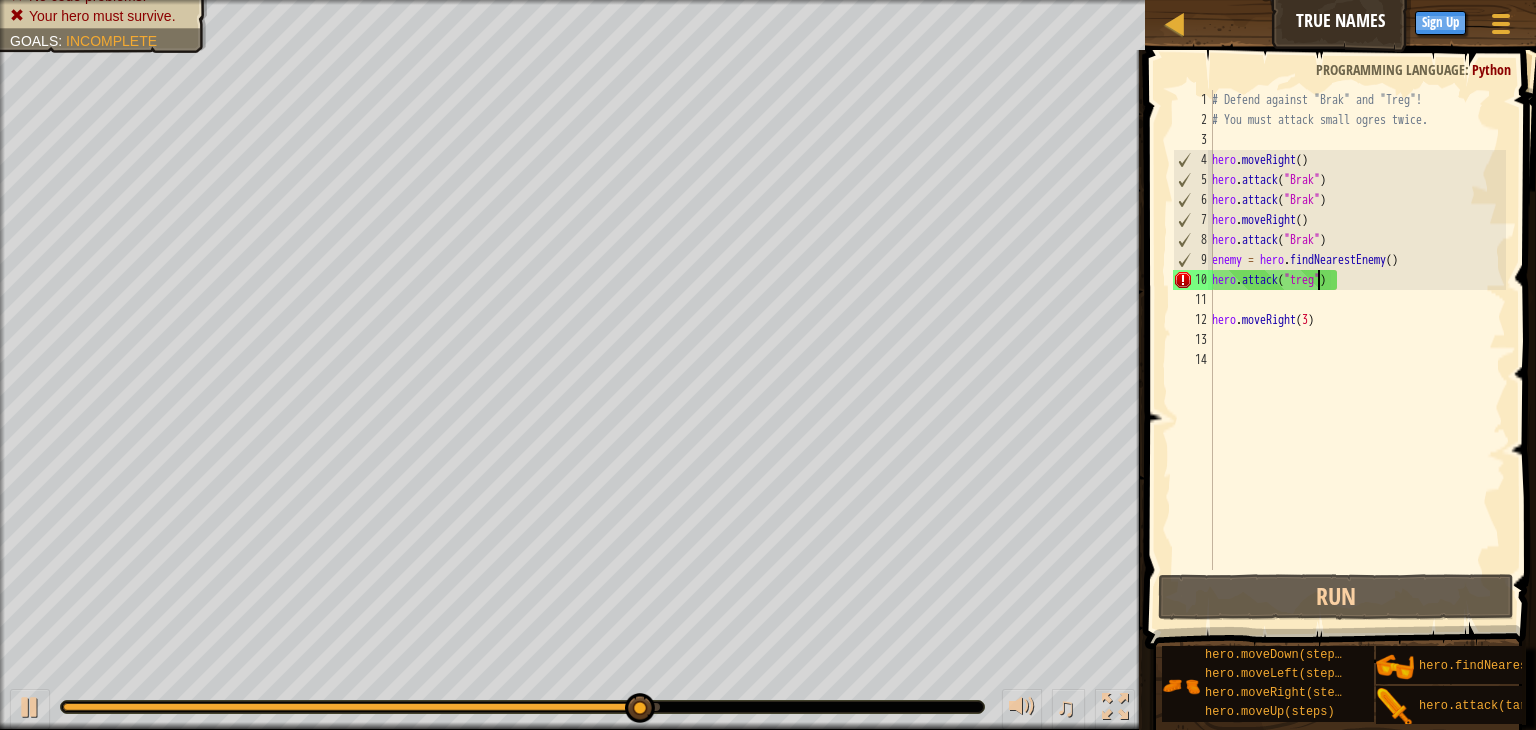 click on "# Defend against "Brak" and "Treg"! # You must attack small ogres twice. hero . moveRight ( ) hero . attack ( "Brak" ) hero . attack ( "Brak" ) hero . moveRight ( ) hero . attack ( "Brak" ) enemy   =   hero . findNearestEnemy ( ) hero . attack ( "treg" ) hero . moveRight ( 3 )" at bounding box center [1357, 350] 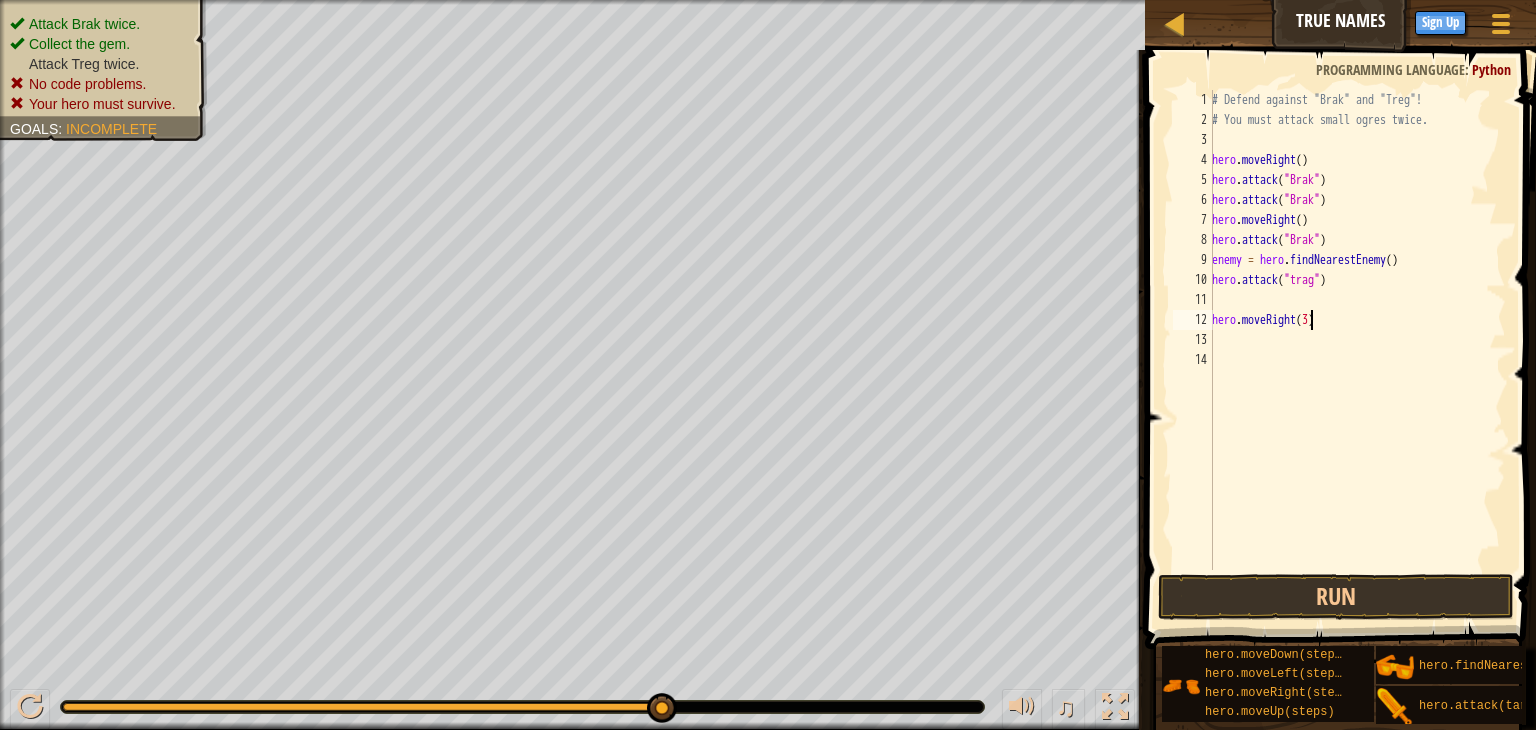 click on "# Defend against "Brak" and "Treg"! # You must attack small ogres twice. hero . moveRight ( ) hero . attack ( "Brak" ) hero . attack ( "Brak" ) hero . moveRight ( ) hero . attack ( "Brak" ) enemy   =   hero . findNearestEnemy ( ) hero . attack ( "trag" ) hero . moveRight ( 3 )" at bounding box center (1357, 350) 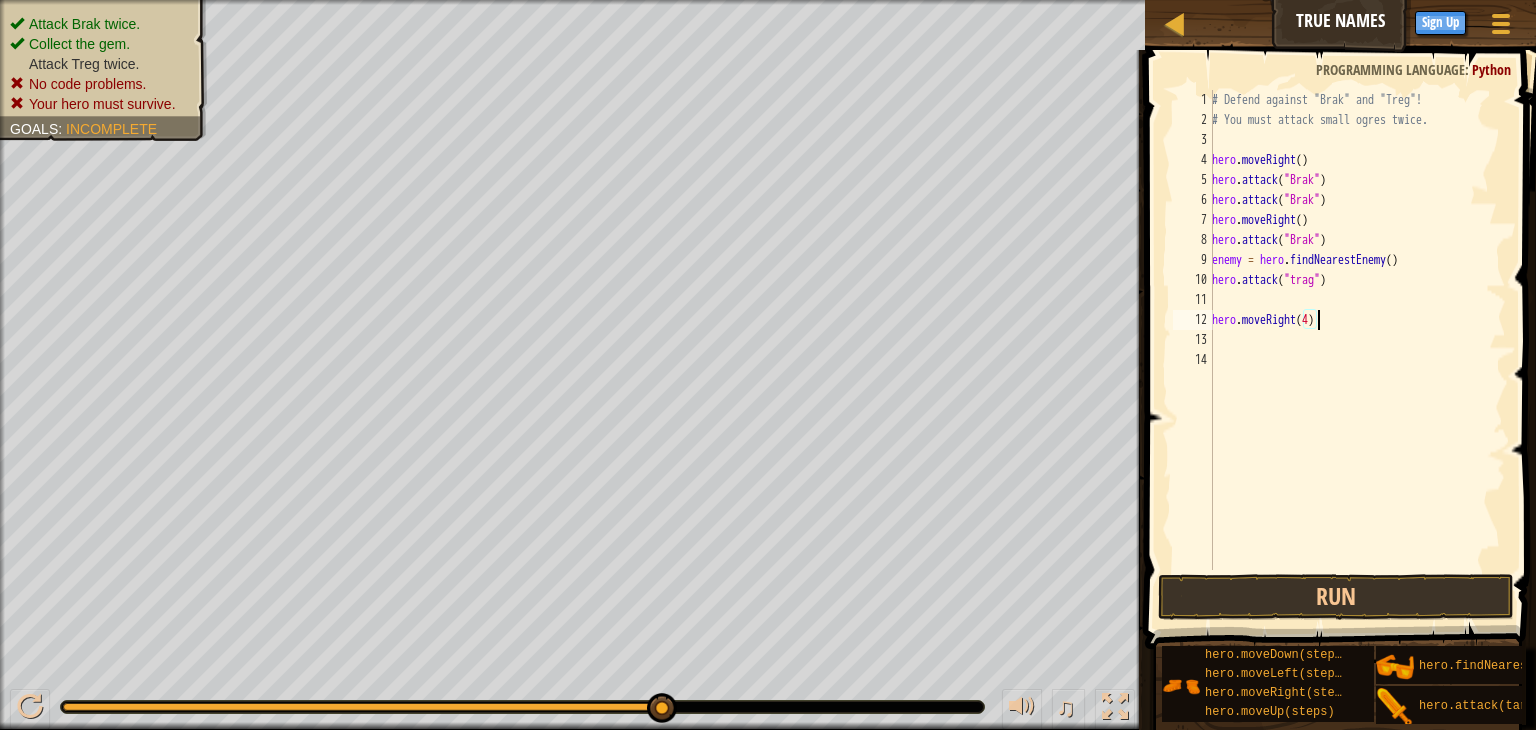 scroll, scrollTop: 9, scrollLeft: 8, axis: both 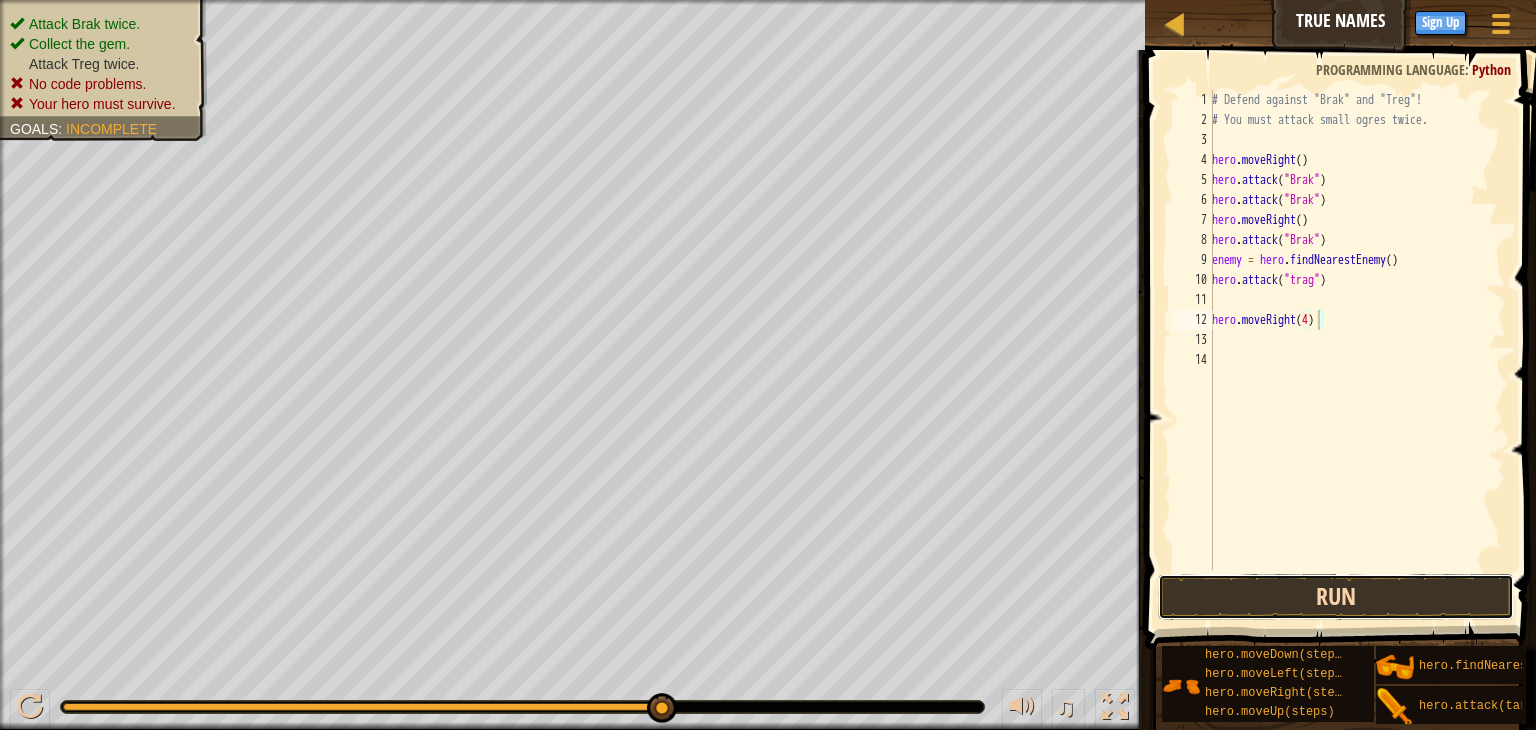 click on "Run" at bounding box center (1336, 597) 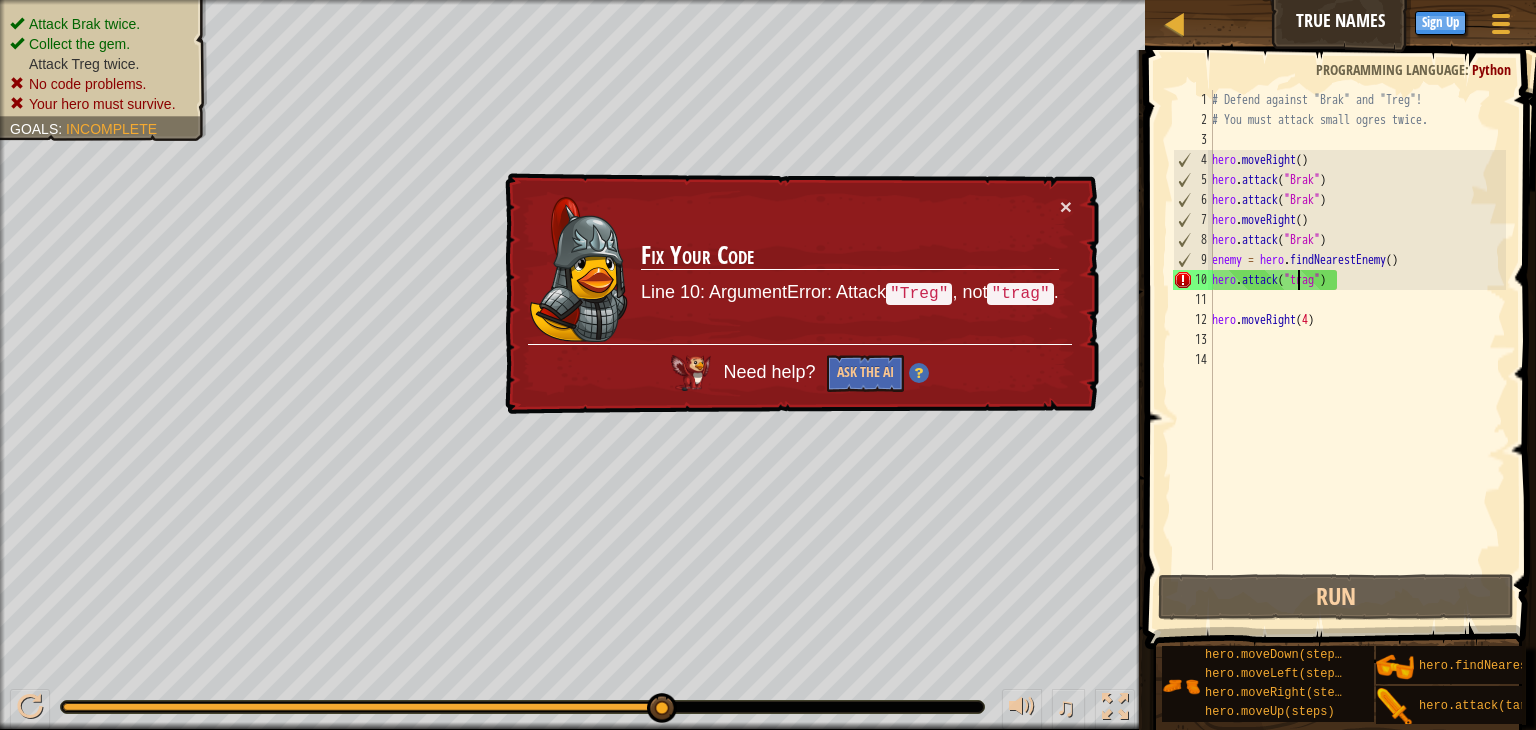click on "# Defend against "Brak" and "Treg"! # You must attack small ogres twice. hero . moveRight ( ) hero . attack ( "Brak" ) hero . attack ( "Brak" ) hero . moveRight ( ) hero . attack ( "Brak" ) enemy   =   hero . findNearestEnemy ( ) hero . attack ( "trag" ) hero . moveRight ( 4 )" at bounding box center (1357, 350) 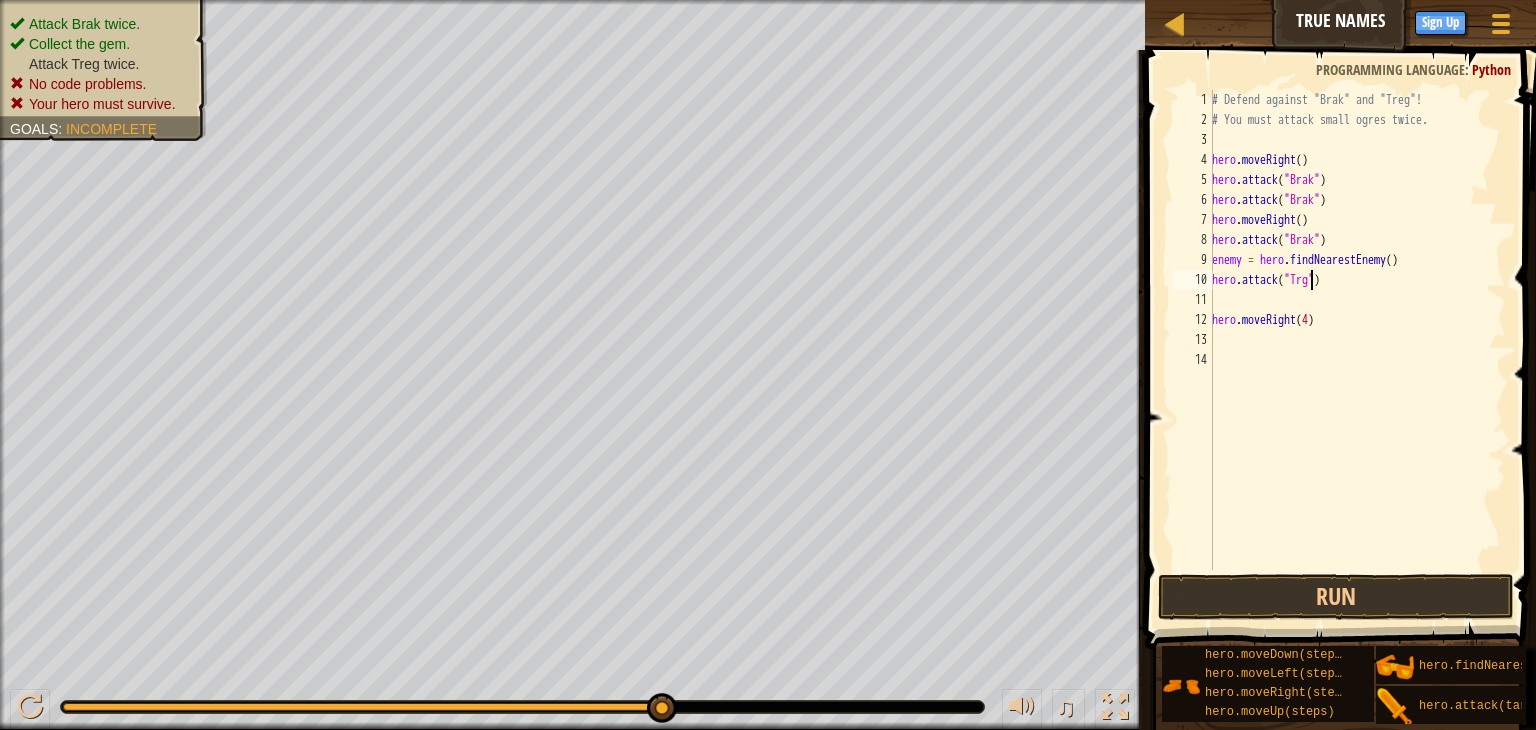 scroll, scrollTop: 9, scrollLeft: 8, axis: both 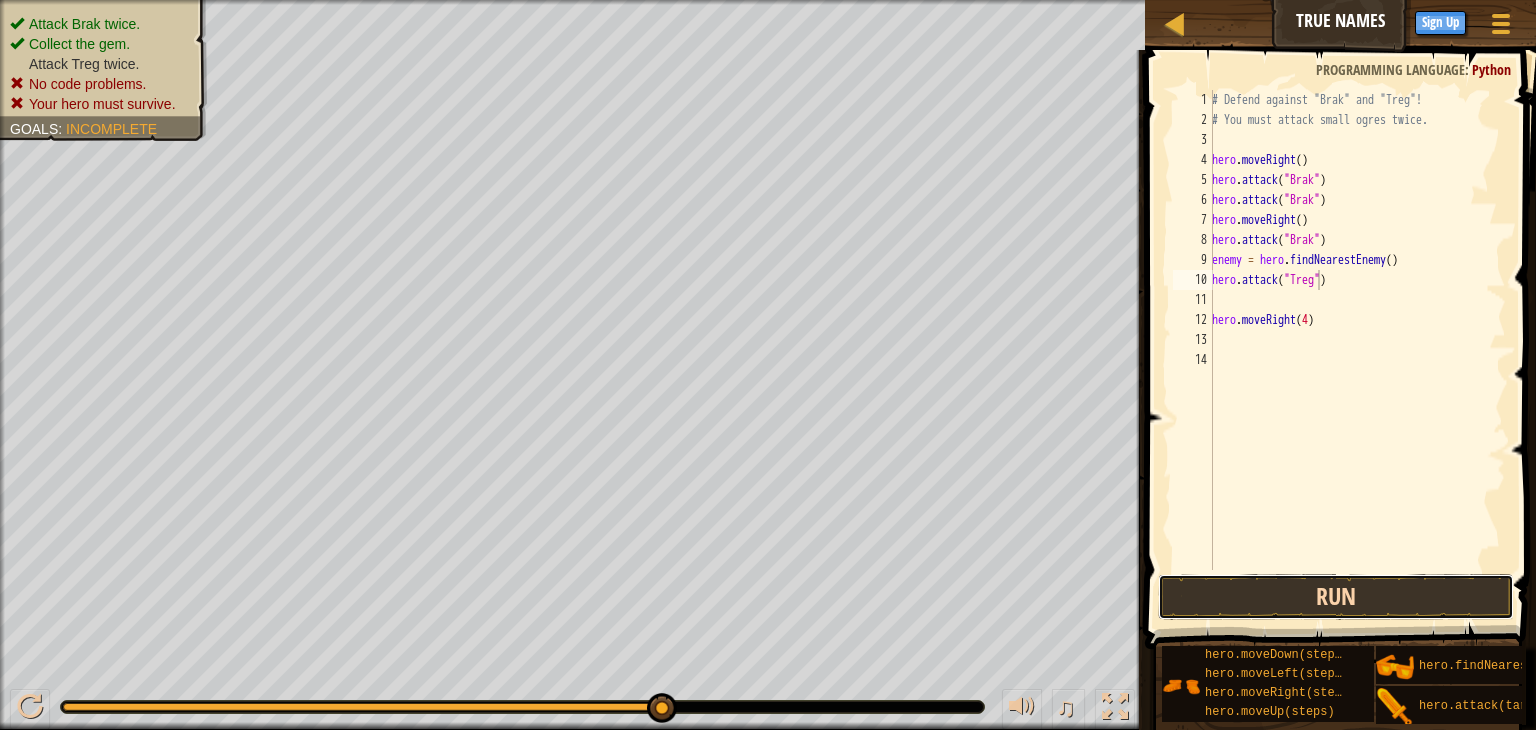 click on "Run" at bounding box center (1336, 597) 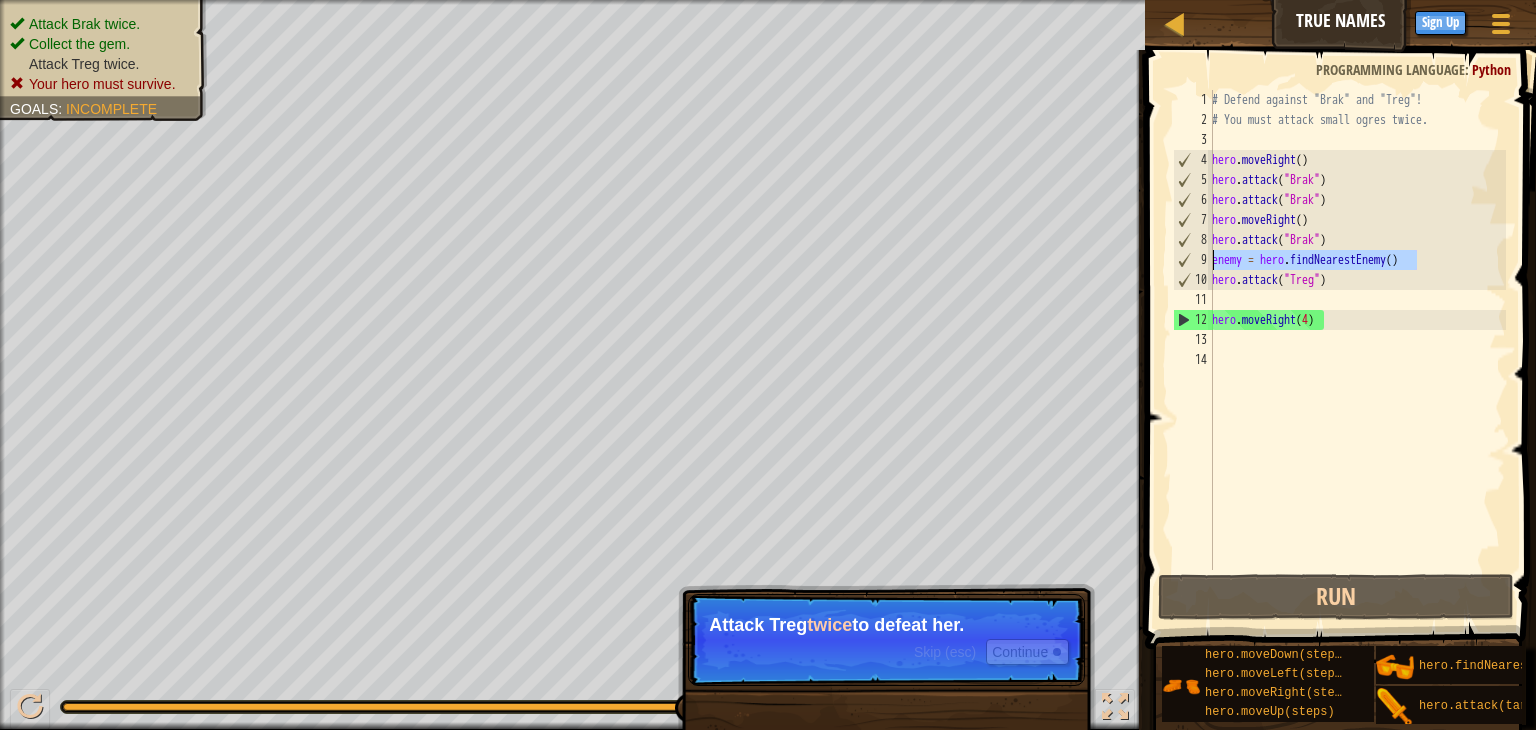 drag, startPoint x: 1425, startPoint y: 259, endPoint x: 1198, endPoint y: 257, distance: 227.0088 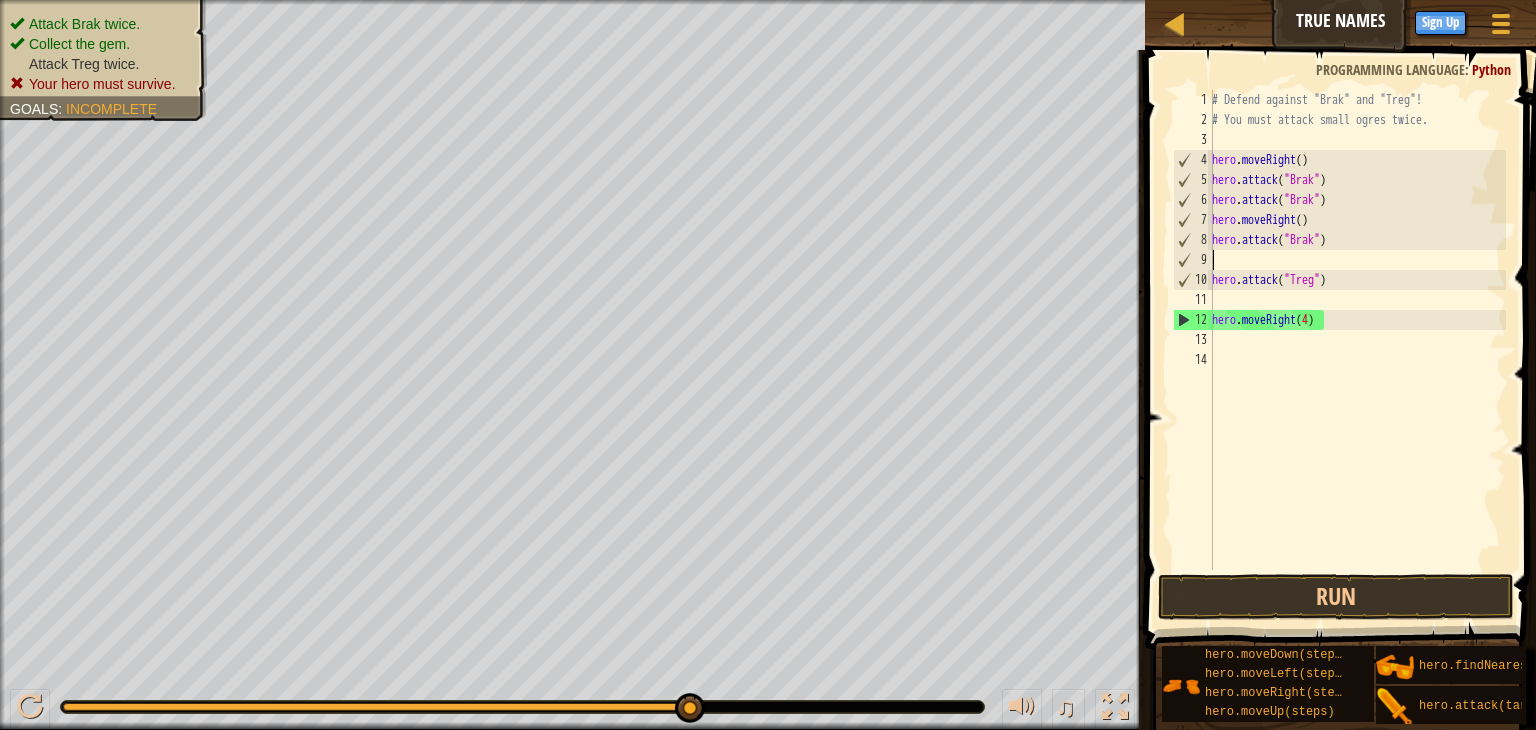 scroll, scrollTop: 9, scrollLeft: 0, axis: vertical 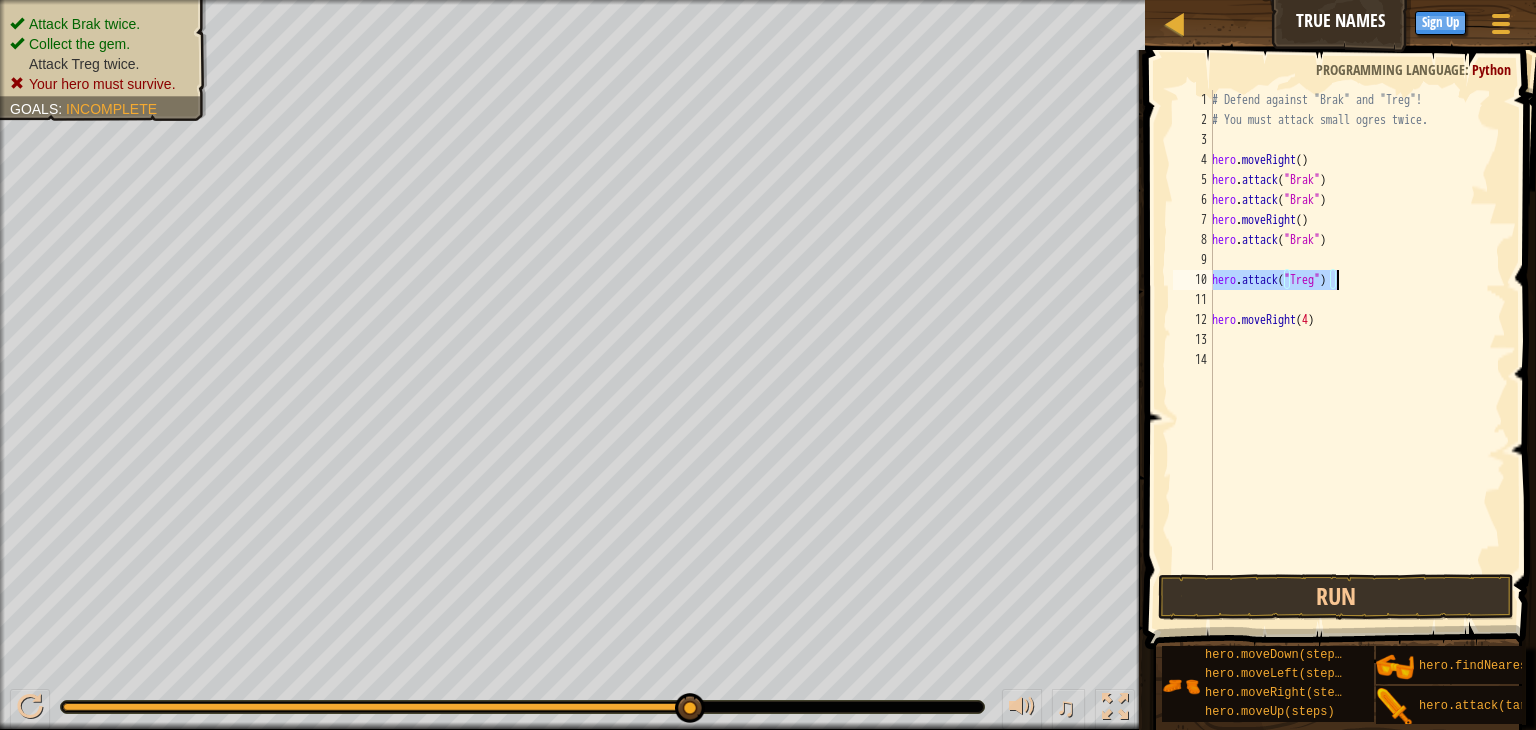 drag, startPoint x: 1213, startPoint y: 275, endPoint x: 1338, endPoint y: 276, distance: 125.004 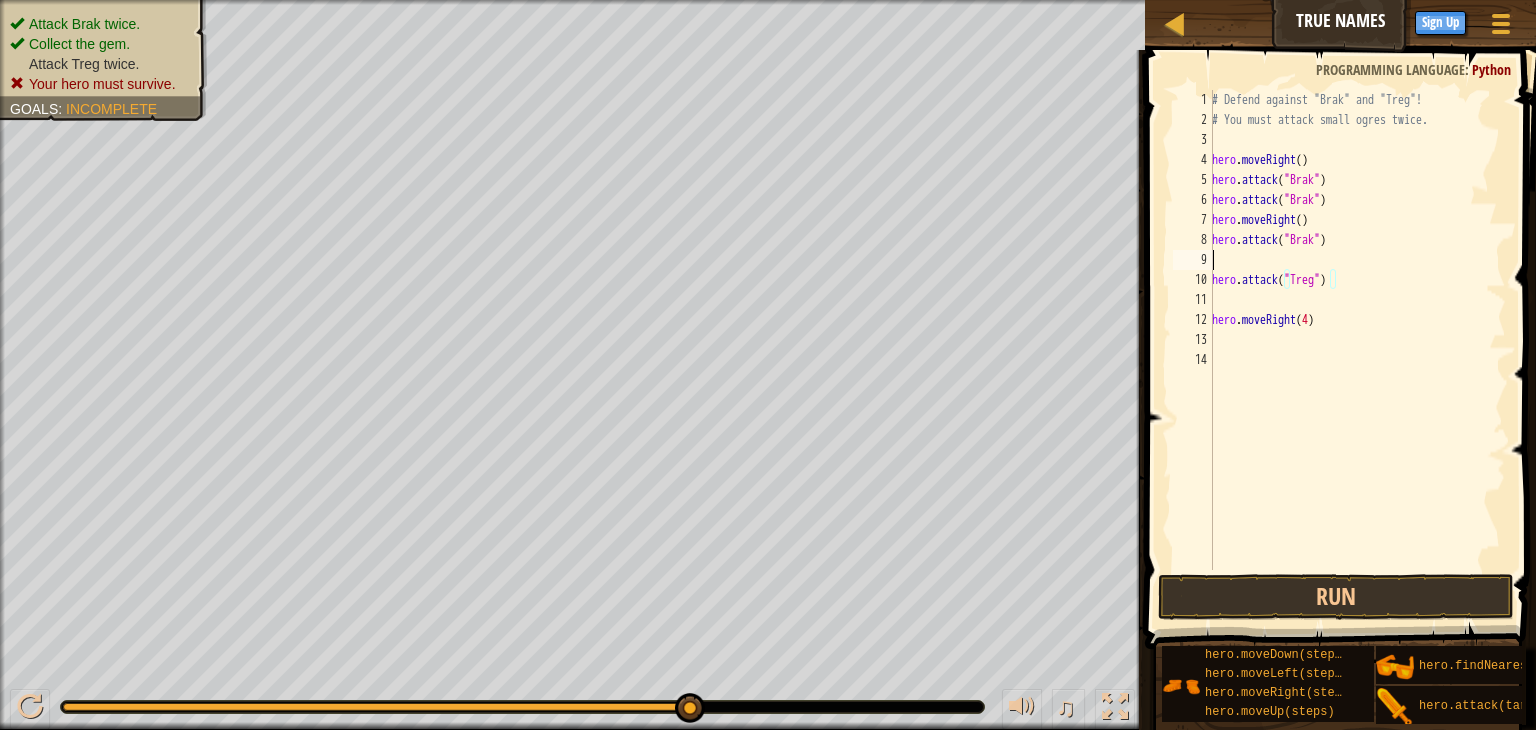 click on "# Defend against "Brak" and "Treg"! # You must attack small ogres twice. hero . moveRight ( ) hero . attack ( "Brak" ) hero . attack ( "Brak" ) hero . moveRight ( ) hero . attack ( "Brak" ) hero . attack ( "Treg" ) hero . moveRight ( 4 )" at bounding box center [1357, 350] 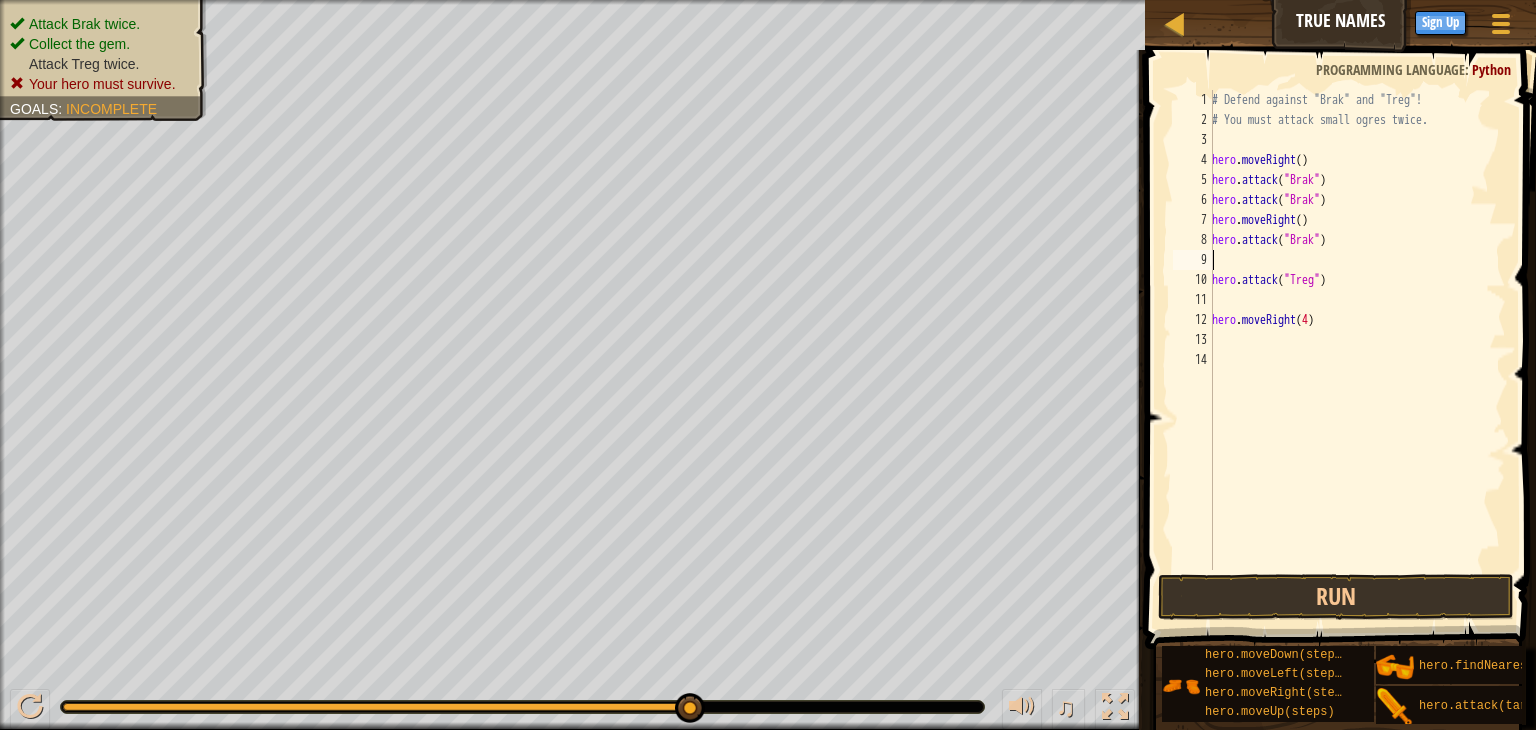 paste on "hero.attack("Treg")" 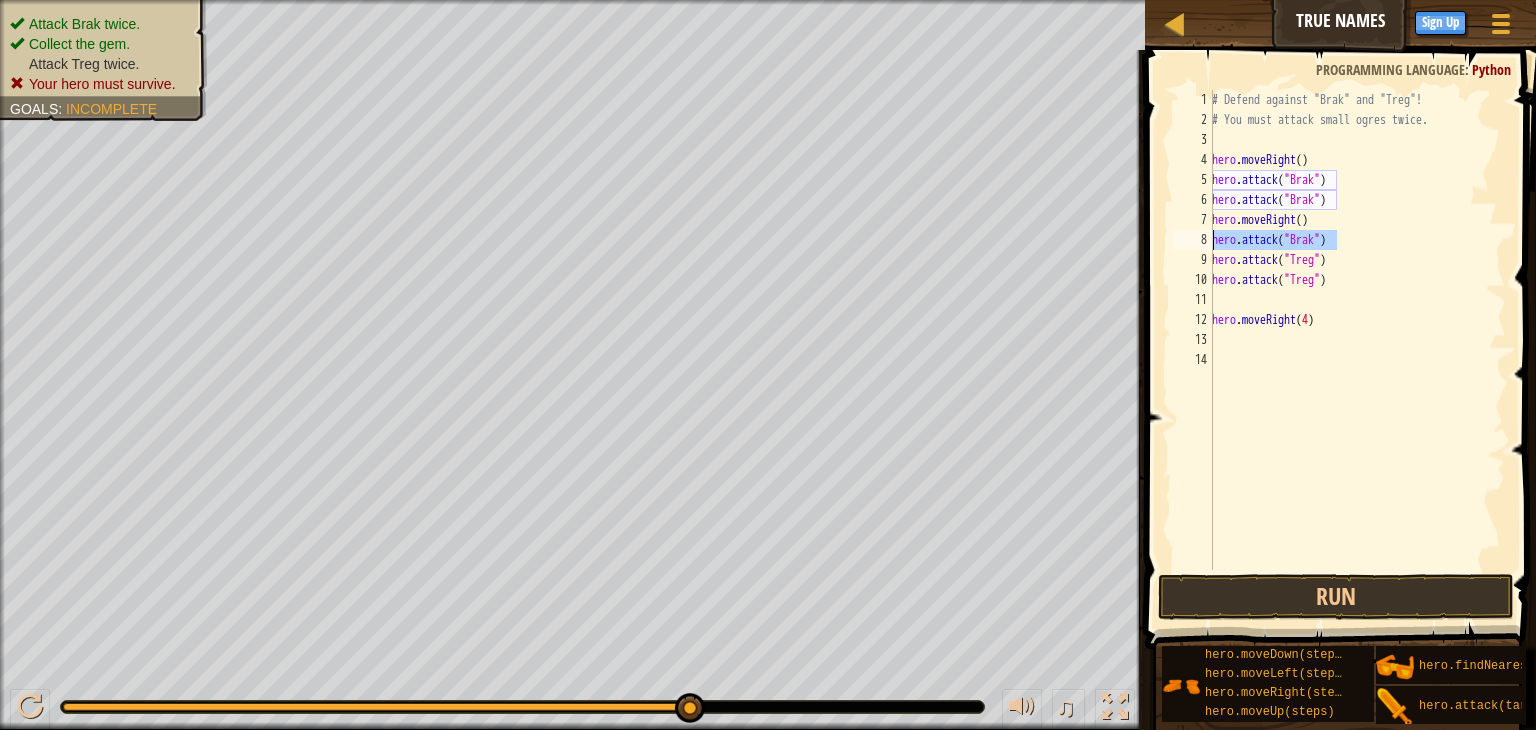 drag, startPoint x: 1344, startPoint y: 239, endPoint x: 1201, endPoint y: 234, distance: 143.08739 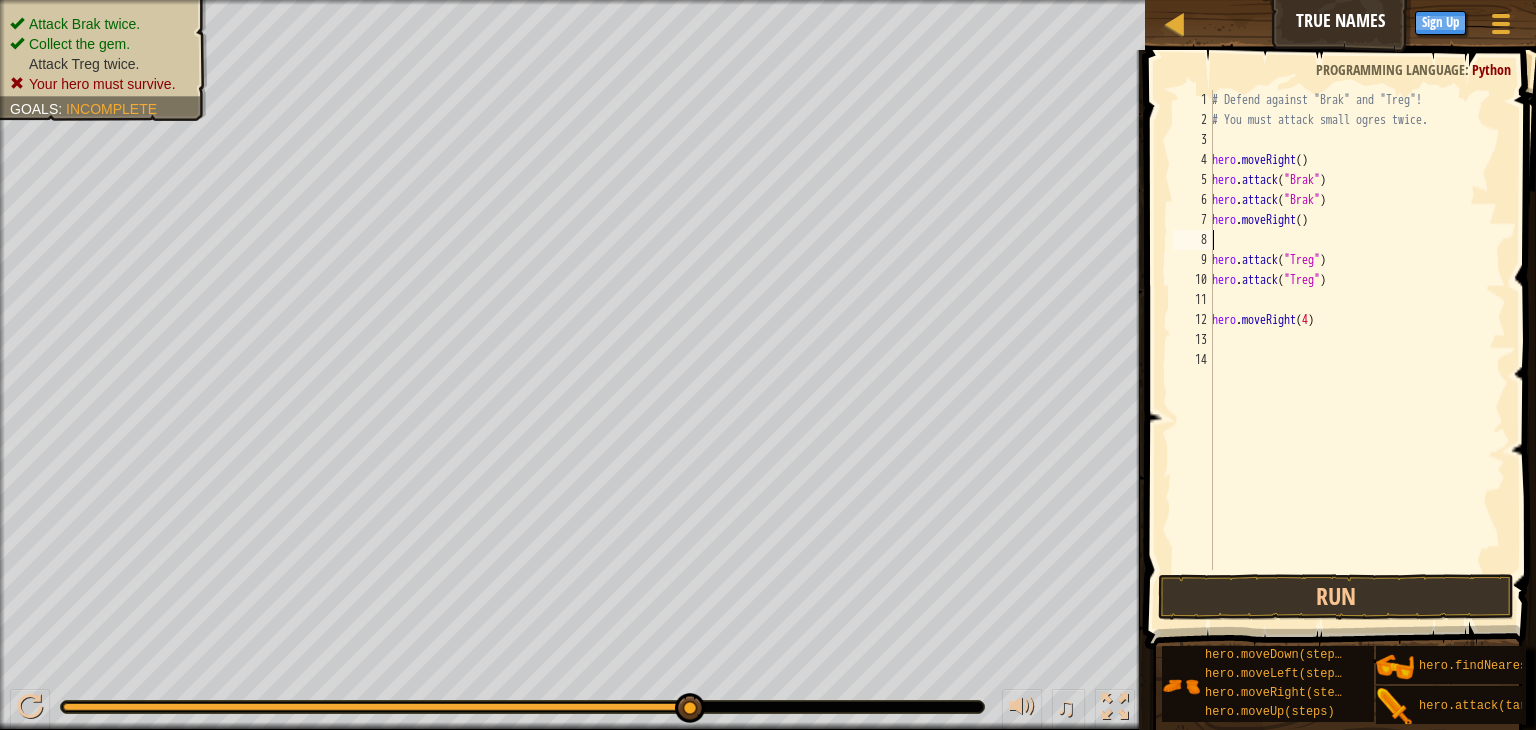type on "hero.moveRight()" 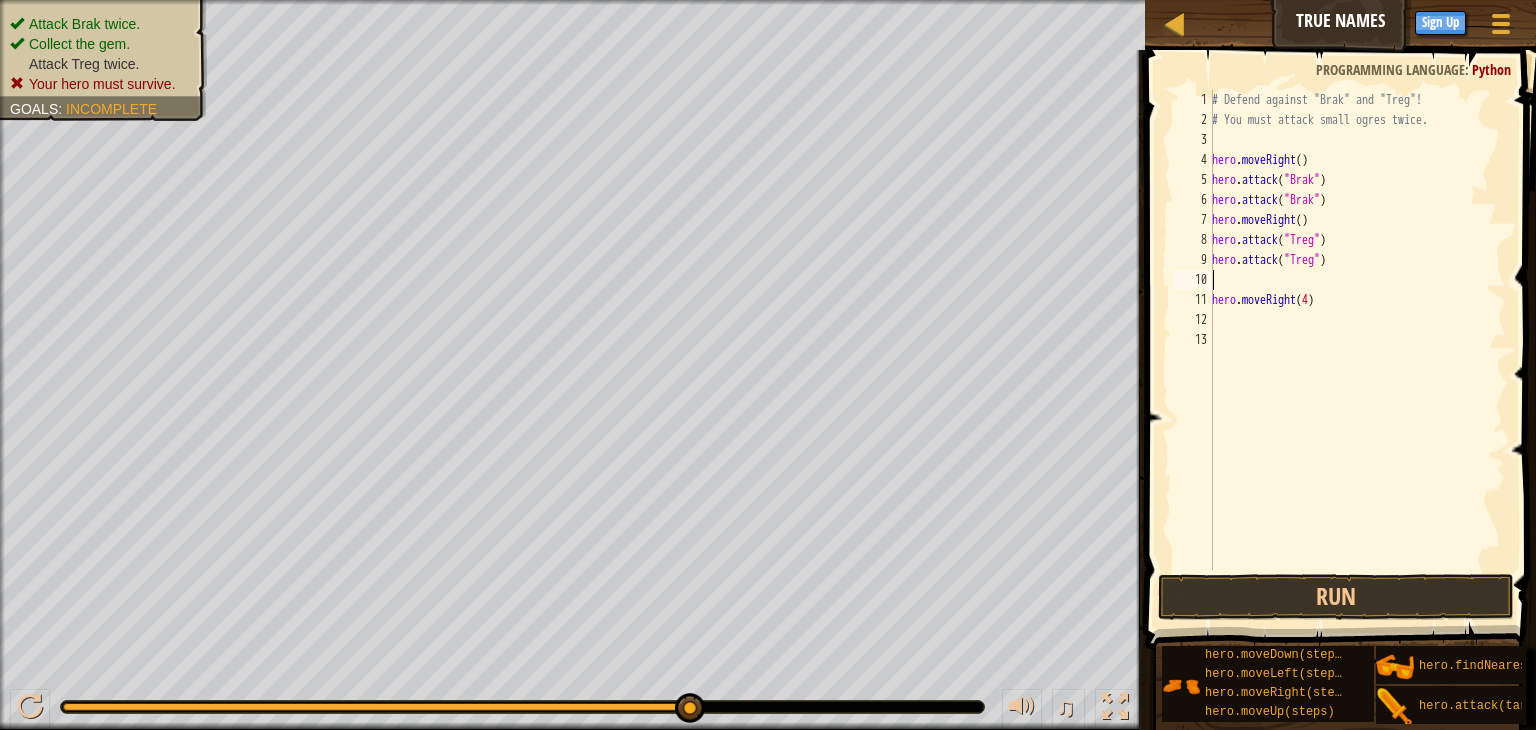 click on "# Defend against "Brak" and "Treg"! # You must attack small ogres twice. hero . moveRight ( ) hero . attack ( "Brak" ) hero . attack ( "Brak" ) hero . moveRight ( ) hero . attack ( "Treg" ) hero . attack ( "Treg" ) hero . moveRight ( 4 )" at bounding box center (1357, 350) 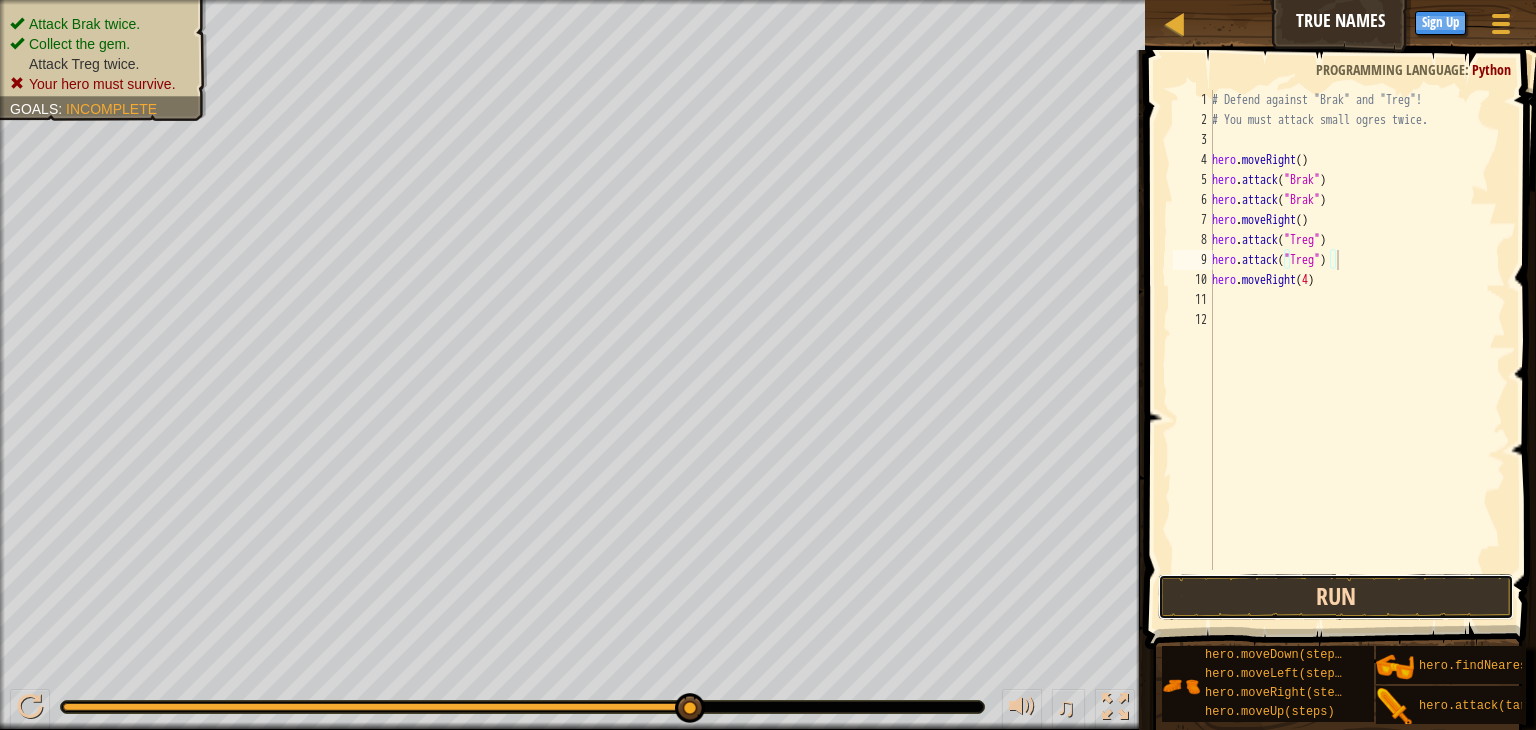 click on "Run" at bounding box center (1336, 597) 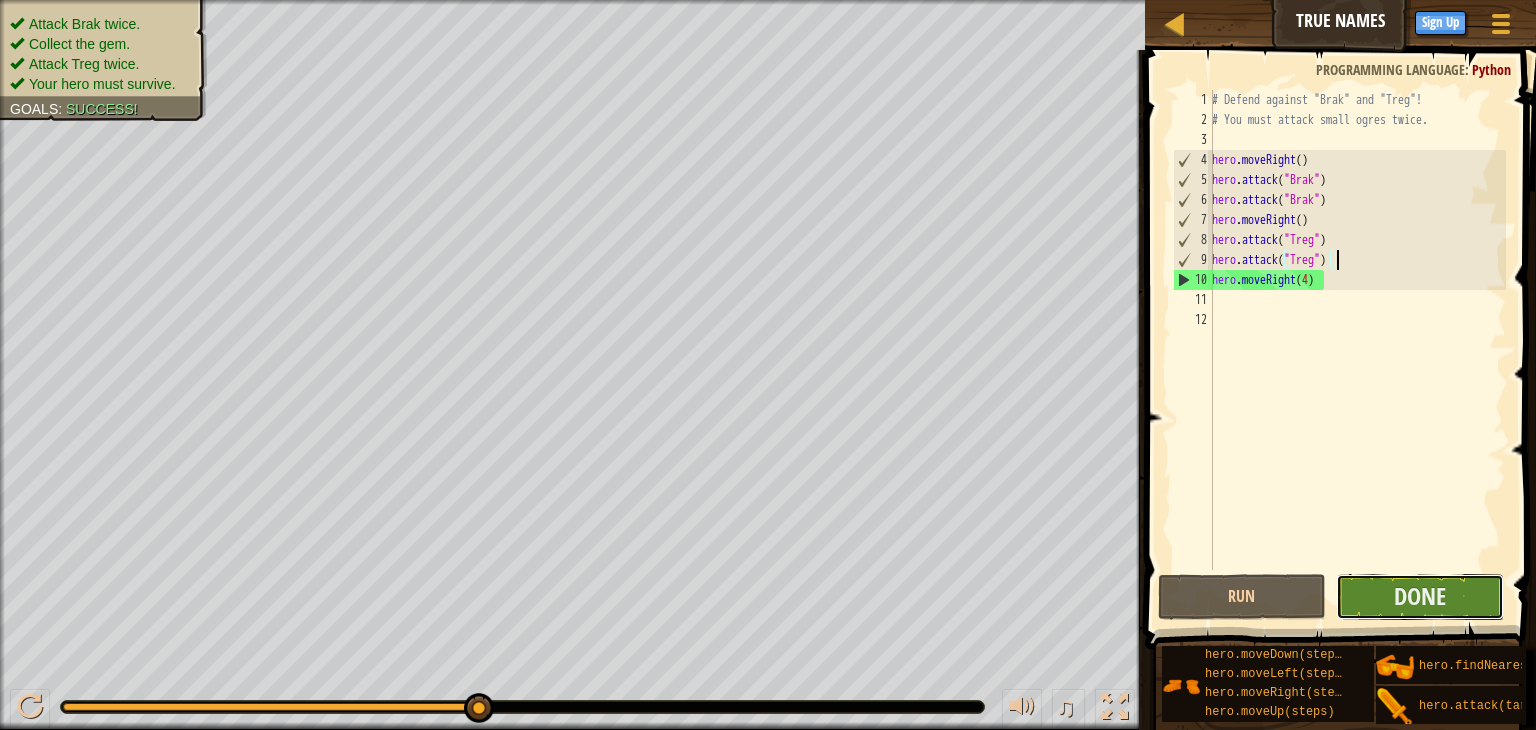 click on "Done" at bounding box center [1420, 597] 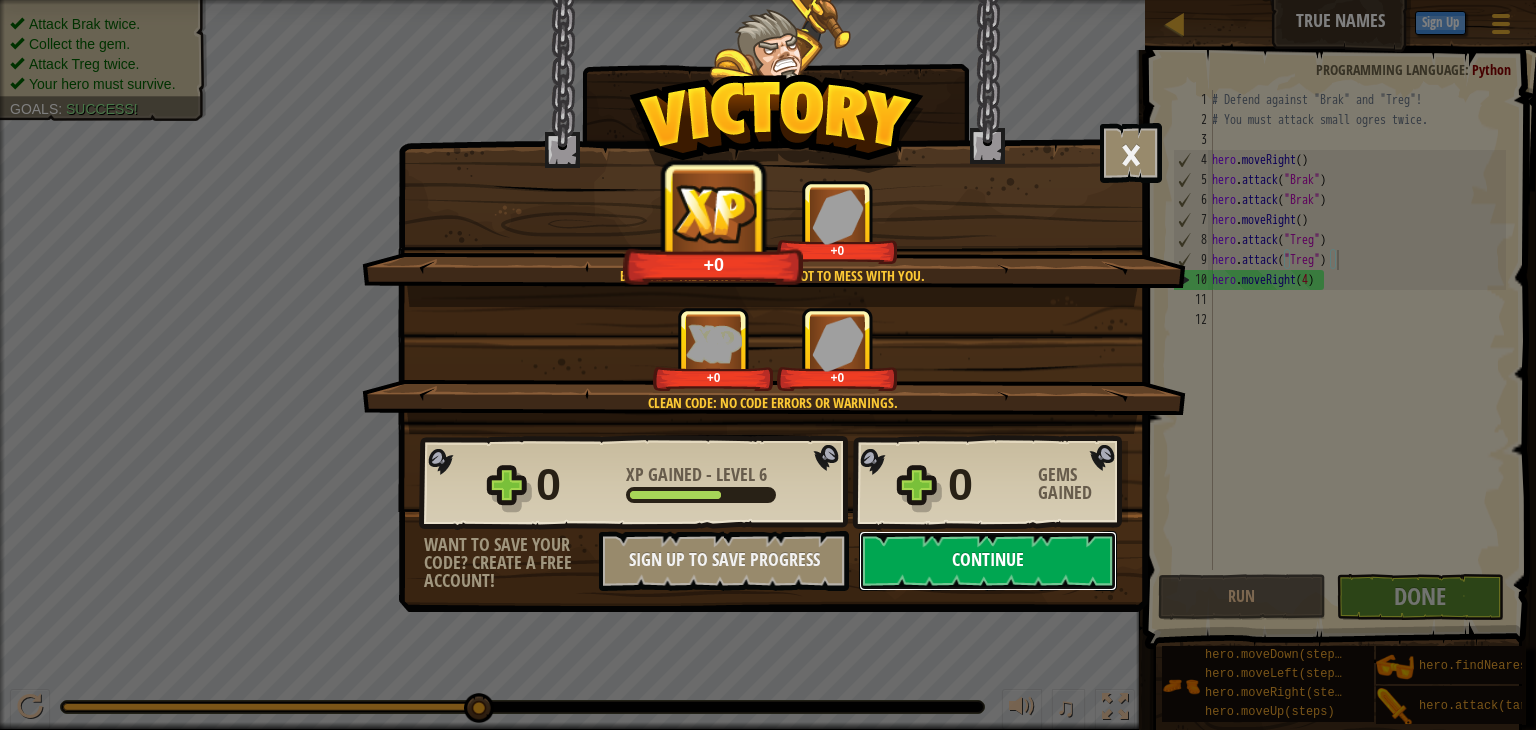 click on "Continue" at bounding box center [988, 561] 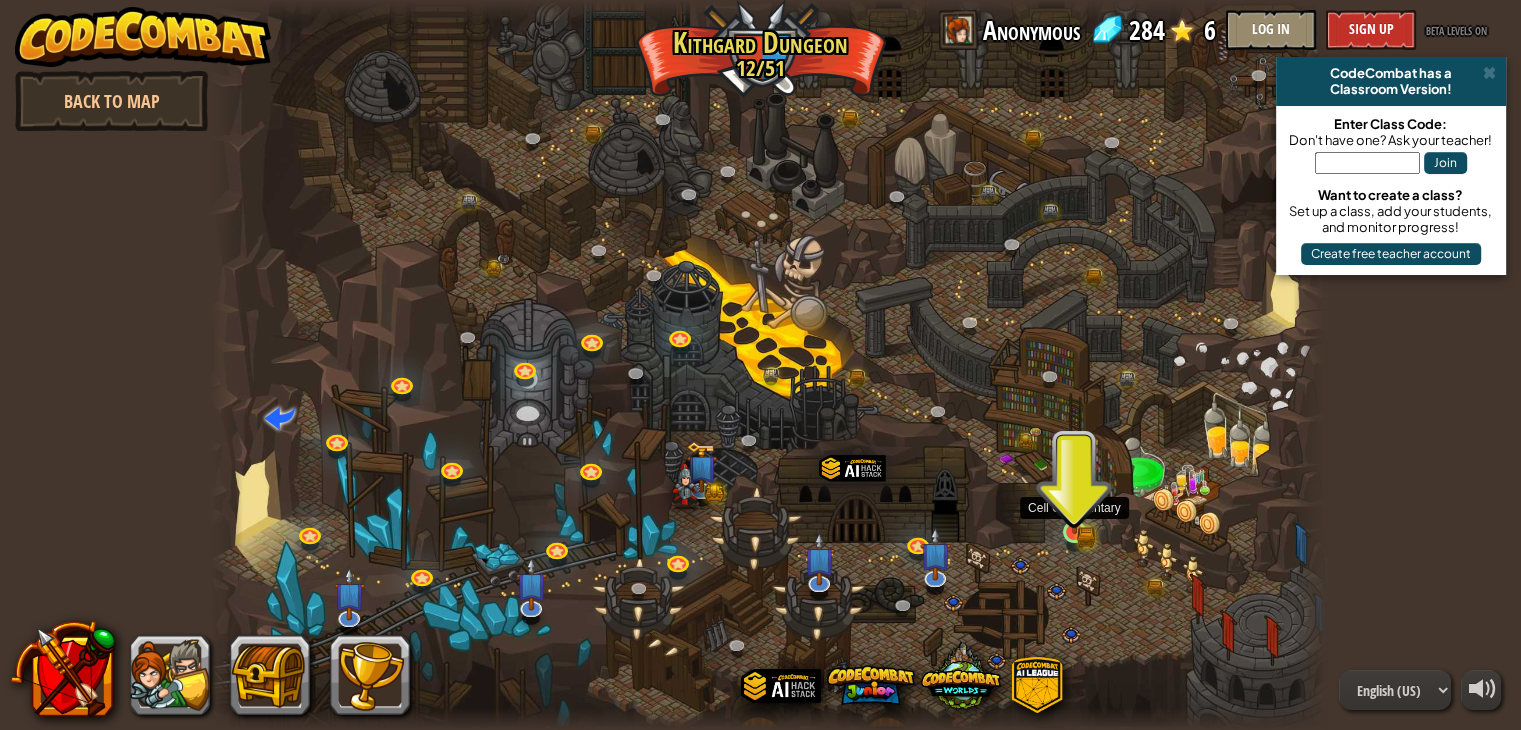 click at bounding box center (1075, 503) 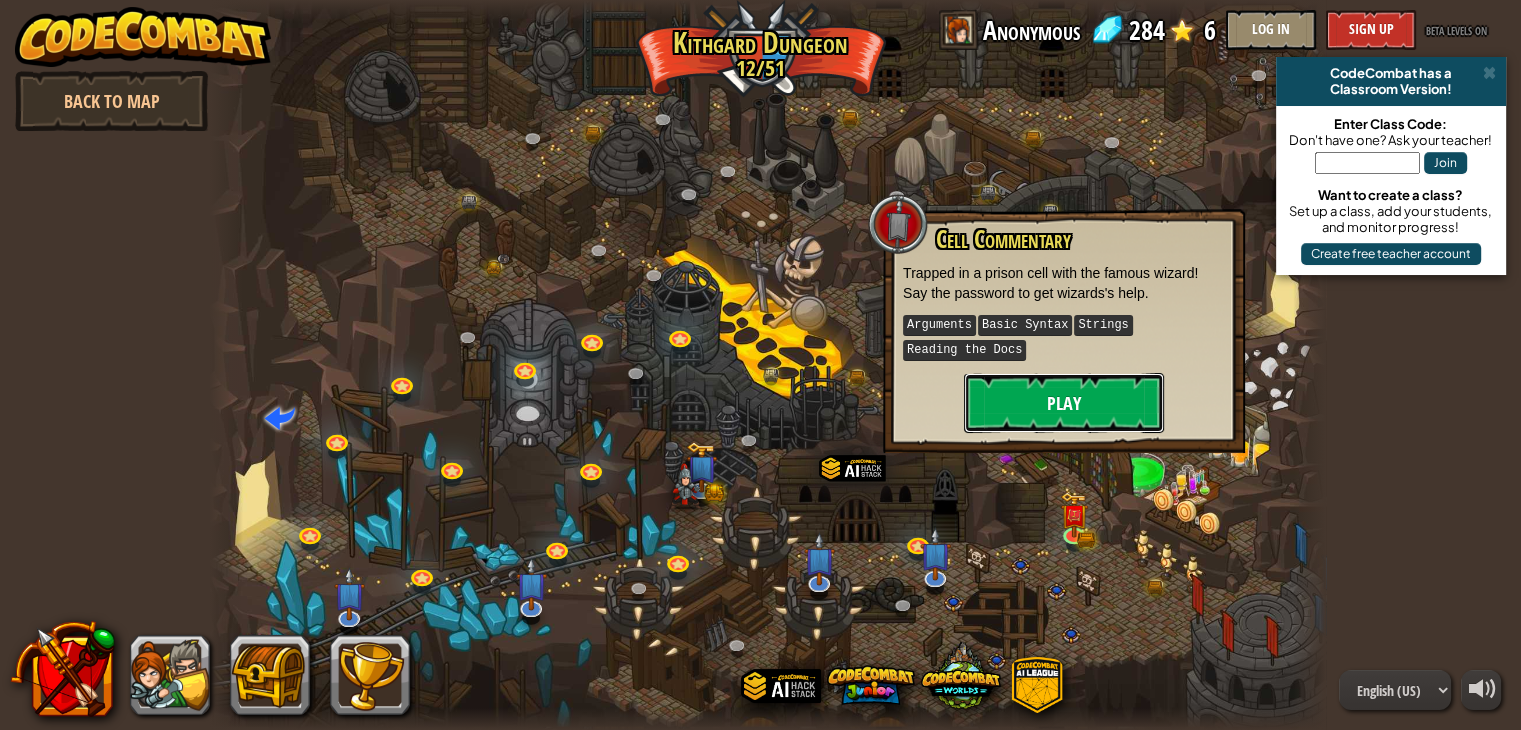 click on "Play" at bounding box center [1064, 403] 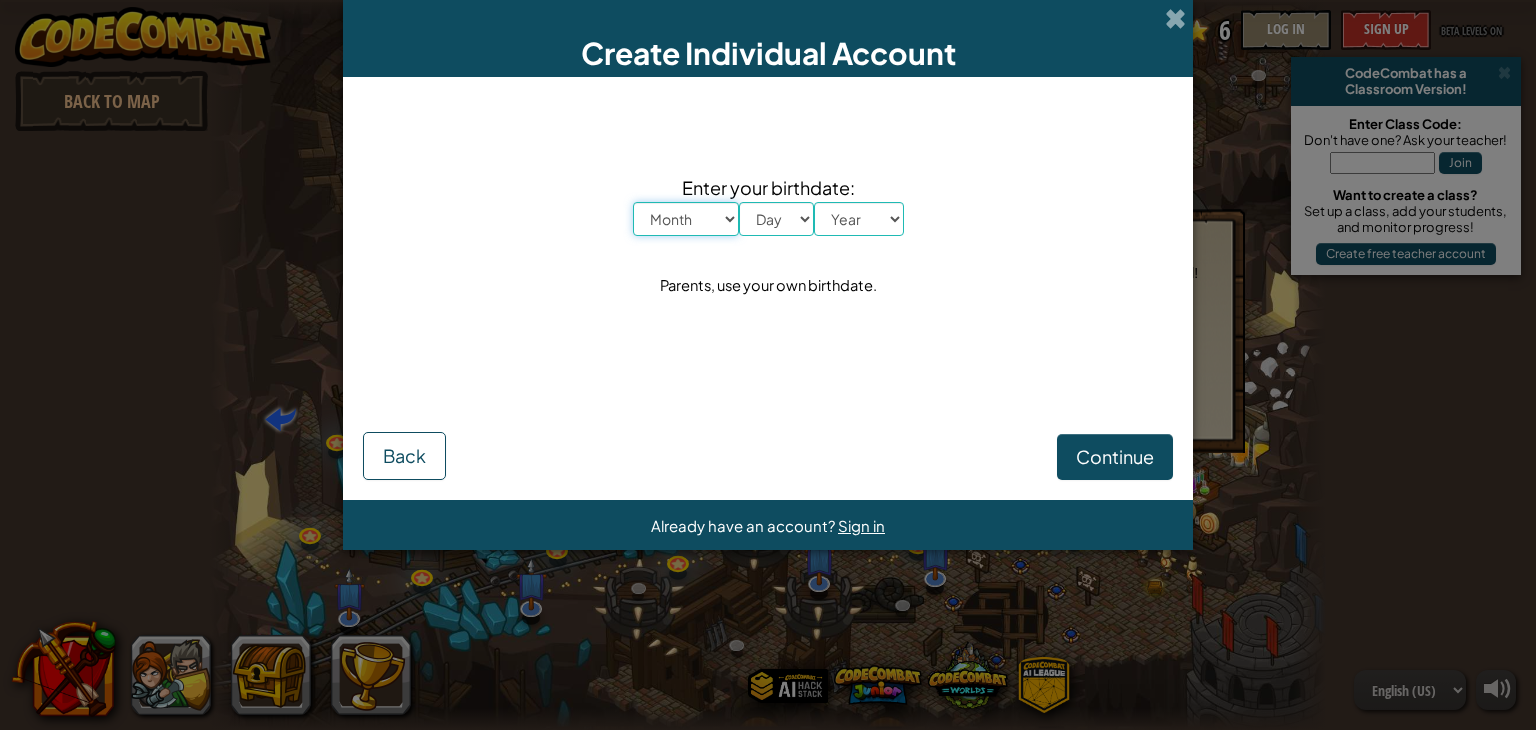 click on "Month January February March April May June July August September October November December" at bounding box center (686, 219) 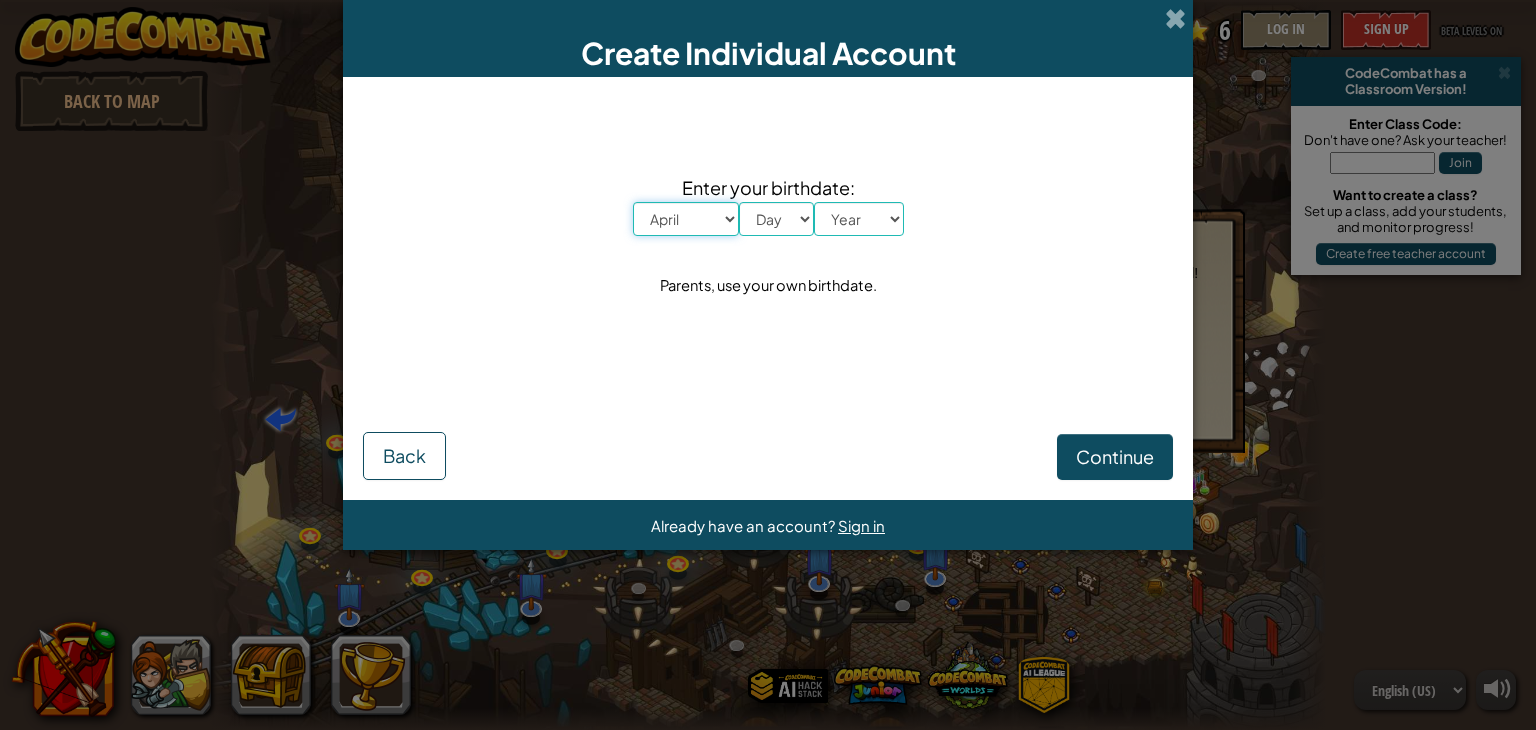 click on "Month January February March April May June July August September October November December" at bounding box center (686, 219) 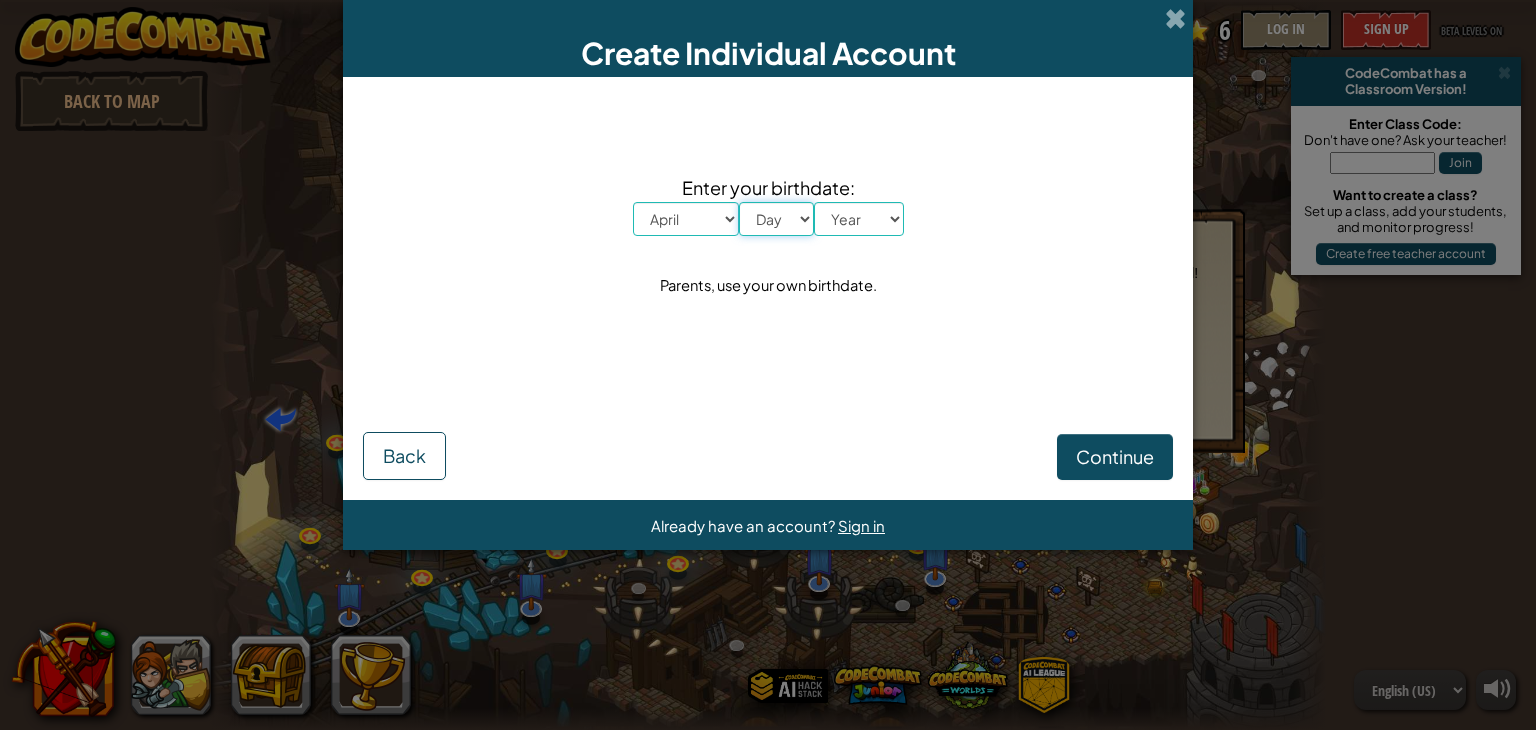click on "Day 1 2 3 4 5 6 7 8 9 10 11 12 13 14 15 16 17 18 19 20 21 22 23 24 25 26 27 28 29 30 31" at bounding box center (776, 219) 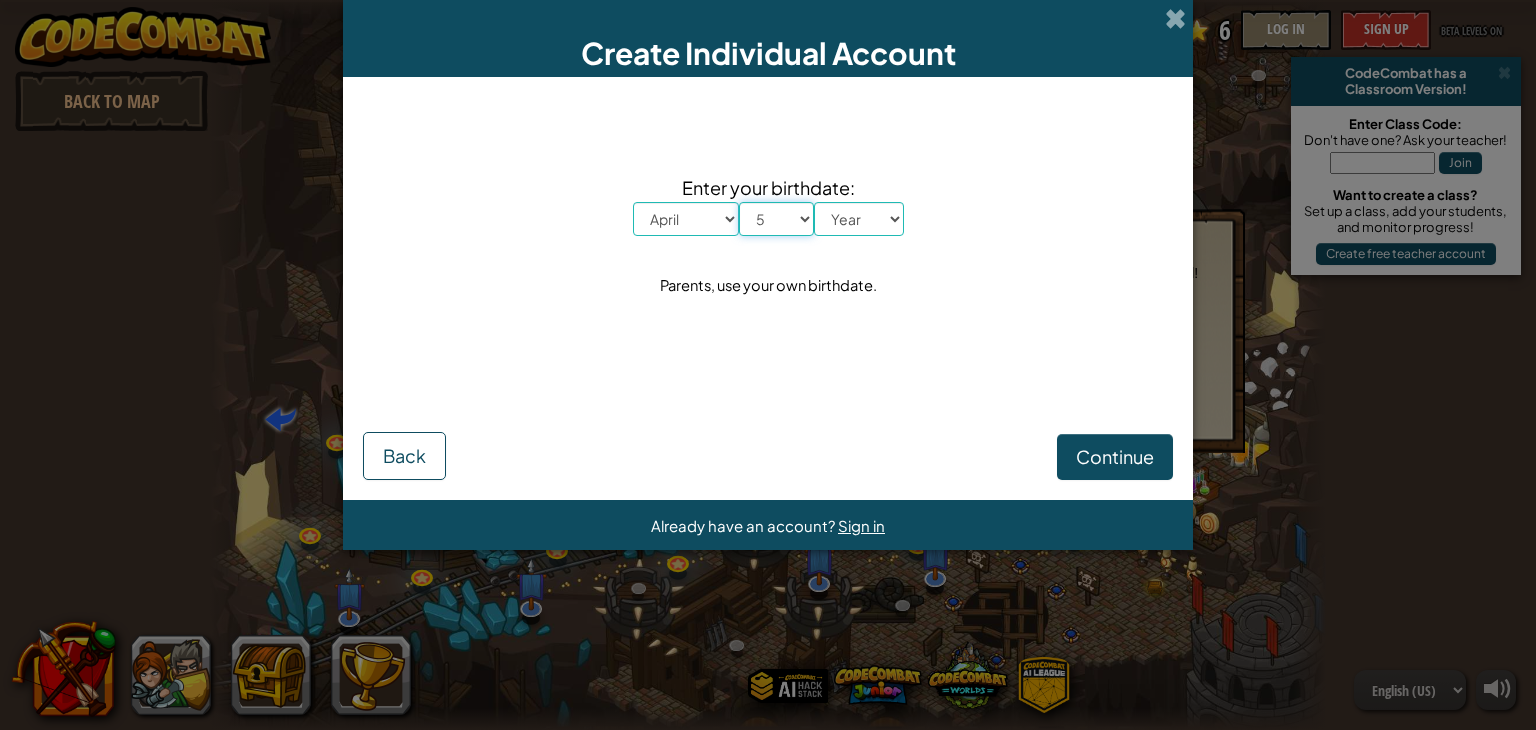 click on "Day 1 2 3 4 5 6 7 8 9 10 11 12 13 14 15 16 17 18 19 20 21 22 23 24 25 26 27 28 29 30 31" at bounding box center (776, 219) 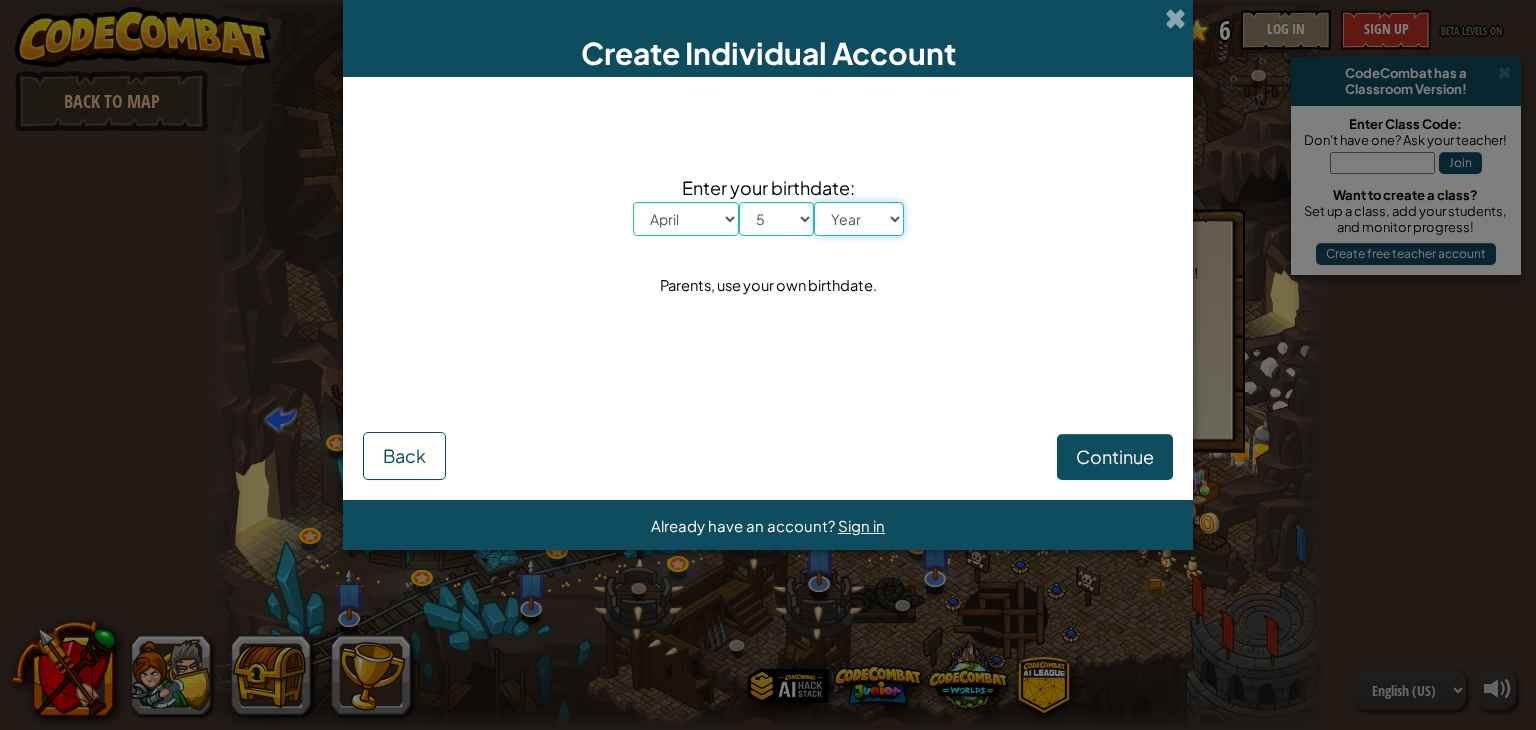 click on "Year 2025 2024 2023 2022 2021 2020 2019 2018 2017 2016 2015 2014 2013 2012 2011 2010 2009 2008 2007 2006 2005 2004 2003 2002 2001 2000 1999 1998 1997 1996 1995 1994 1993 1992 1991 1990 1989 1988 1987 1986 1985 1984 1983 1982 1981 1980 1979 1978 1977 1976 1975 1974 1973 1972 1971 1970 1969 1968 1967 1966 1965 1964 1963 1962 1961 1960 1959 1958 1957 1956 1955 1954 1953 1952 1951 1950 1949 1948 1947 1946 1945 1944 1943 1942 1941 1940 1939 1938 1937 1936 1935 1934 1933 1932 1931 1930 1929 1928 1927 1926" at bounding box center [859, 219] 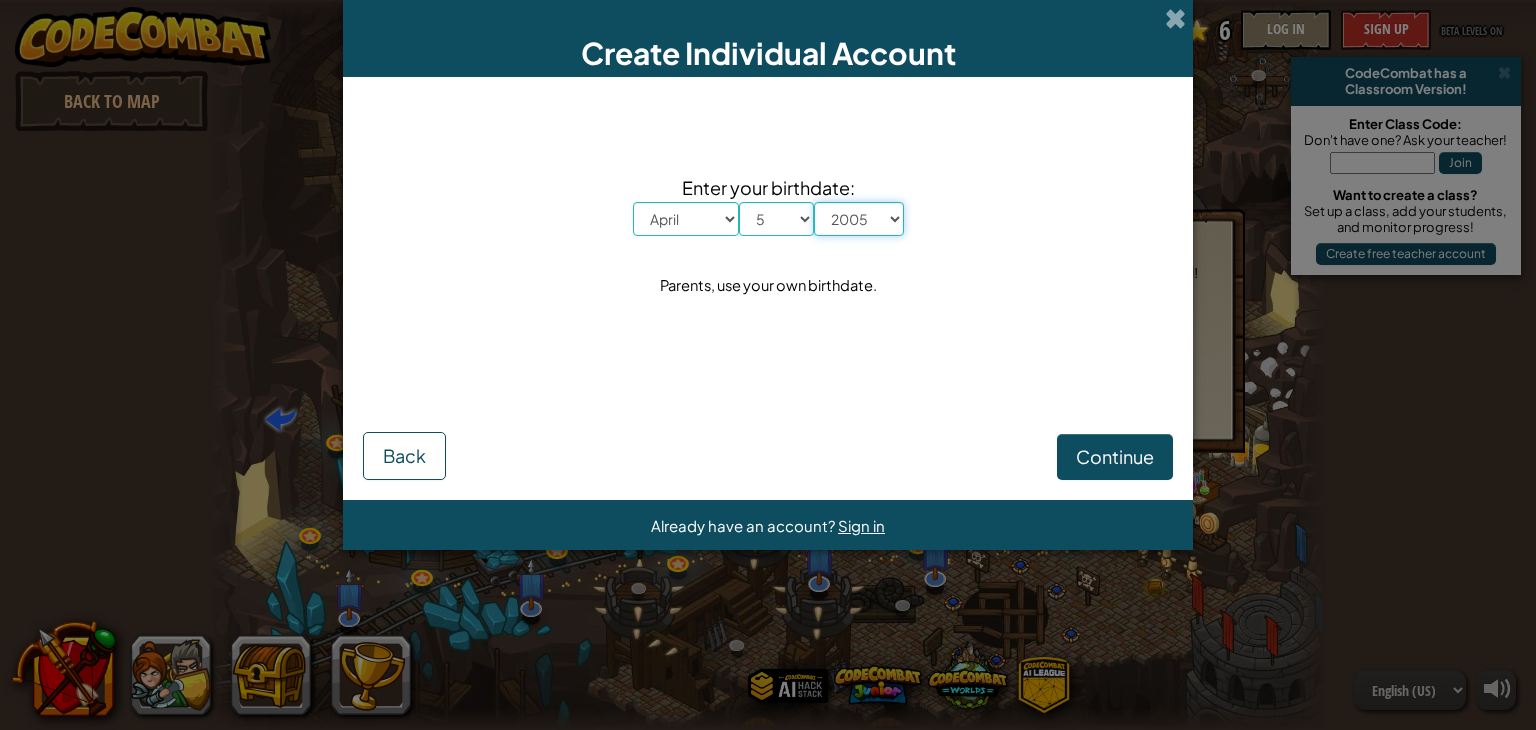 click on "Year 2025 2024 2023 2022 2021 2020 2019 2018 2017 2016 2015 2014 2013 2012 2011 2010 2009 2008 2007 2006 2005 2004 2003 2002 2001 2000 1999 1998 1997 1996 1995 1994 1993 1992 1991 1990 1989 1988 1987 1986 1985 1984 1983 1982 1981 1980 1979 1978 1977 1976 1975 1974 1973 1972 1971 1970 1969 1968 1967 1966 1965 1964 1963 1962 1961 1960 1959 1958 1957 1956 1955 1954 1953 1952 1951 1950 1949 1948 1947 1946 1945 1944 1943 1942 1941 1940 1939 1938 1937 1936 1935 1934 1933 1932 1931 1930 1929 1928 1927 1926" at bounding box center (859, 219) 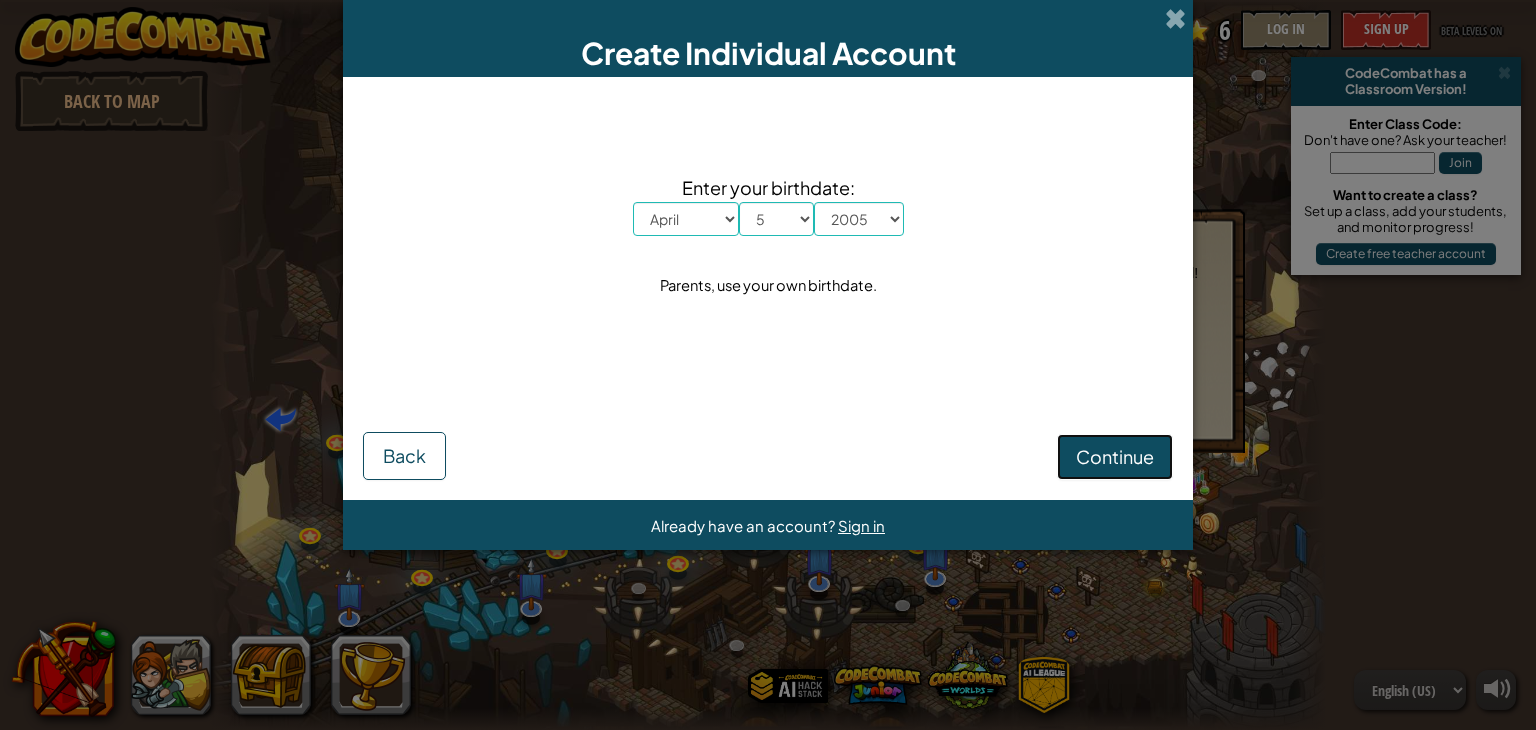 click on "Continue" at bounding box center [1115, 456] 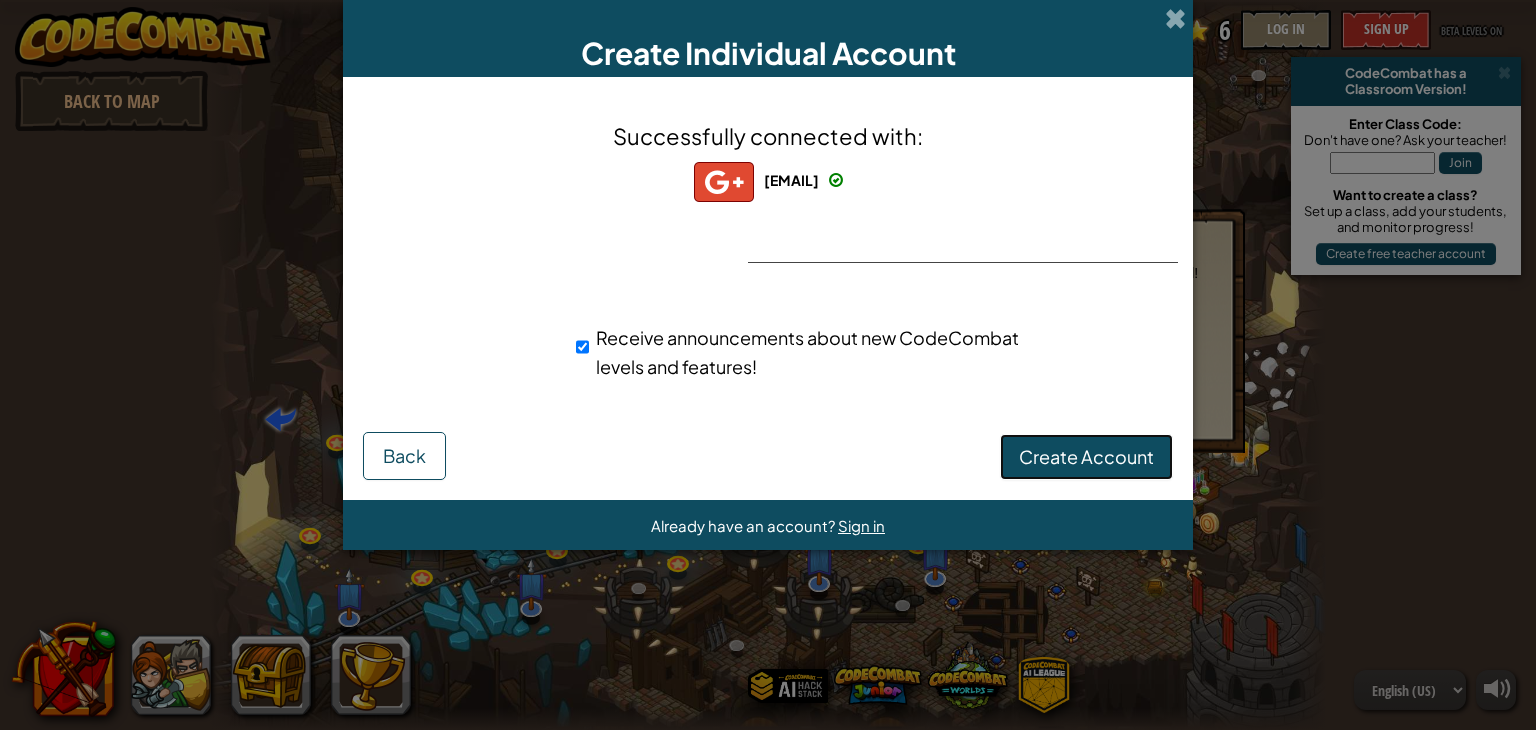 click on "Create Account" at bounding box center (1086, 456) 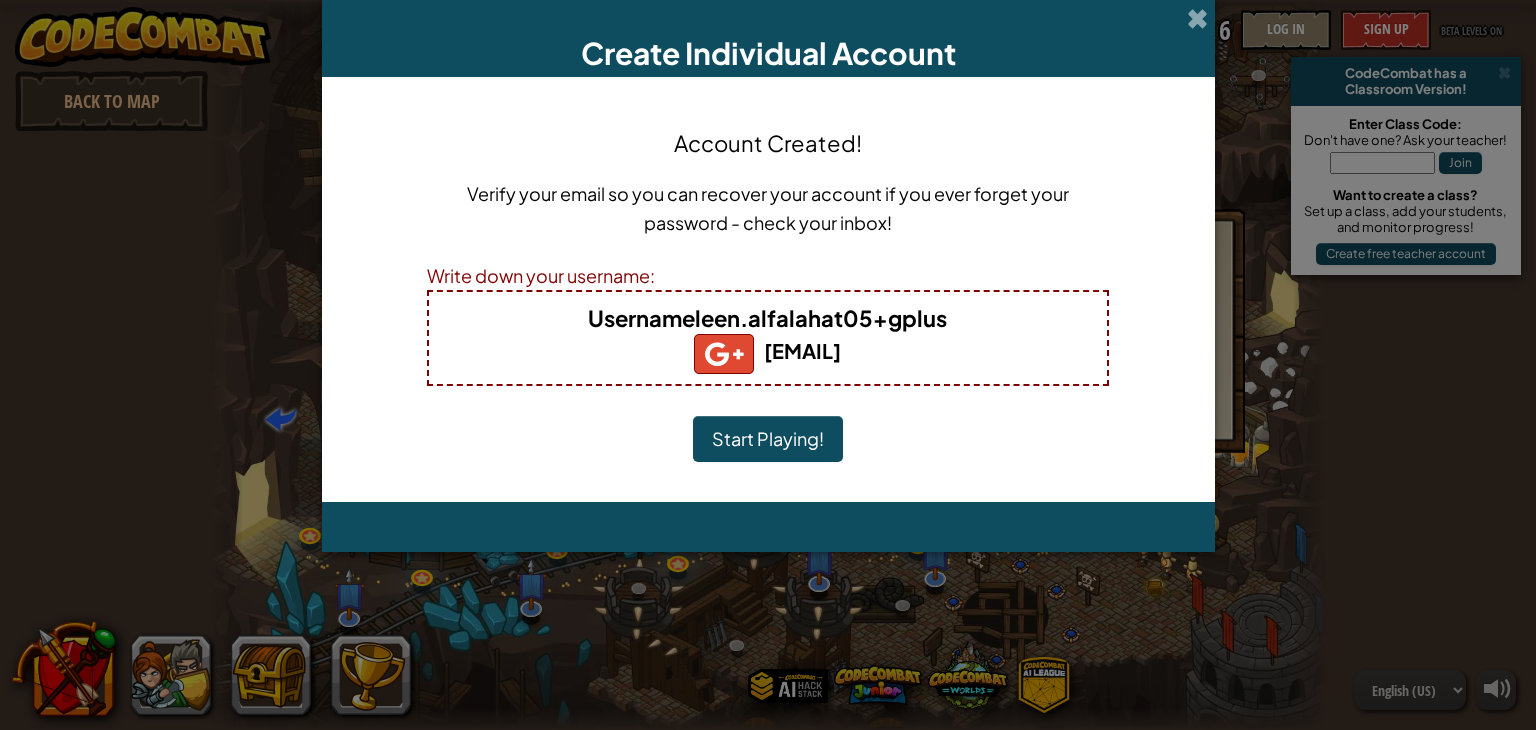 click on "Start Playing!" at bounding box center (768, 439) 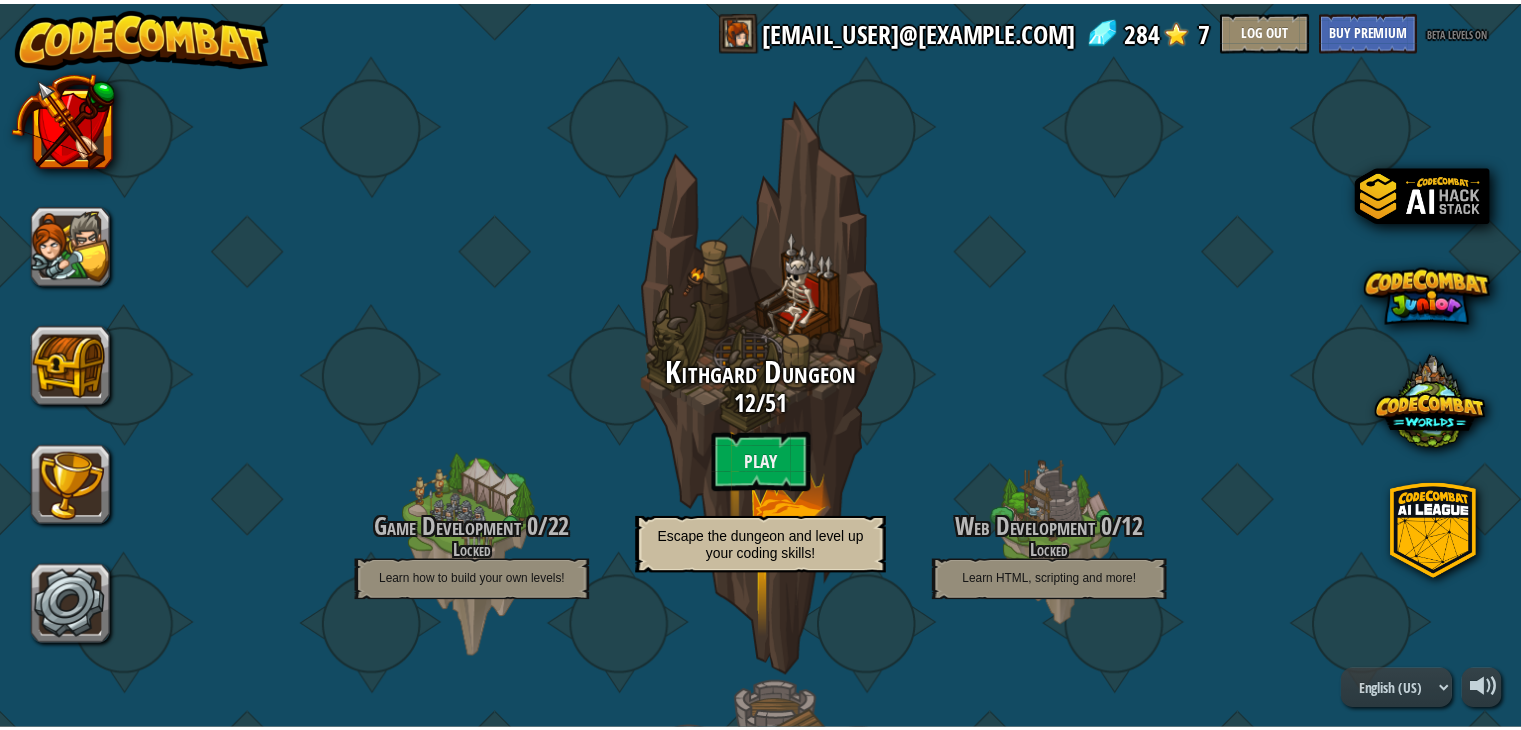 scroll, scrollTop: 0, scrollLeft: 0, axis: both 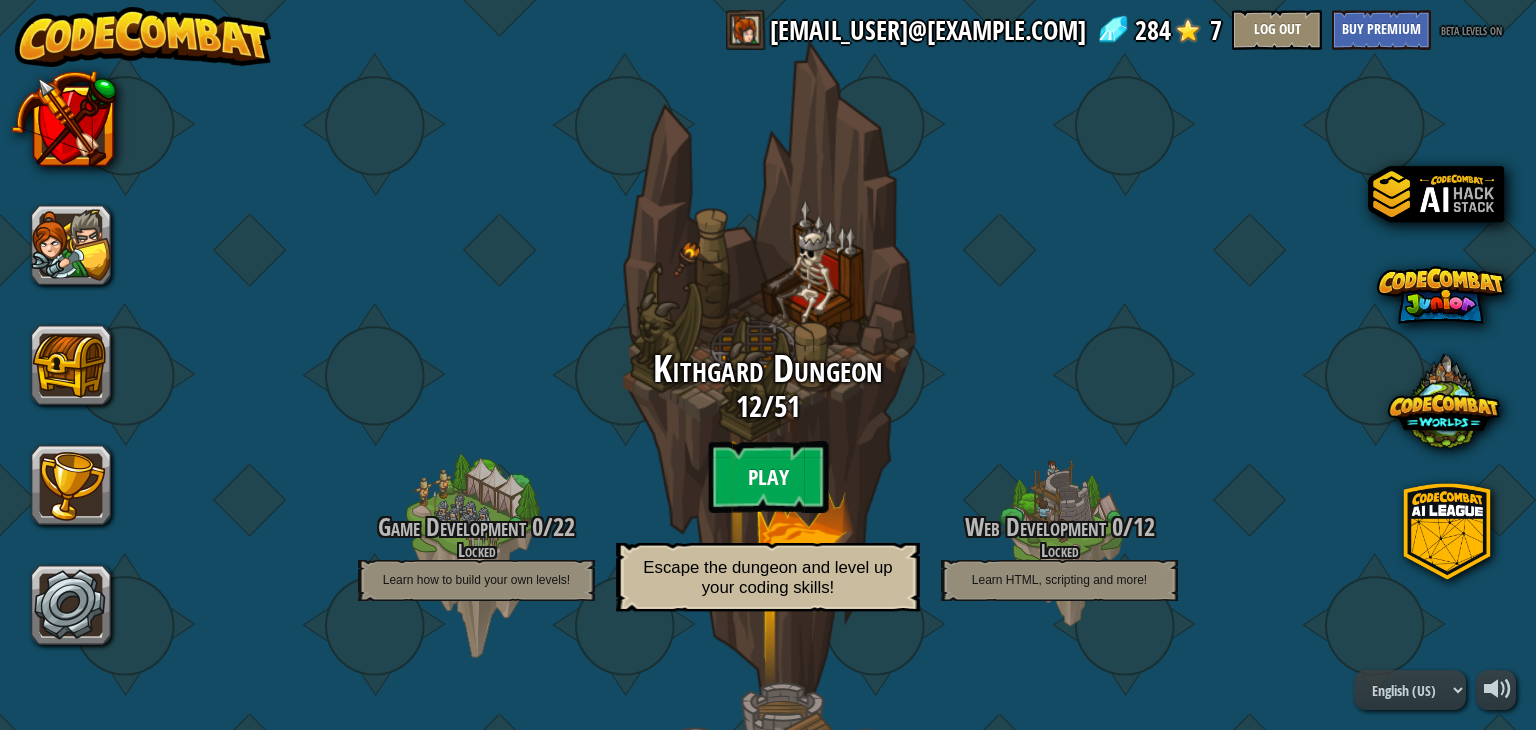 click on "Play" at bounding box center [768, 477] 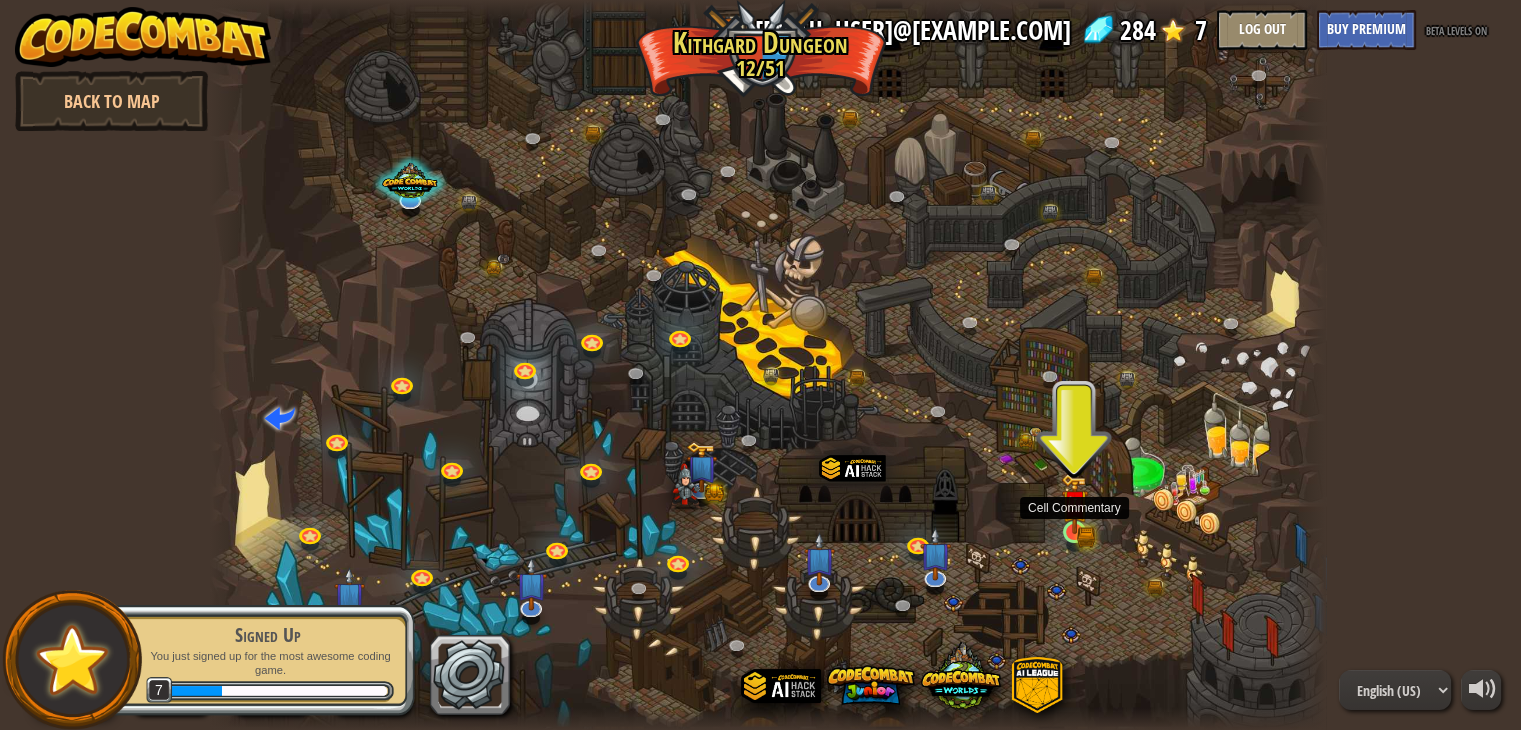 click at bounding box center (1074, 504) 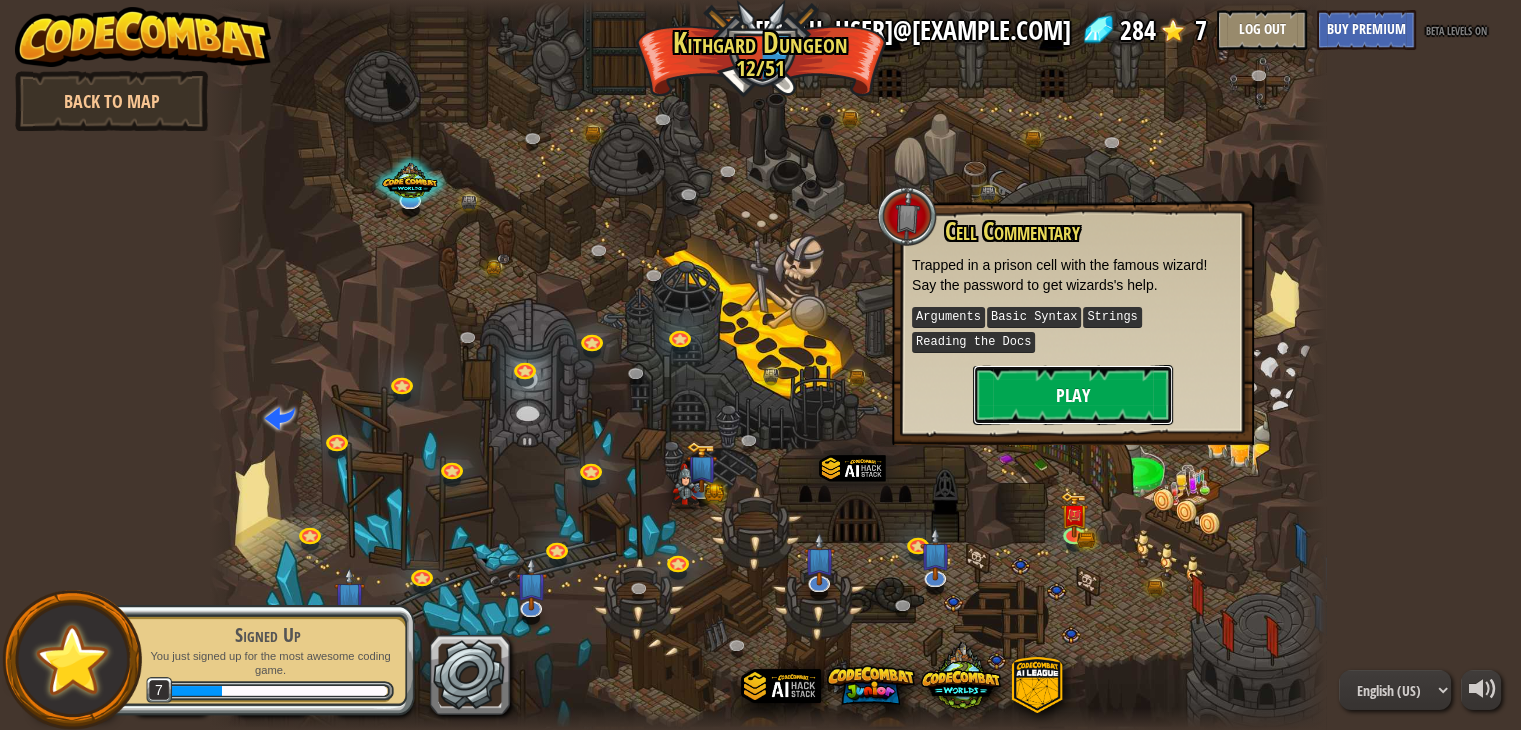 click on "Play" at bounding box center [1073, 395] 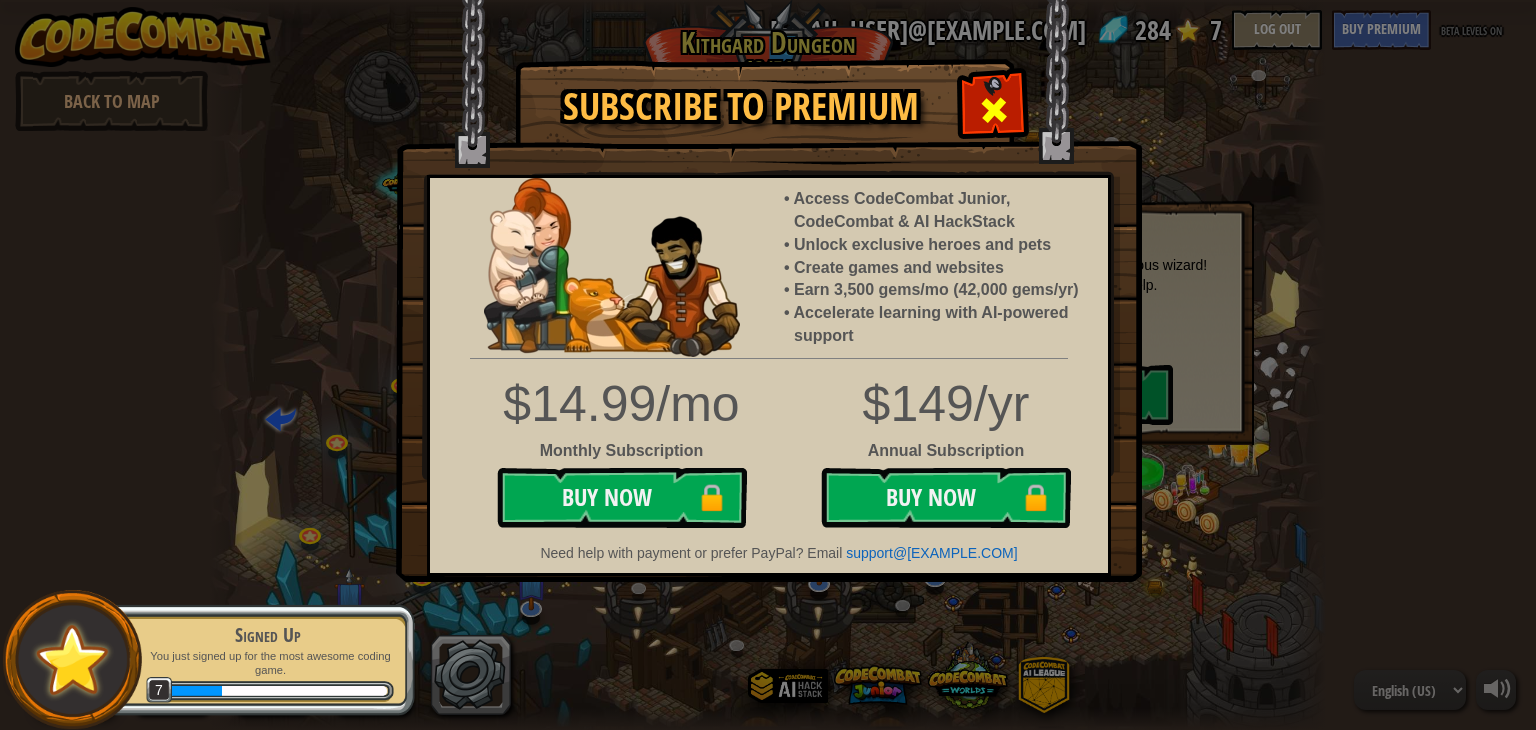 click at bounding box center [993, 107] 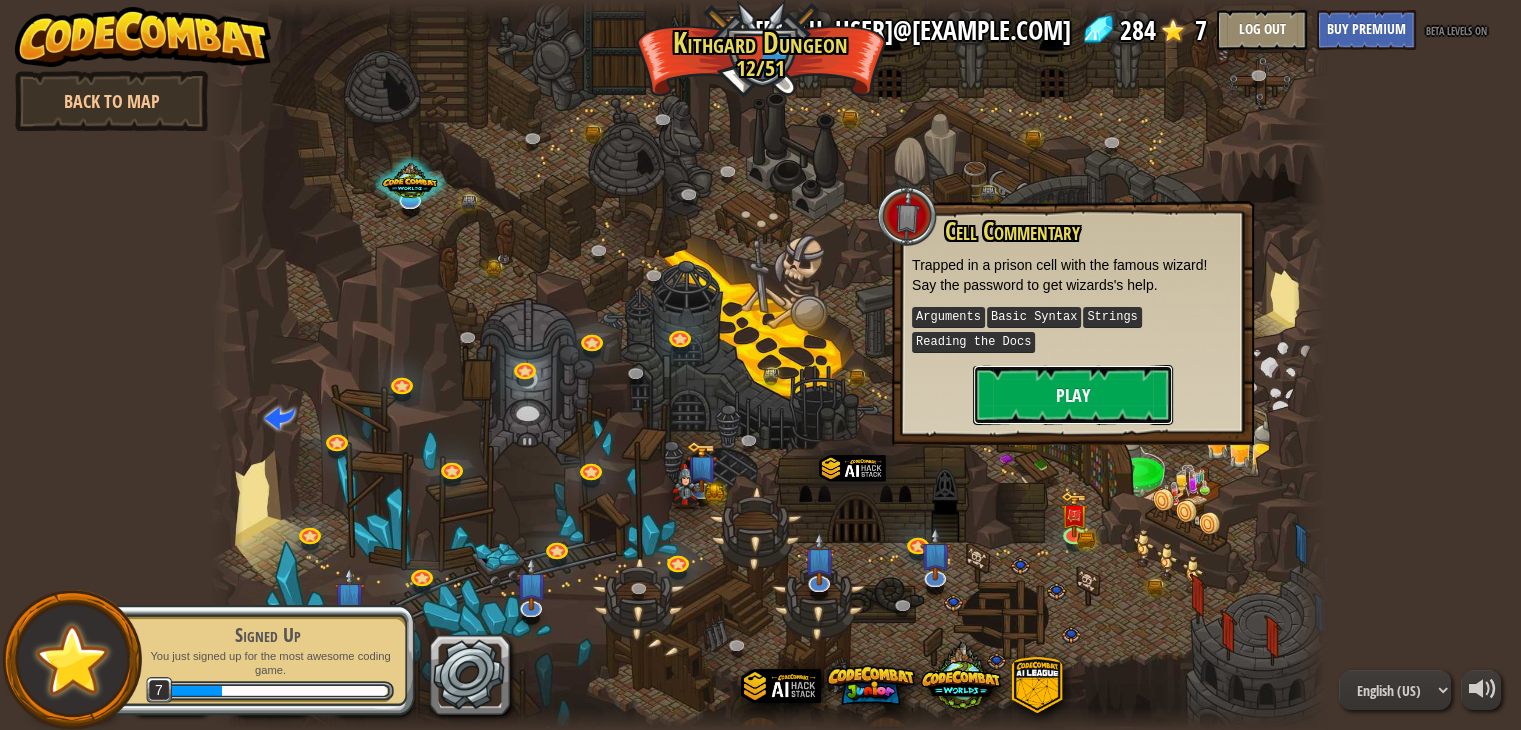 click on "Play" at bounding box center [1073, 395] 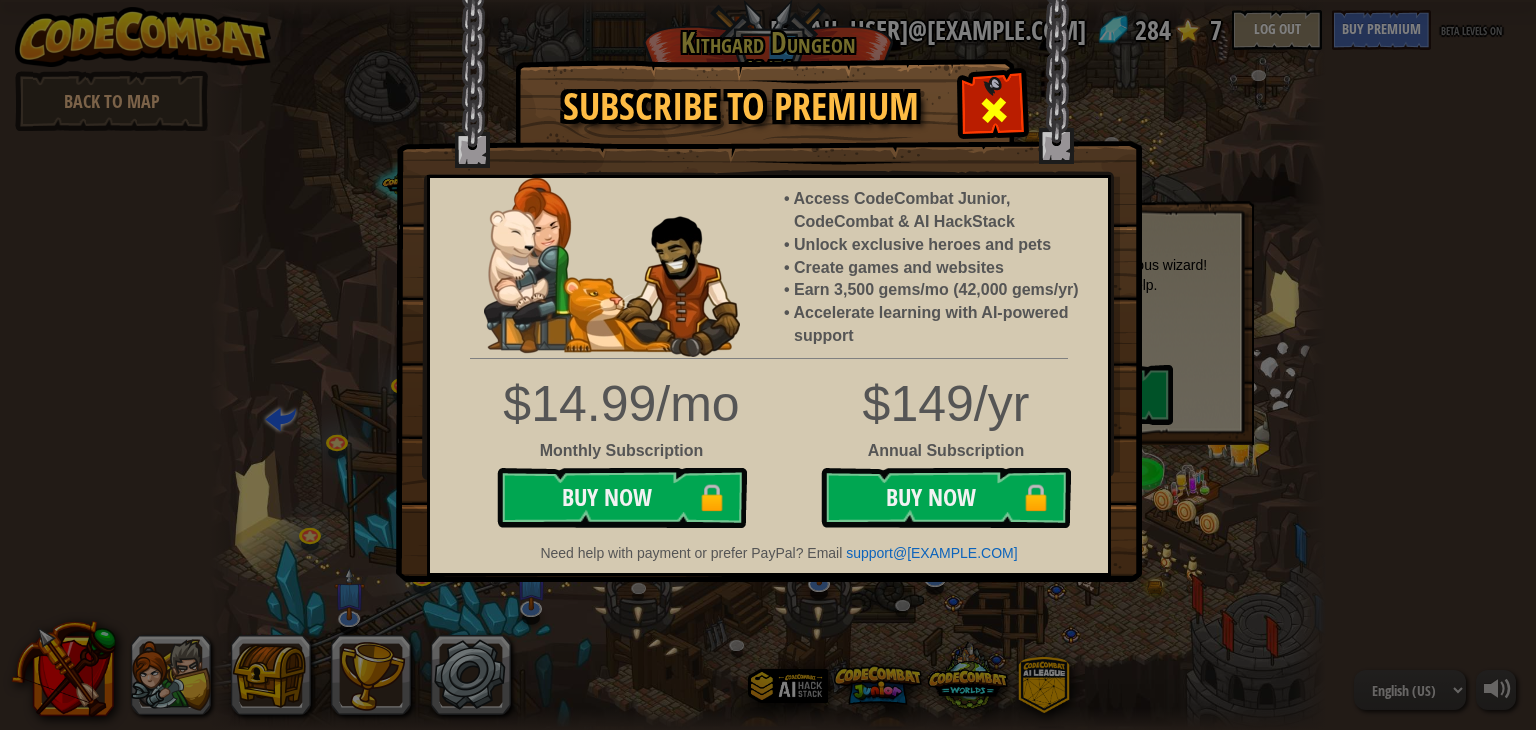 click at bounding box center (994, 110) 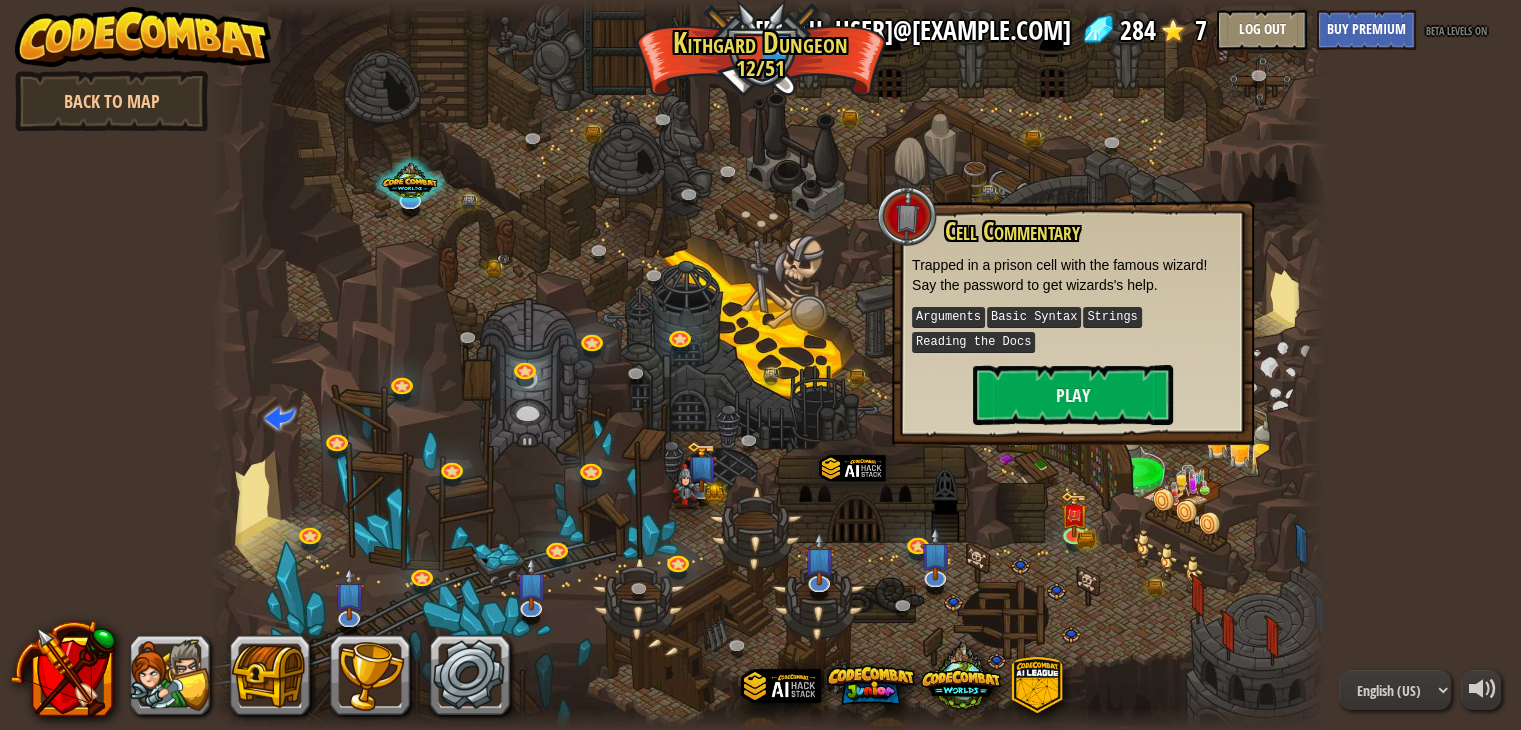 click on "powered by Back to Map Twisted Canyon (Locked) Challenge: collect the most gold using all the programming skills you've learned so far!
Basic Syntax While Loops Strings Variables Reading the Docs Known Enemy (Locked) Using your first variable to achieve victory.
Arguments Basic Syntax Strings Variables Hack and Dash (Locked) Escape the Dungeon Sprite with the help of a speed potion.
Arguments Basic Syntax Strings While Loops Dread Door (Locked) Behind a dread door lies a chest full of riches.
Arguments Basic Syntax Strings While Loops Master of Names (Locked) Use your new coding powers to target nameless enemies.
Arguments Basic Syntax Variables Pong Pong (Locked) Challenge: write the shortest solution using all the programming skills you've learned so far!
Basic Syntax Reading the Docs Ingredient Identification (Locked) Variables are like labeled bottles that hold data.
Basic Syntax Variables Cupboards of Kithgard (Locked) Who knows what horrors lurk in the Cupboards of Kithgard?
Arguments" at bounding box center (760, 365) 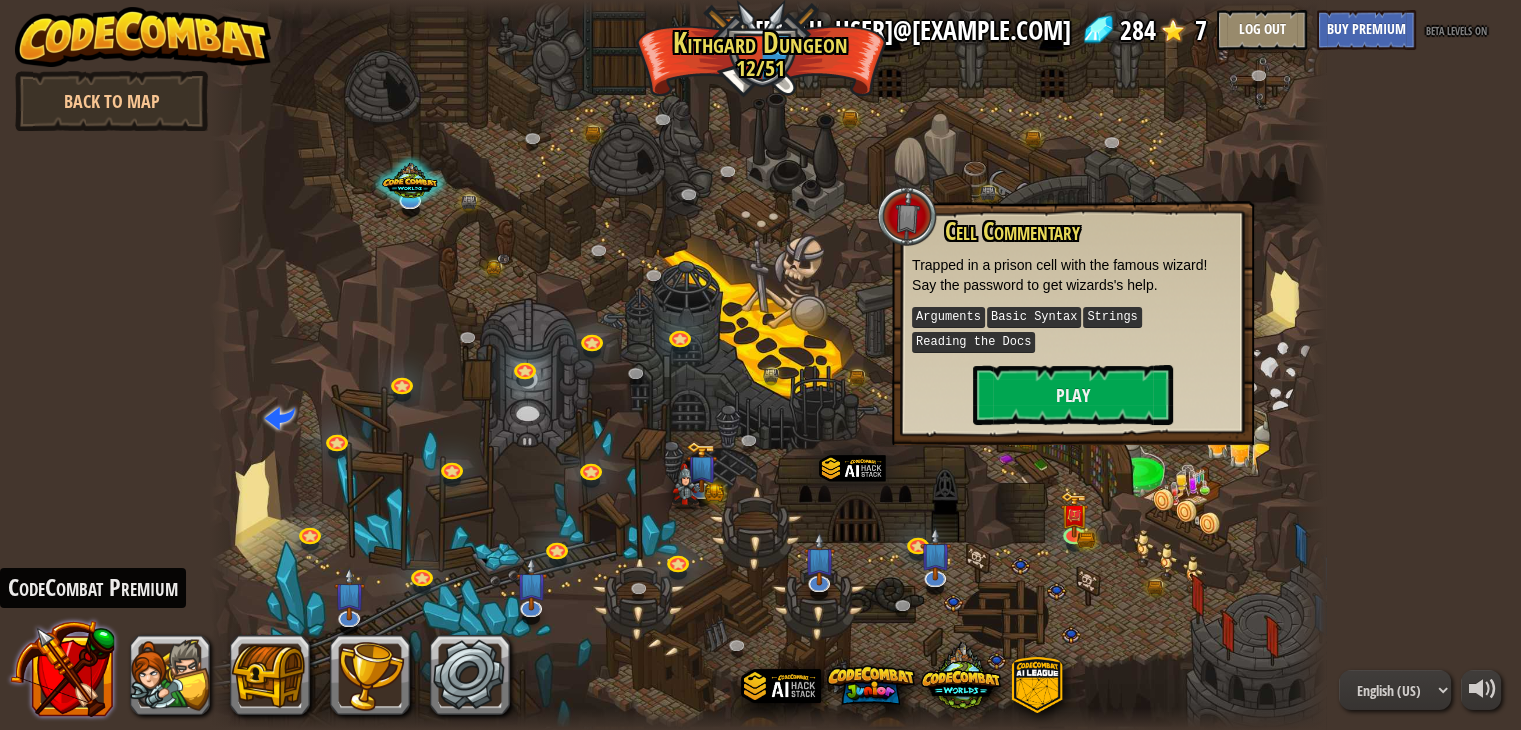 click at bounding box center (62, 668) 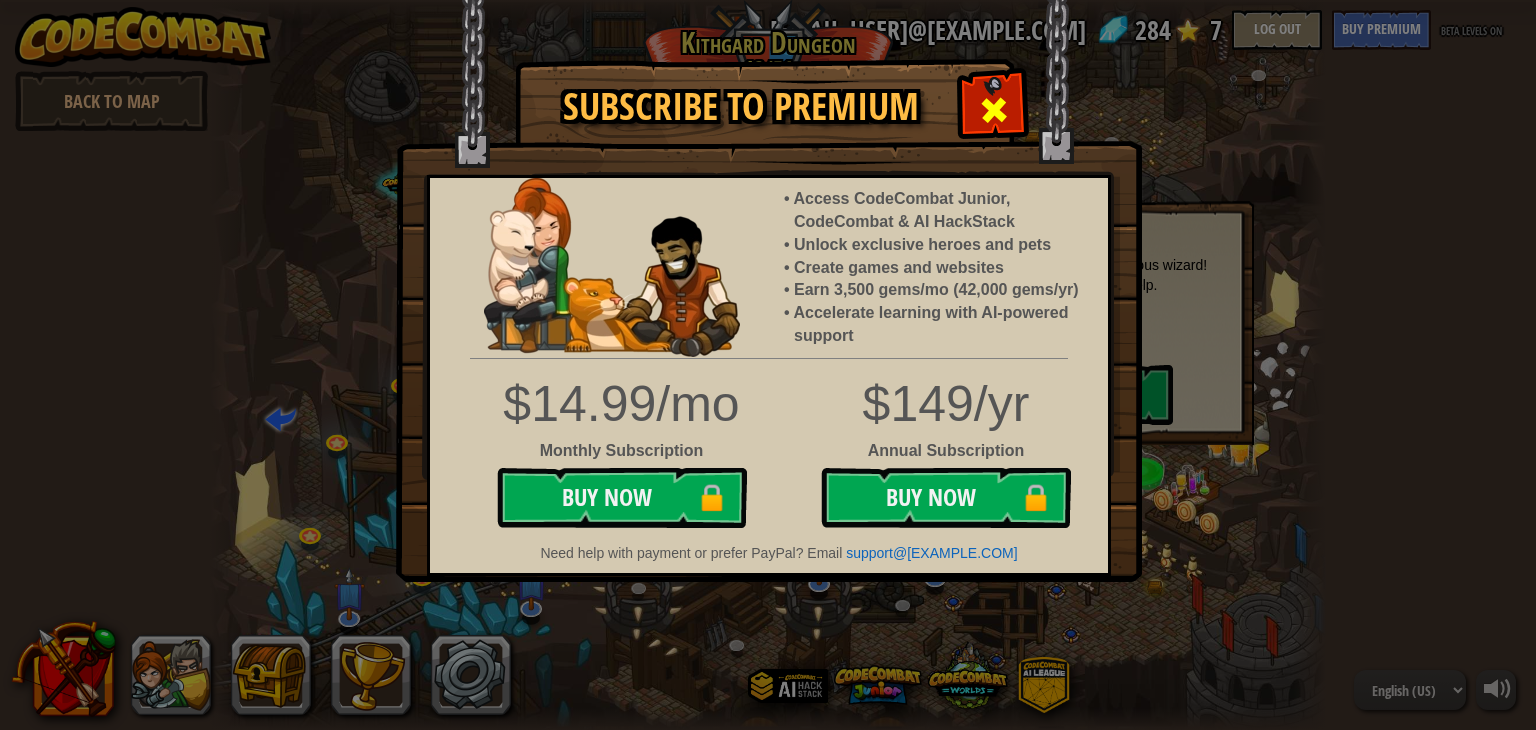 click at bounding box center (993, 107) 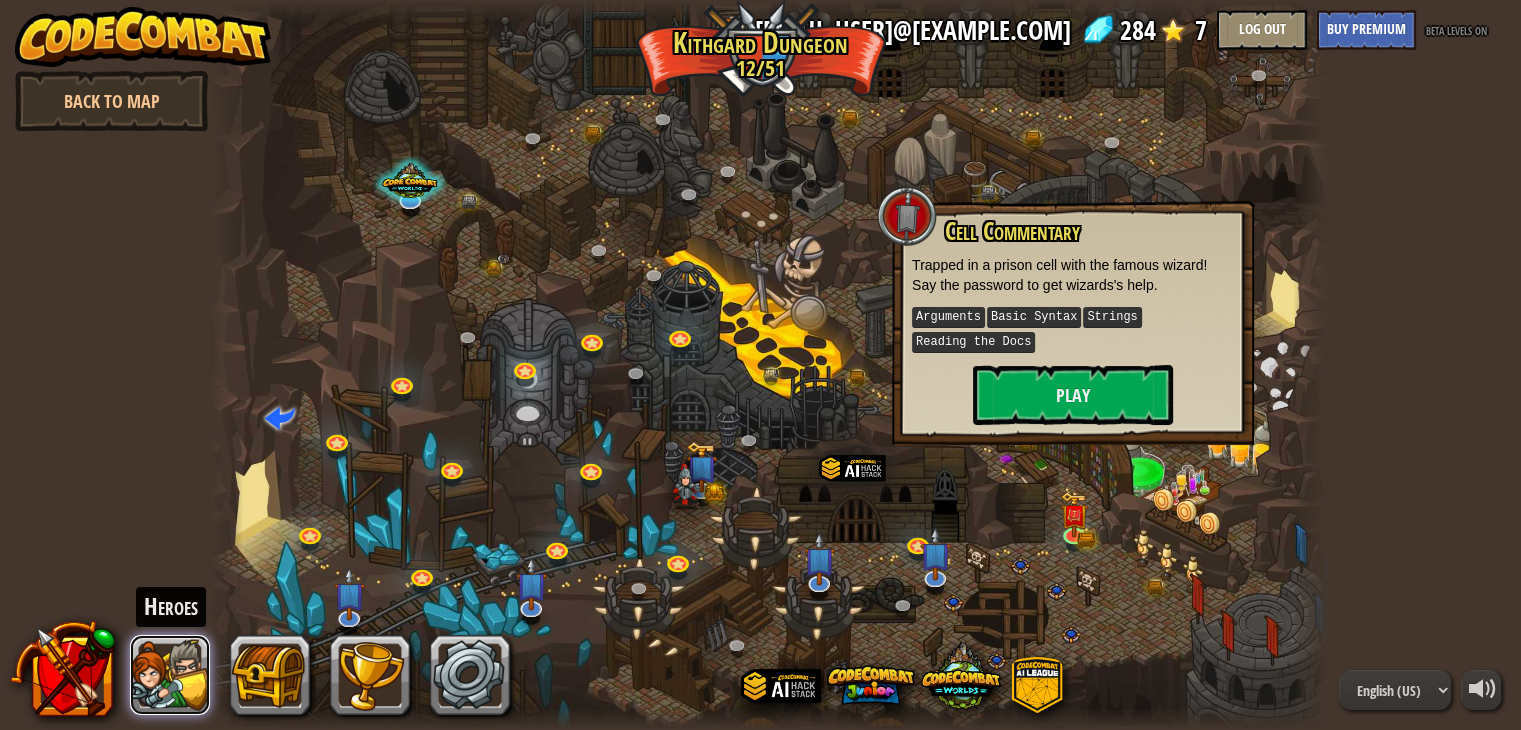 click at bounding box center [170, 675] 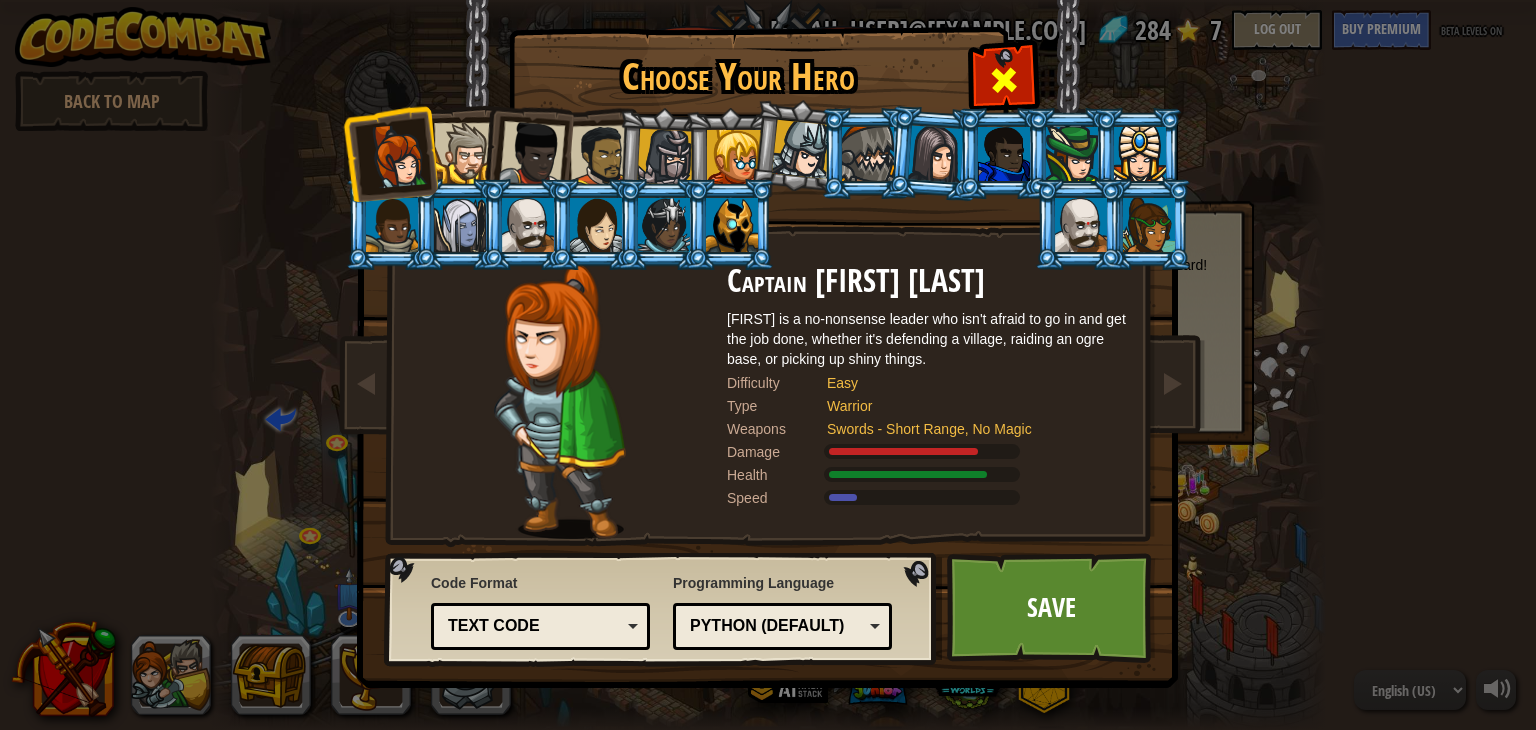 click at bounding box center [1003, 77] 